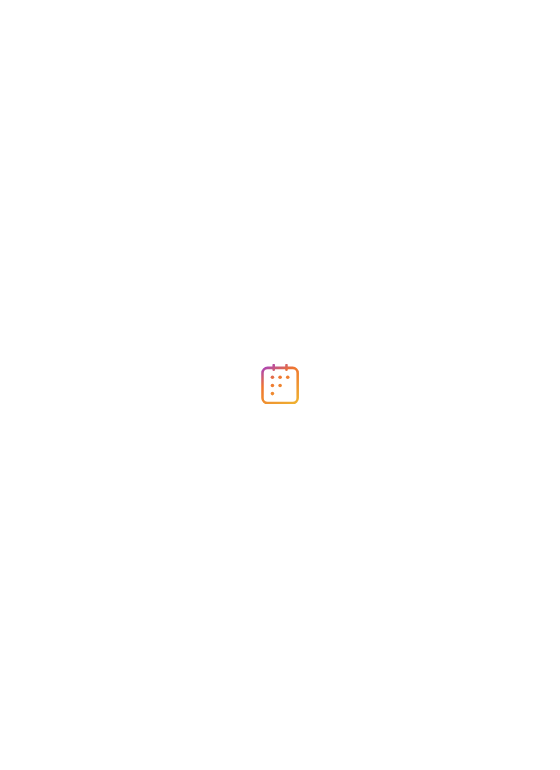 scroll, scrollTop: 0, scrollLeft: 0, axis: both 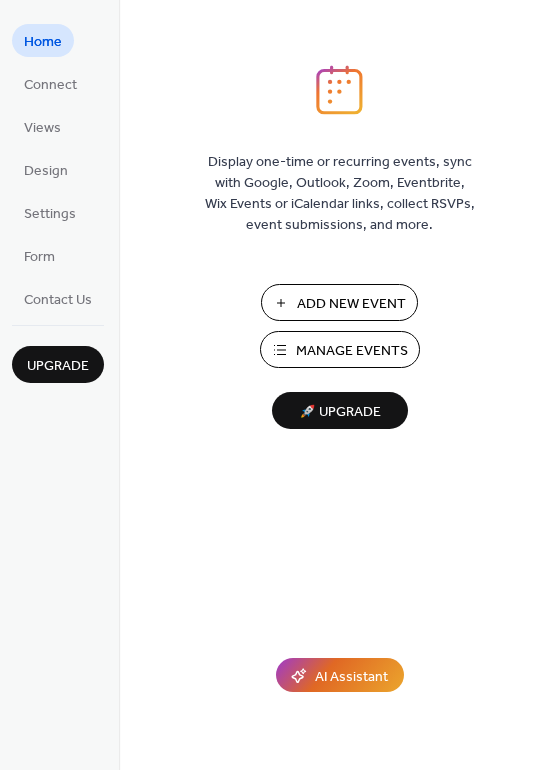 click on "Manage Events" at bounding box center (352, 351) 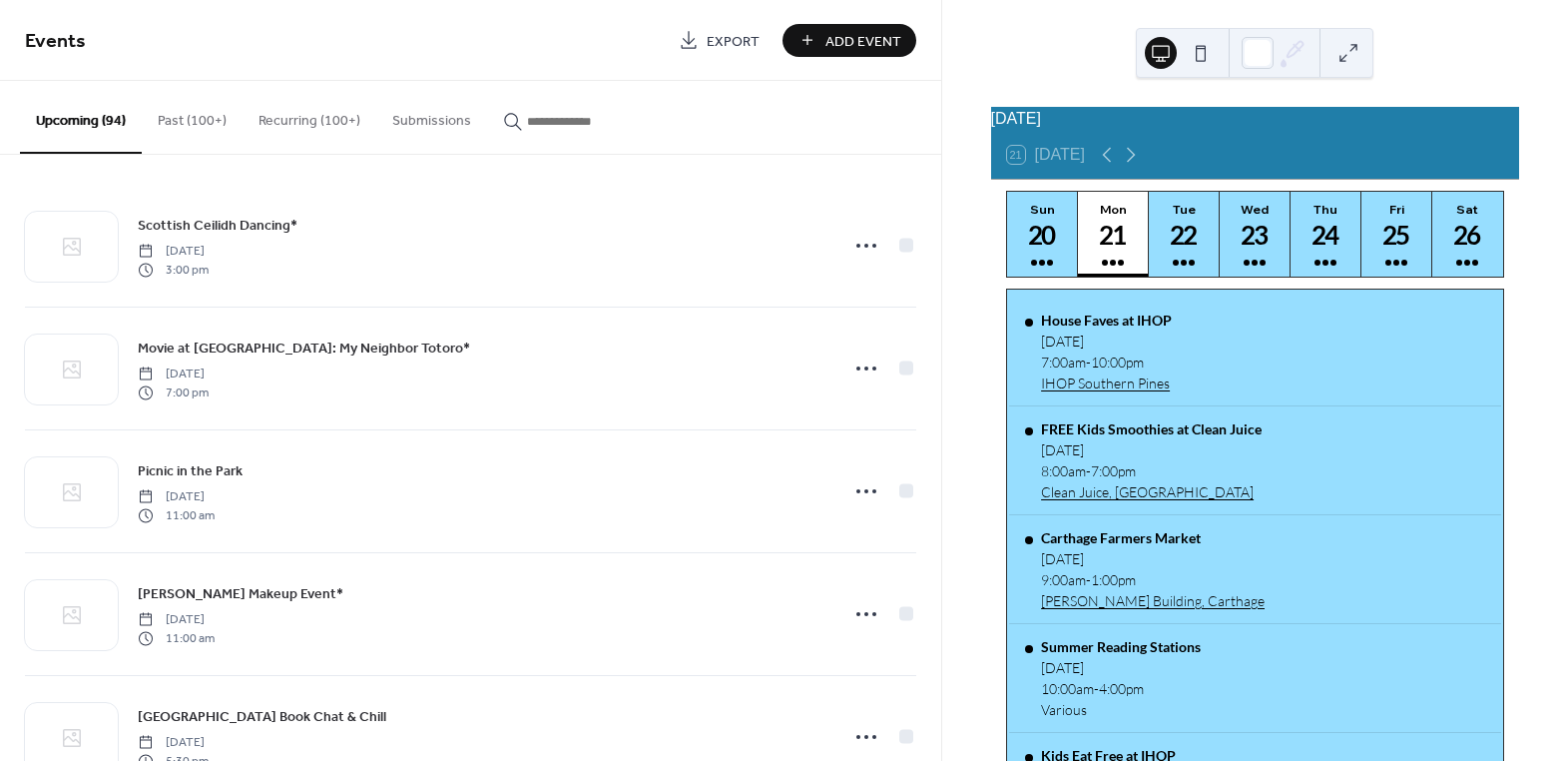scroll, scrollTop: 0, scrollLeft: 0, axis: both 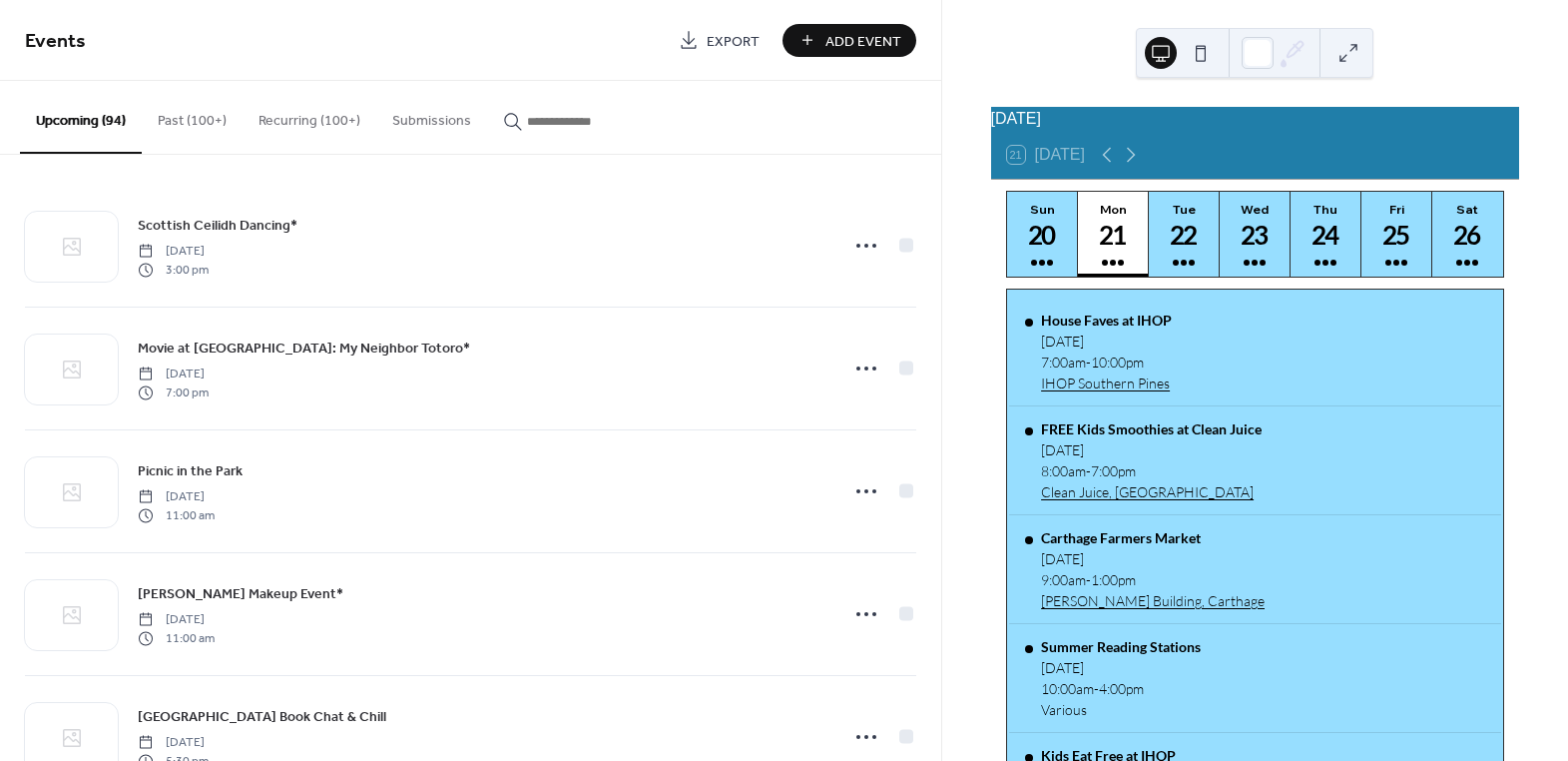 click at bounding box center (587, 121) 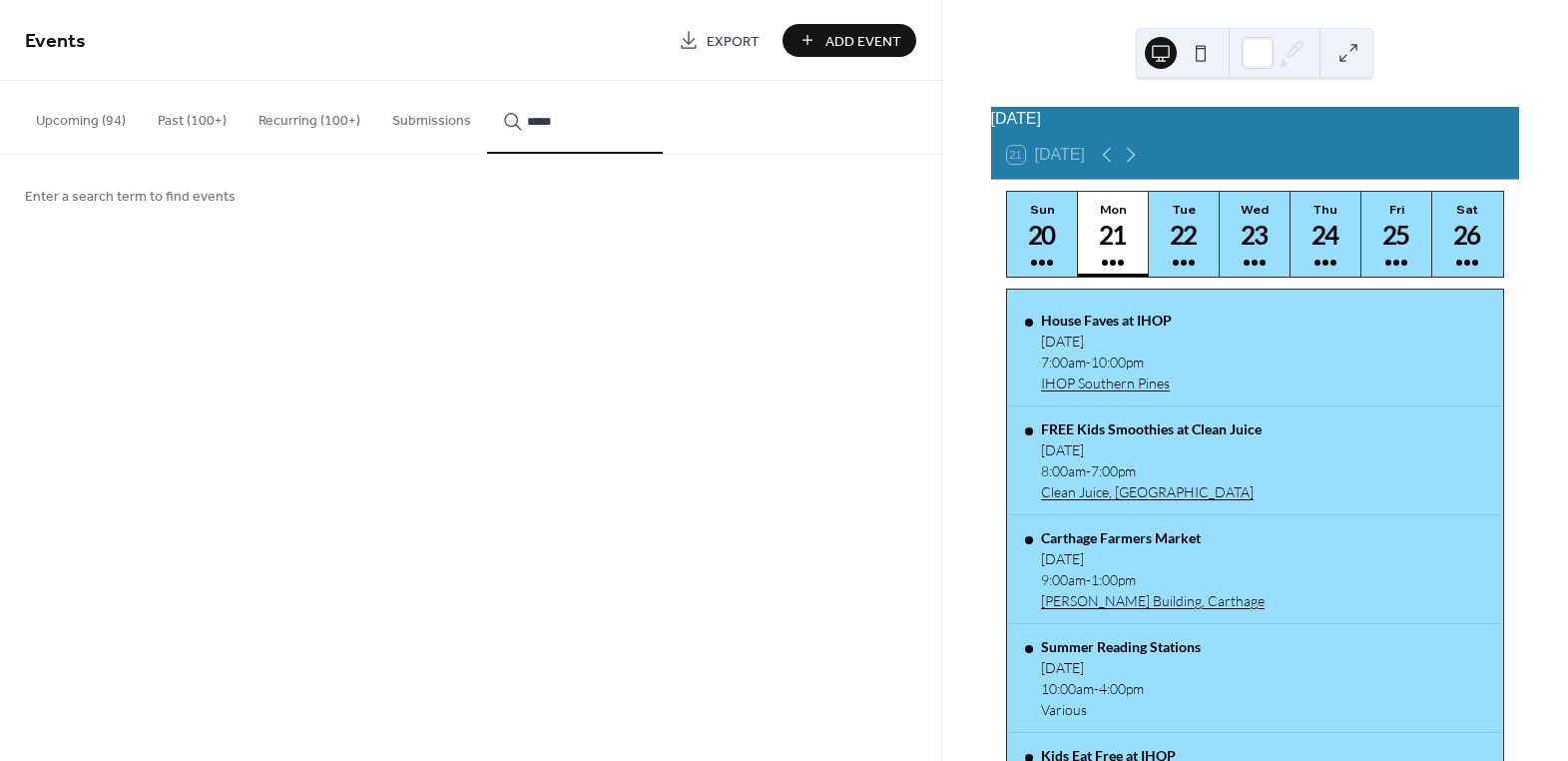 click on "****" at bounding box center [575, 117] 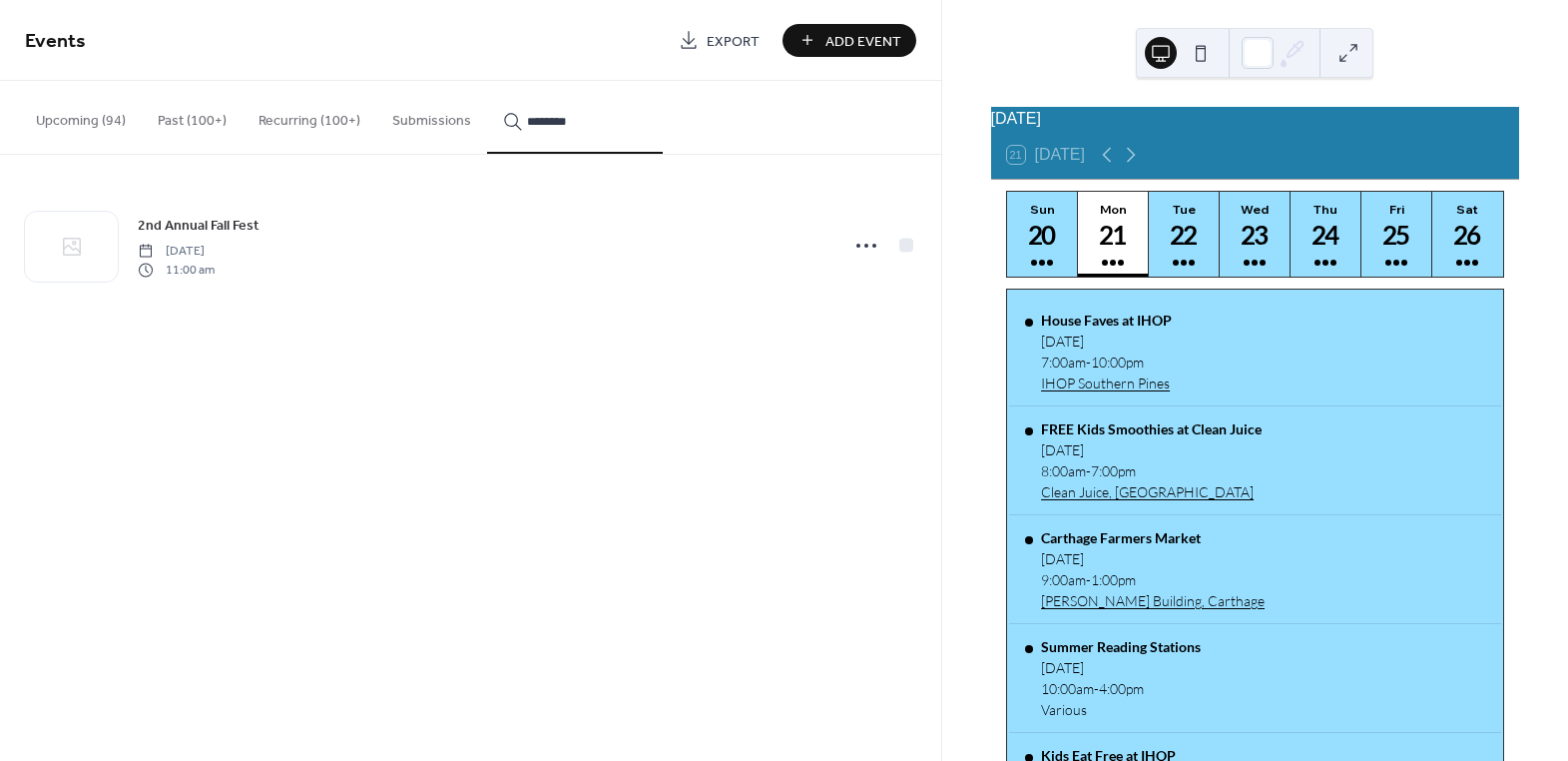 type on "********" 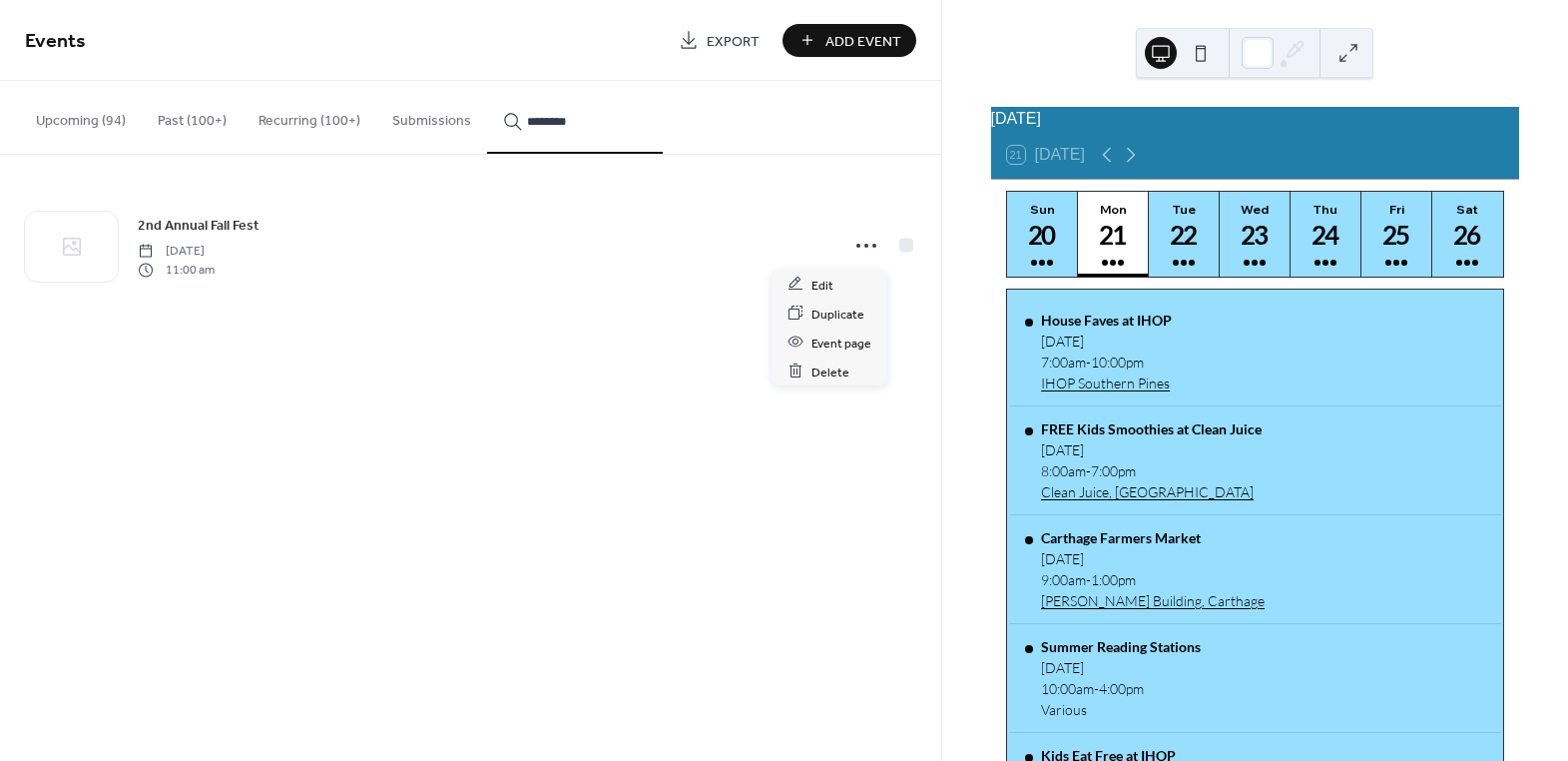 click 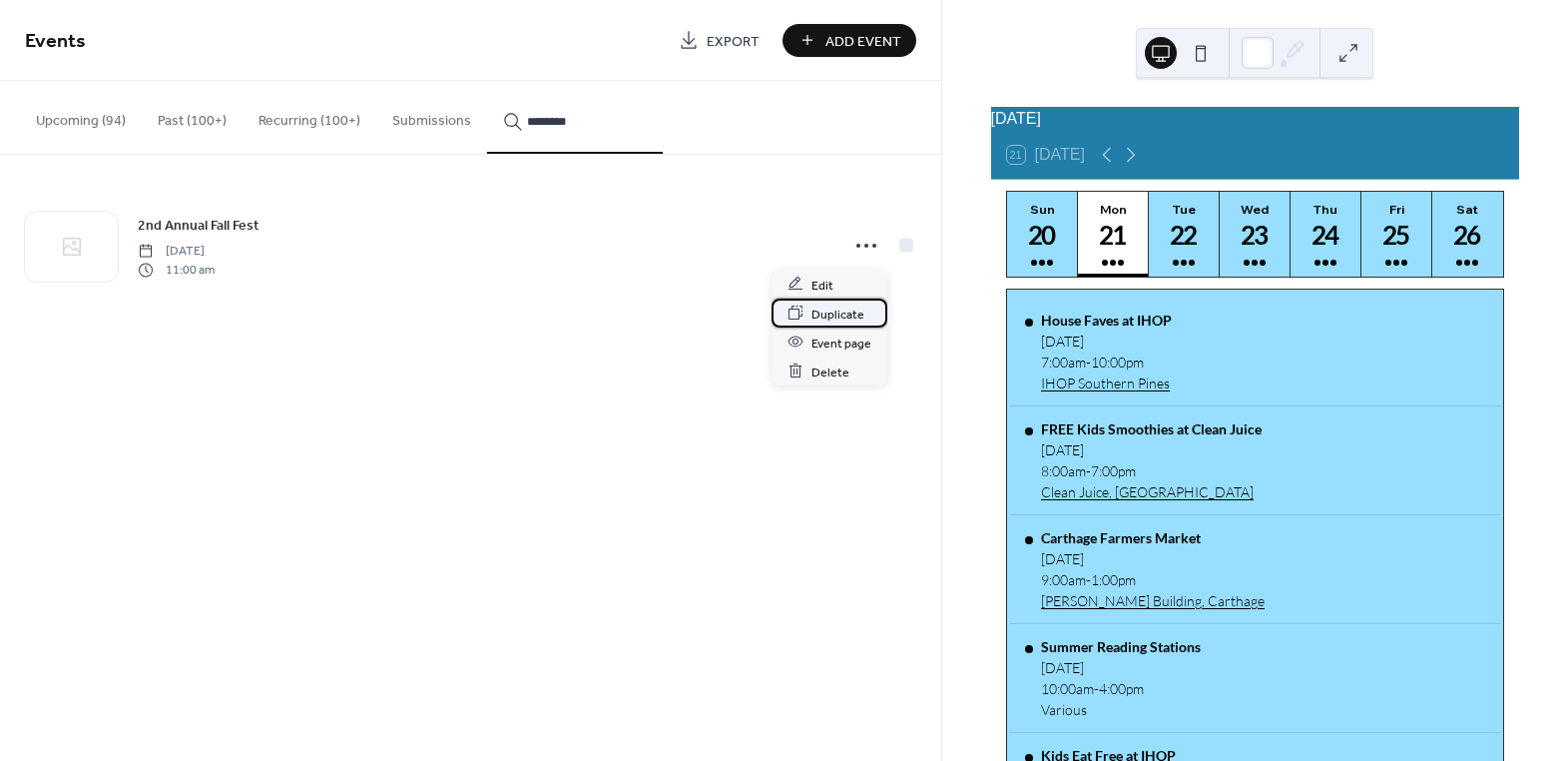 click on "Duplicate" at bounding box center [837, 314] 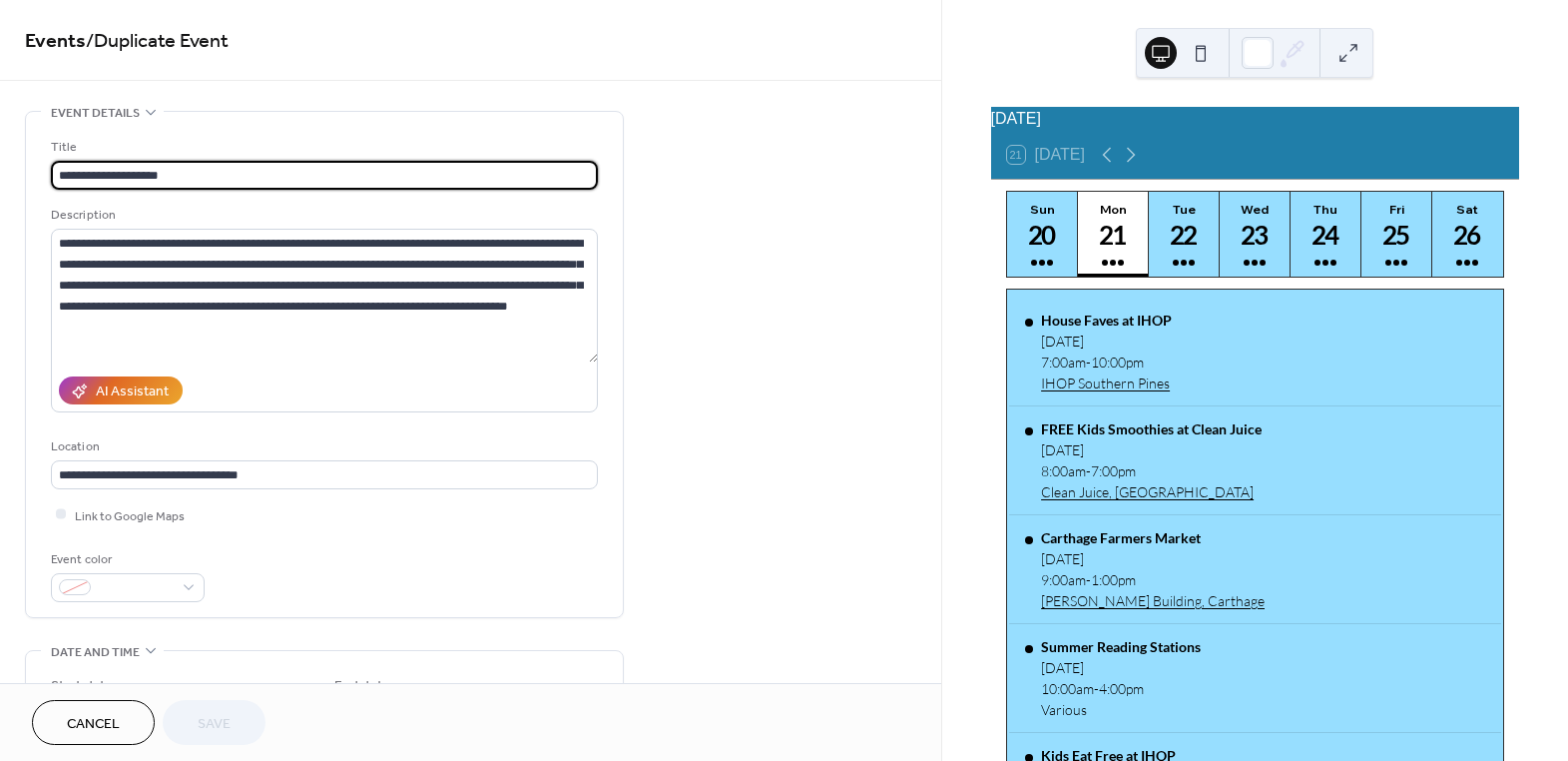 drag, startPoint x: 77, startPoint y: 173, endPoint x: 48, endPoint y: 155, distance: 34.132096 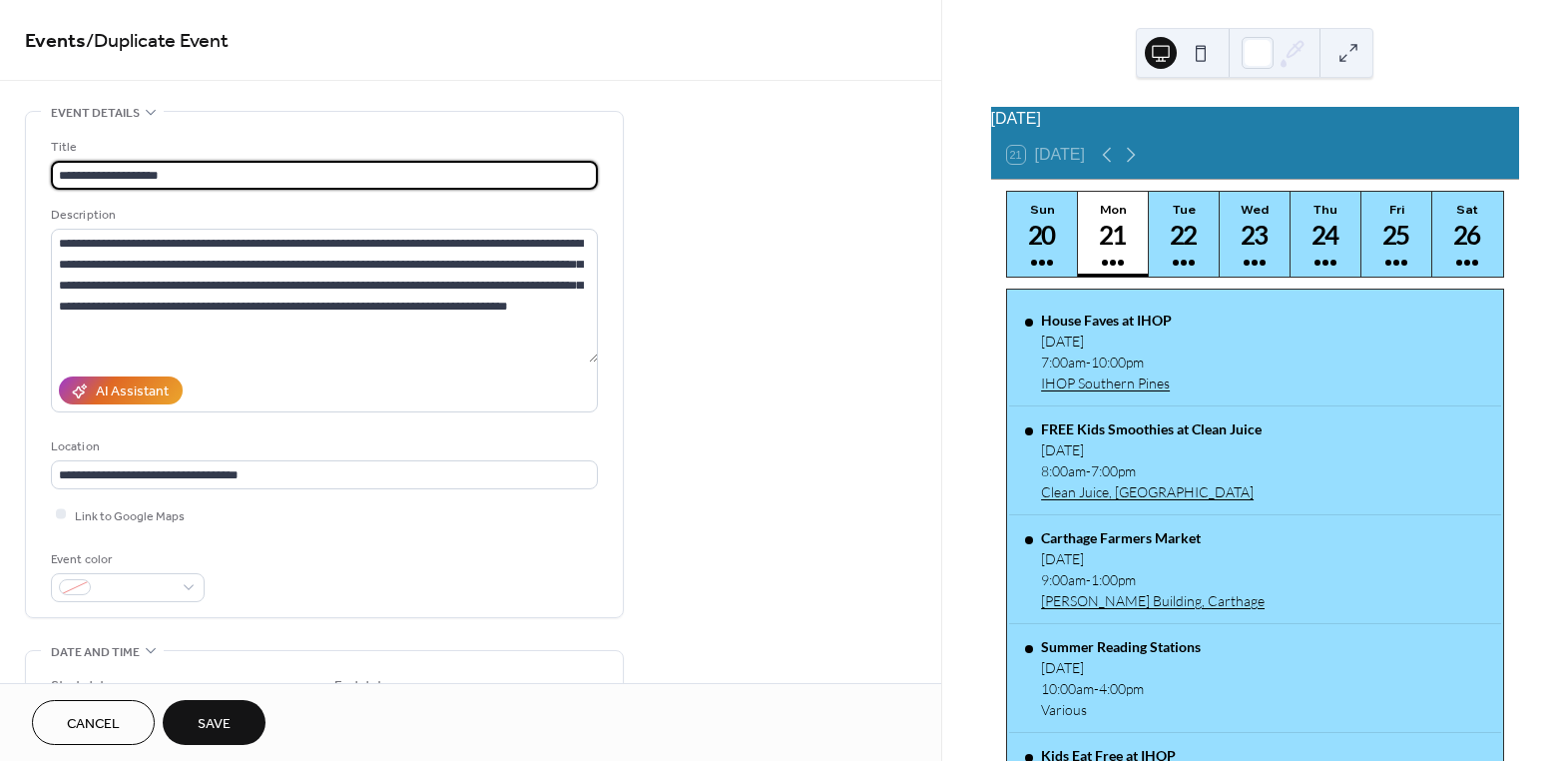 type on "**********" 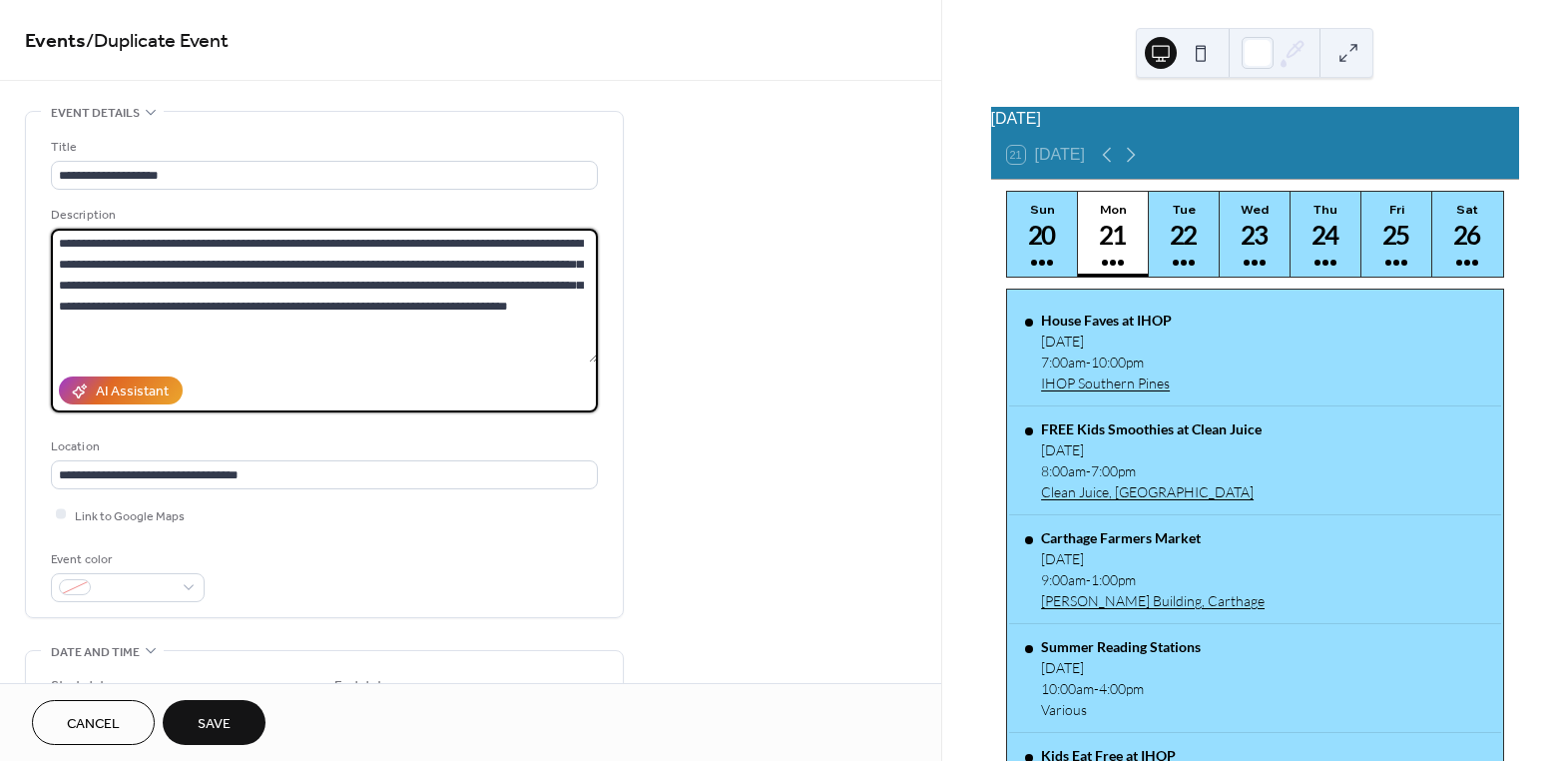 drag, startPoint x: 509, startPoint y: 239, endPoint x: 585, endPoint y: 309, distance: 103.32473 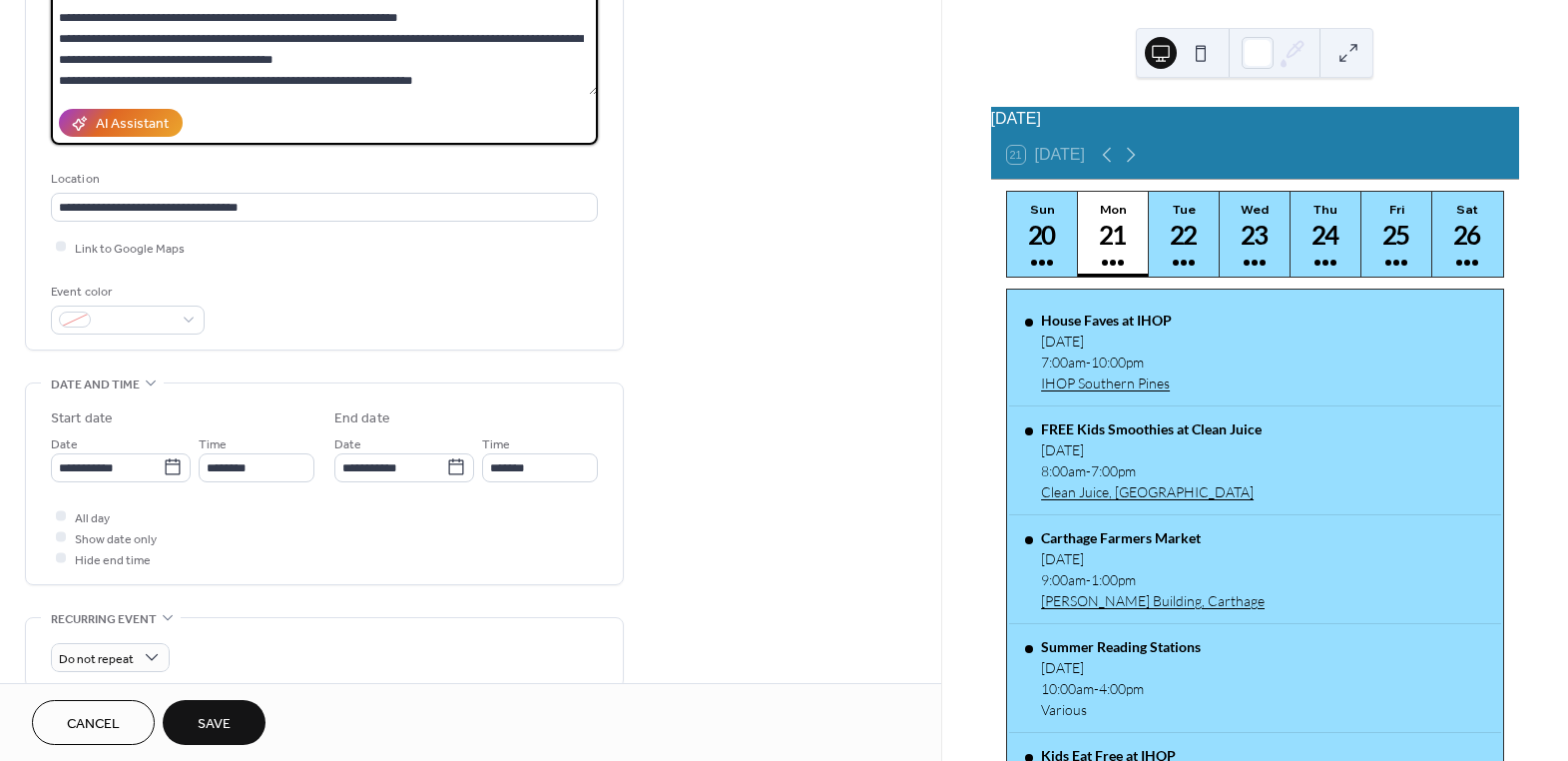 scroll, scrollTop: 272, scrollLeft: 0, axis: vertical 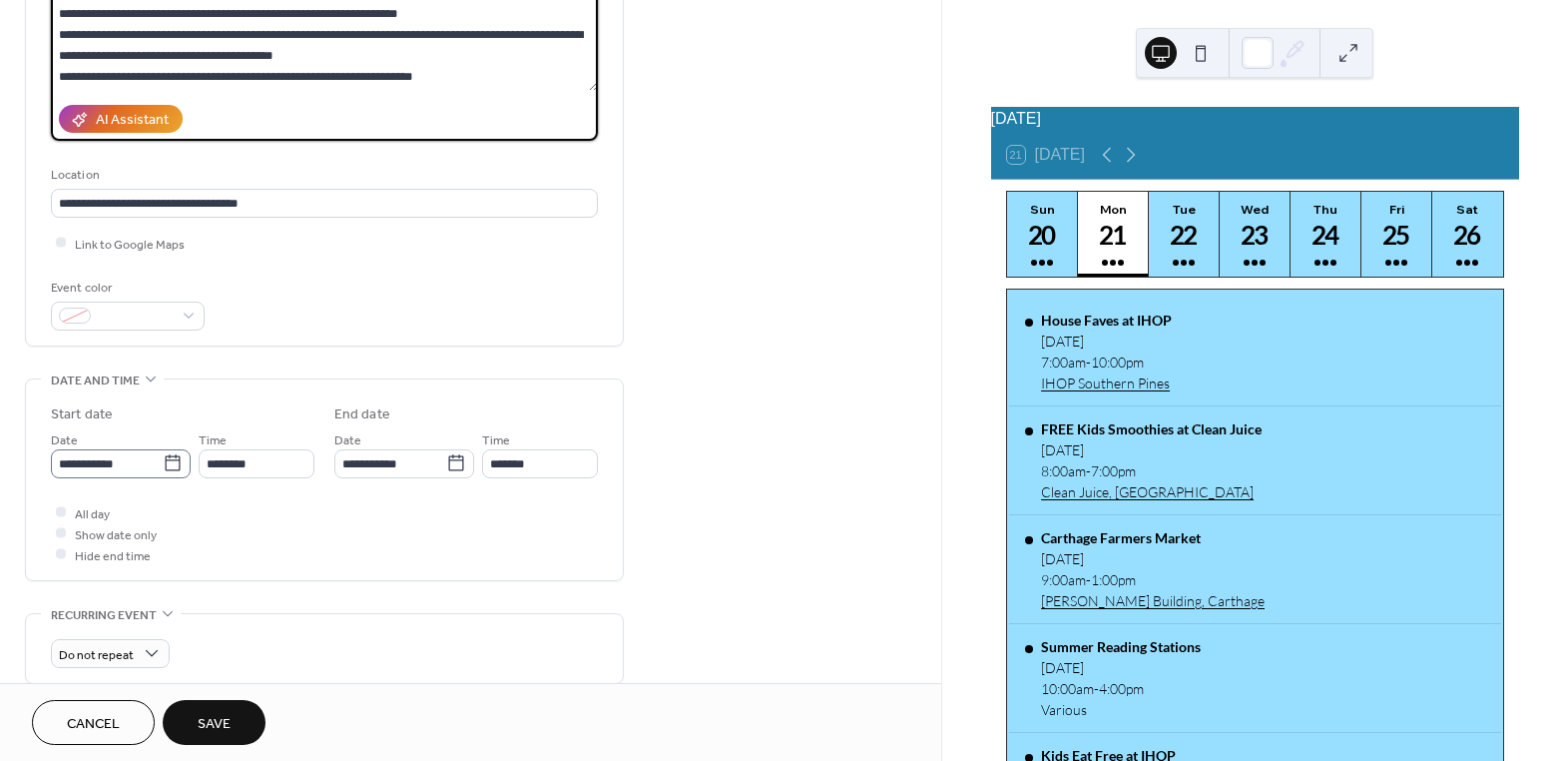 type on "**********" 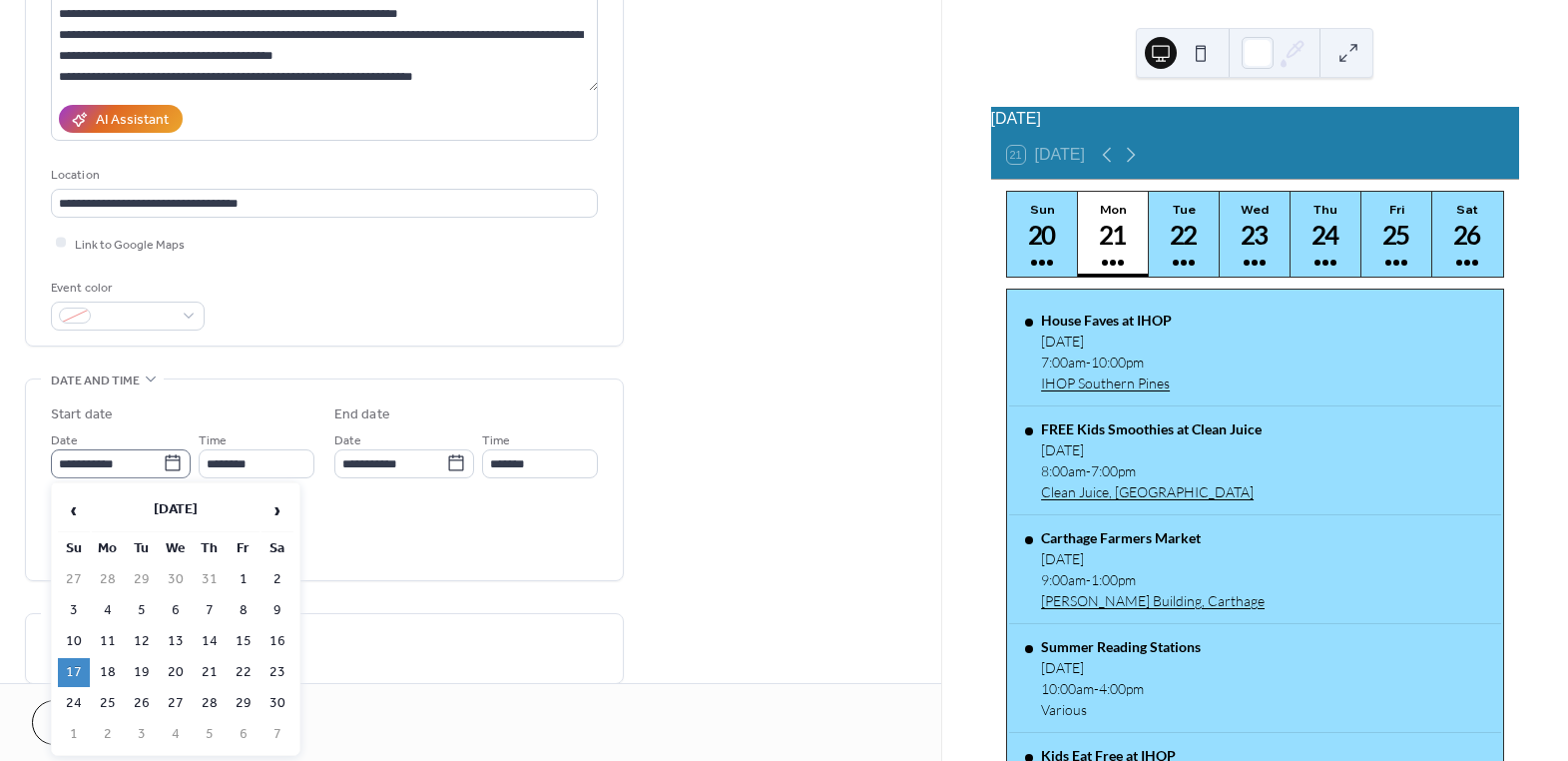 click 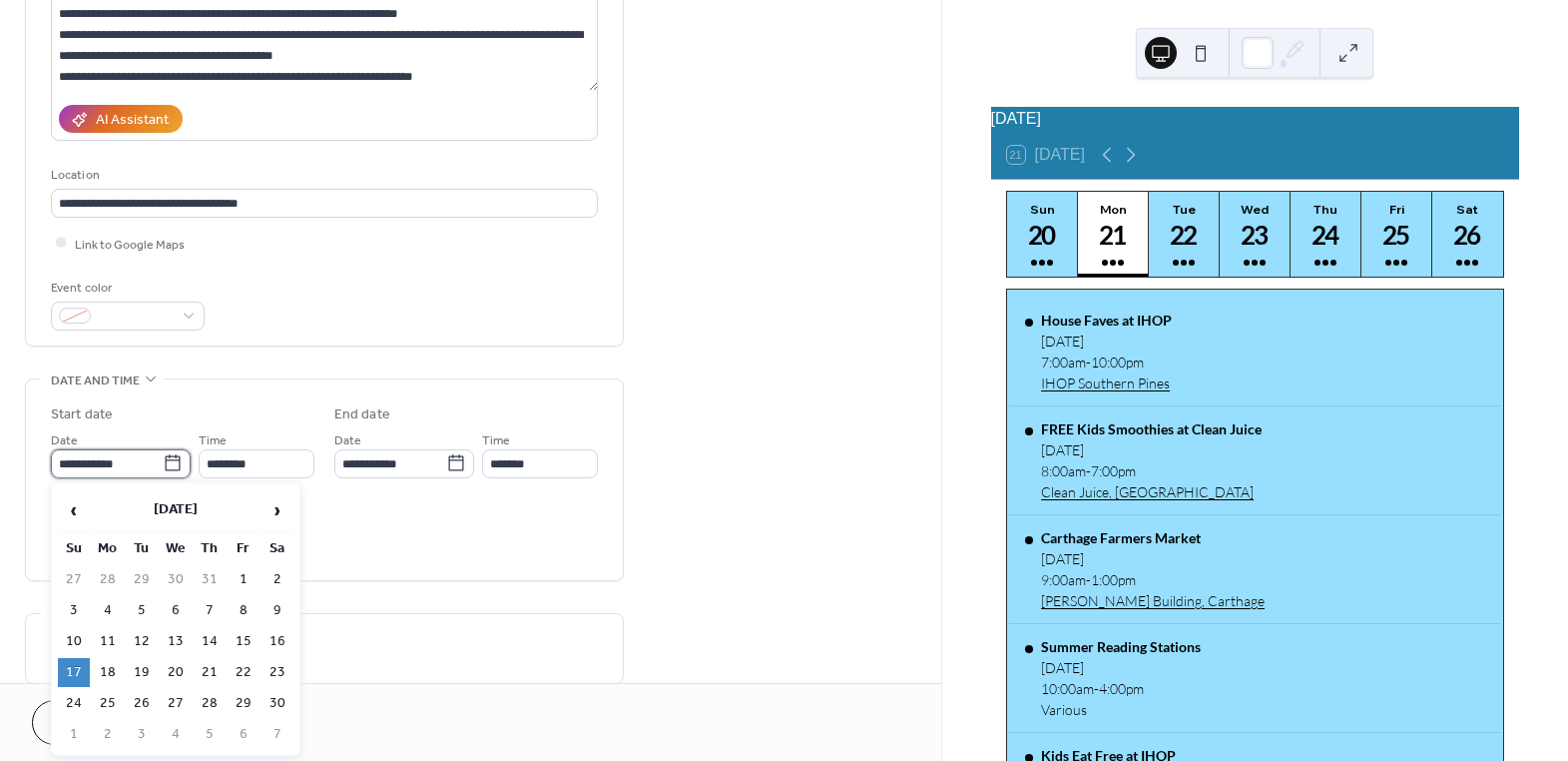 click on "**********" at bounding box center (107, 463) 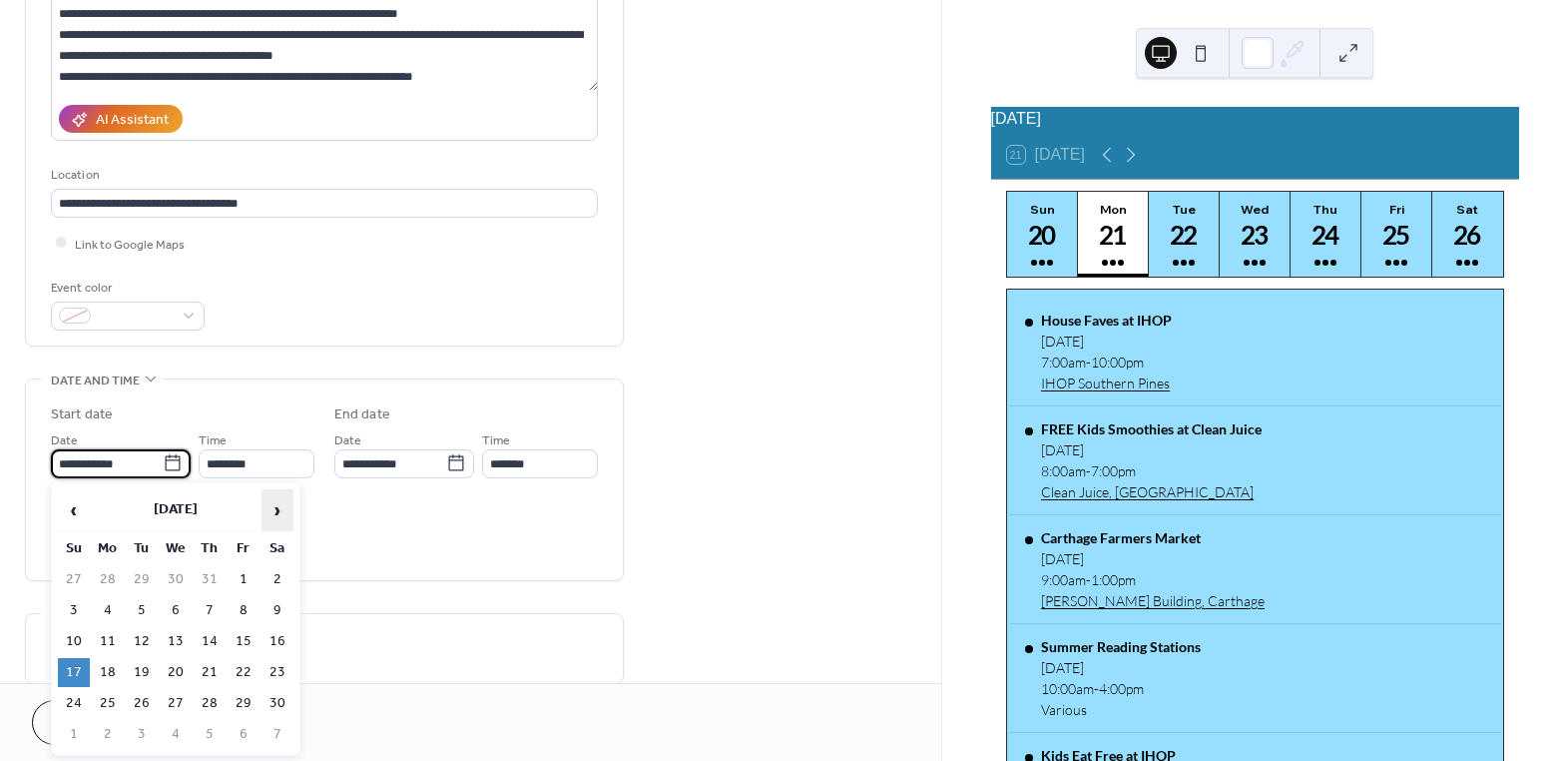 click on "›" at bounding box center [277, 510] 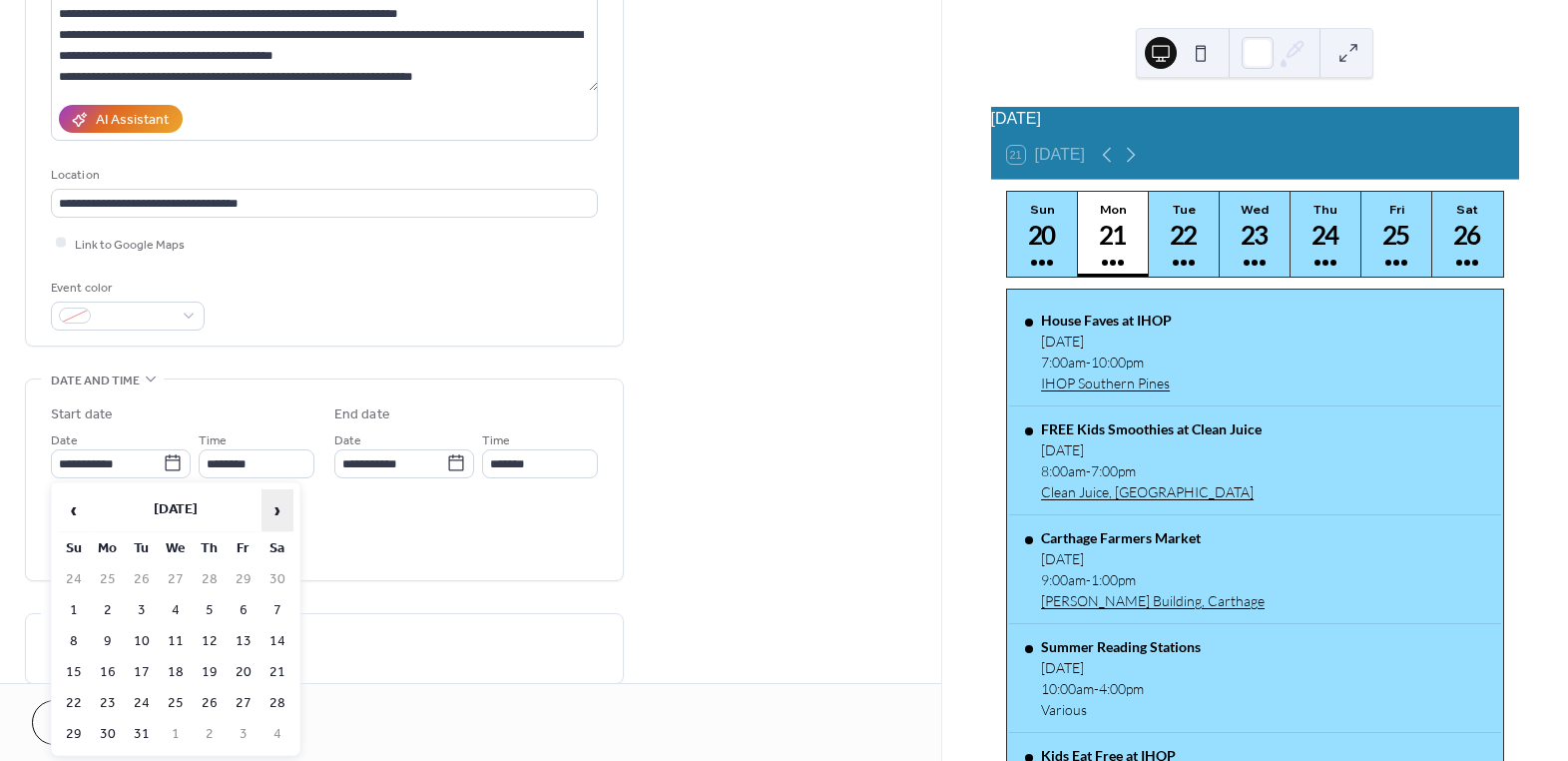 click on "›" at bounding box center (277, 510) 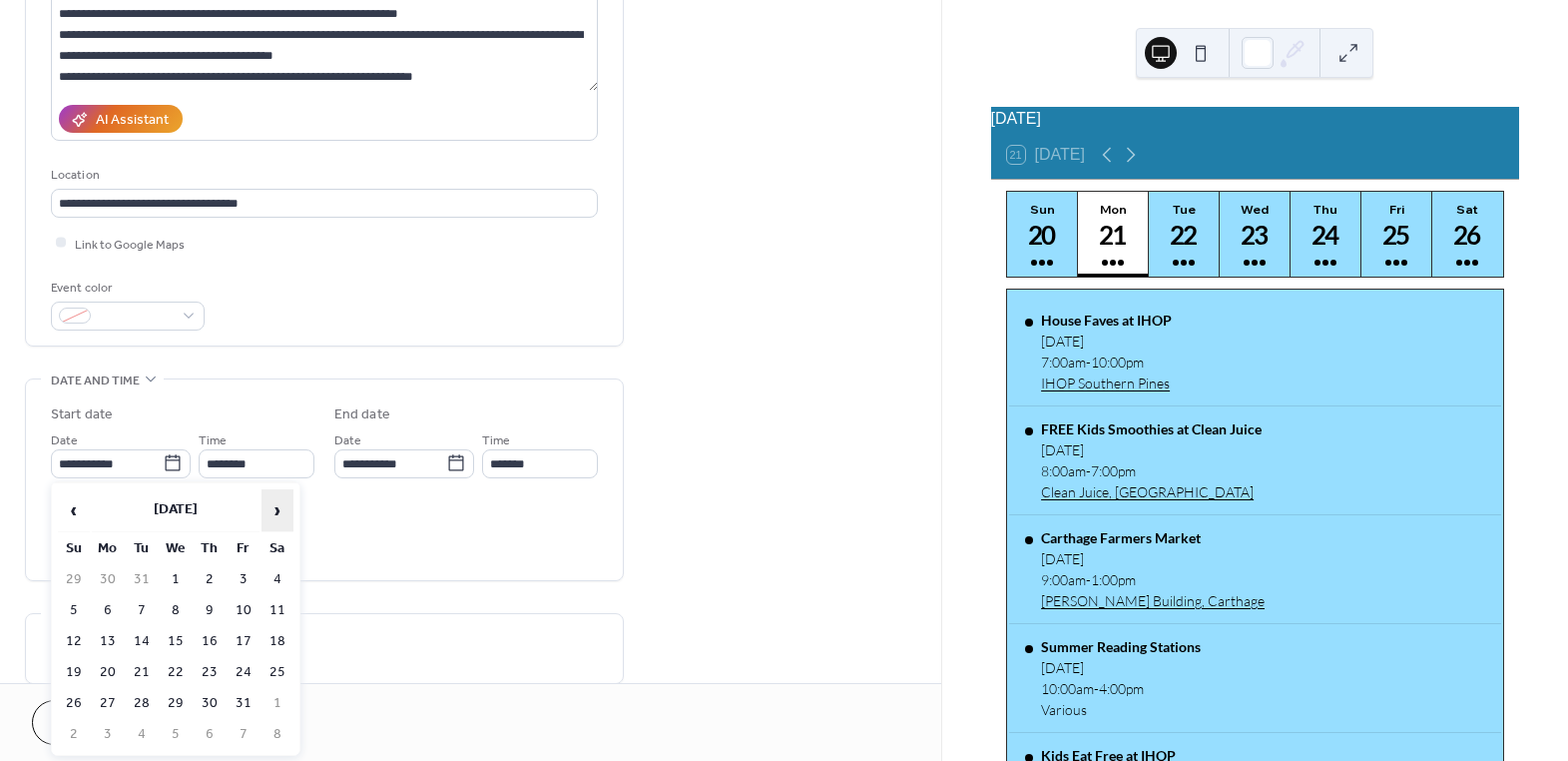 click on "›" at bounding box center [277, 510] 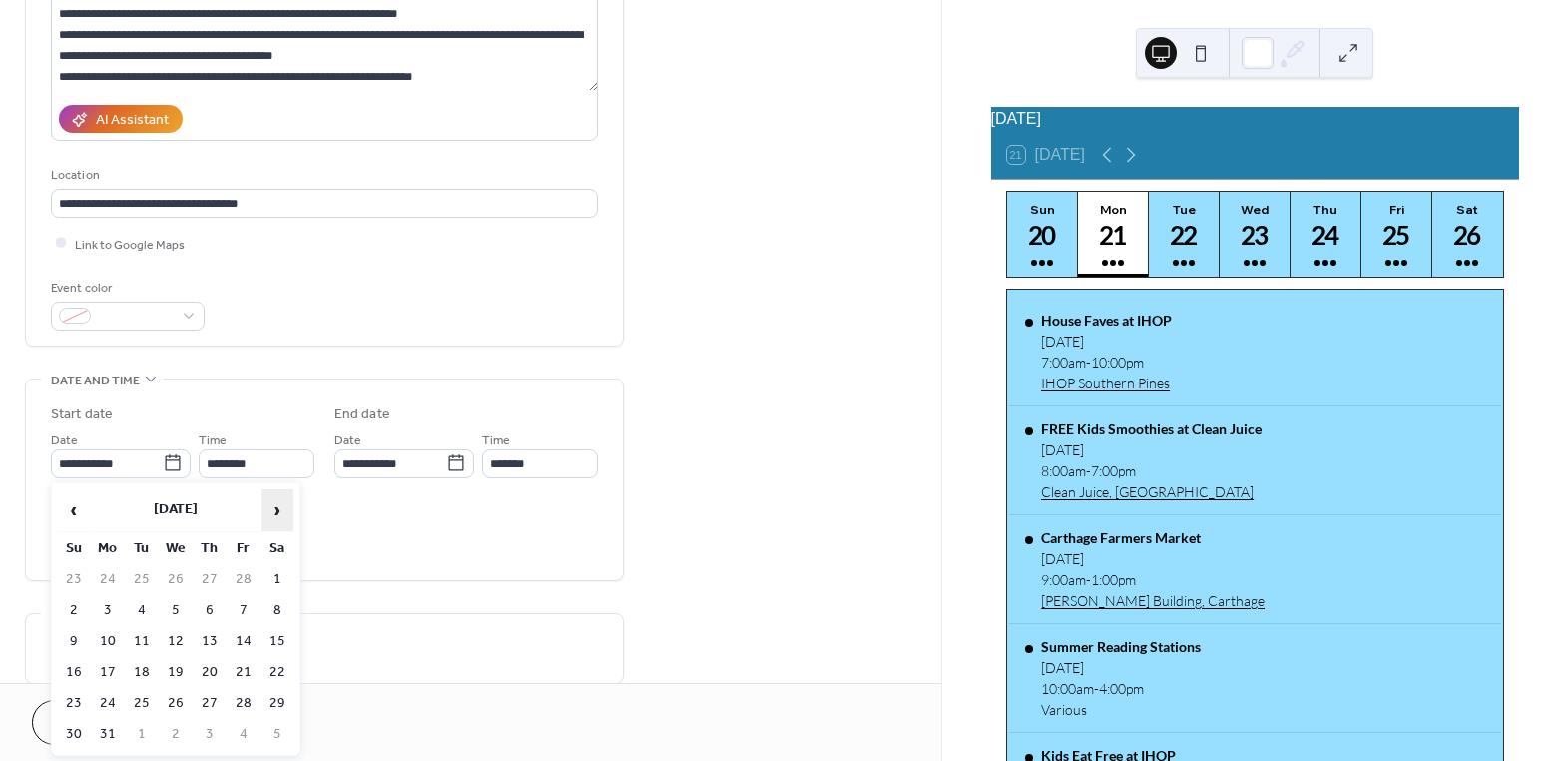 click on "›" at bounding box center (277, 510) 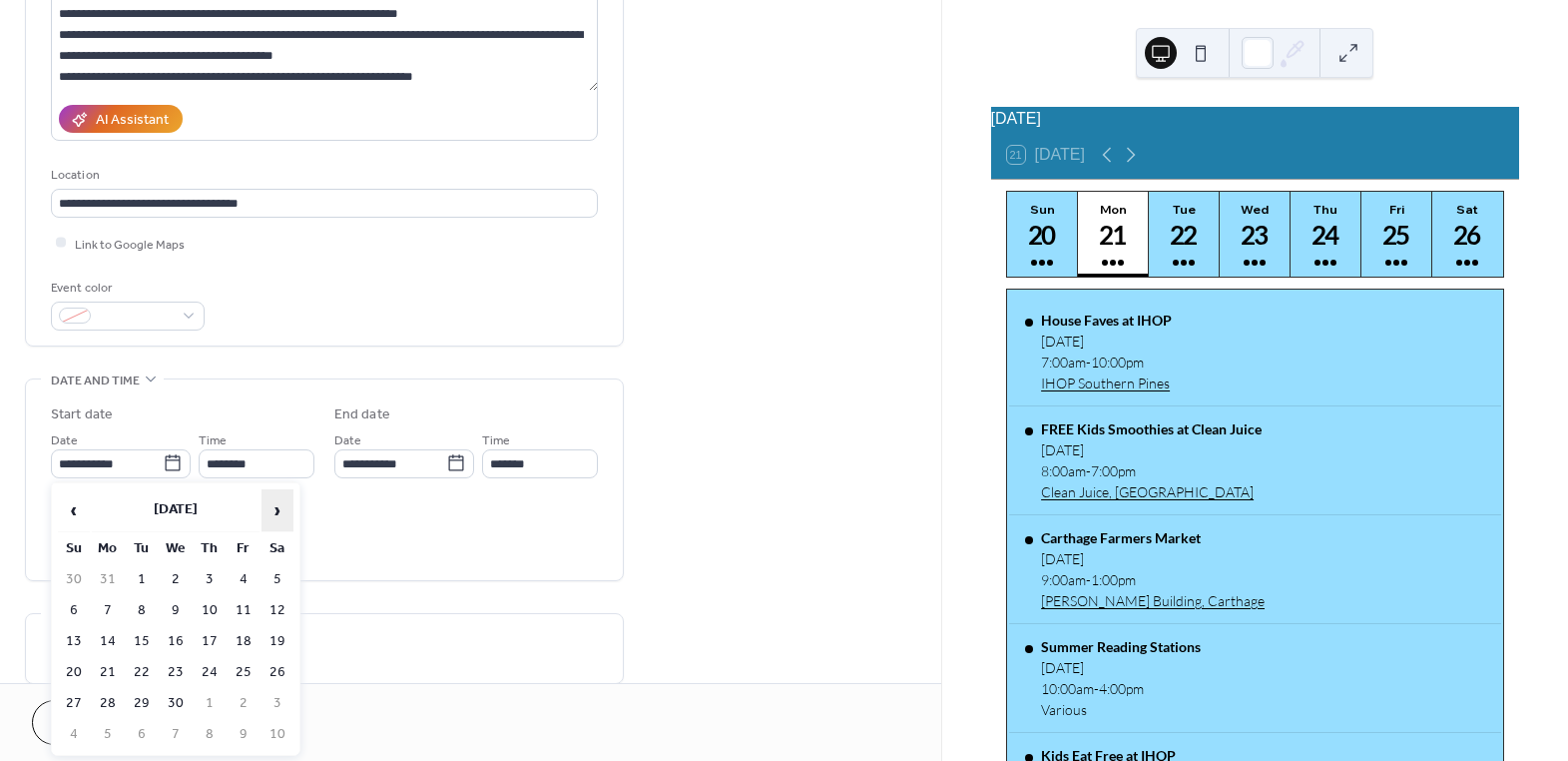 click on "›" at bounding box center [277, 510] 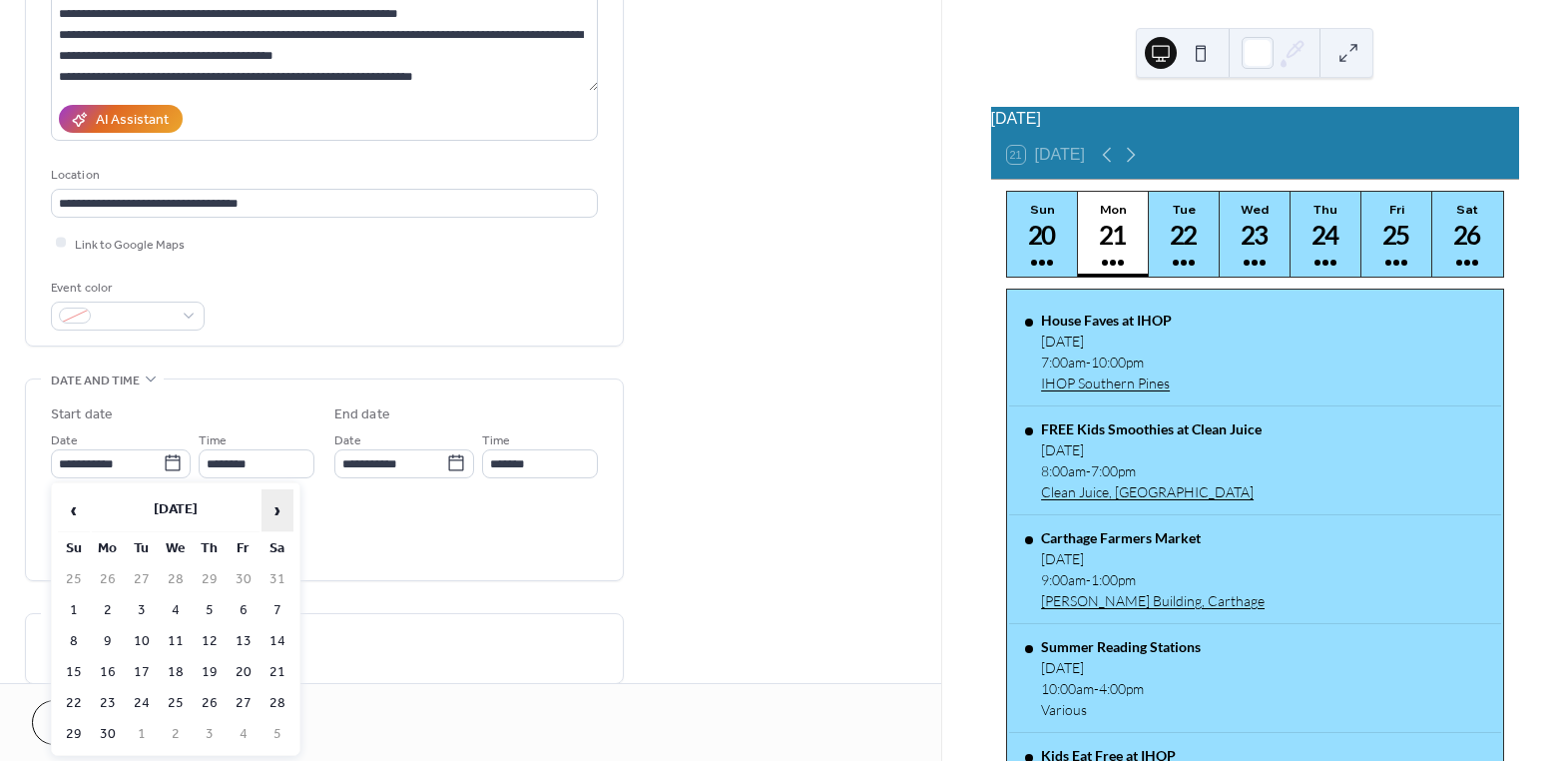 click on "›" at bounding box center (277, 510) 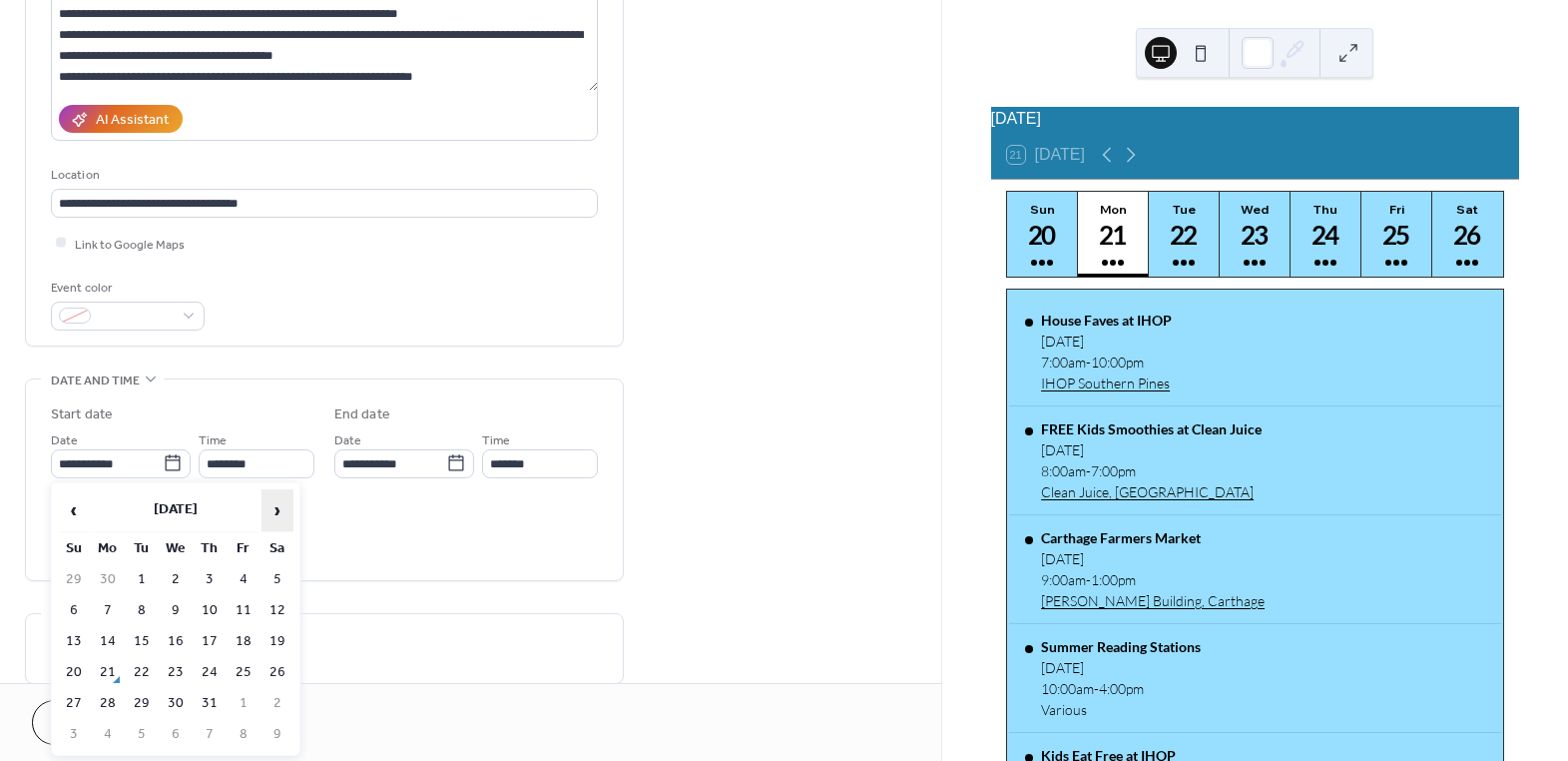 click on "›" at bounding box center [277, 510] 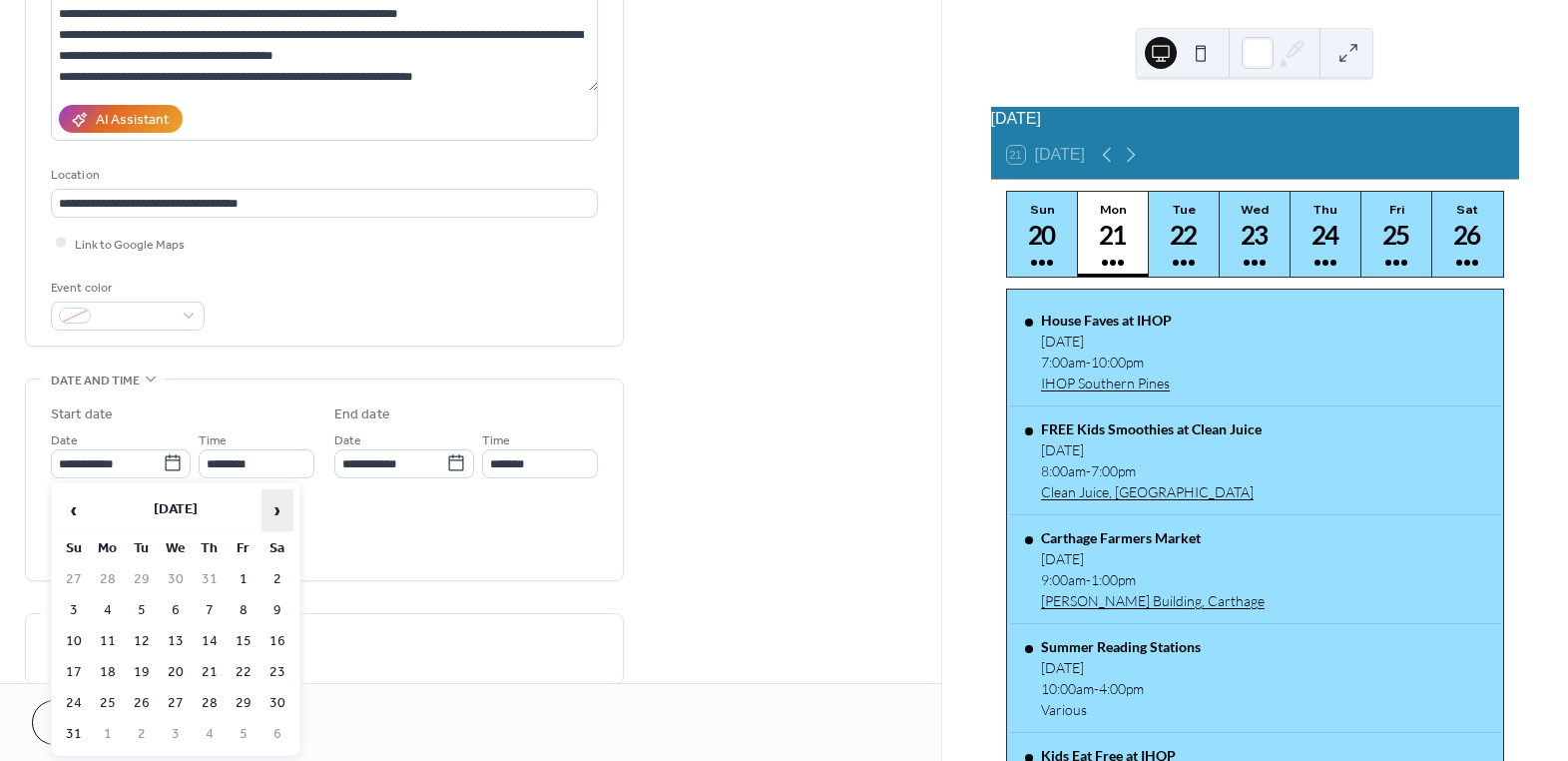click on "›" at bounding box center [277, 510] 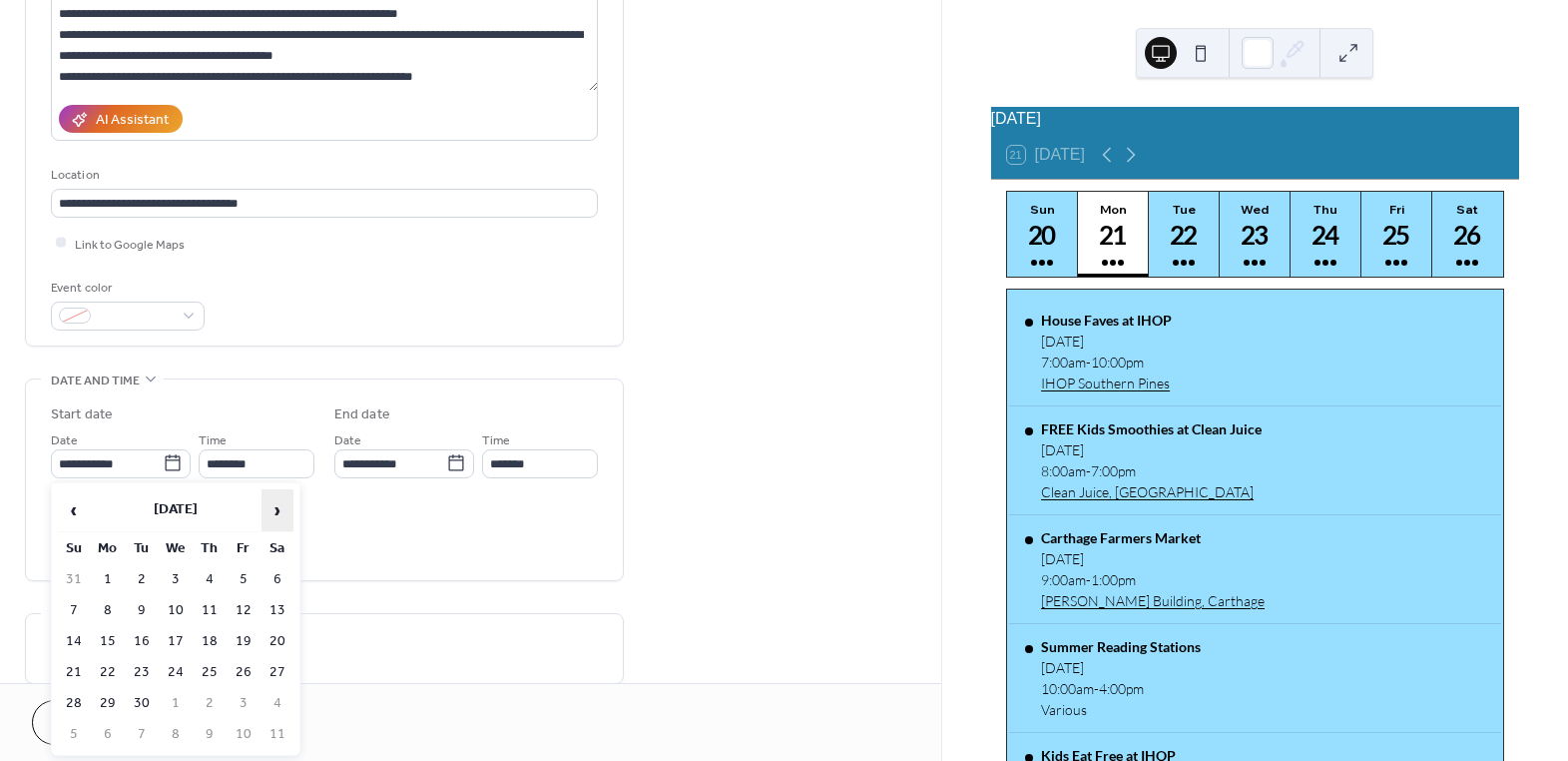 click on "›" at bounding box center [277, 510] 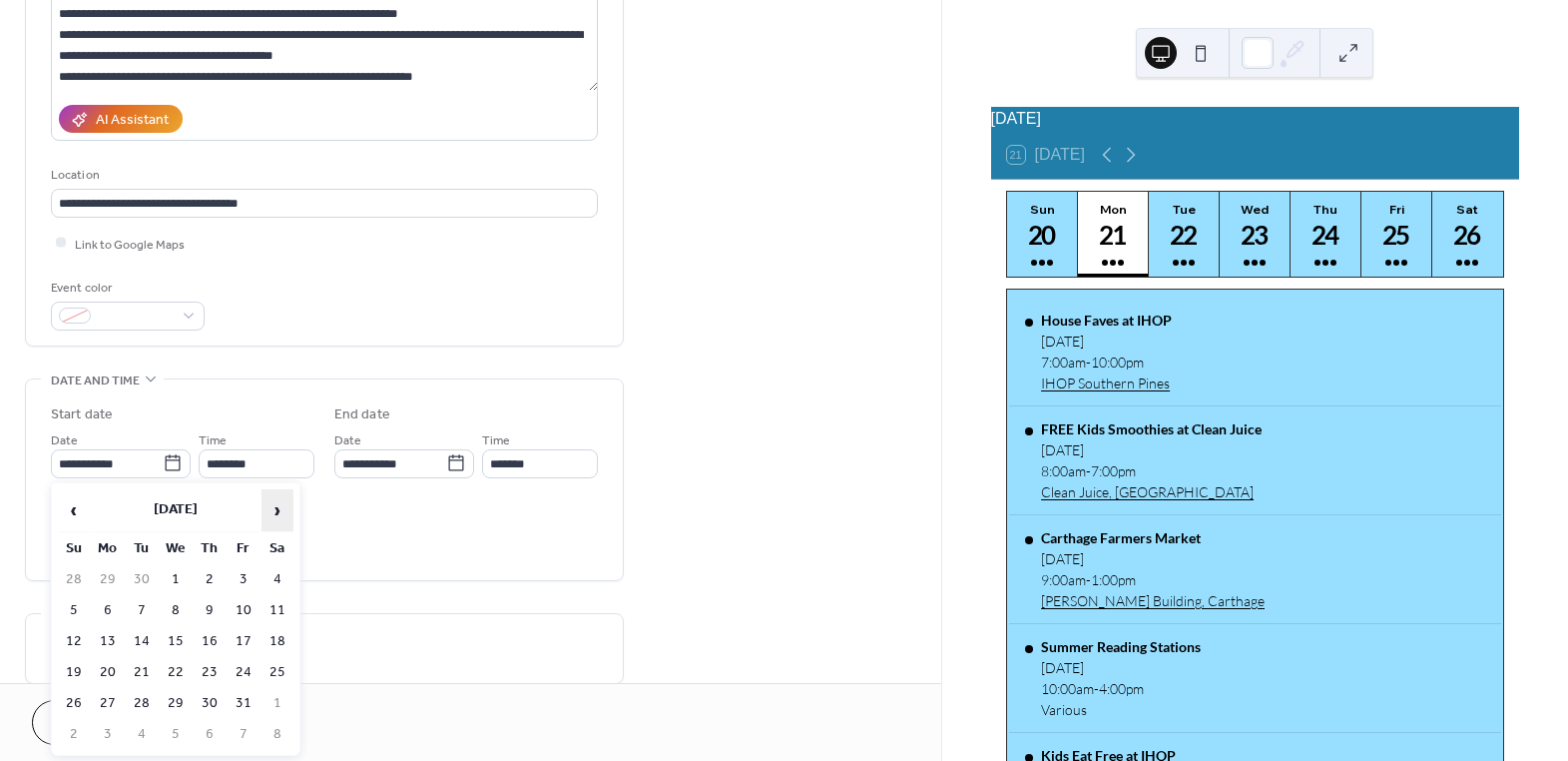 click on "›" at bounding box center [277, 510] 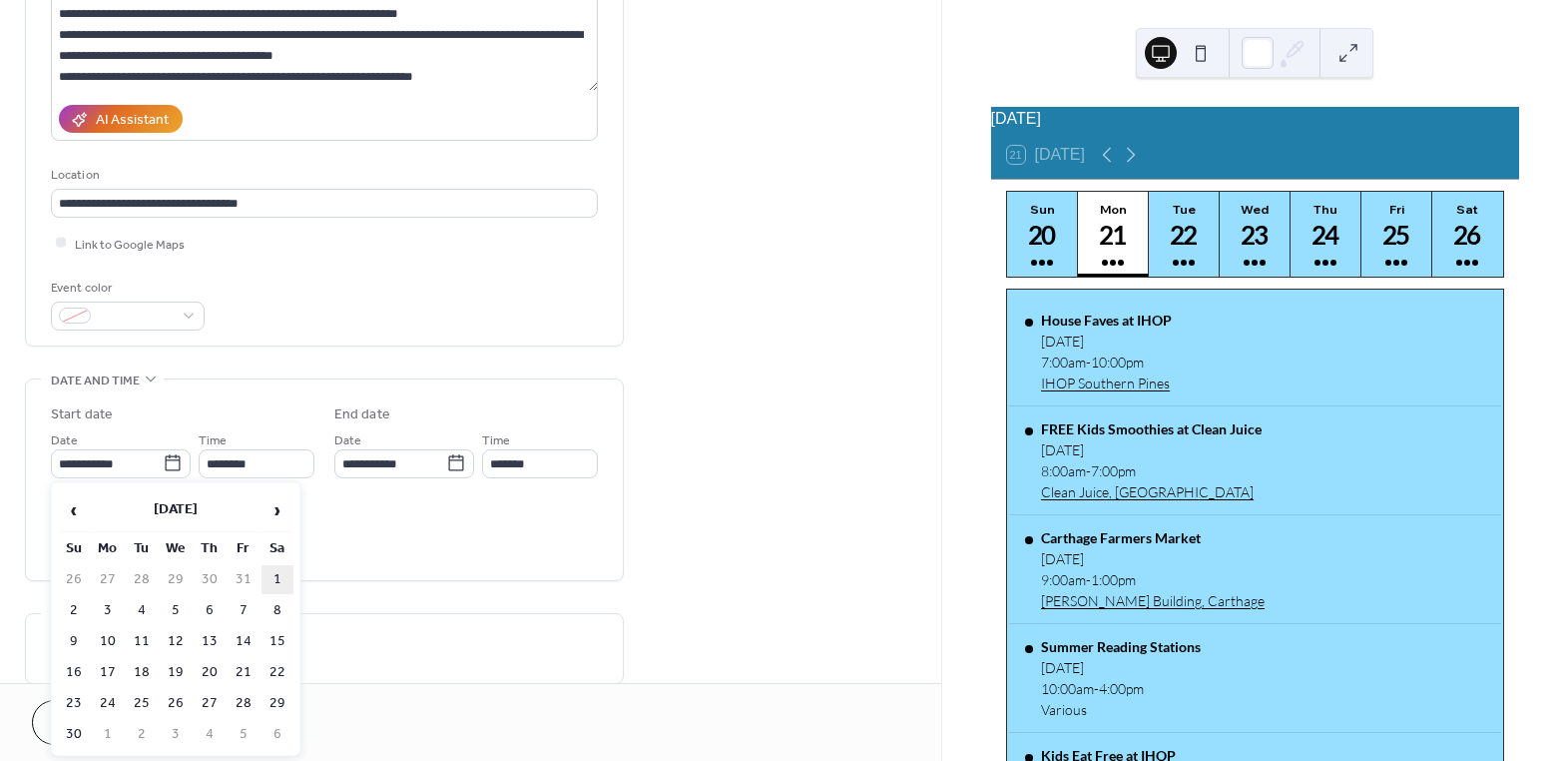 click on "1" at bounding box center (277, 579) 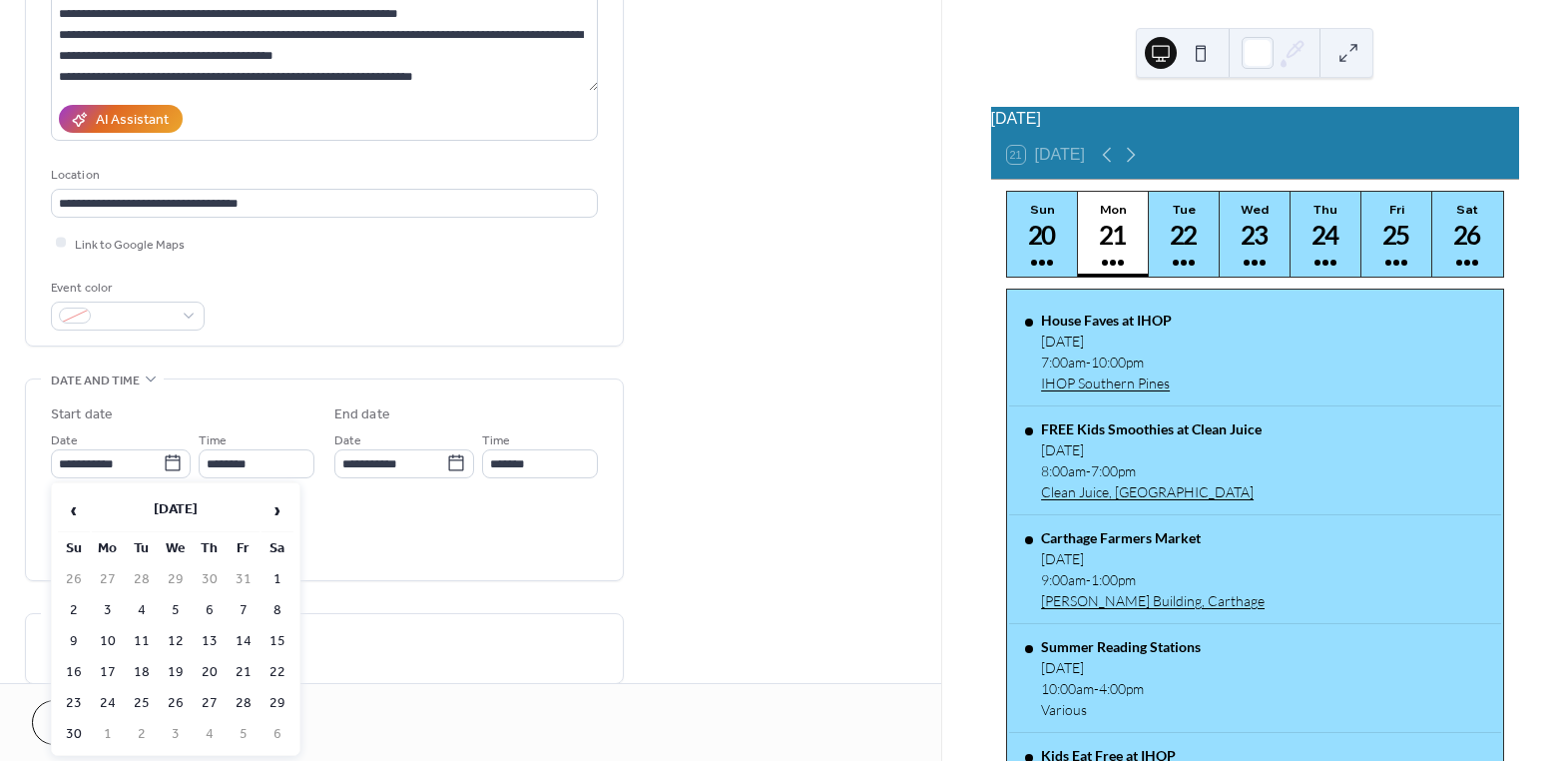type on "**********" 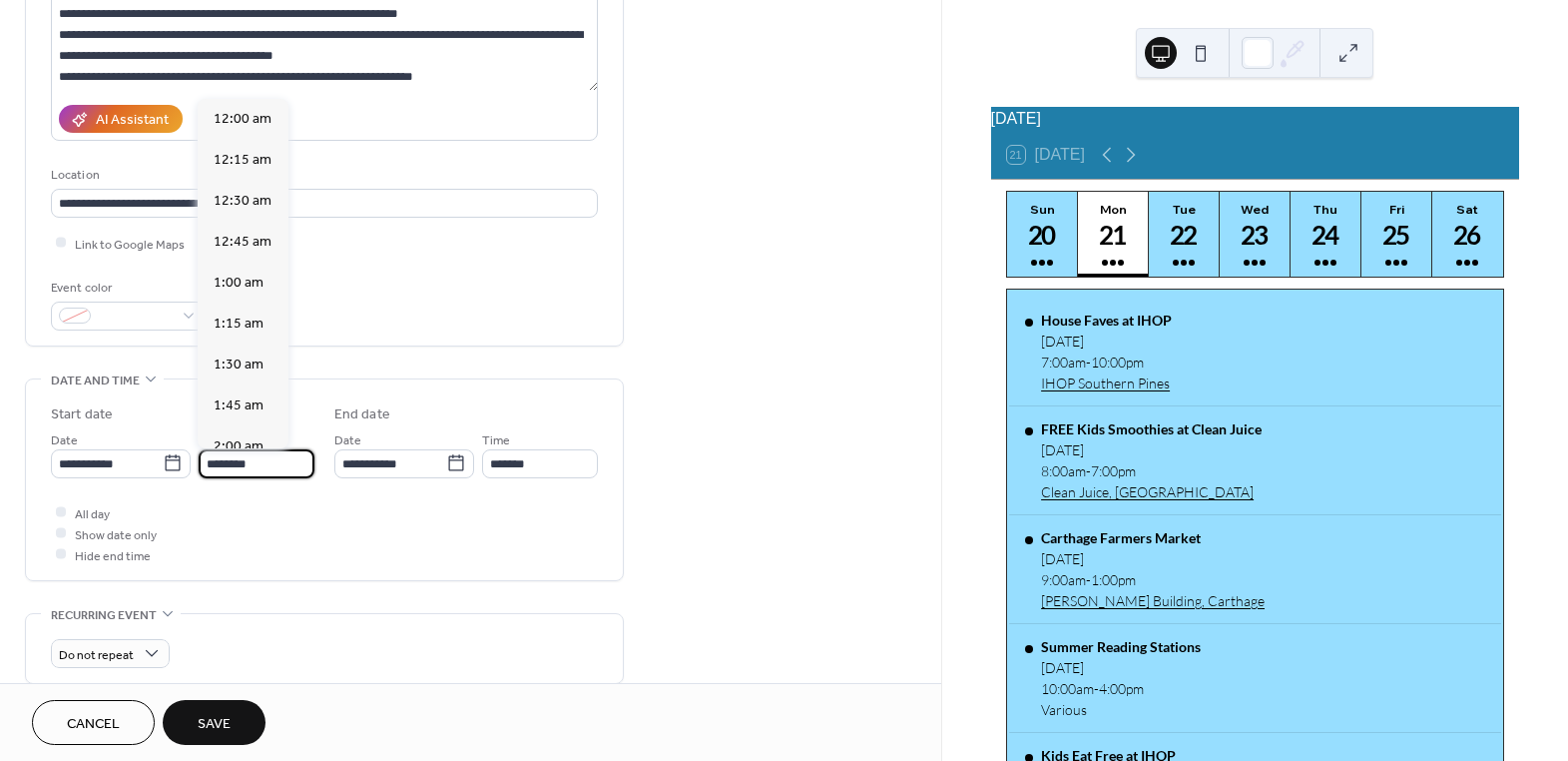 click on "********" at bounding box center (257, 463) 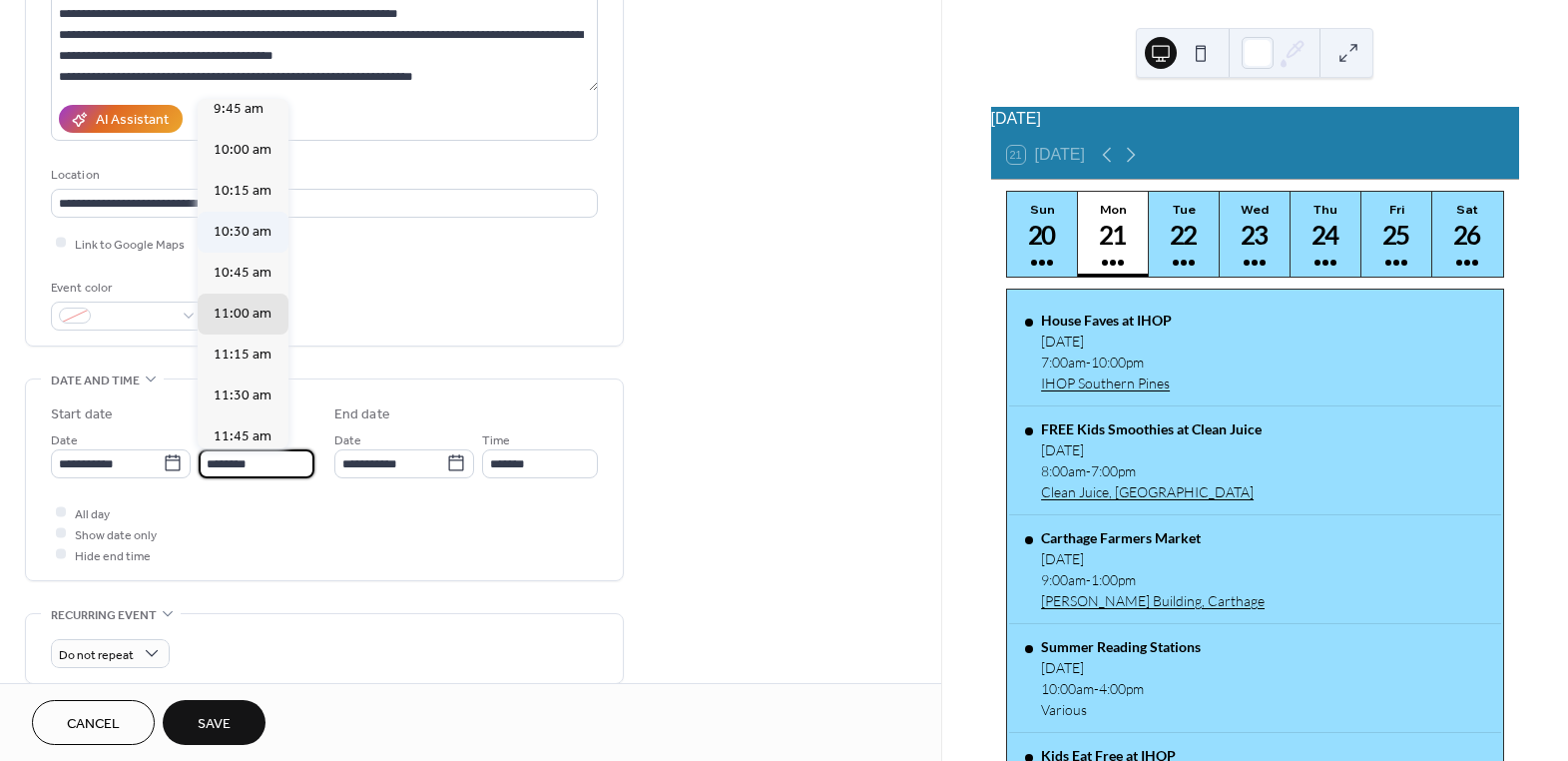 scroll, scrollTop: 1603, scrollLeft: 0, axis: vertical 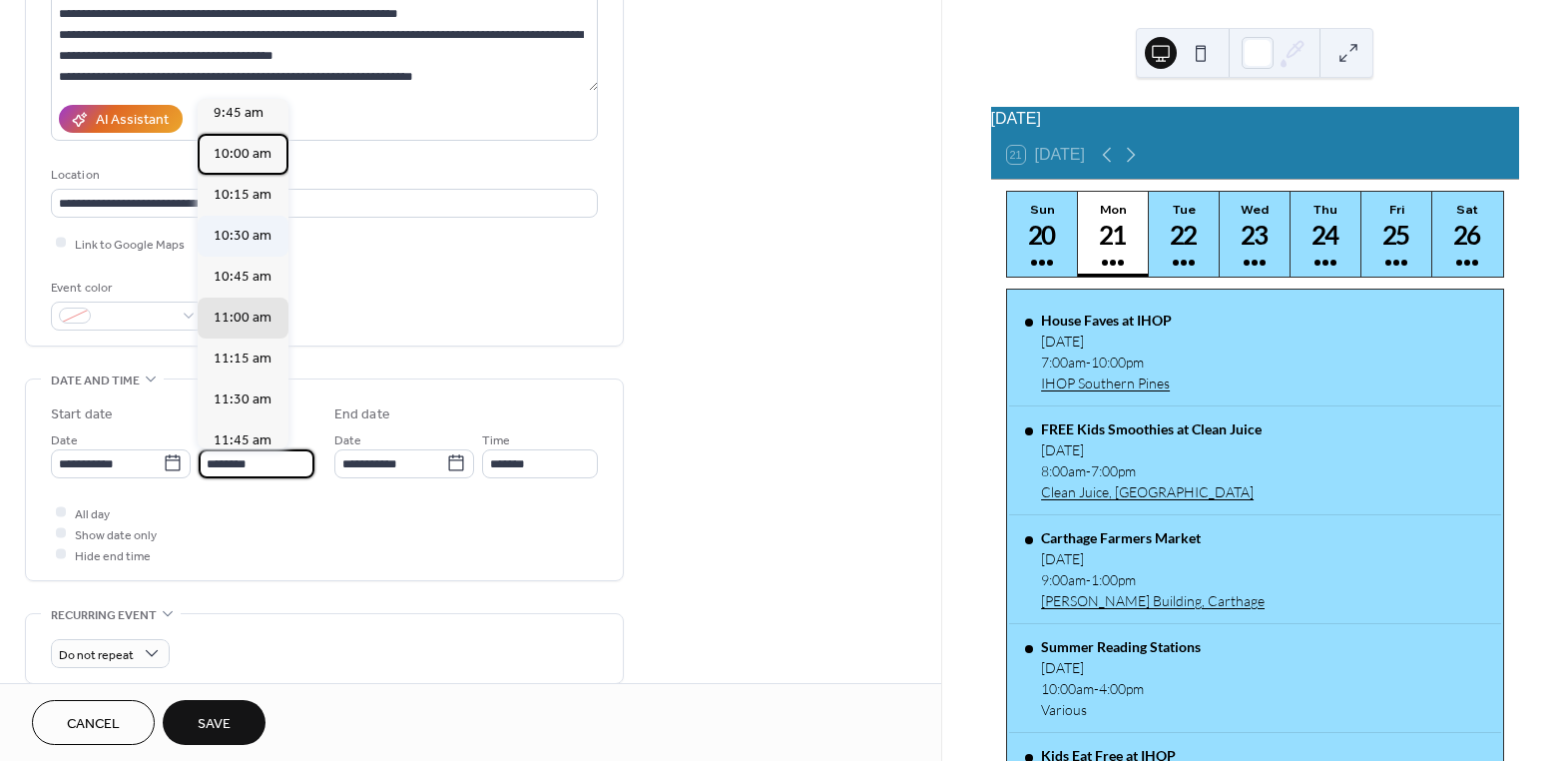 click on "10:00 am" at bounding box center (243, 153) 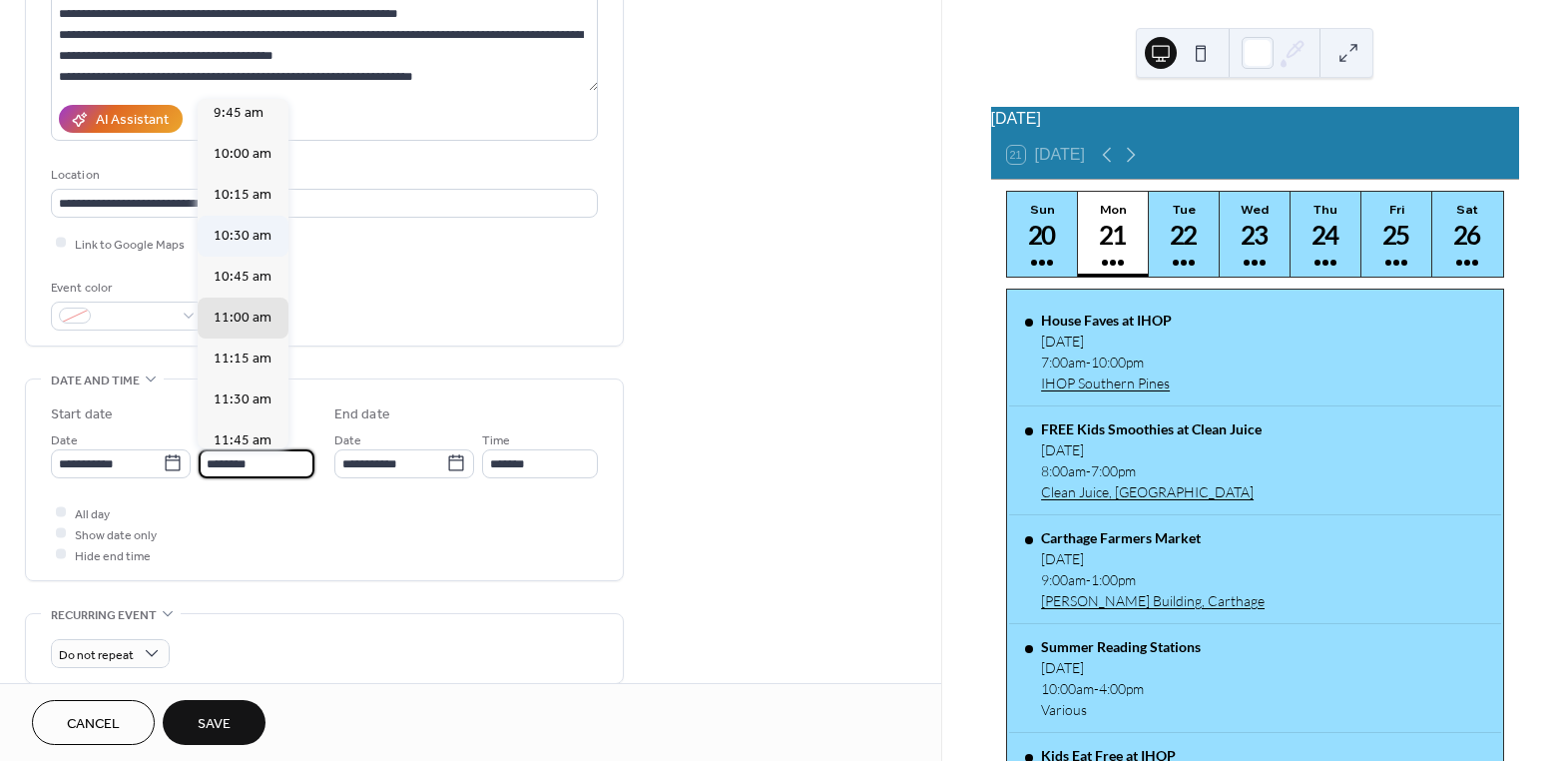 type on "********" 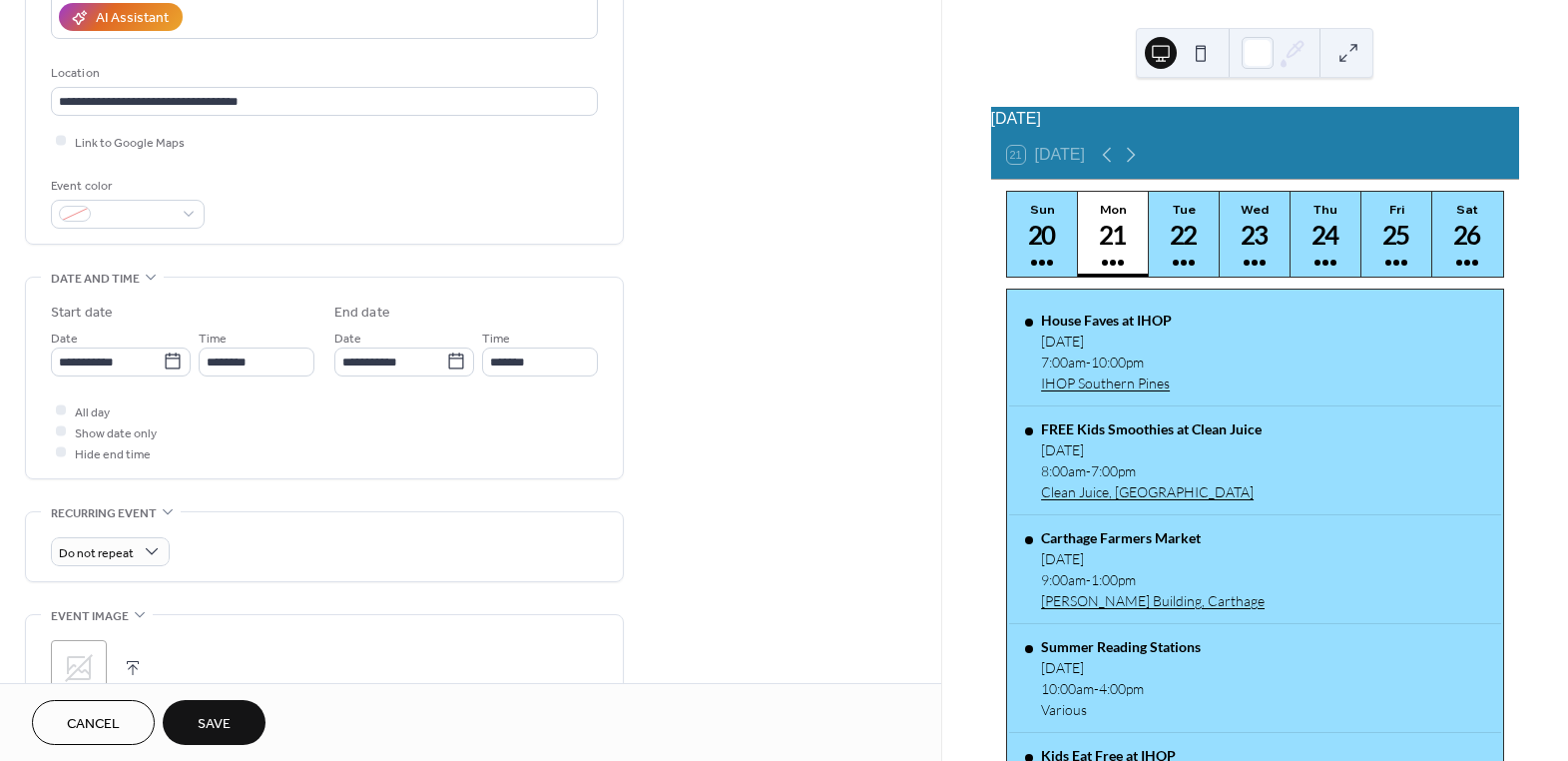 scroll, scrollTop: 817, scrollLeft: 0, axis: vertical 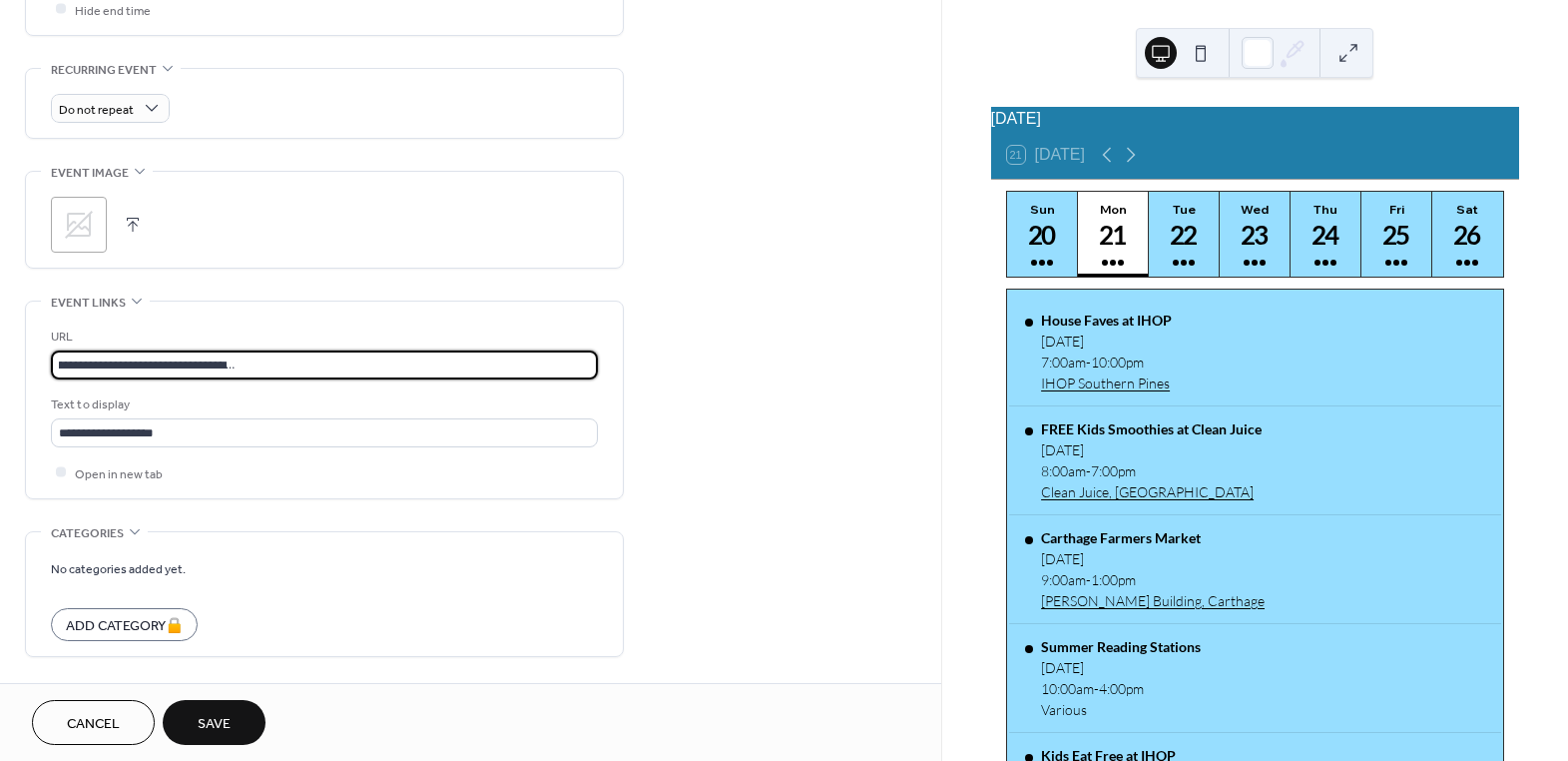 drag, startPoint x: 55, startPoint y: 360, endPoint x: 880, endPoint y: 365, distance: 825.01515 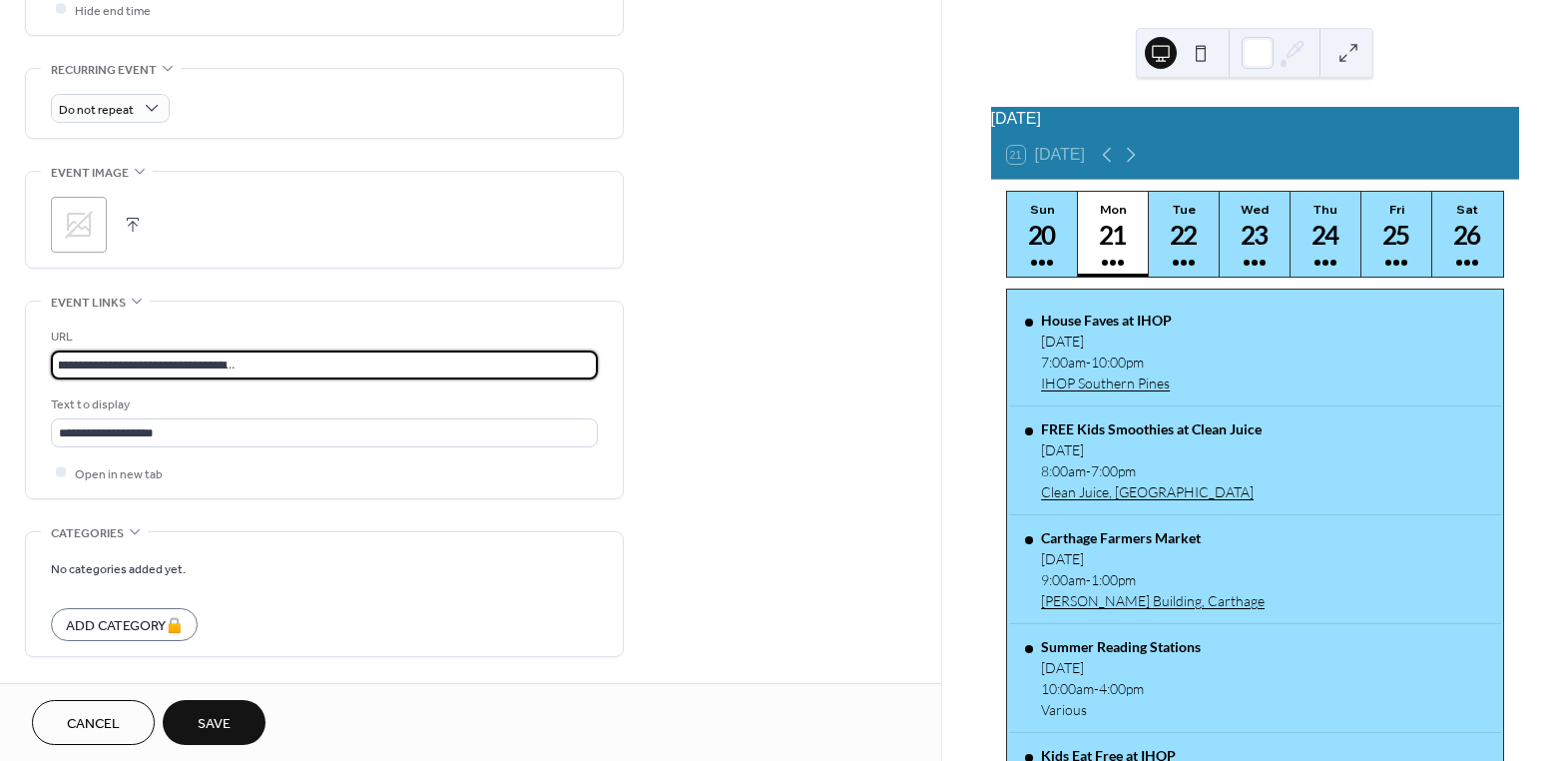 click on "**********" at bounding box center (470, 22) 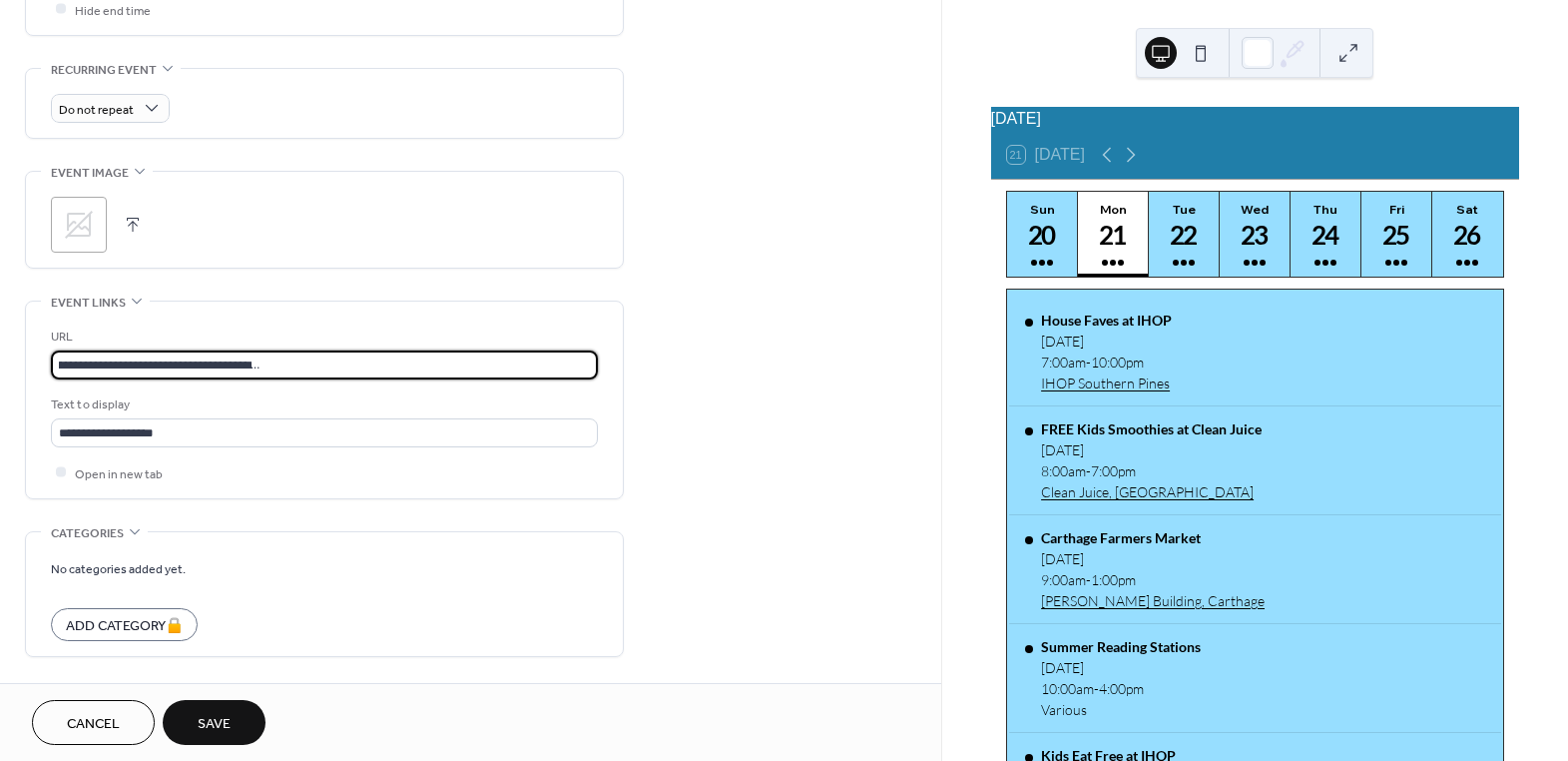 scroll, scrollTop: 0, scrollLeft: 576, axis: horizontal 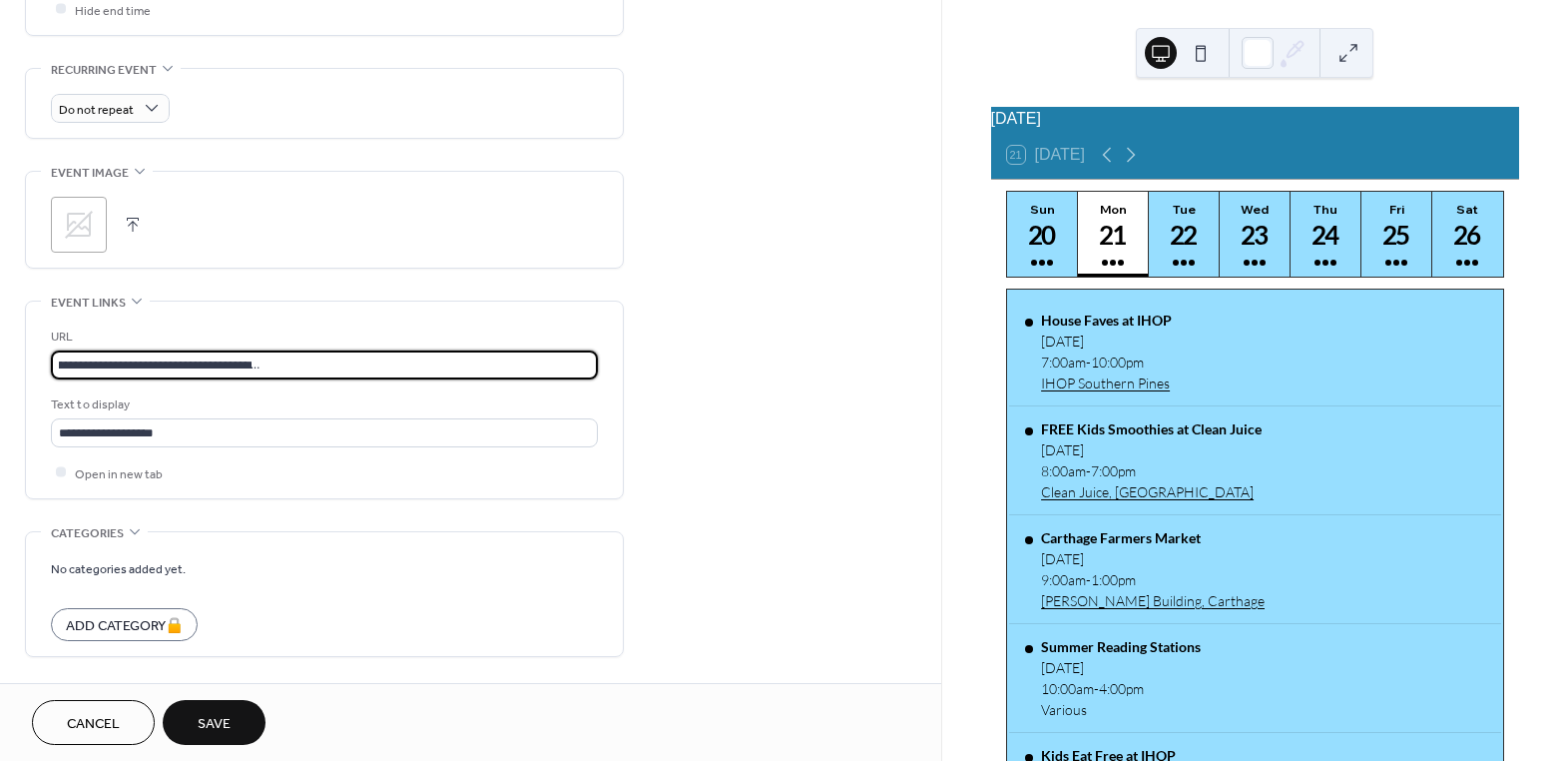 type on "**********" 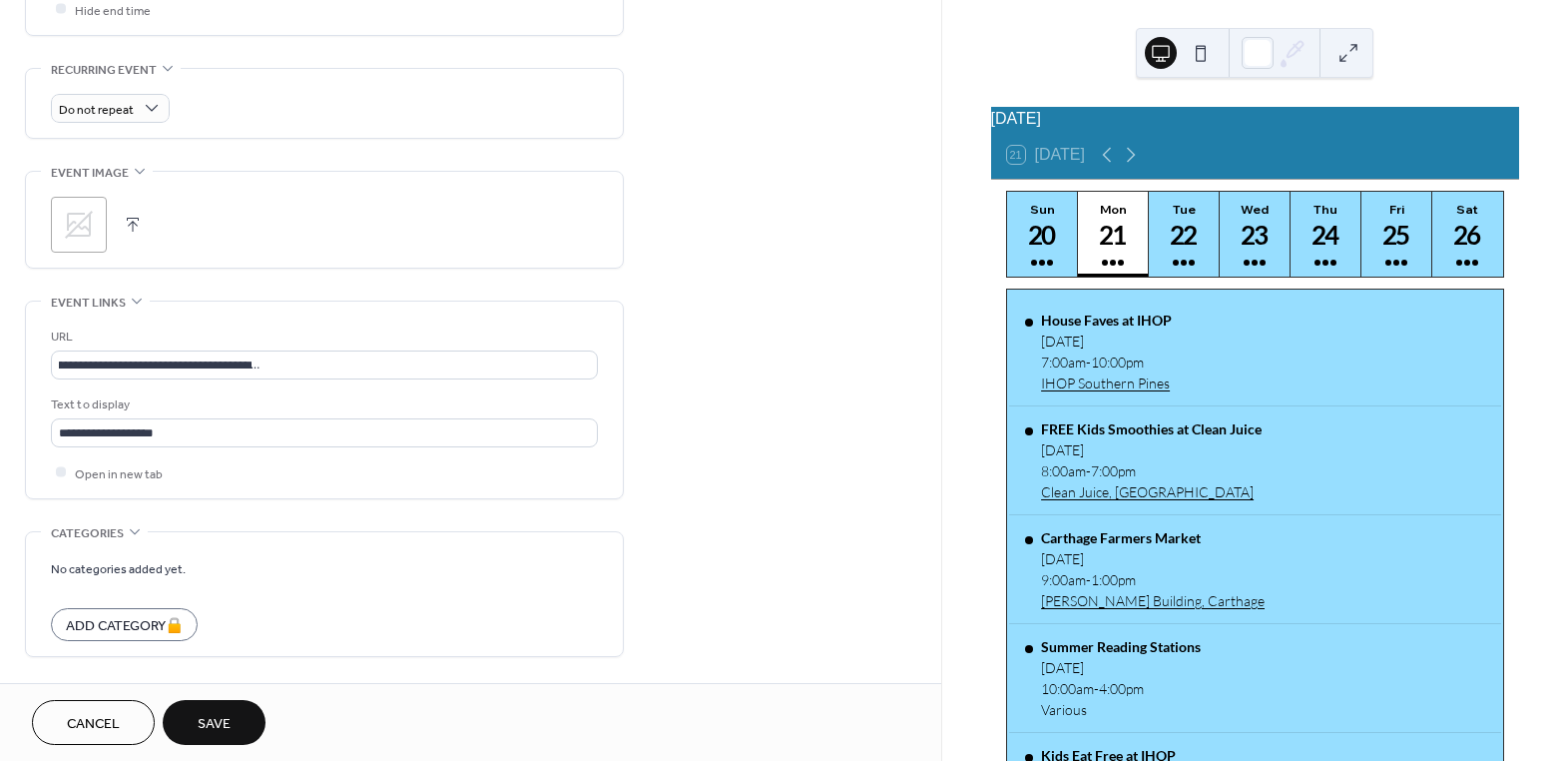 scroll, scrollTop: 0, scrollLeft: 0, axis: both 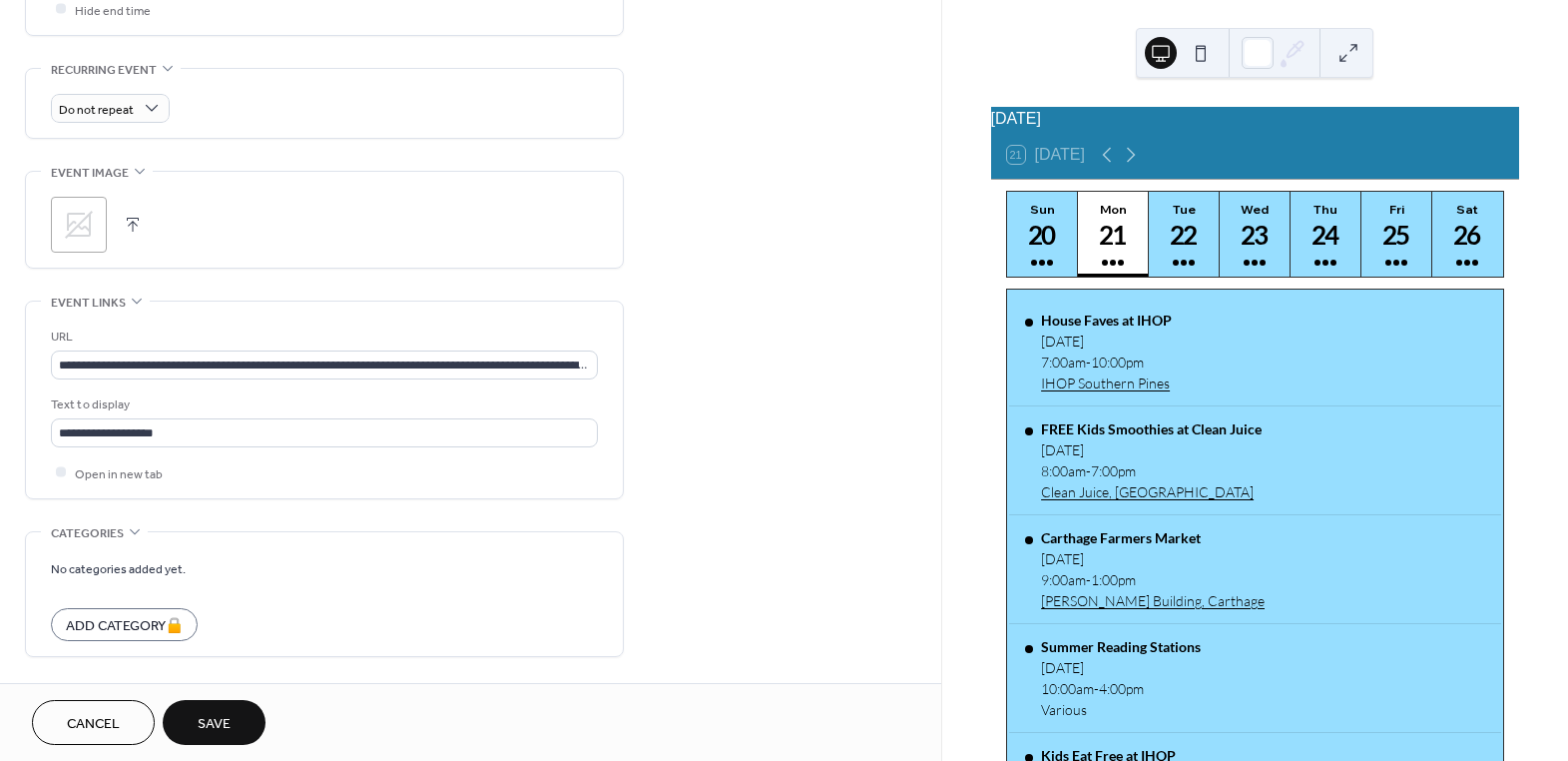 click on "Save" at bounding box center [214, 724] 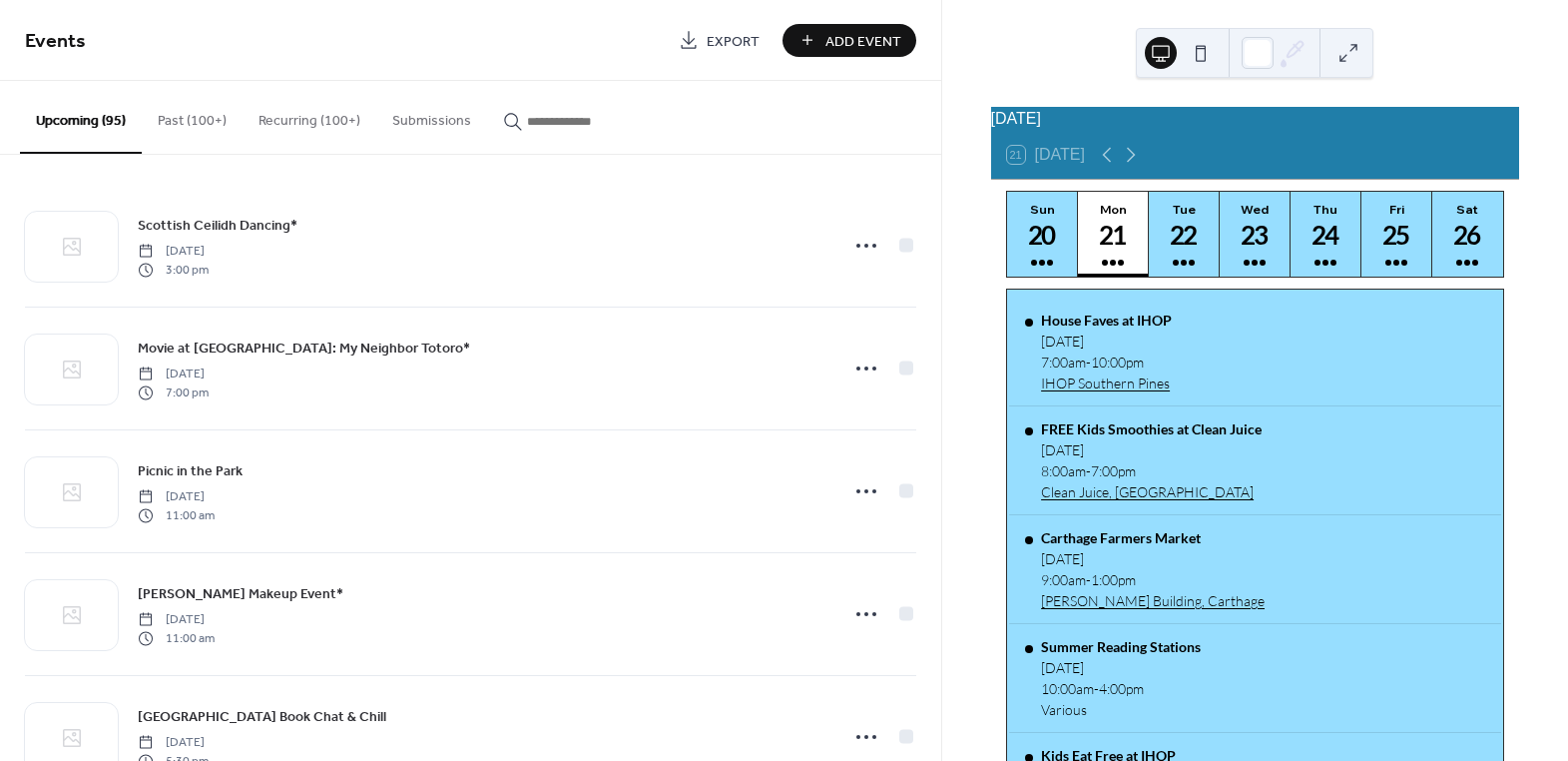 click on "Add Event" at bounding box center [863, 41] 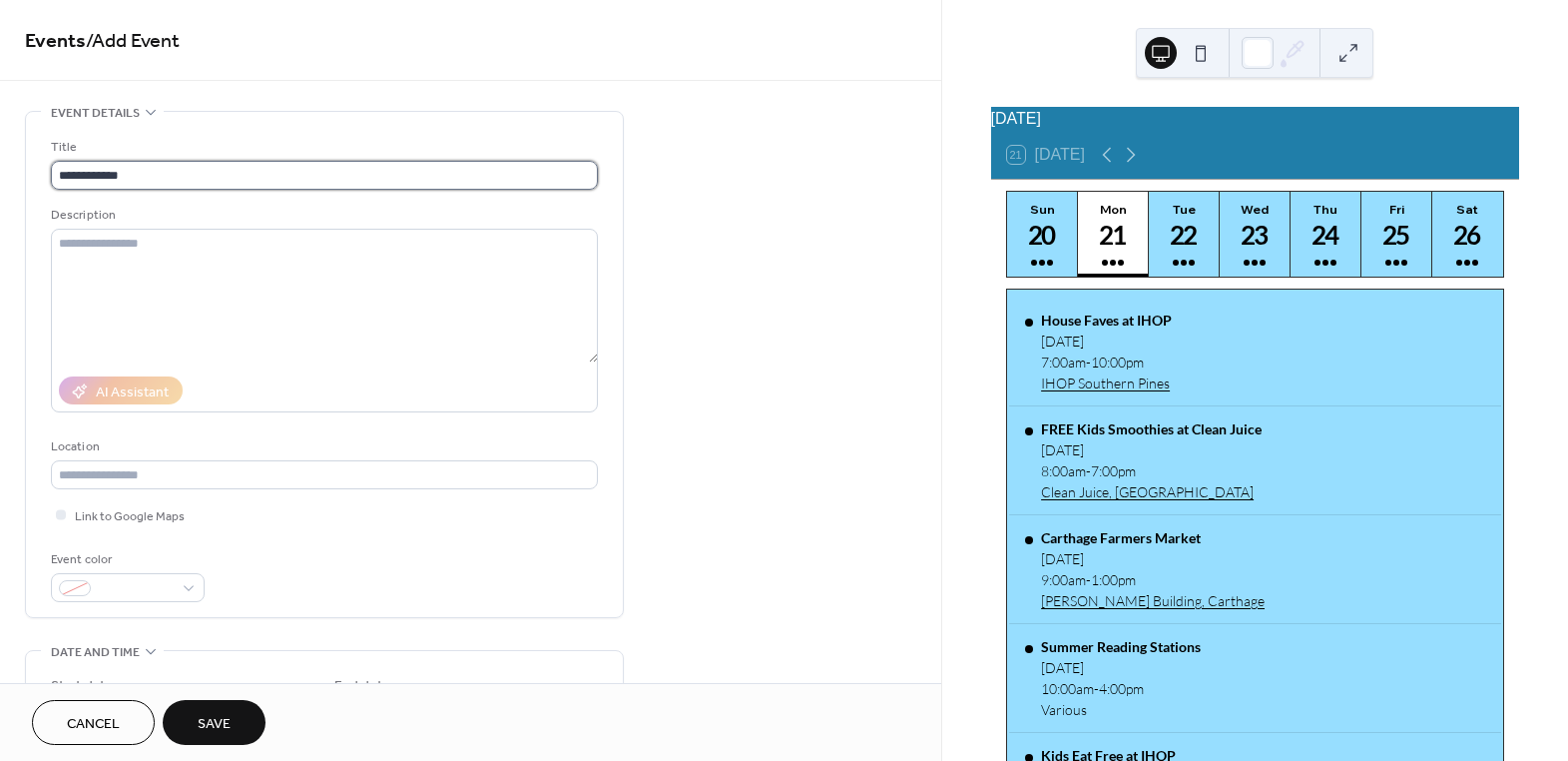 click on "**********" at bounding box center (324, 175) 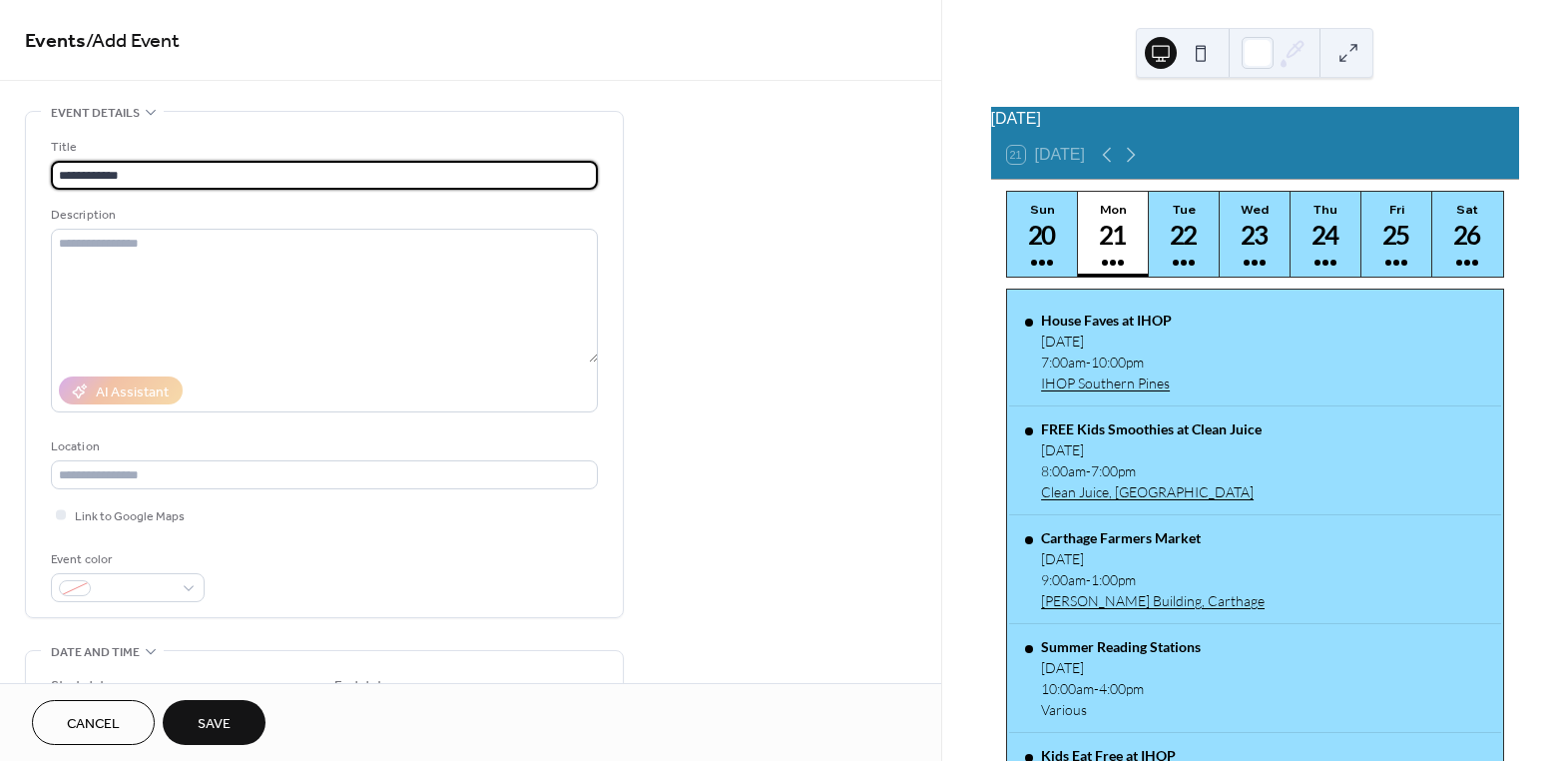 paste on "**********" 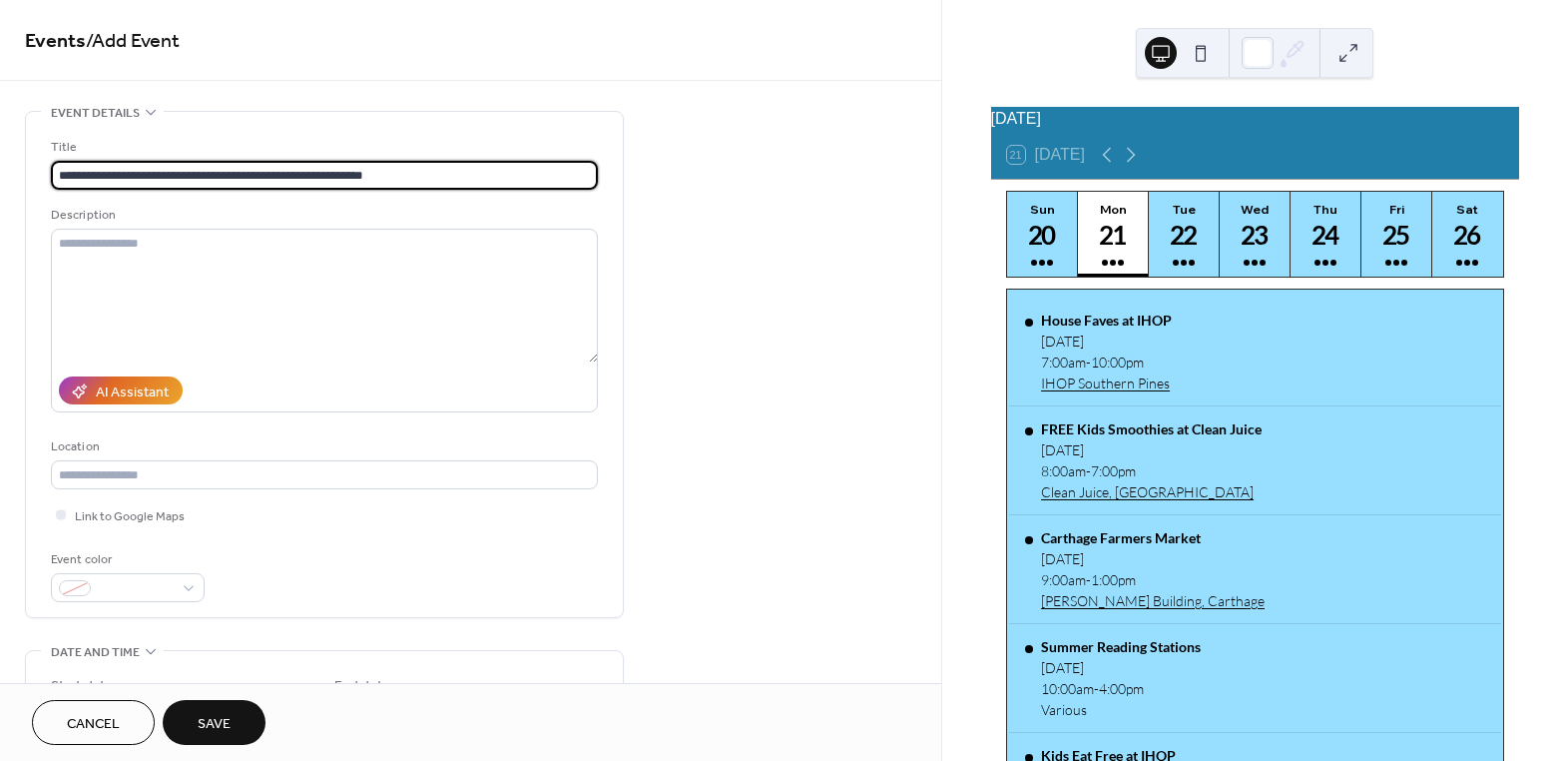 type on "**********" 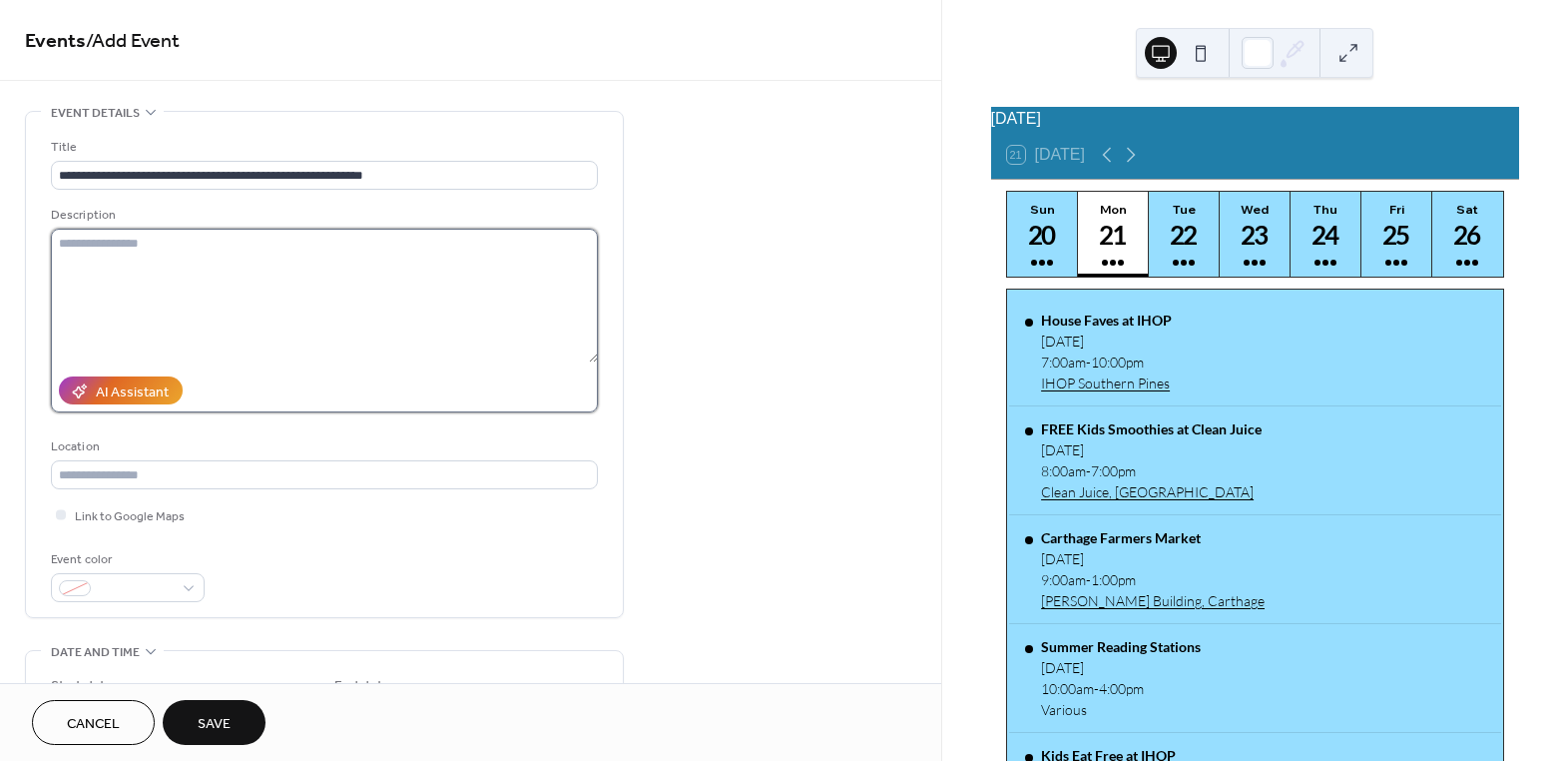 click at bounding box center (324, 296) 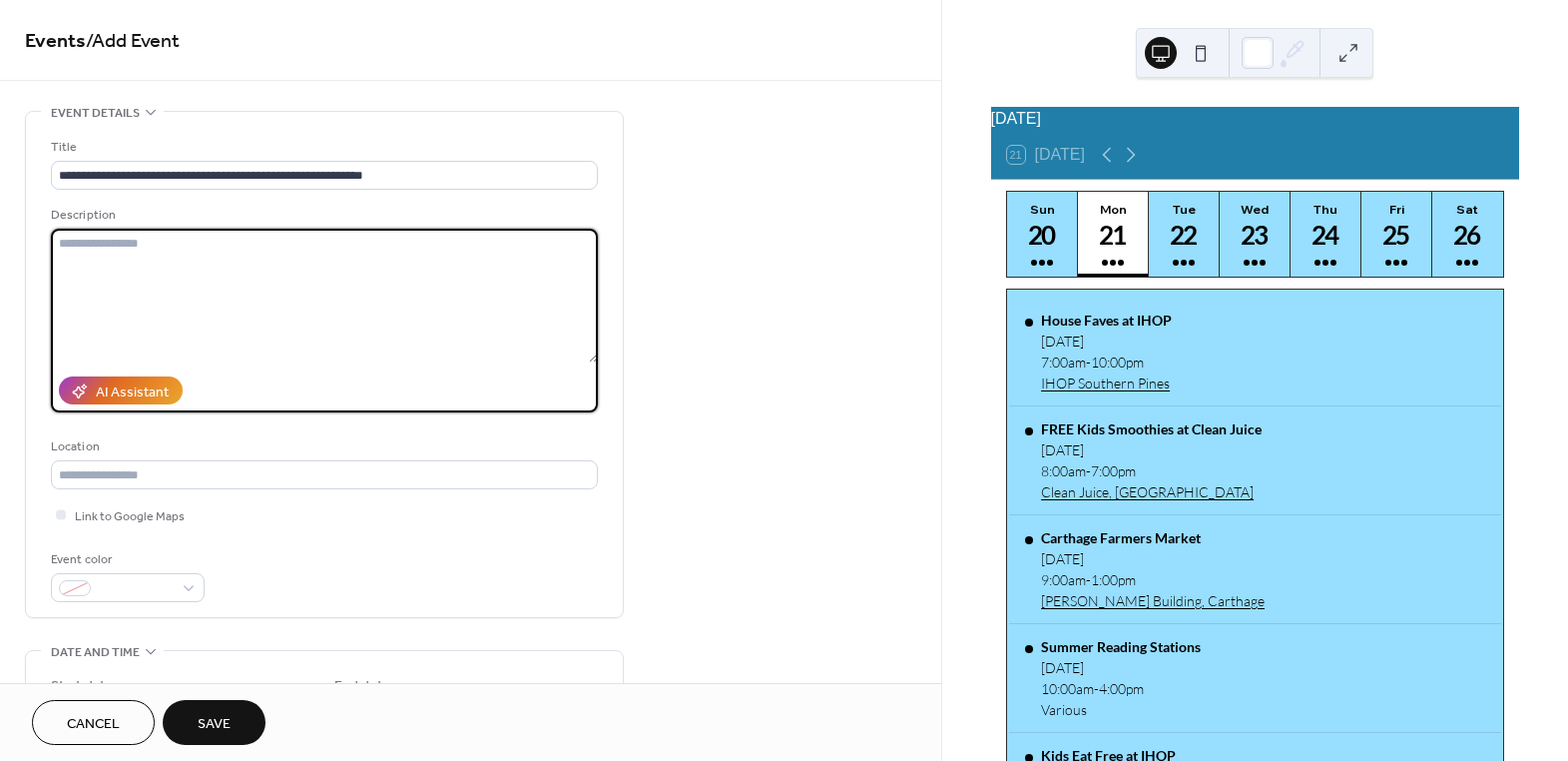 paste on "**********" 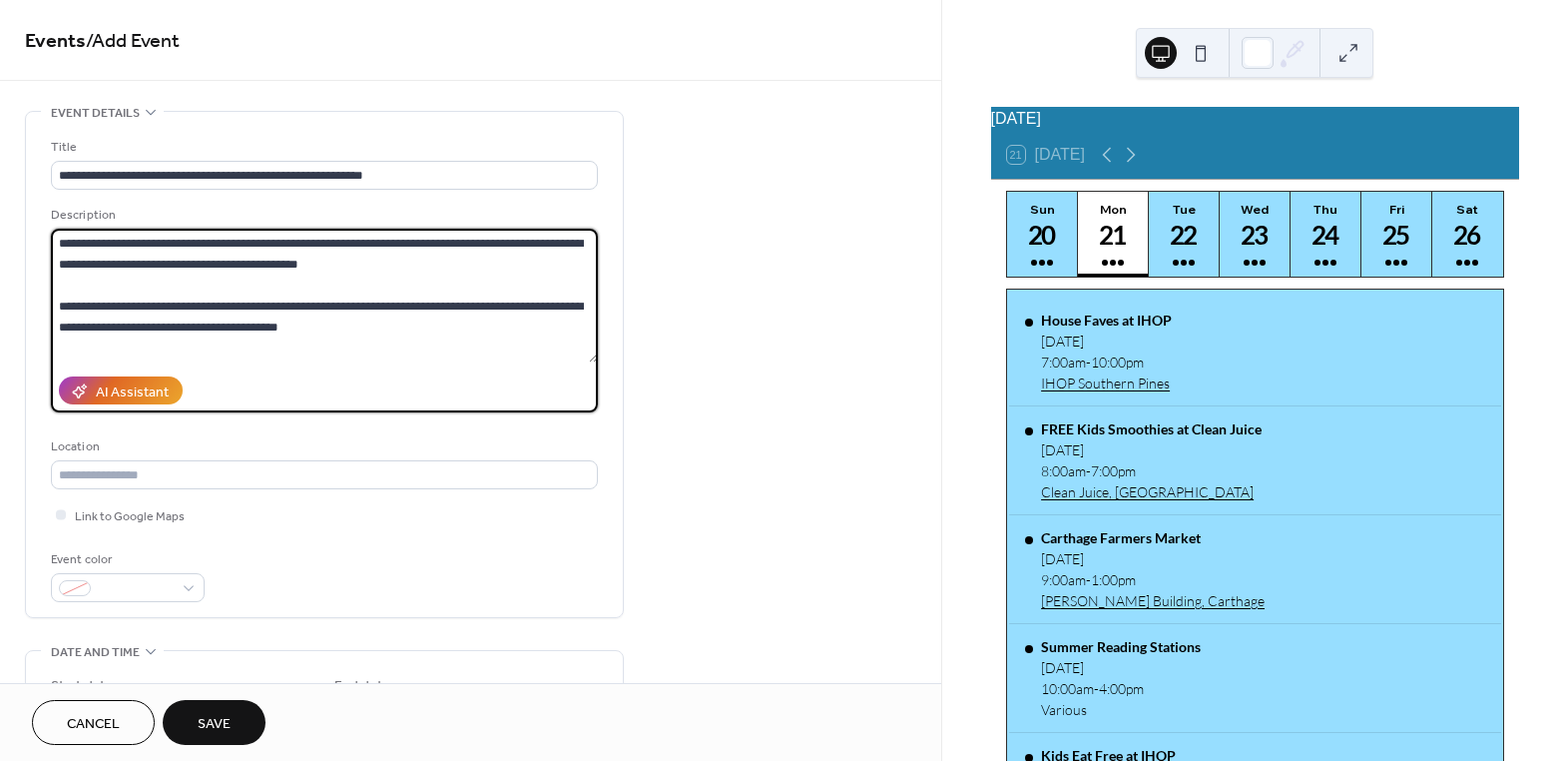 scroll, scrollTop: 80, scrollLeft: 0, axis: vertical 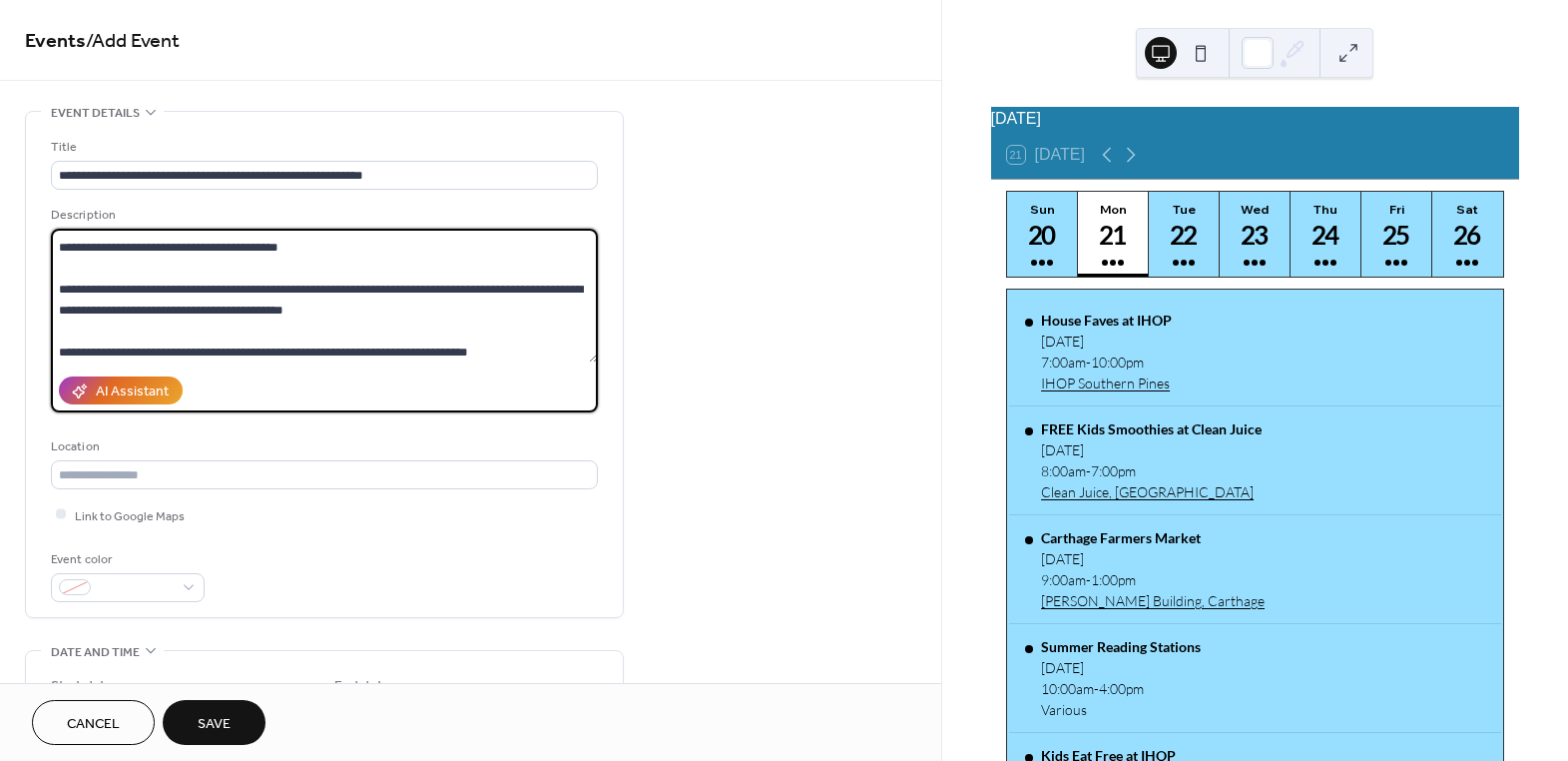 click on "**********" at bounding box center [324, 296] 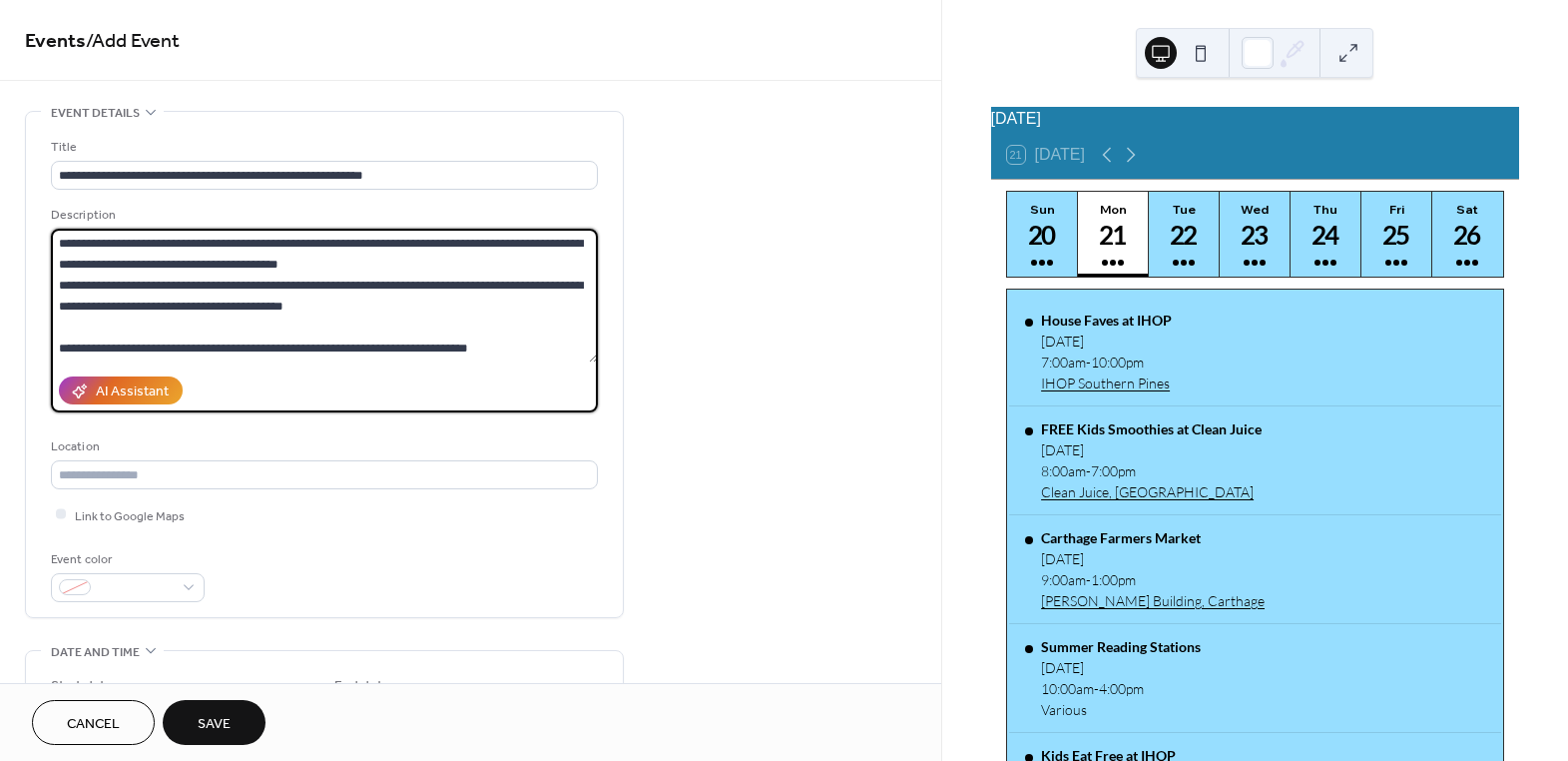 click on "**********" at bounding box center (324, 296) 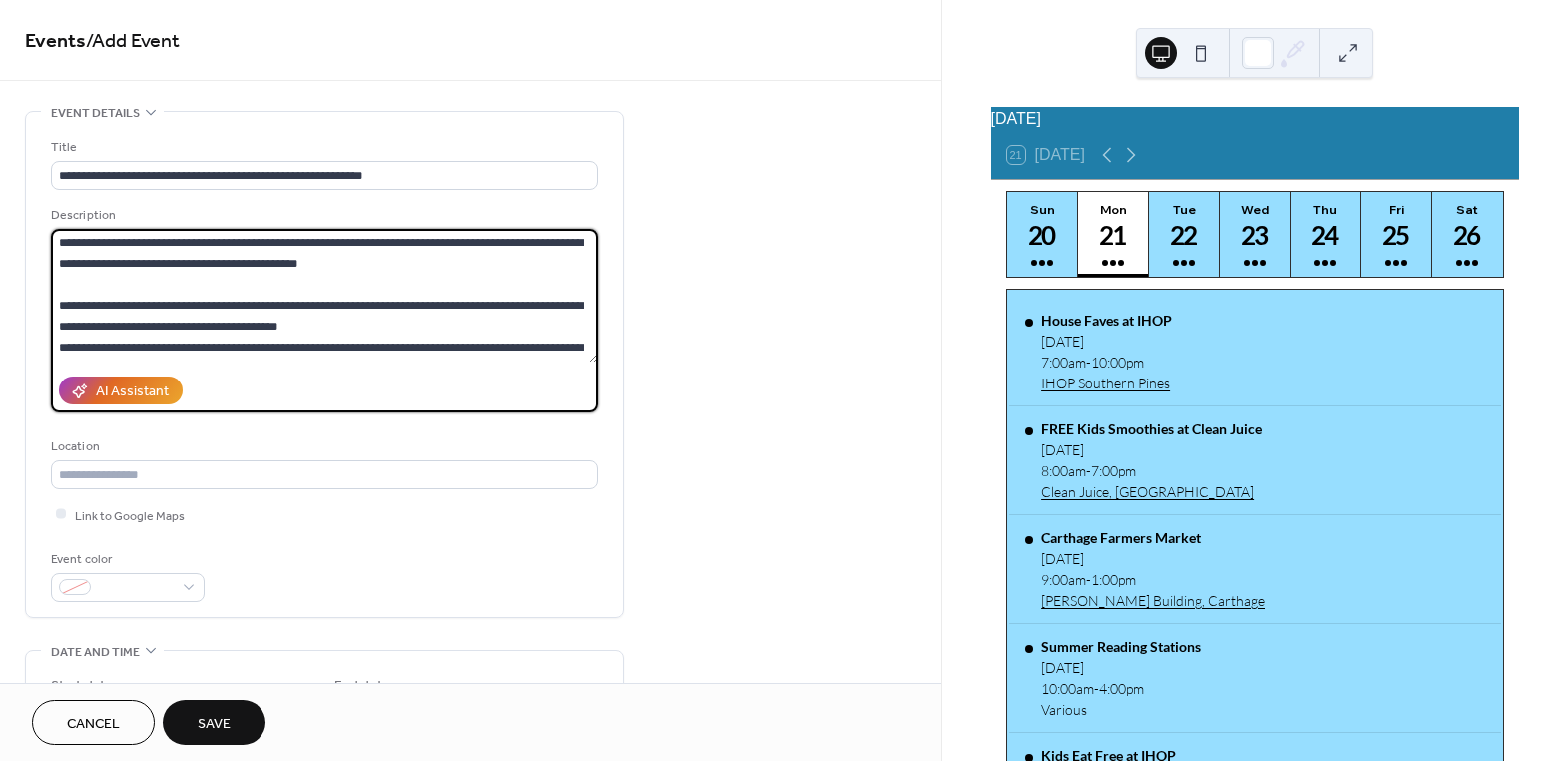scroll, scrollTop: 0, scrollLeft: 0, axis: both 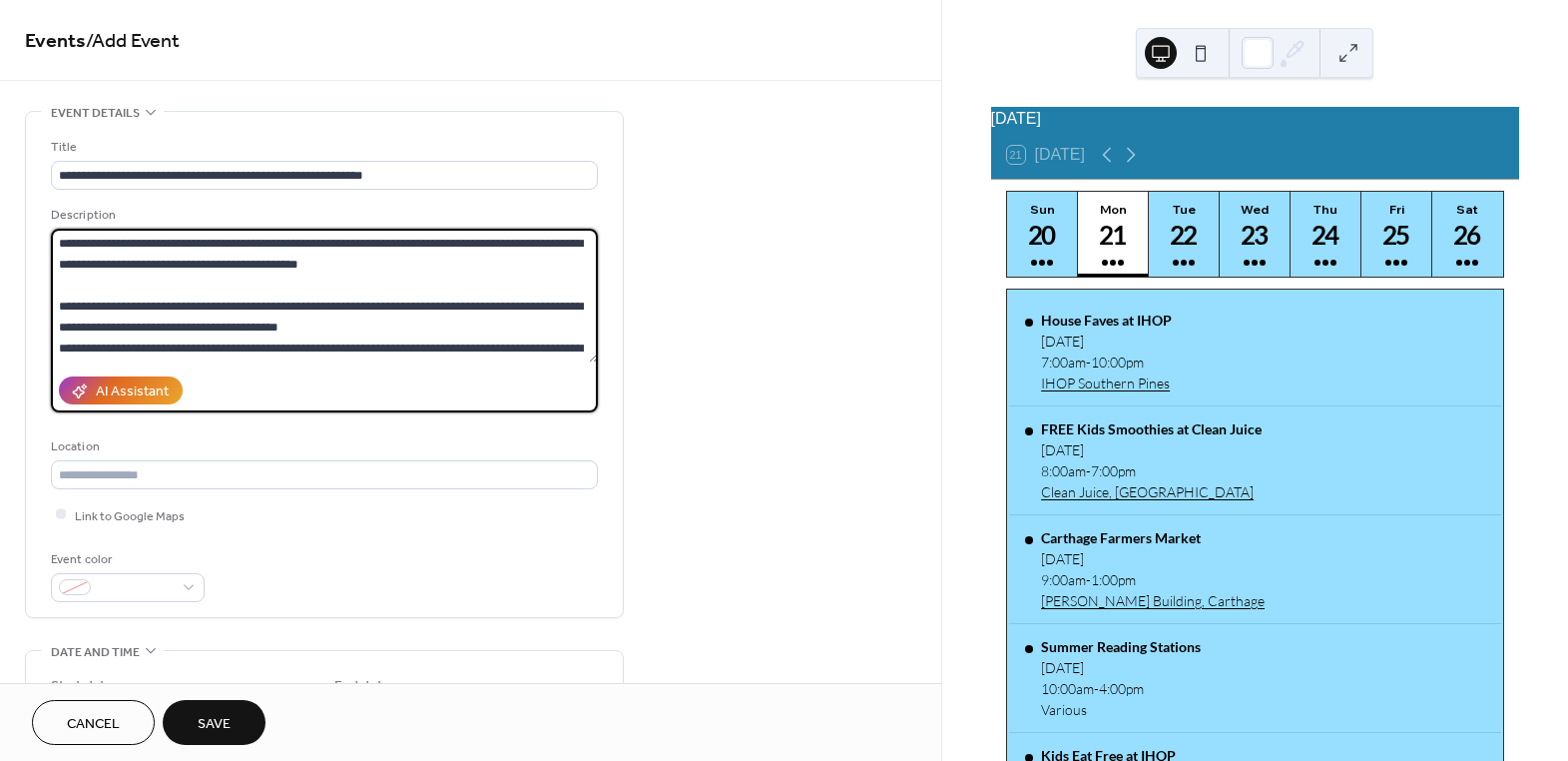 click on "**********" at bounding box center (324, 296) 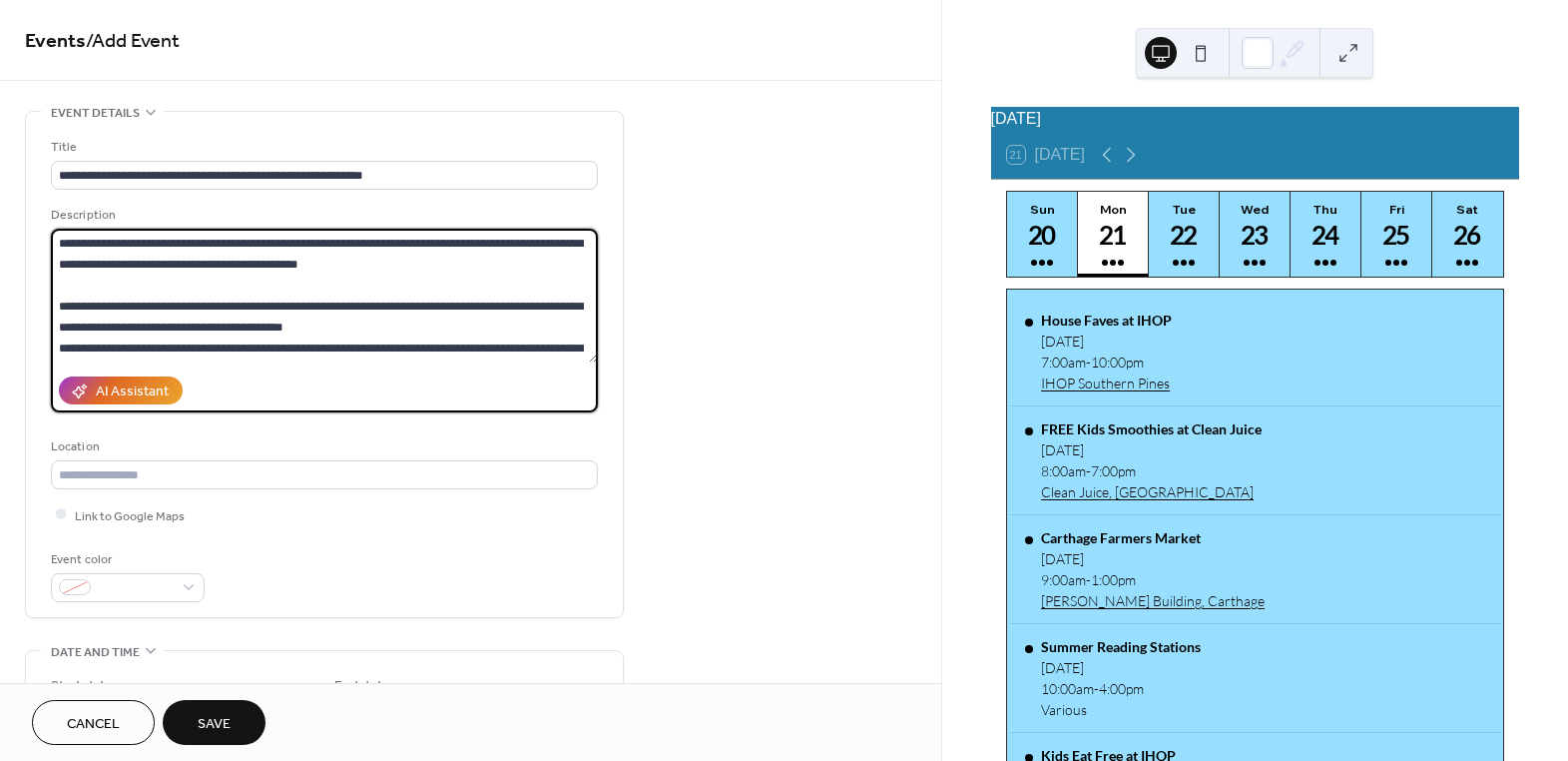 click on "**********" at bounding box center [324, 296] 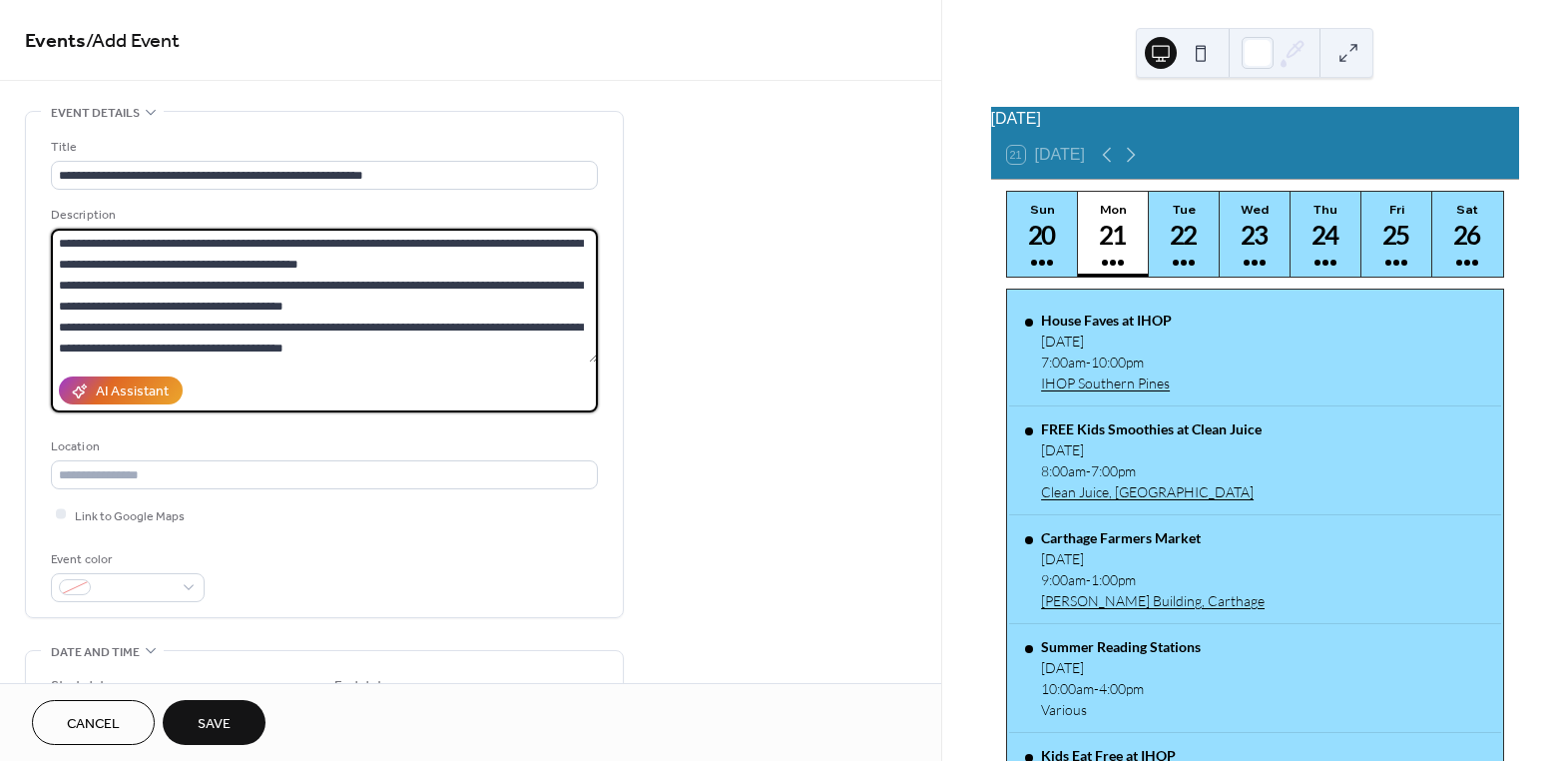 click on "**********" at bounding box center (324, 296) 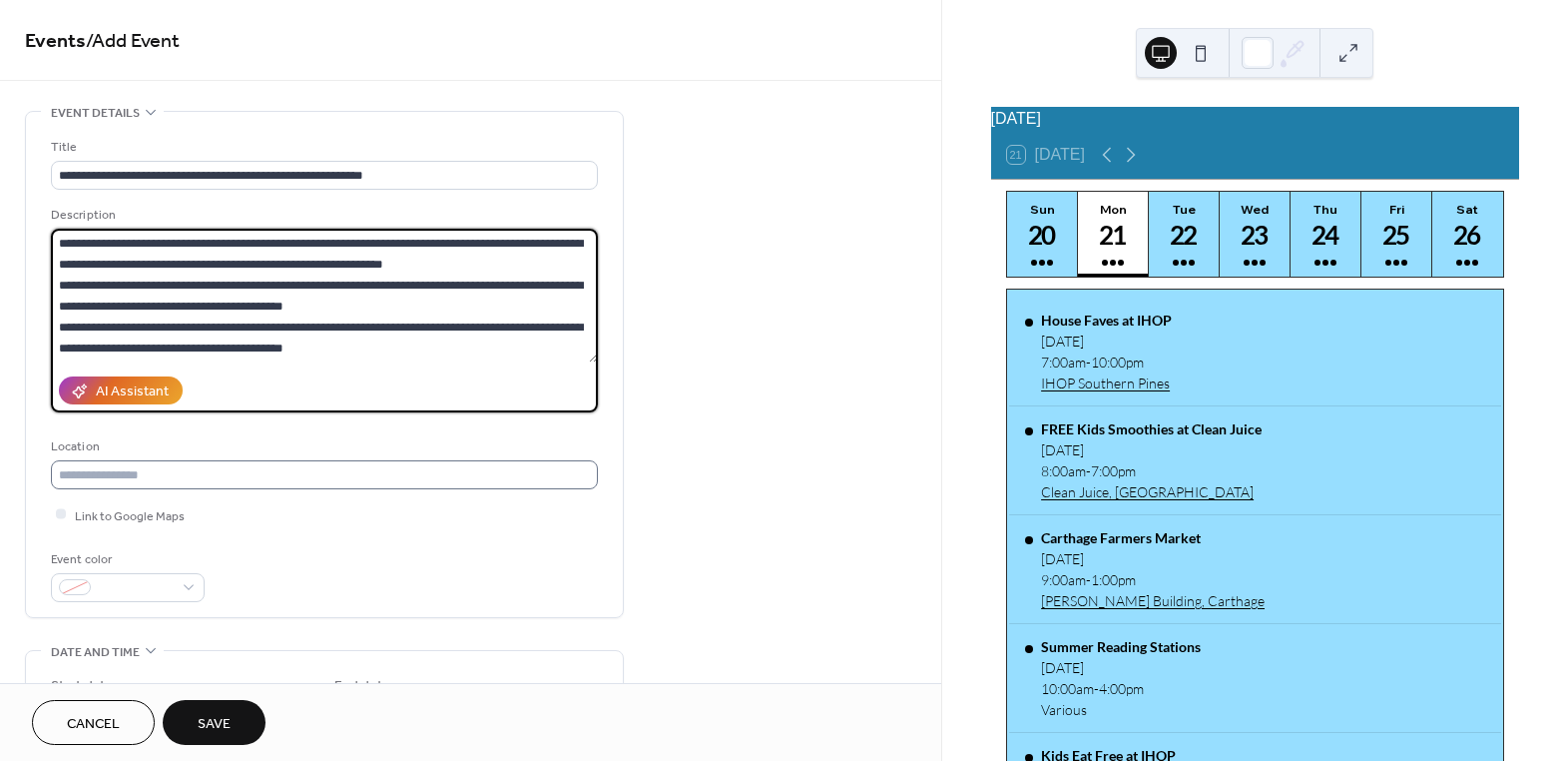 type on "**********" 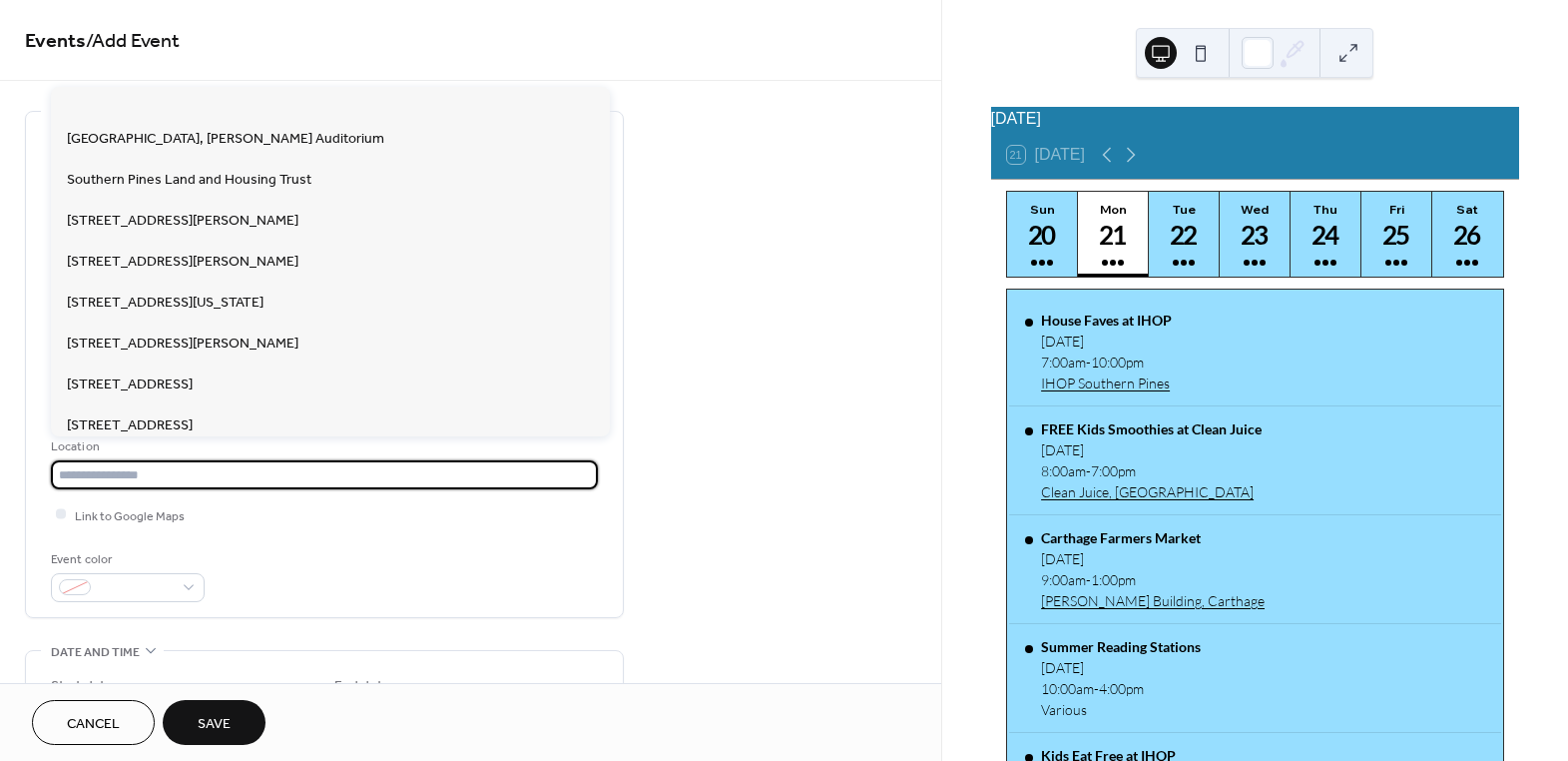click at bounding box center (324, 474) 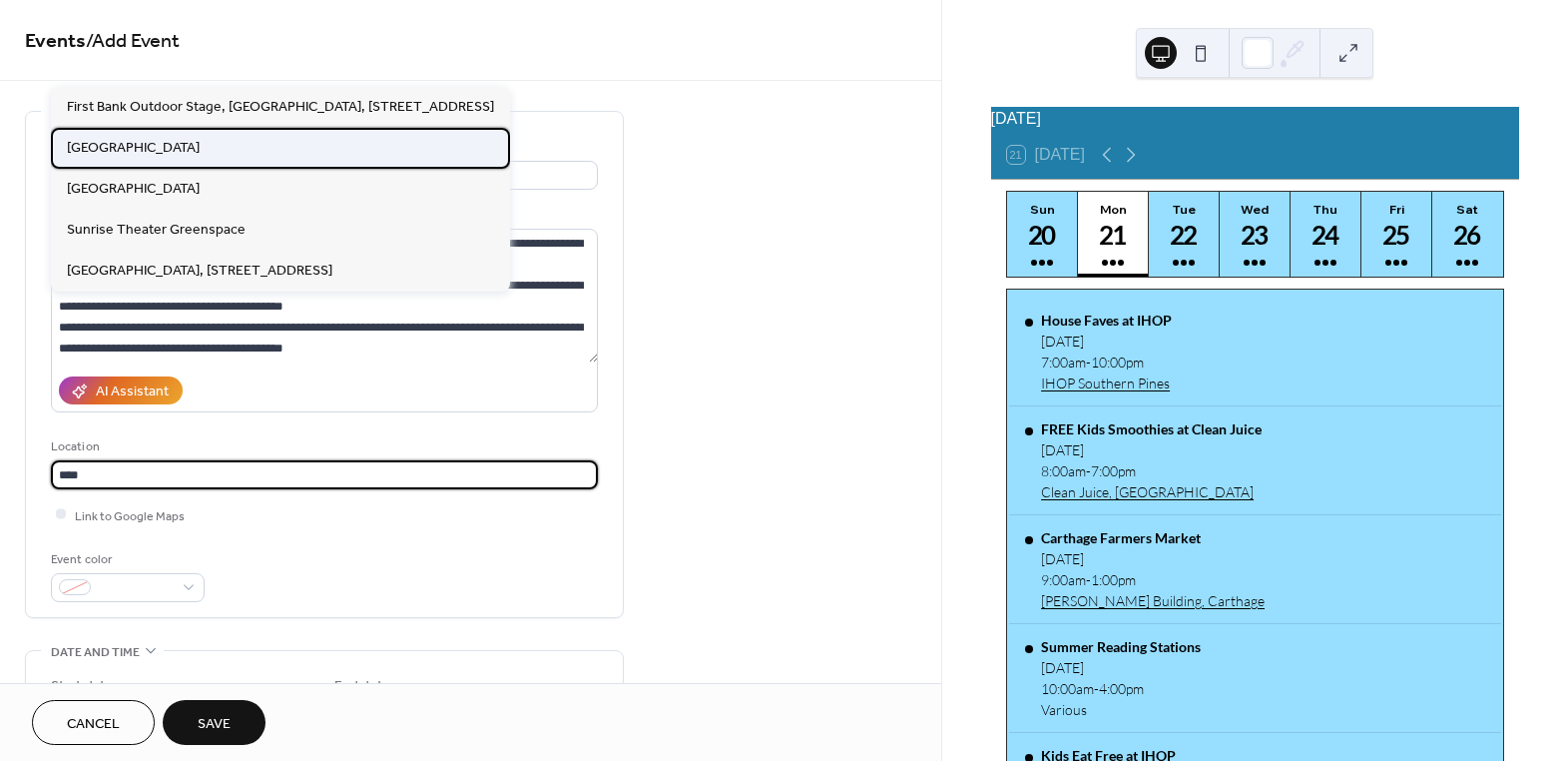 click on "[GEOGRAPHIC_DATA]" at bounding box center [133, 147] 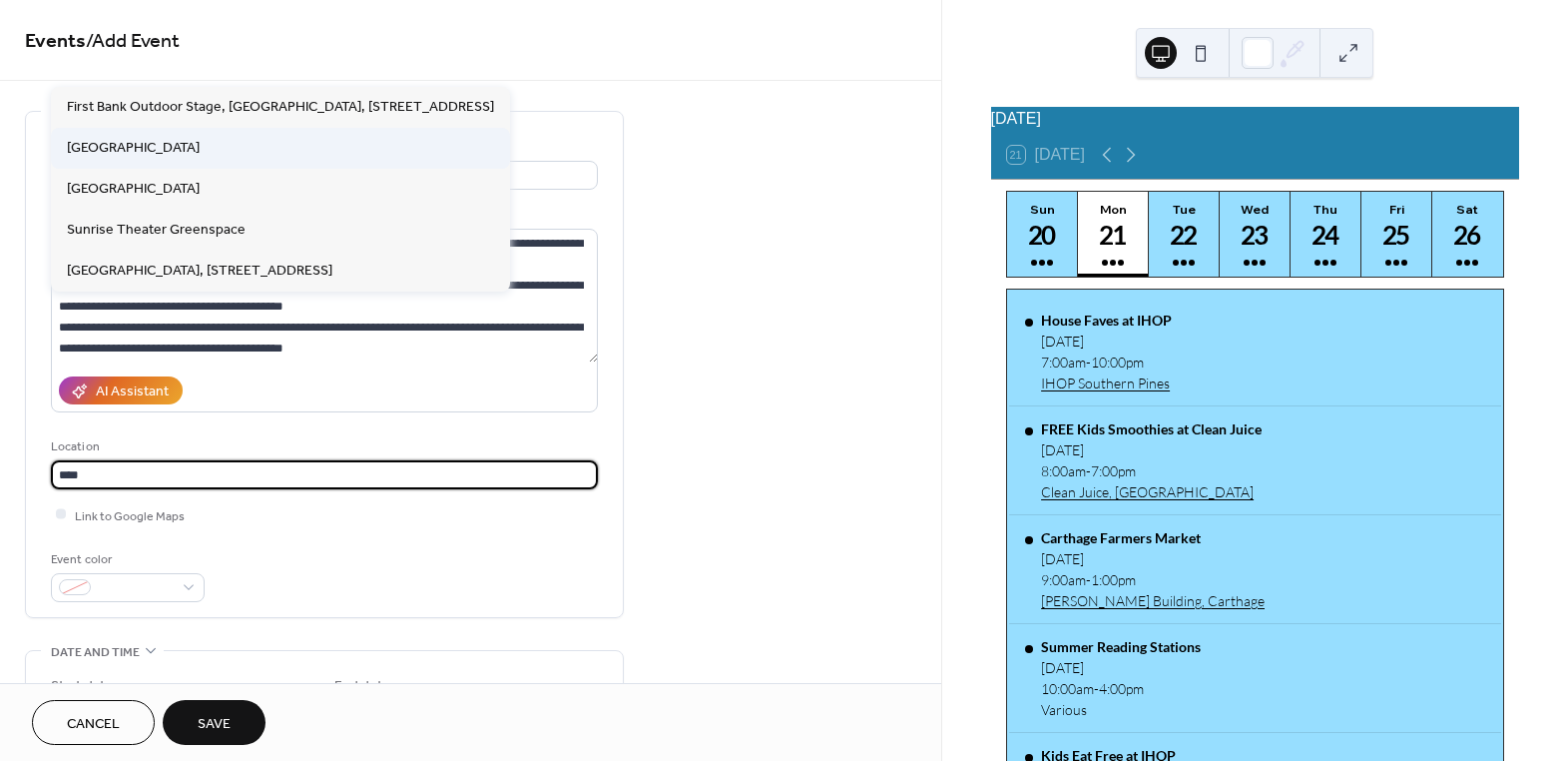 type on "**********" 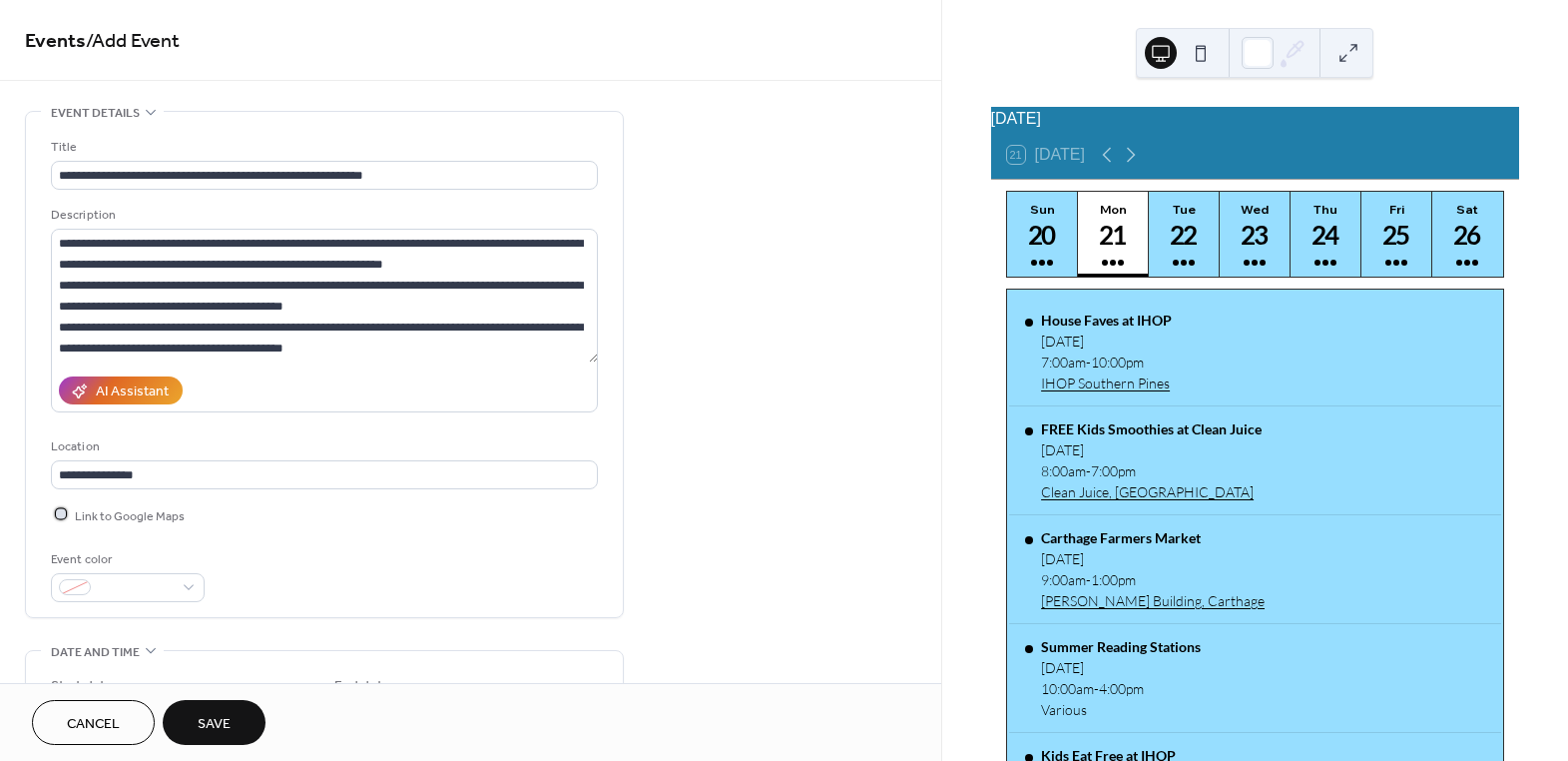 click at bounding box center (61, 514) 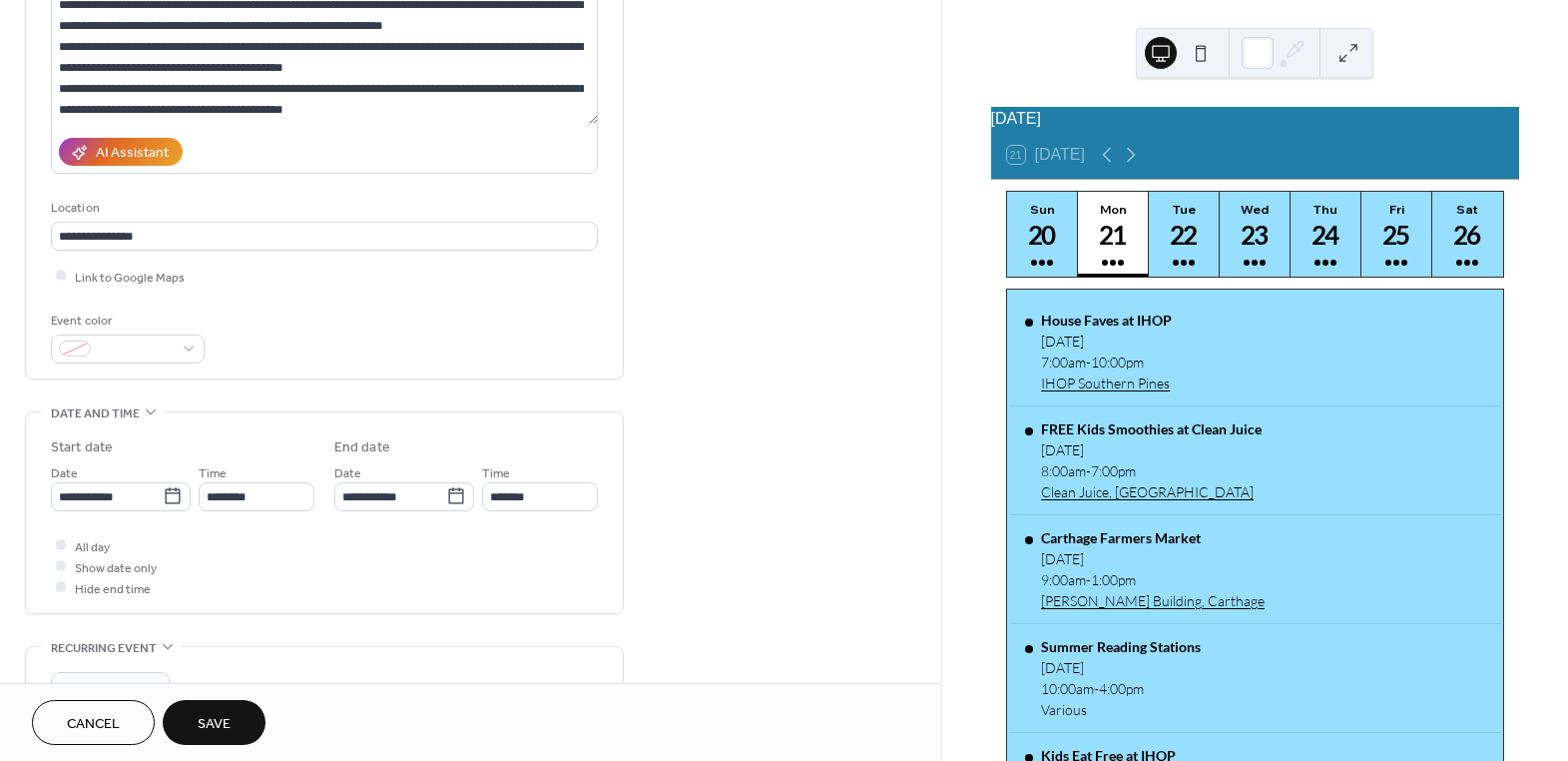 scroll, scrollTop: 453, scrollLeft: 0, axis: vertical 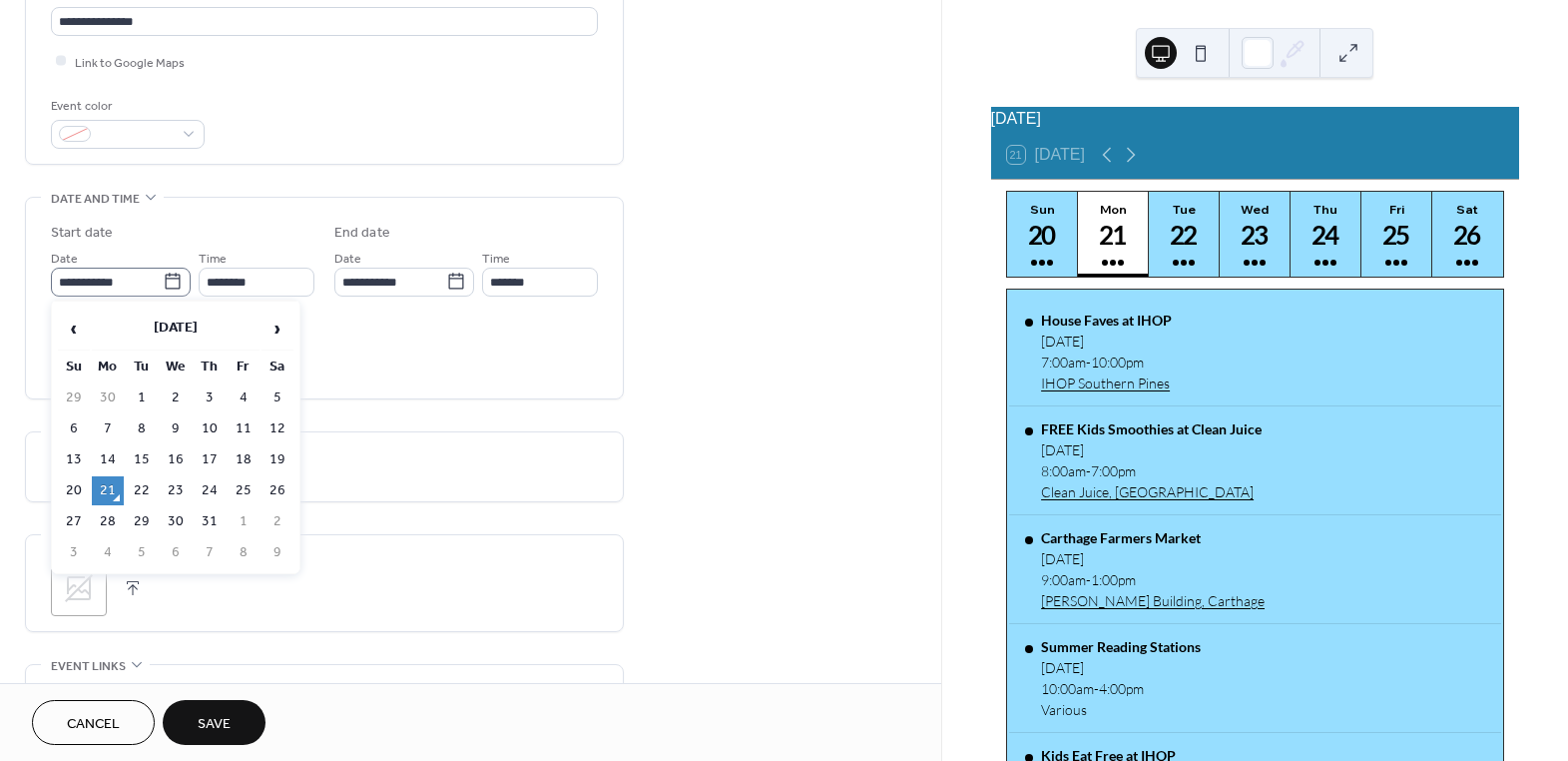 click 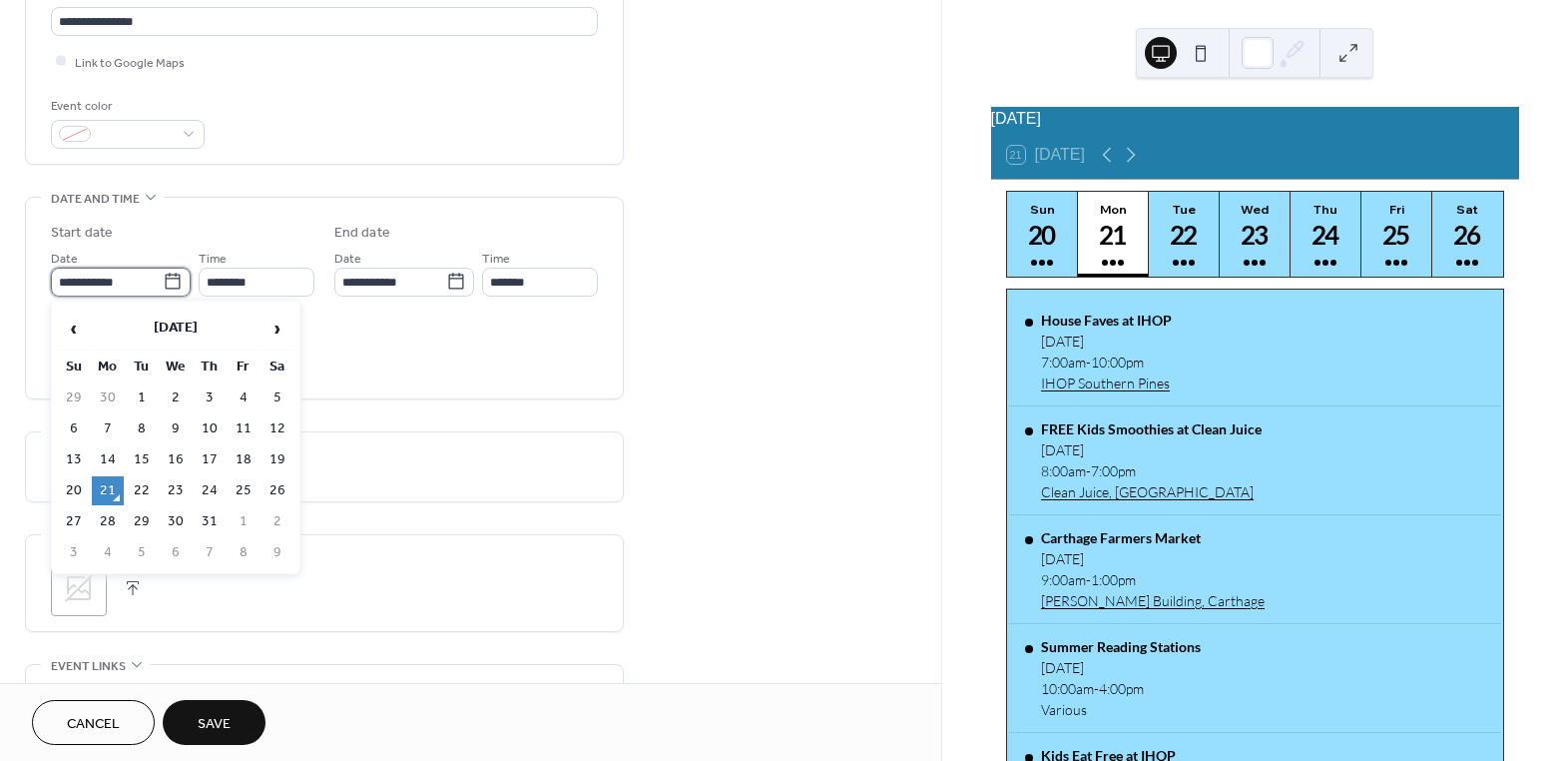 click on "**********" at bounding box center [107, 282] 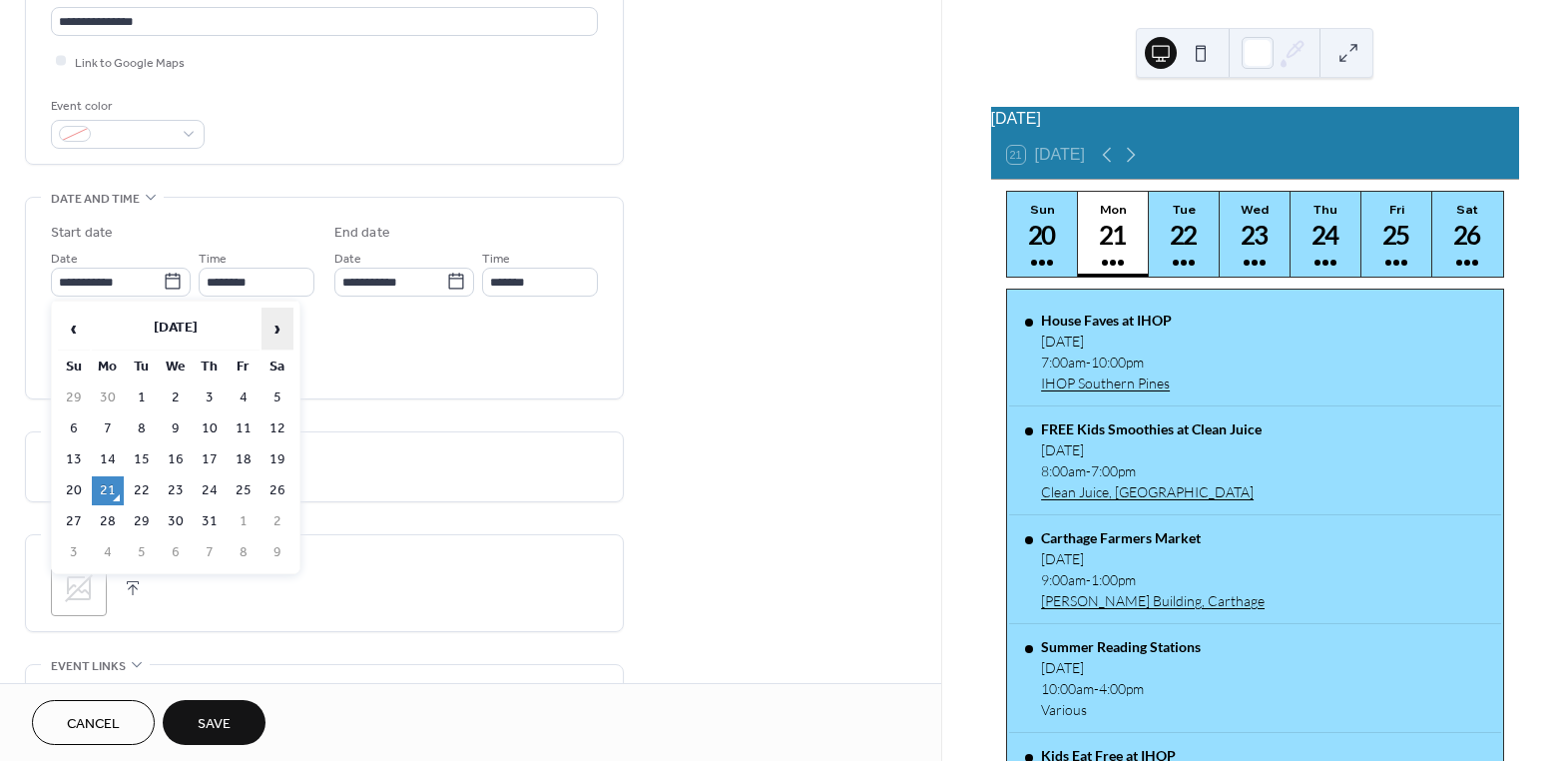 click on "›" at bounding box center [277, 329] 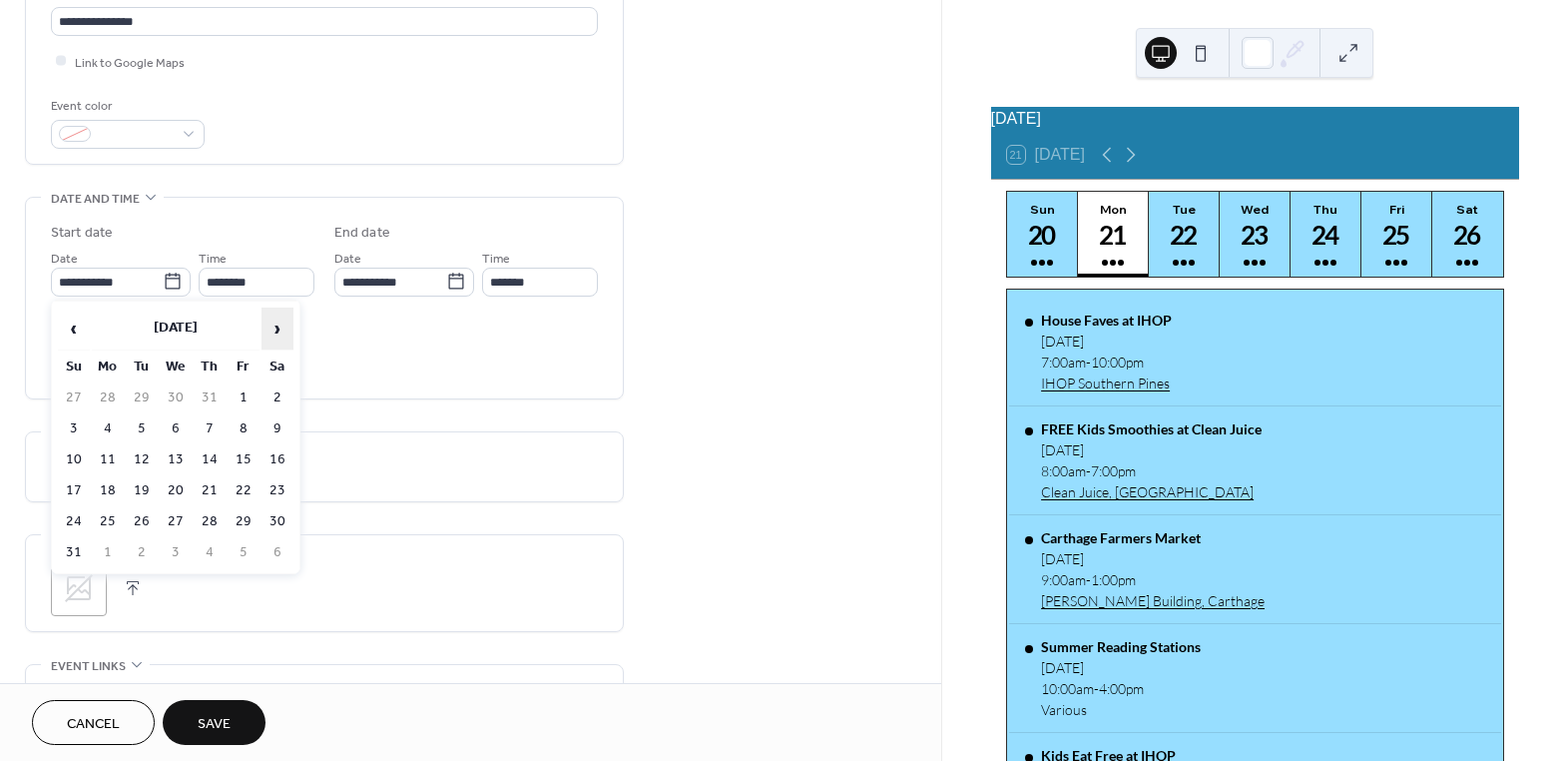 click on "›" at bounding box center [277, 329] 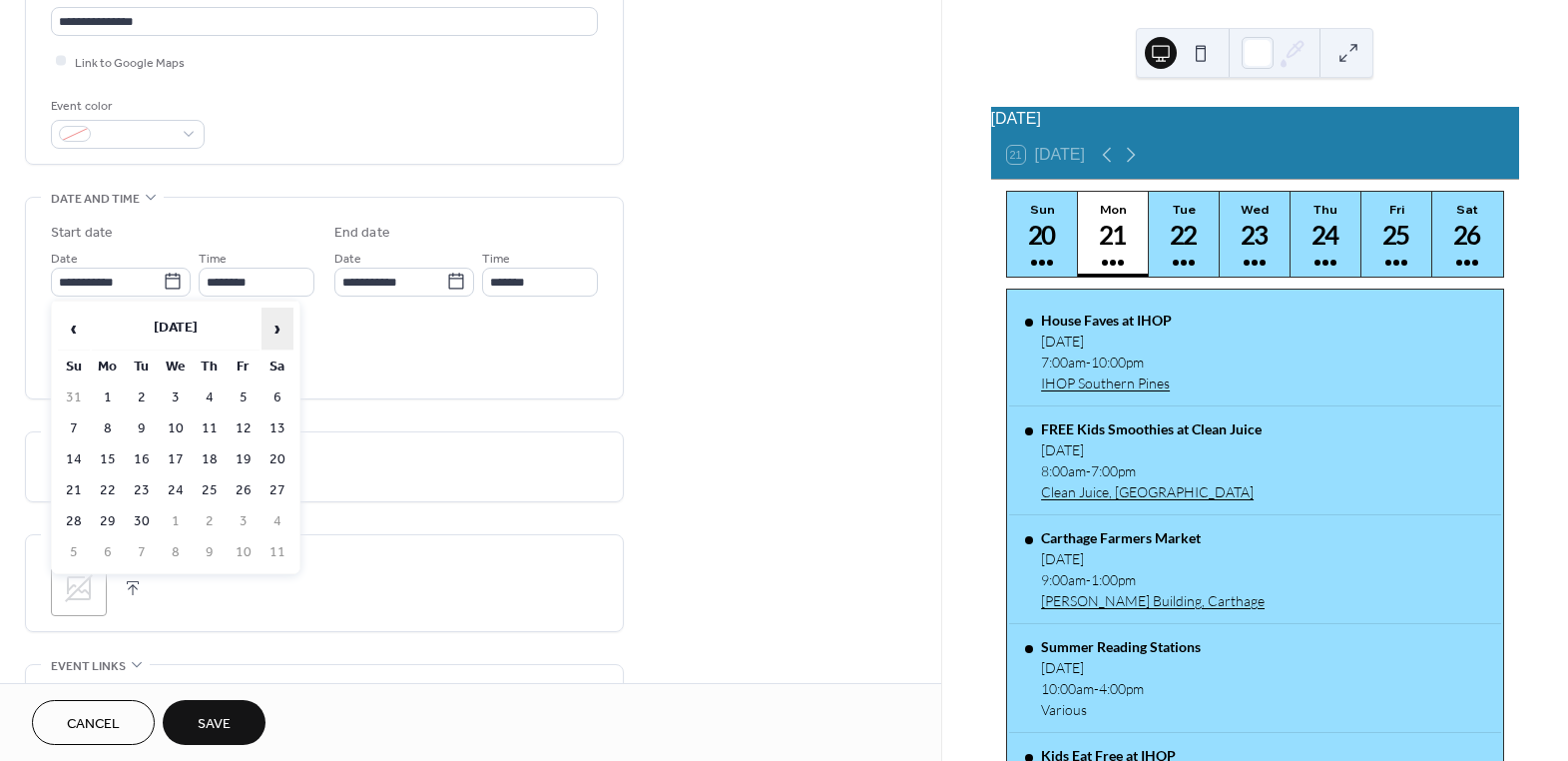click on "›" at bounding box center (277, 329) 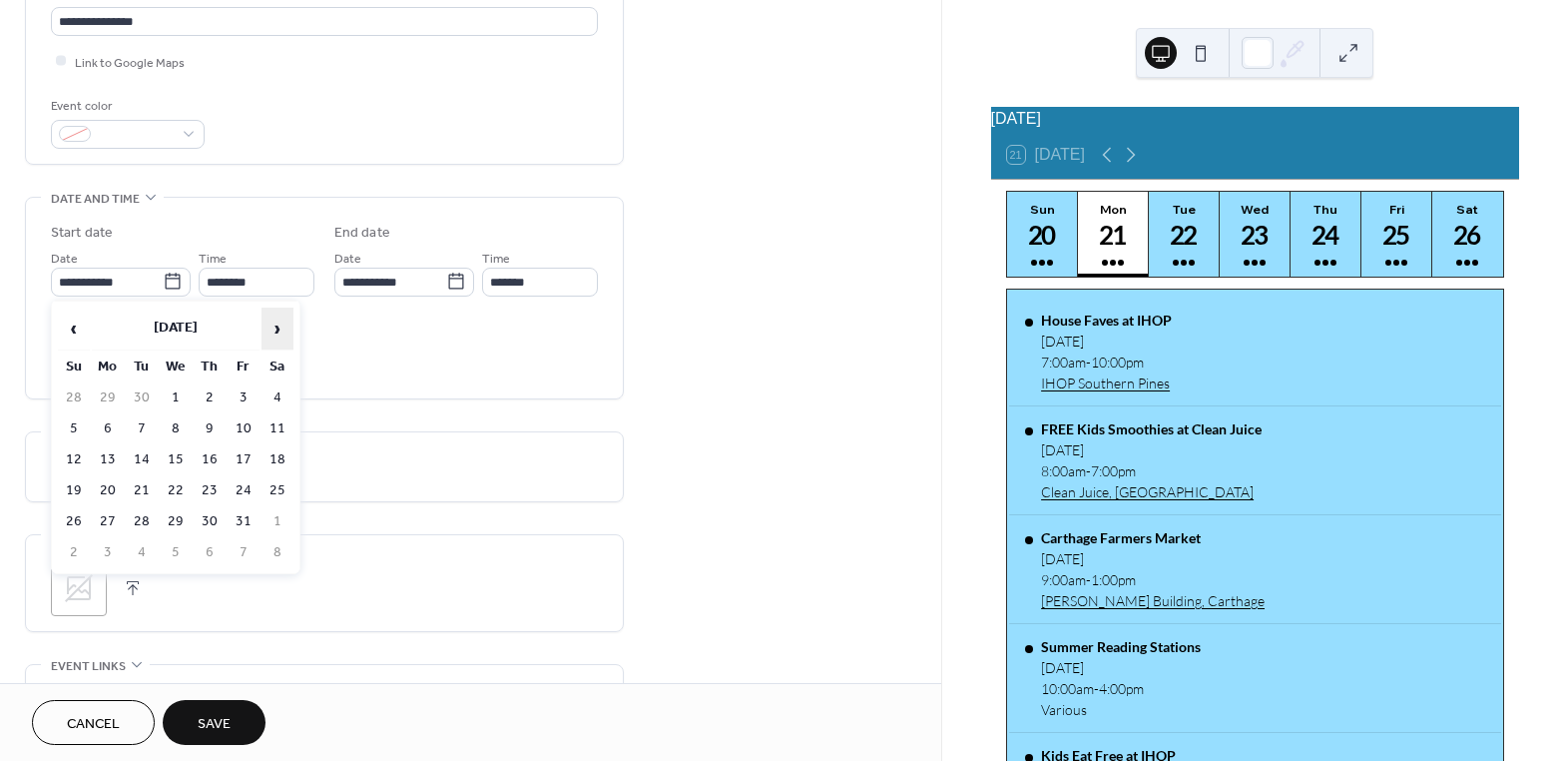 click on "›" at bounding box center [277, 329] 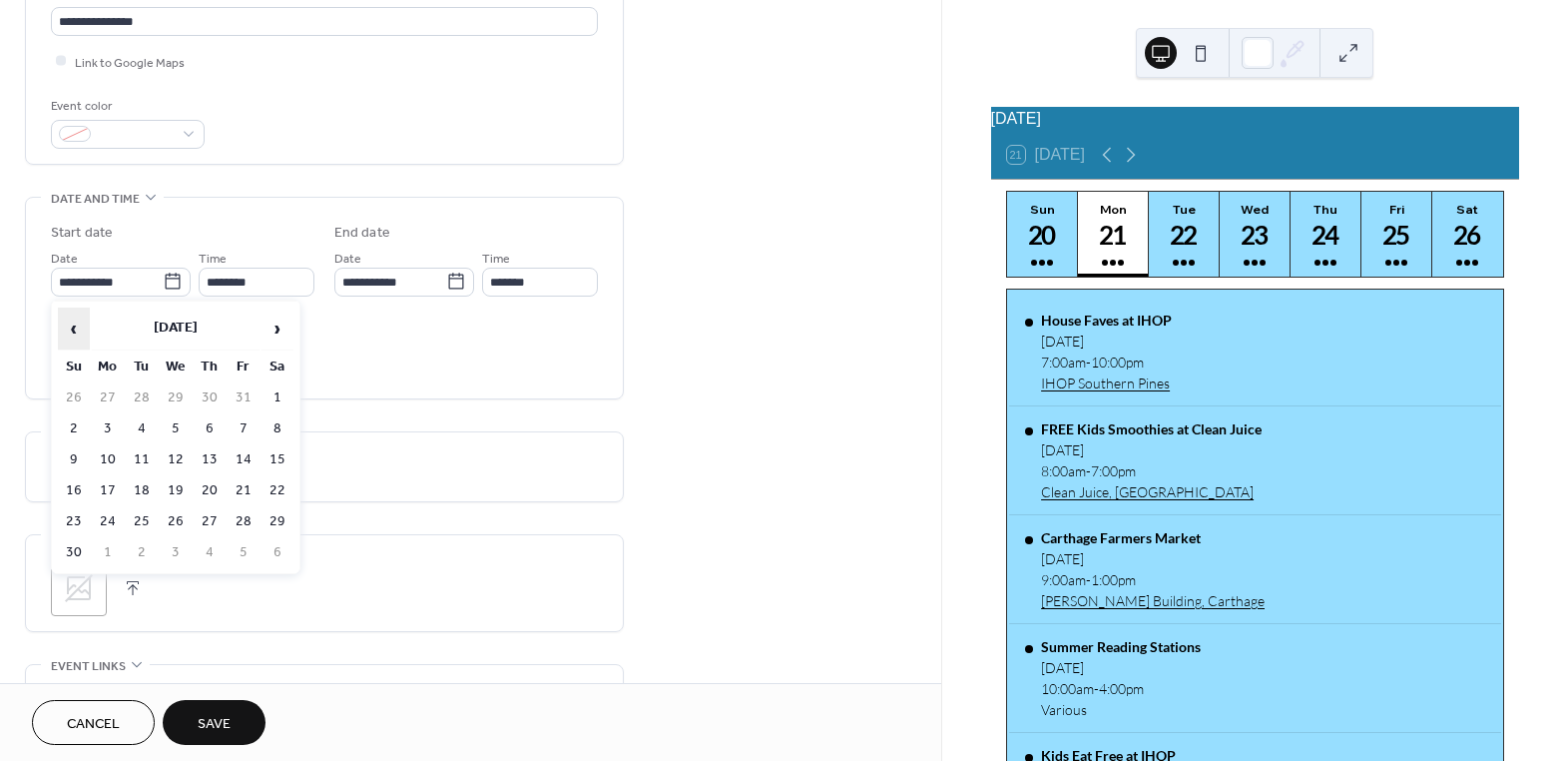 click on "‹" at bounding box center [74, 329] 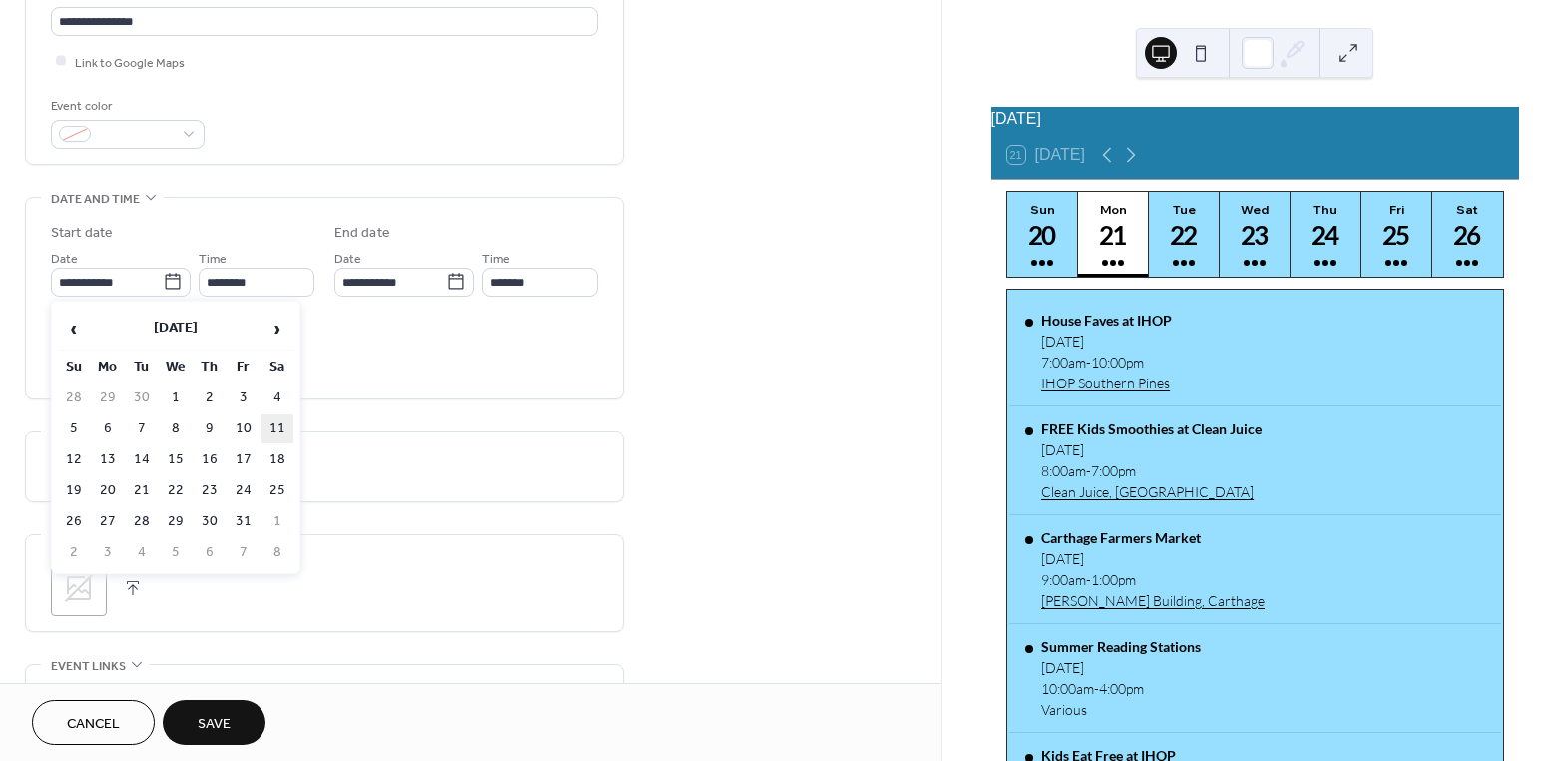 click on "11" at bounding box center (277, 428) 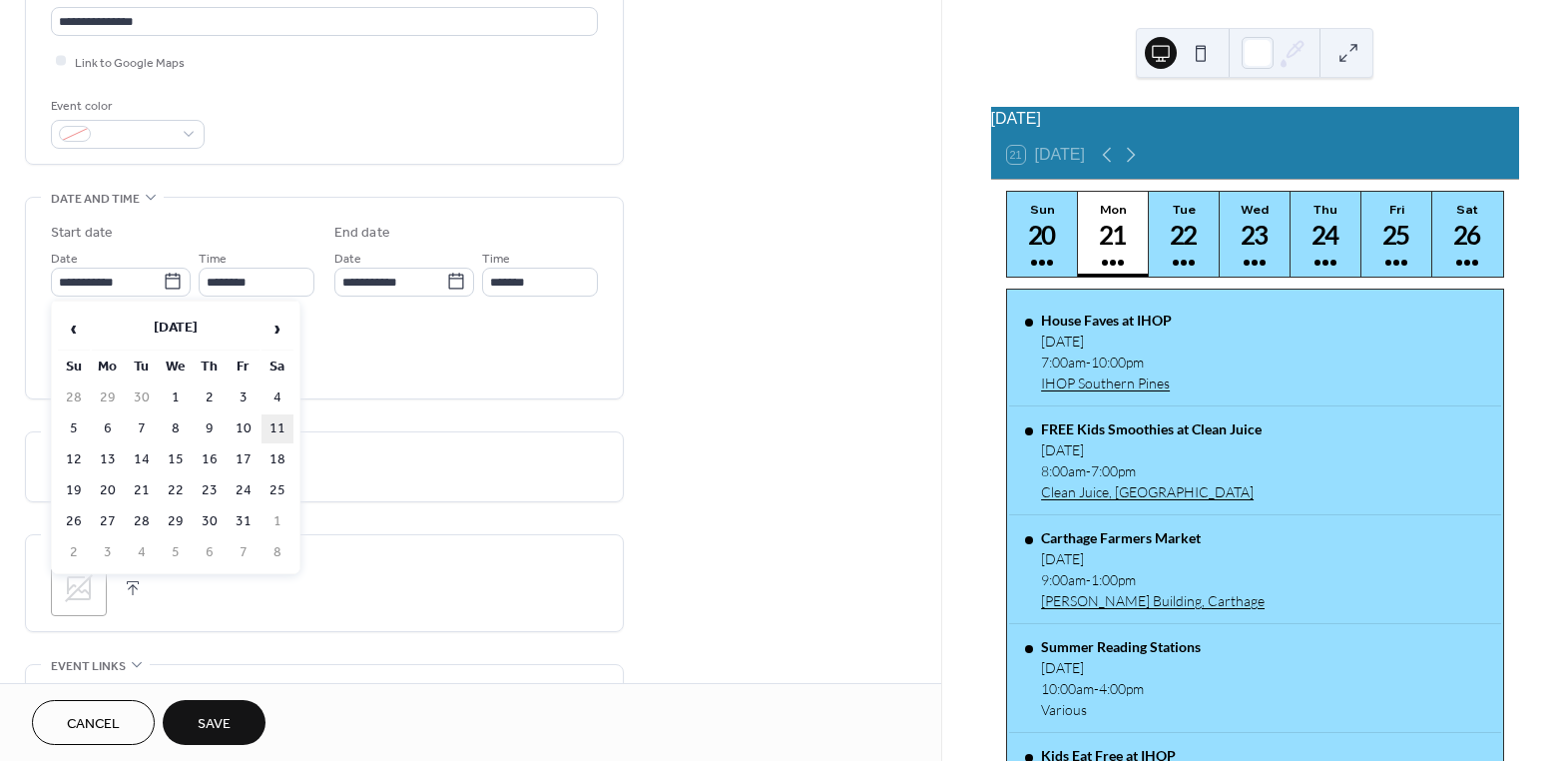 type on "**********" 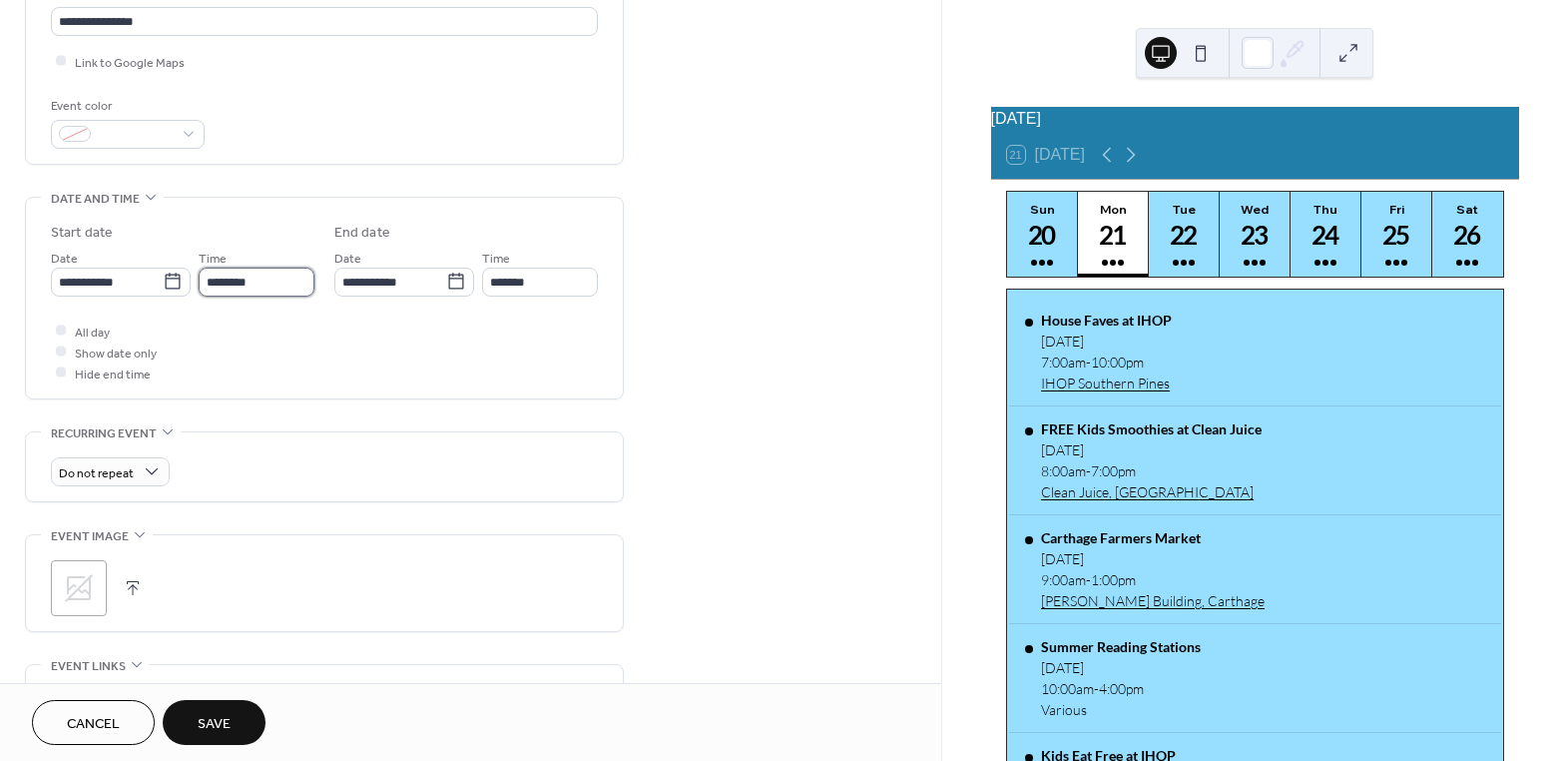 click on "********" at bounding box center (257, 282) 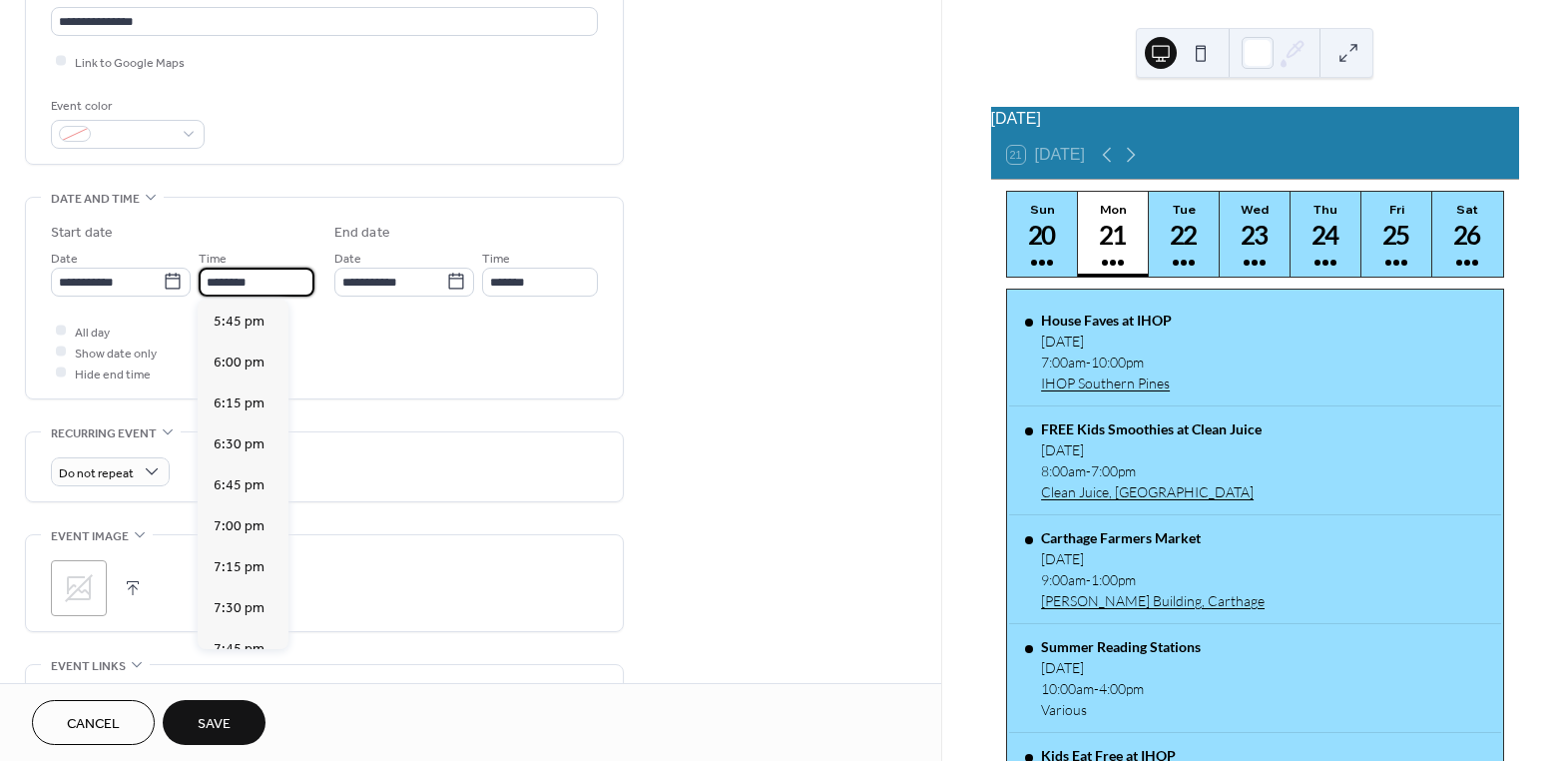 scroll, scrollTop: 2946, scrollLeft: 0, axis: vertical 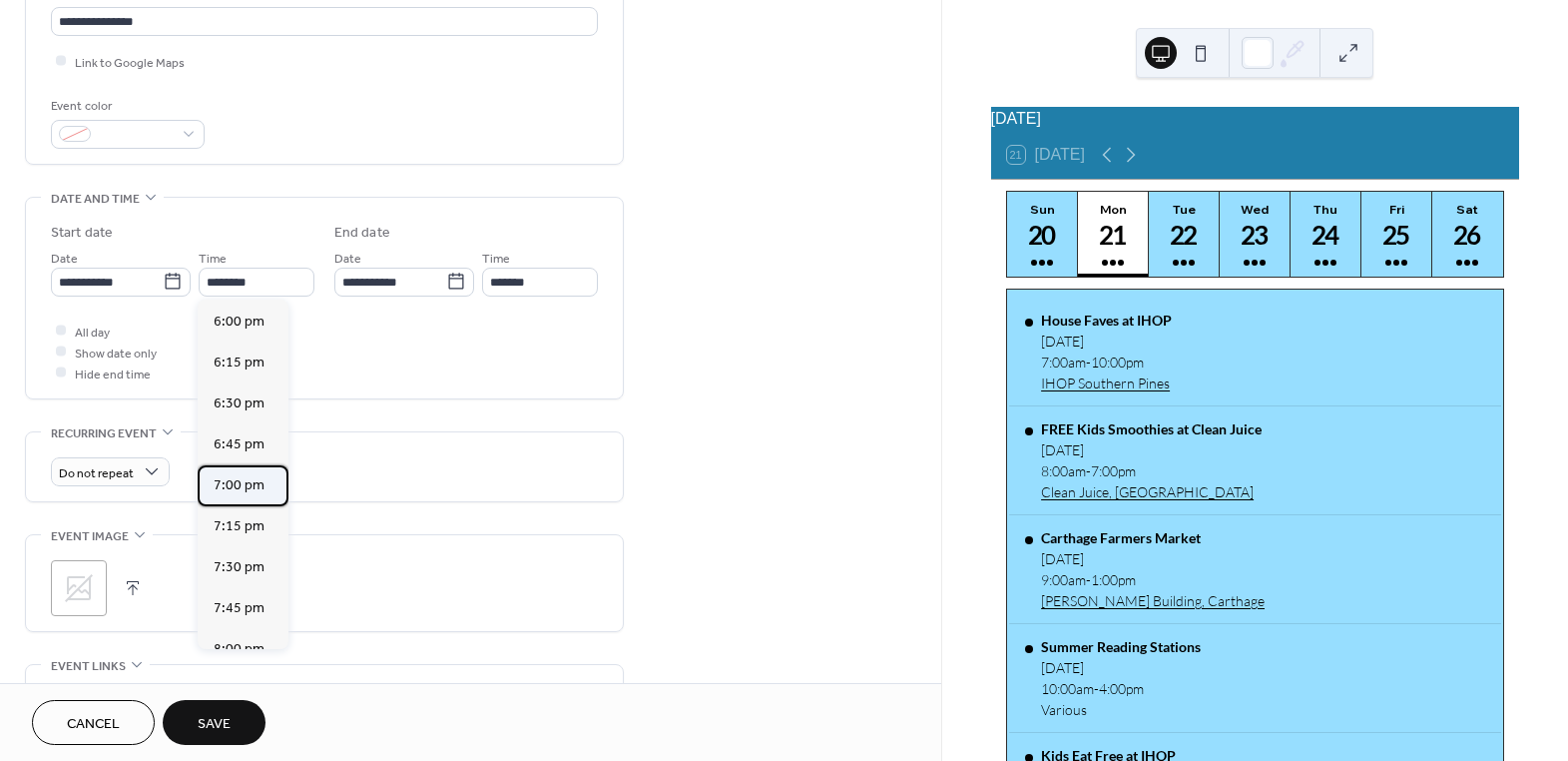 click on "7:00 pm" at bounding box center [239, 484] 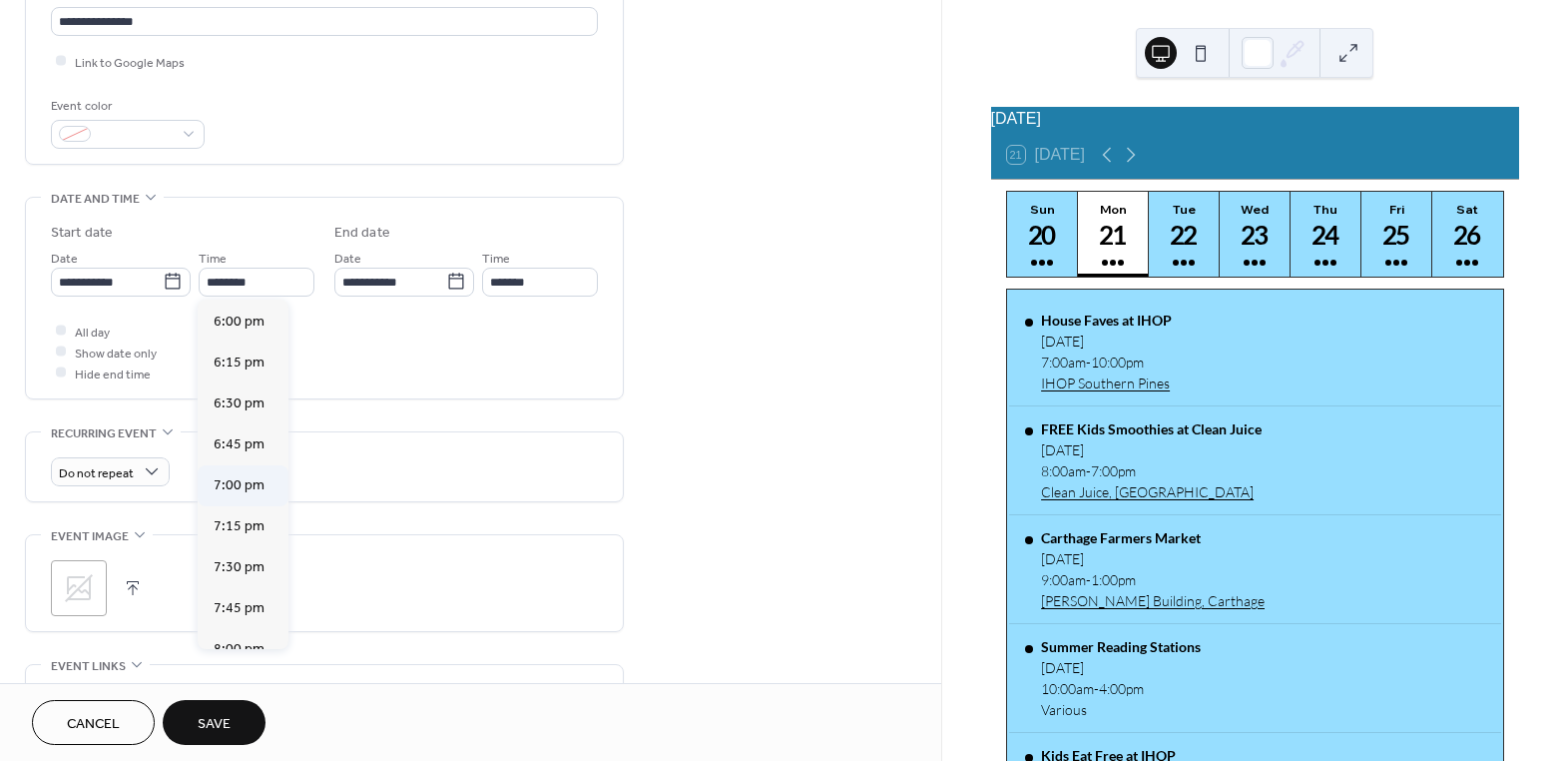 type on "*******" 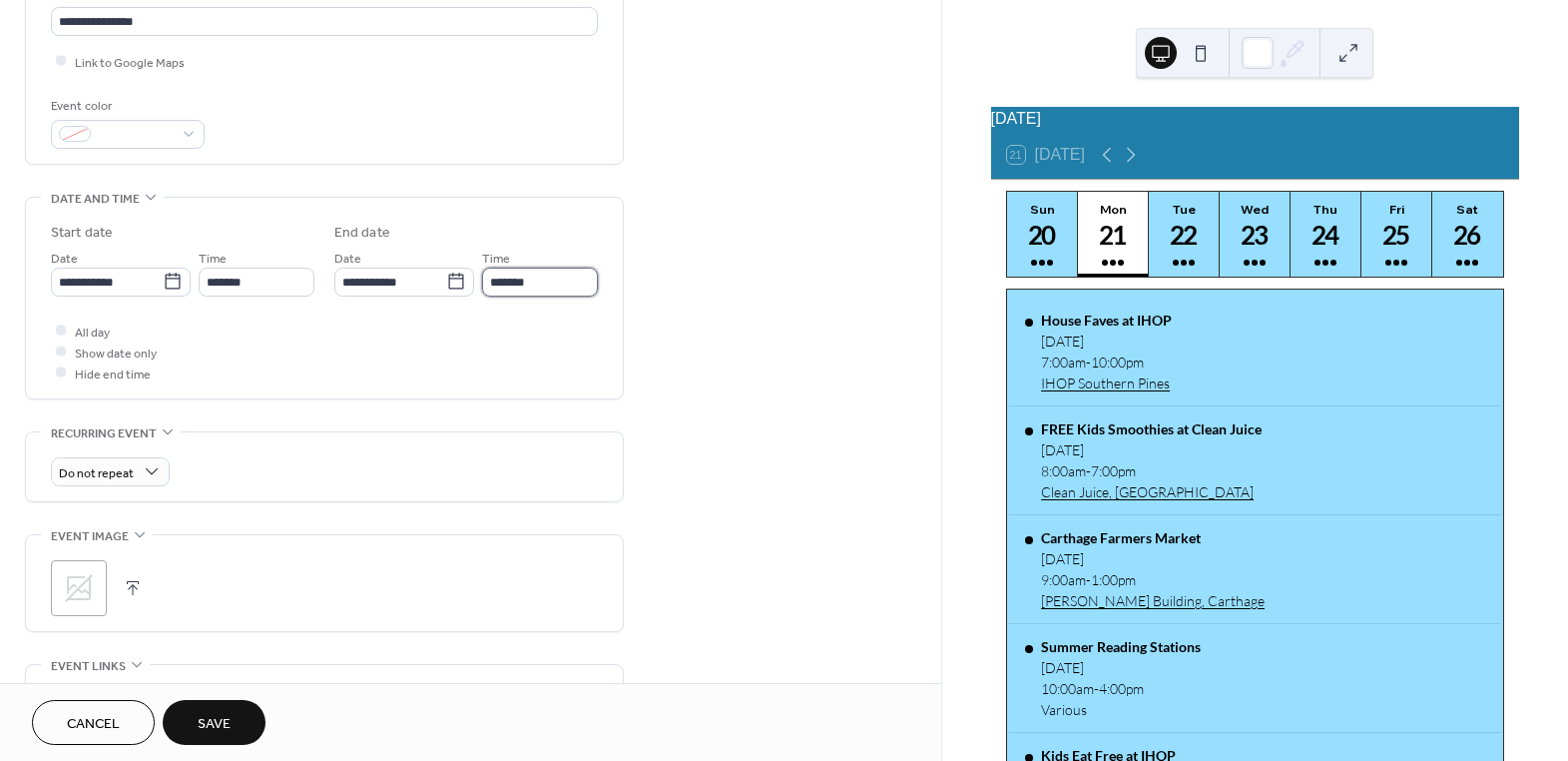 click on "*******" at bounding box center (540, 282) 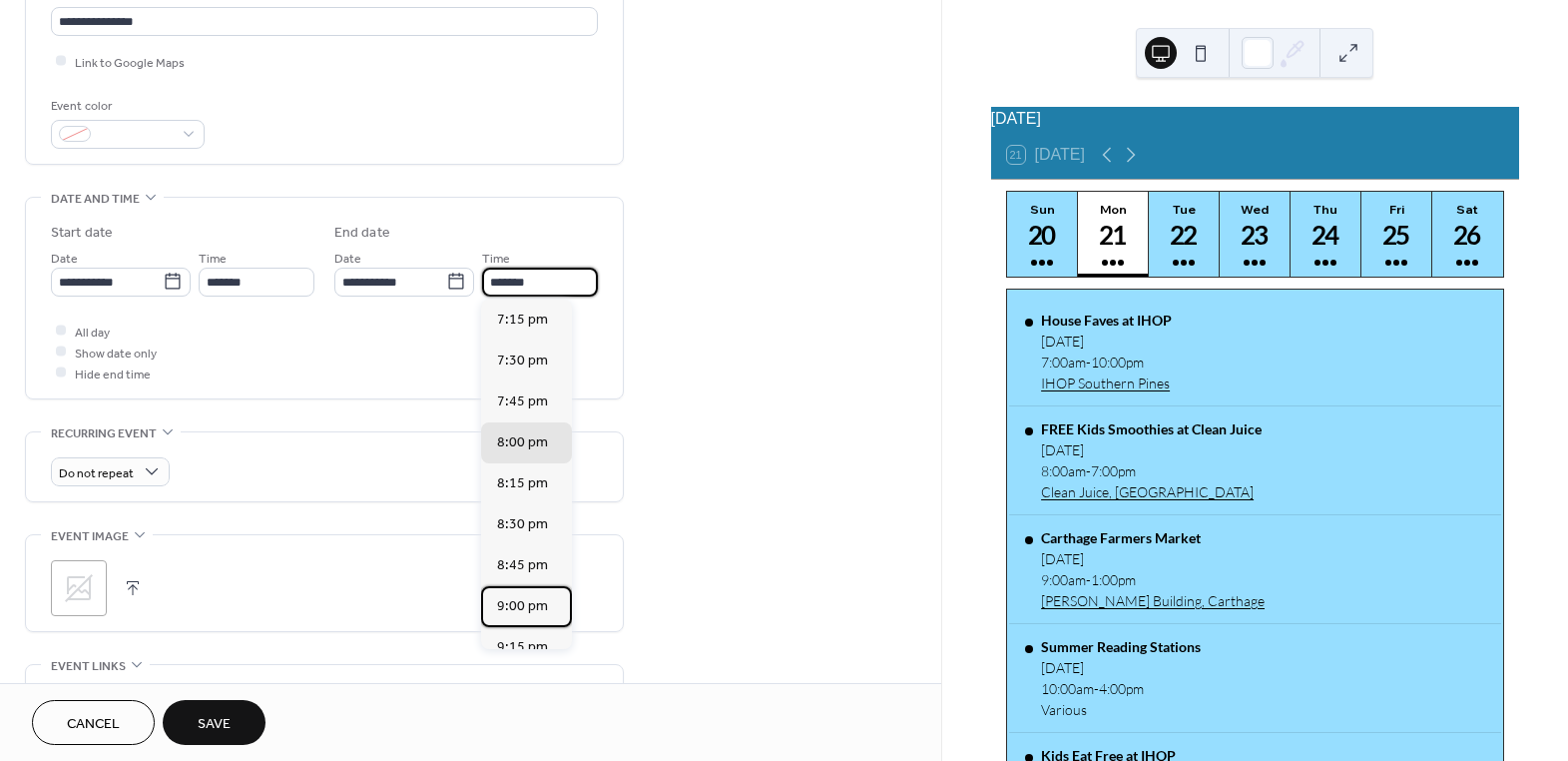 click on "9:00 pm" at bounding box center [522, 605] 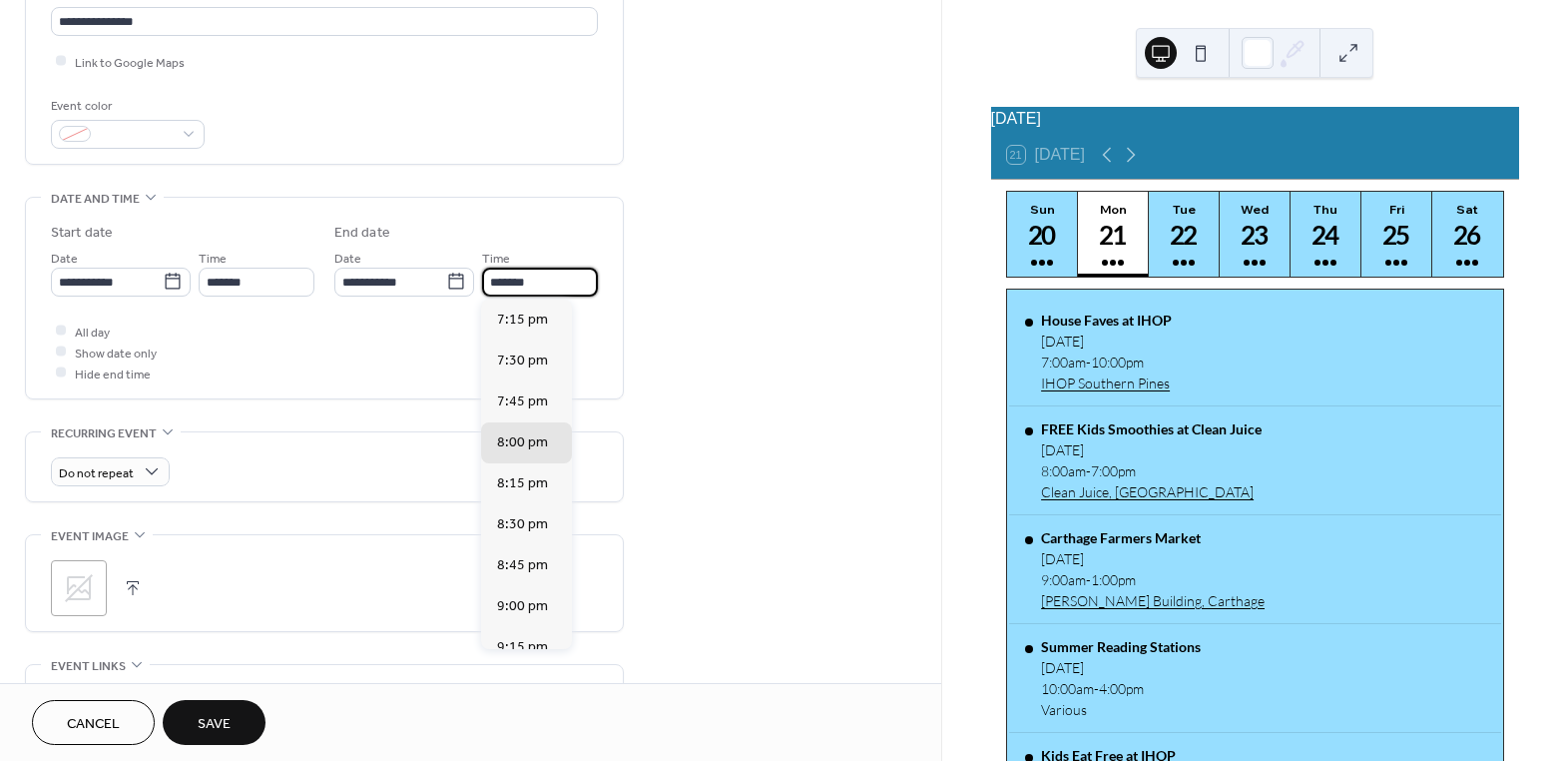 type on "*******" 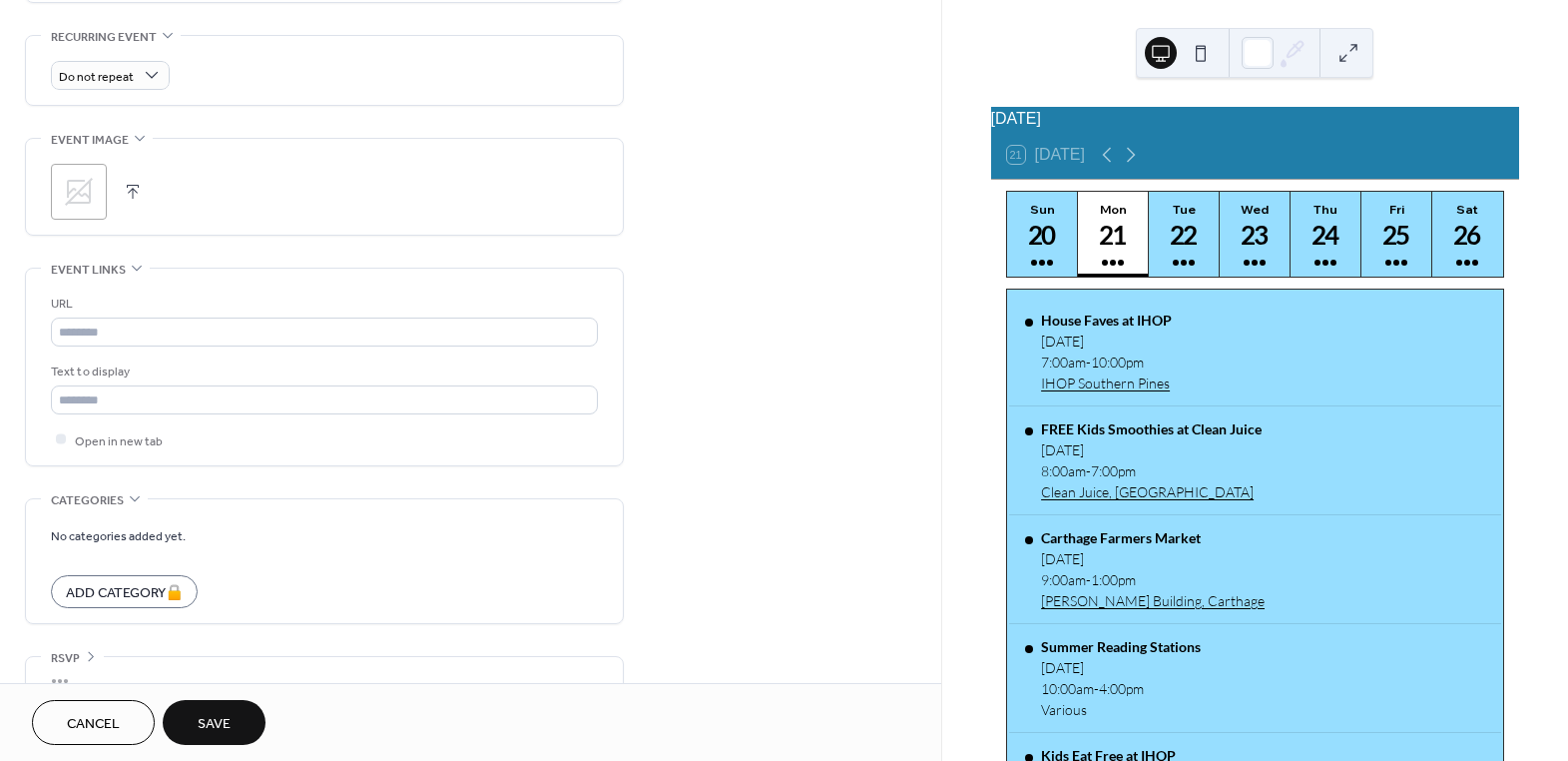 scroll, scrollTop: 883, scrollLeft: 0, axis: vertical 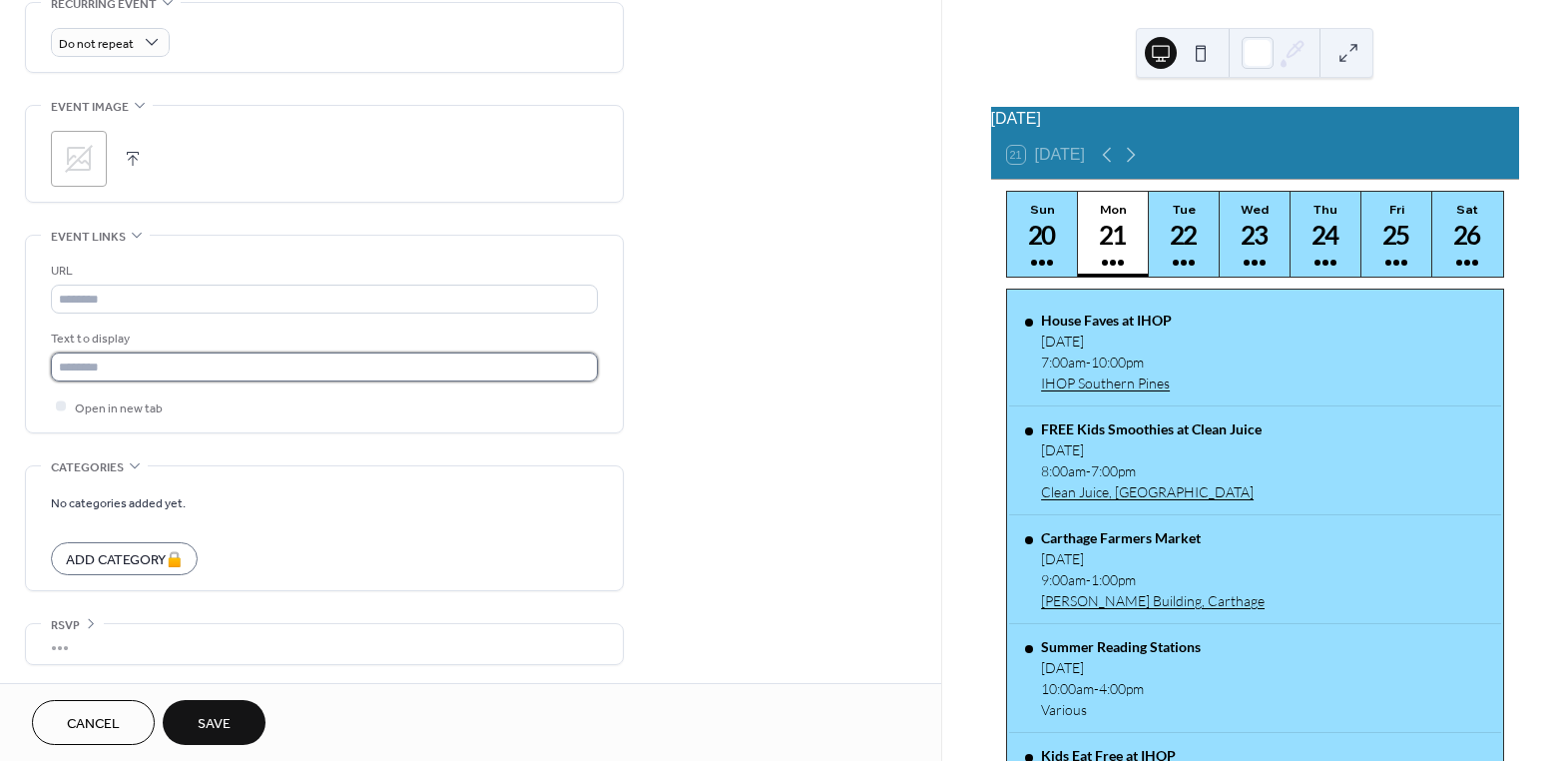 click at bounding box center (324, 367) 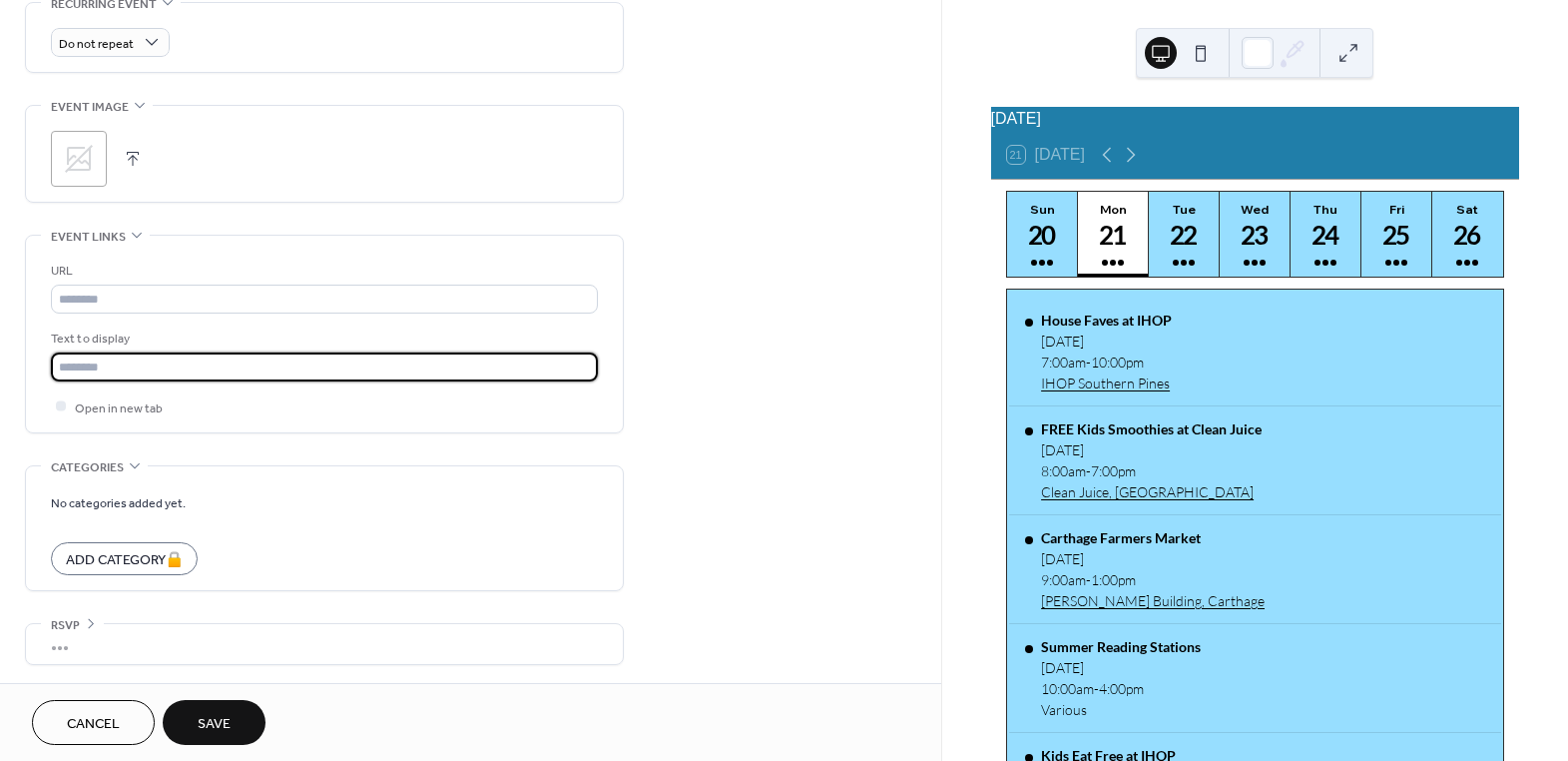 type on "*******" 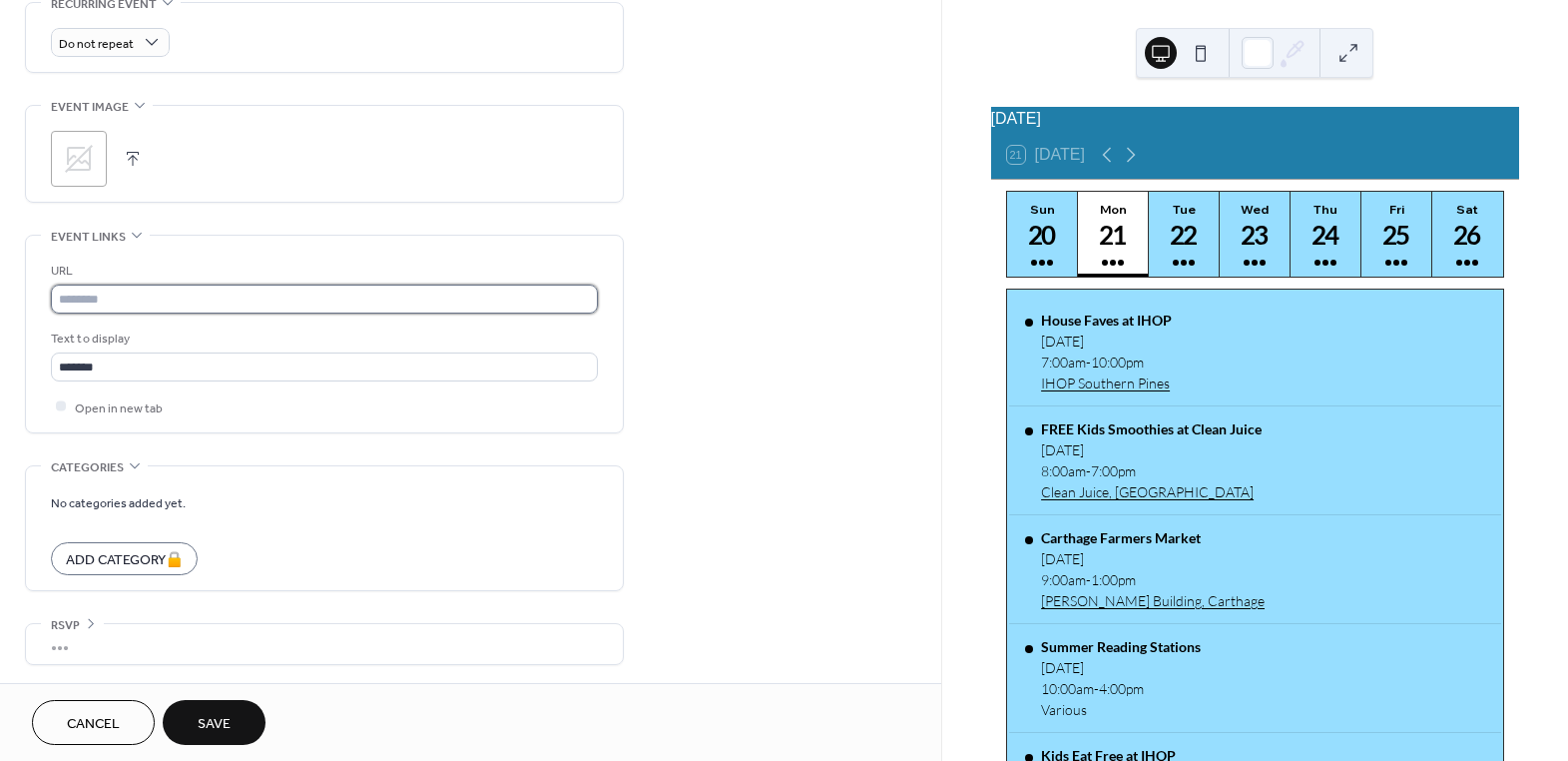 click at bounding box center (324, 299) 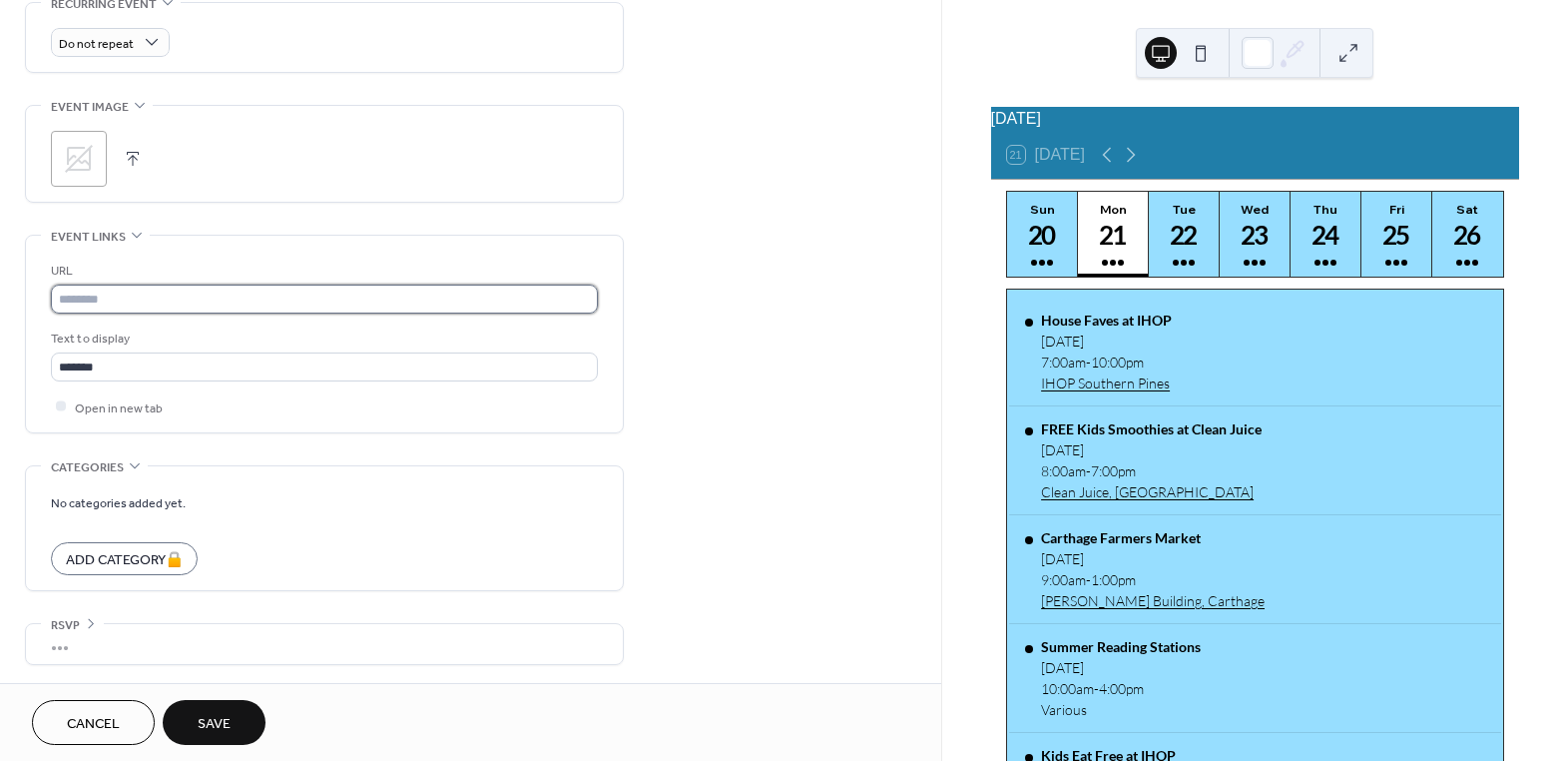 paste on "**********" 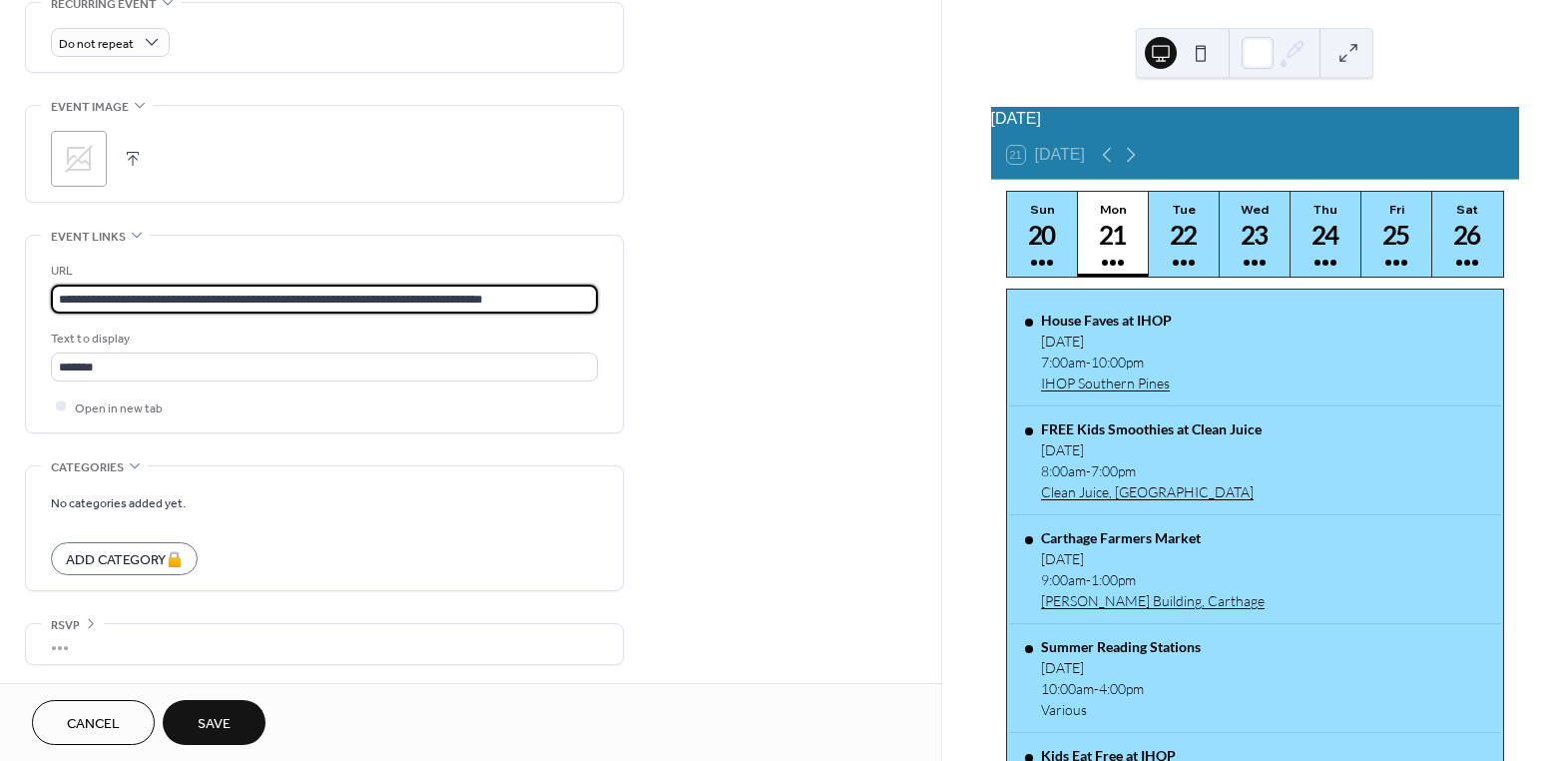 type on "**********" 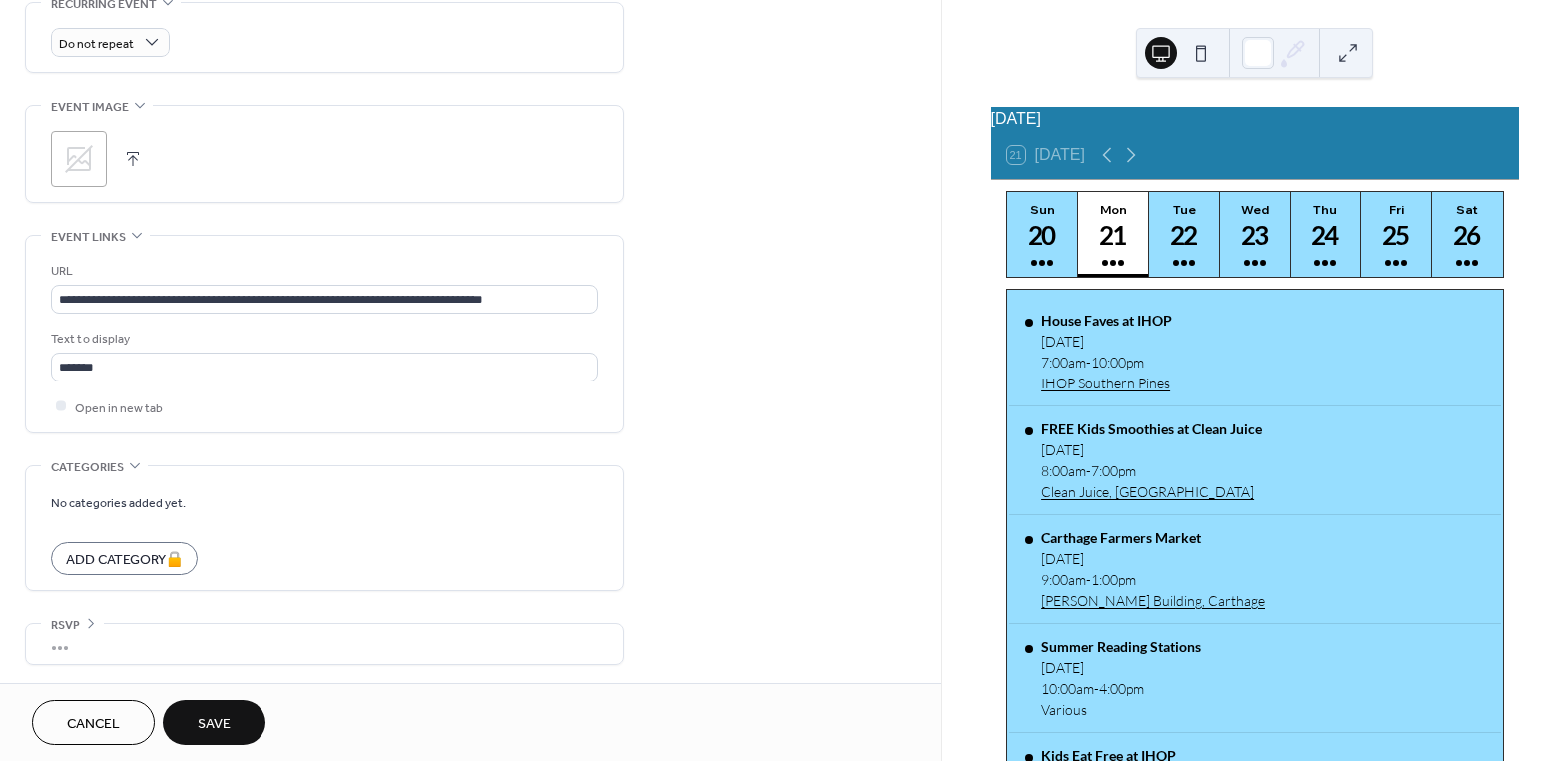 click on "Save" at bounding box center [214, 724] 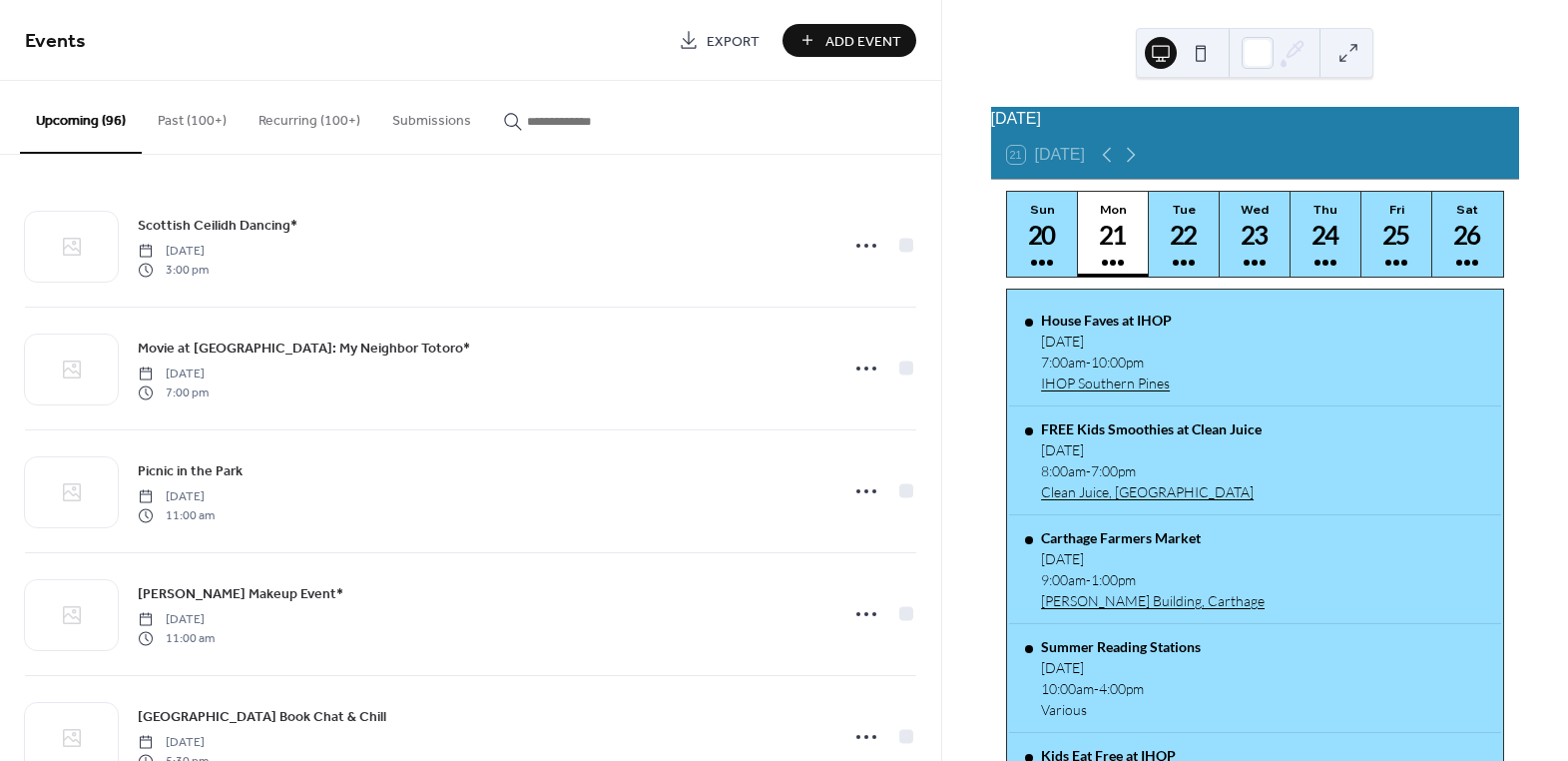 click at bounding box center [587, 121] 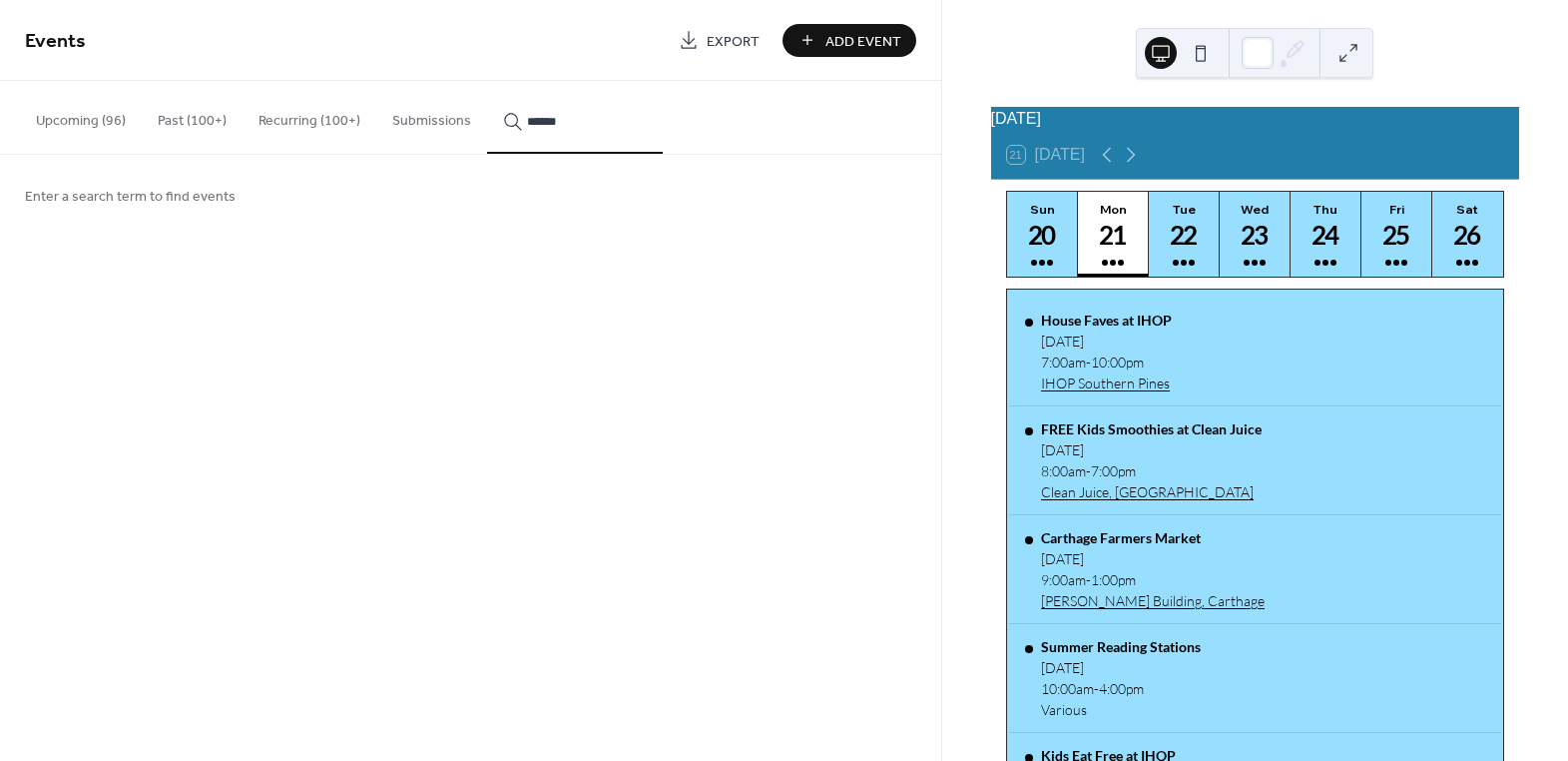 click on "*****" at bounding box center (575, 117) 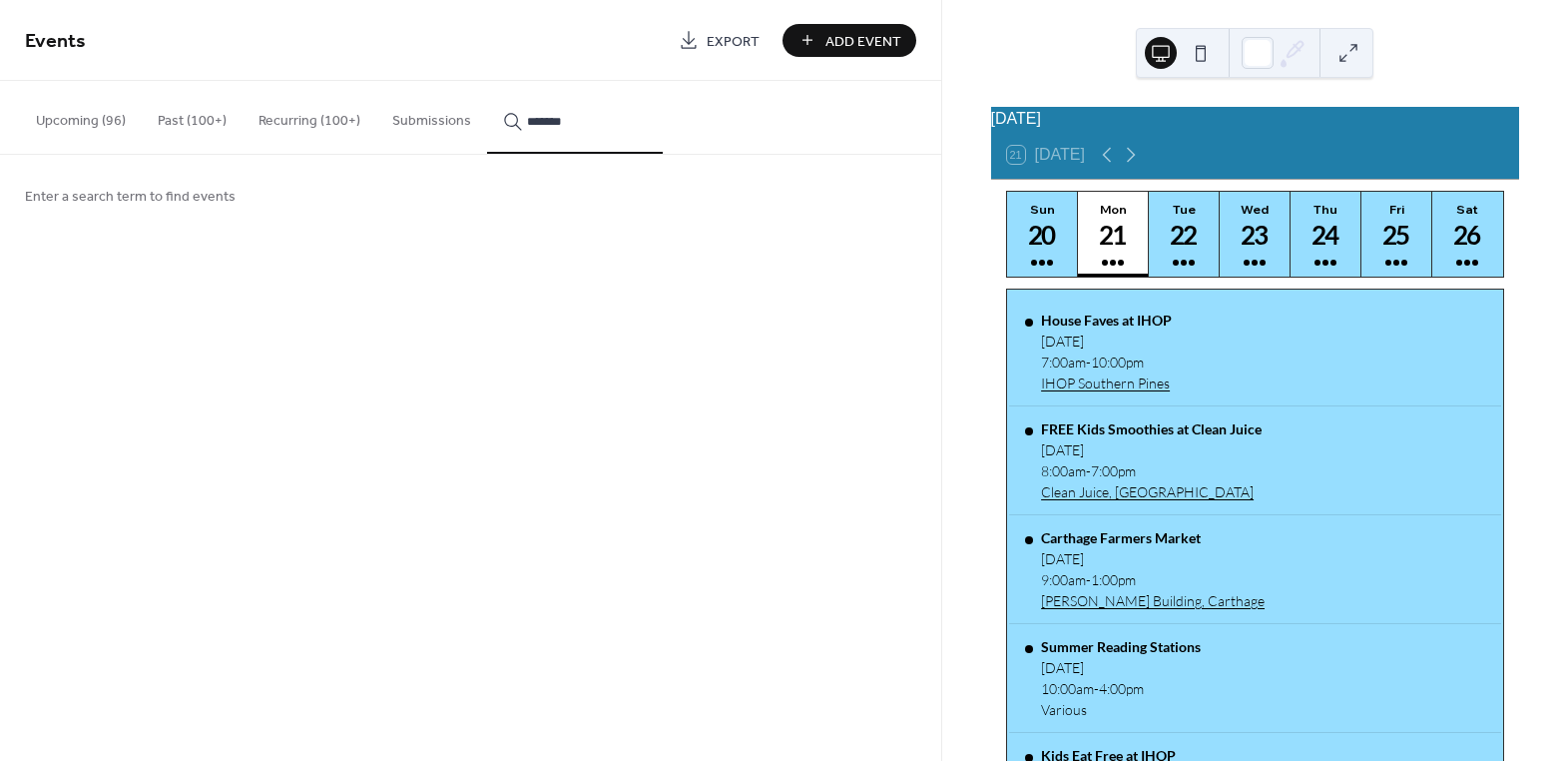click on "*******" at bounding box center [575, 117] 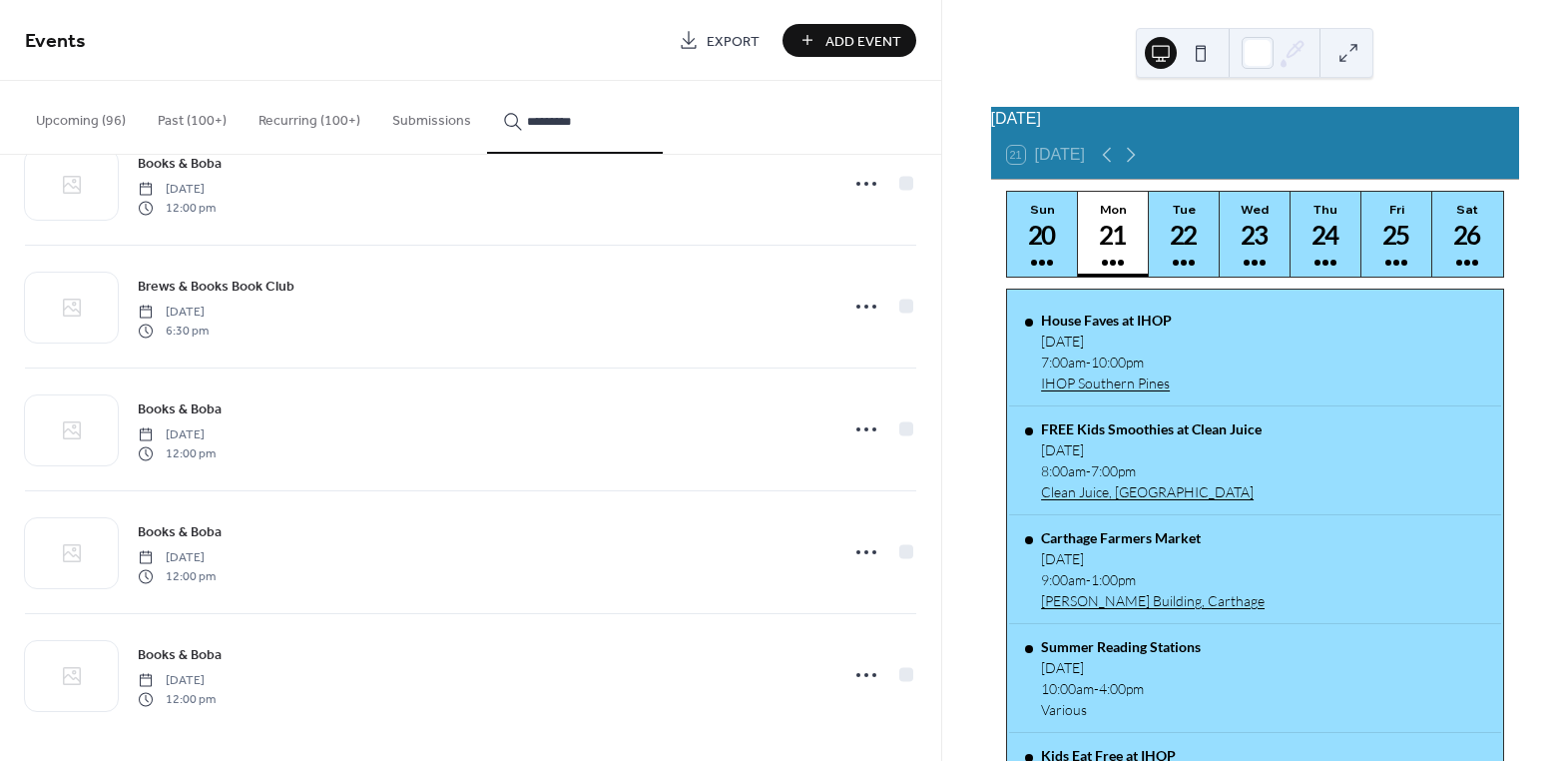 scroll, scrollTop: 557, scrollLeft: 0, axis: vertical 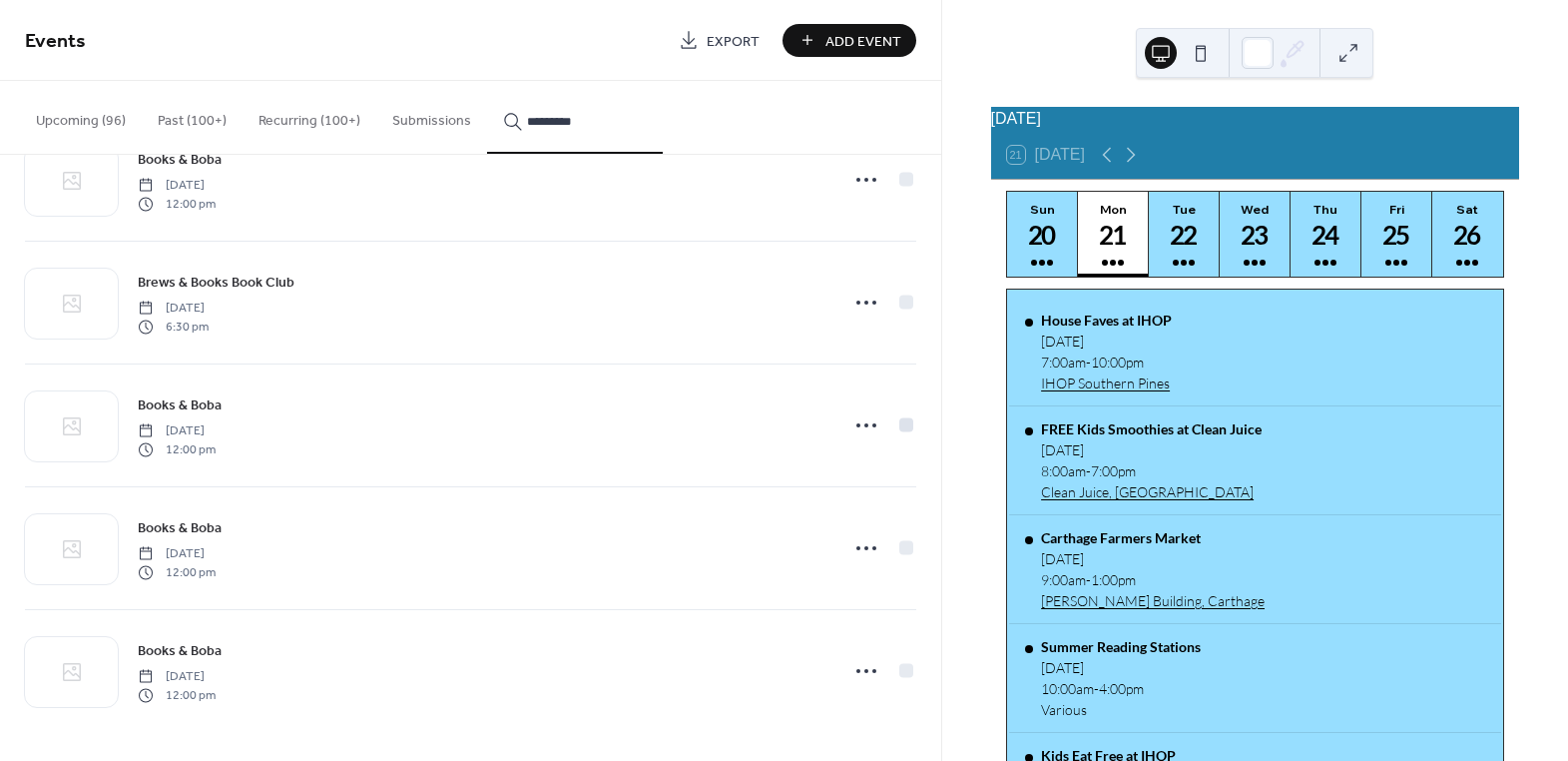 type on "*********" 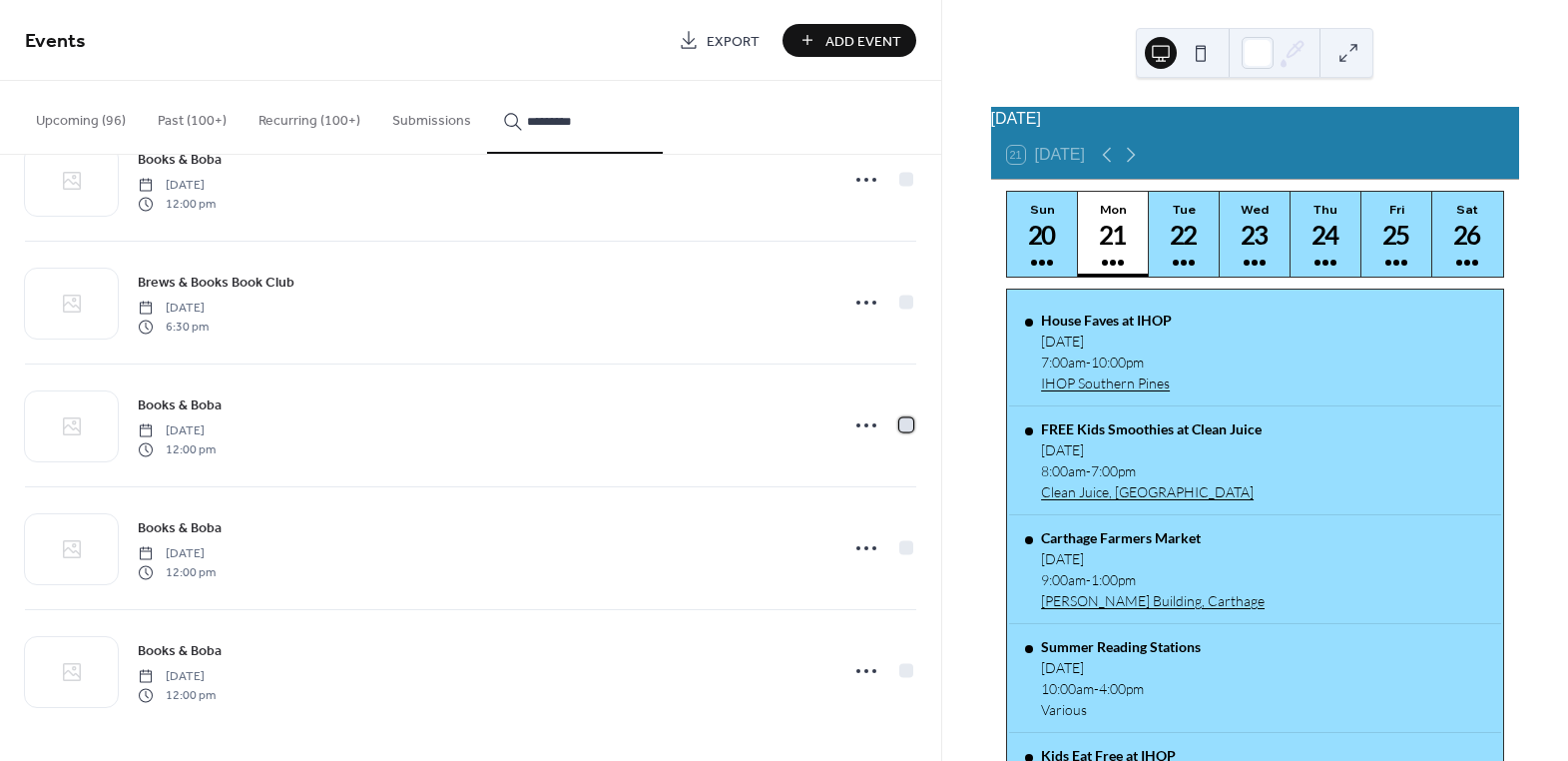click at bounding box center [906, 424] 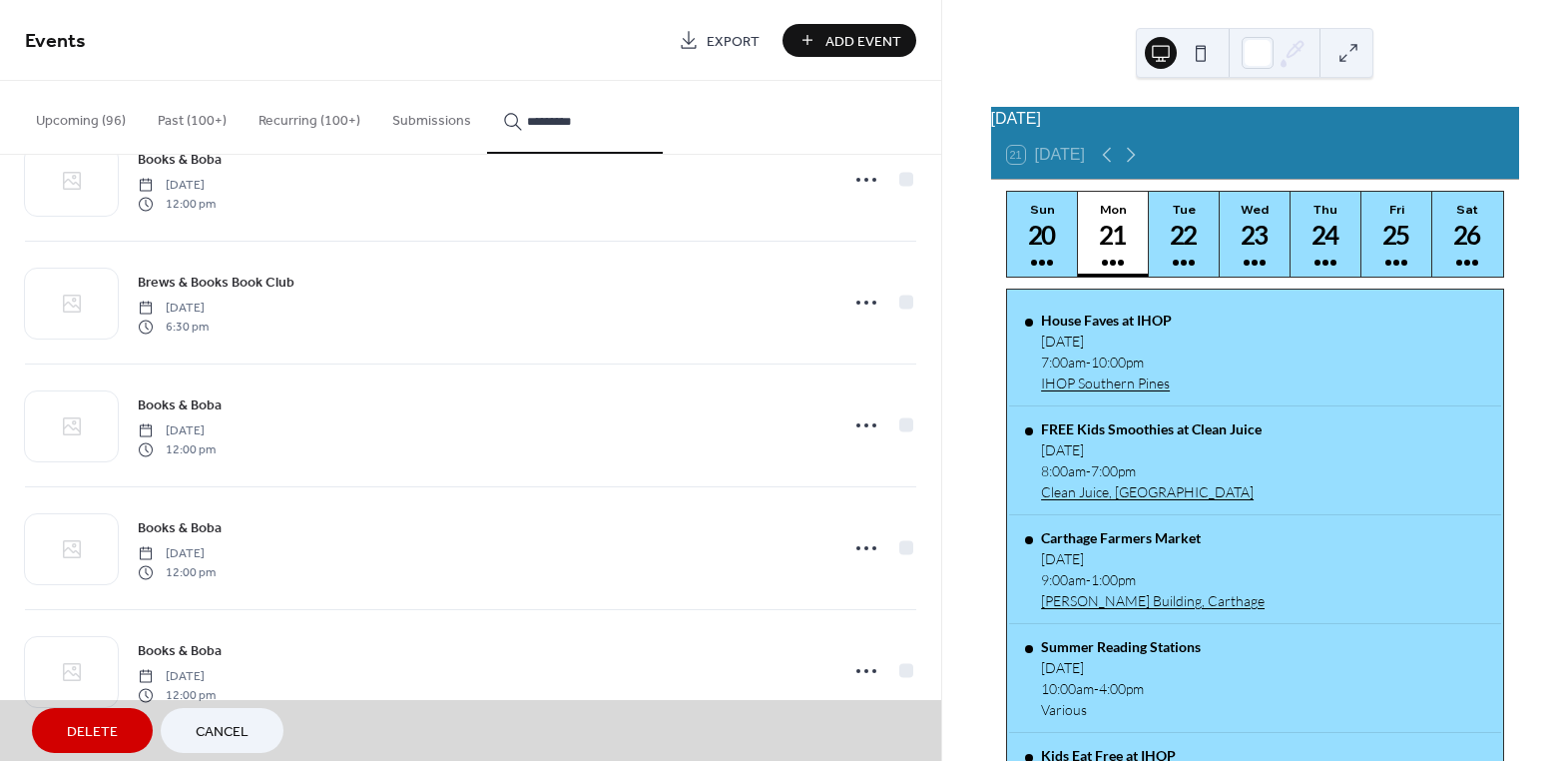 click on "Books & Boba [DATE] 12:00 pm" at bounding box center [470, 670] 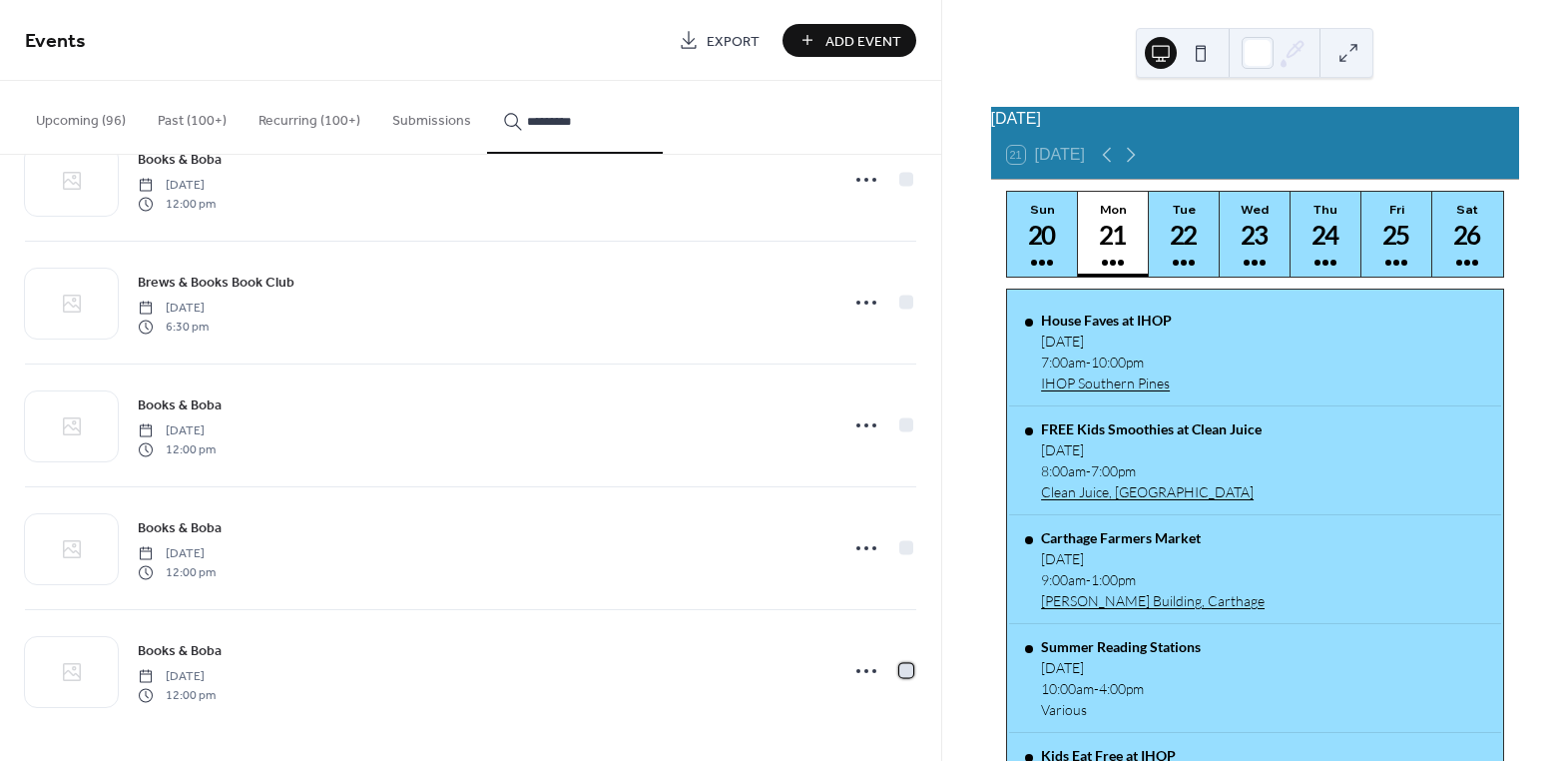click at bounding box center (906, 670) 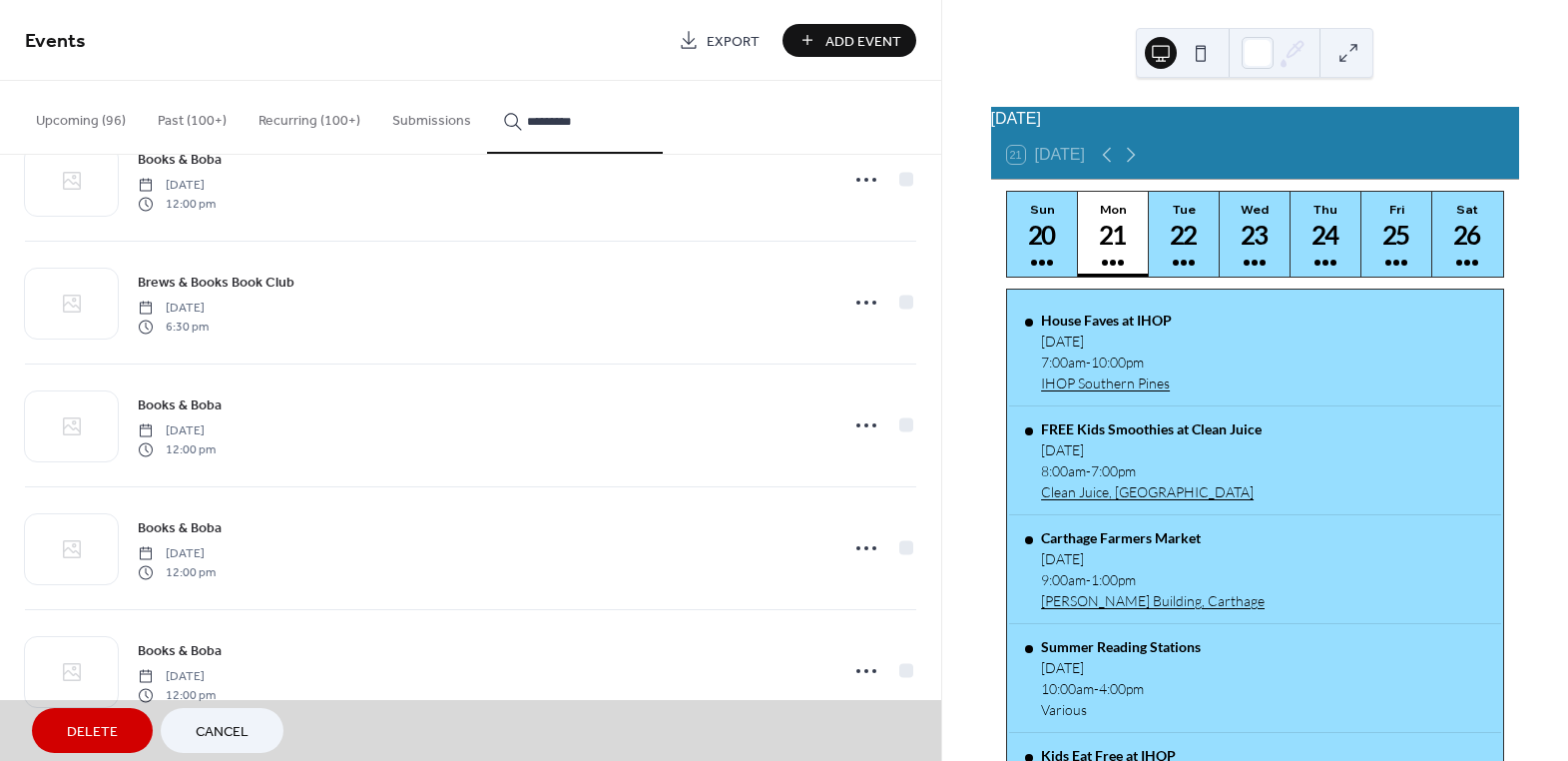 click on "Books & Boba [DATE] 12:00 pm" at bounding box center [470, 424] 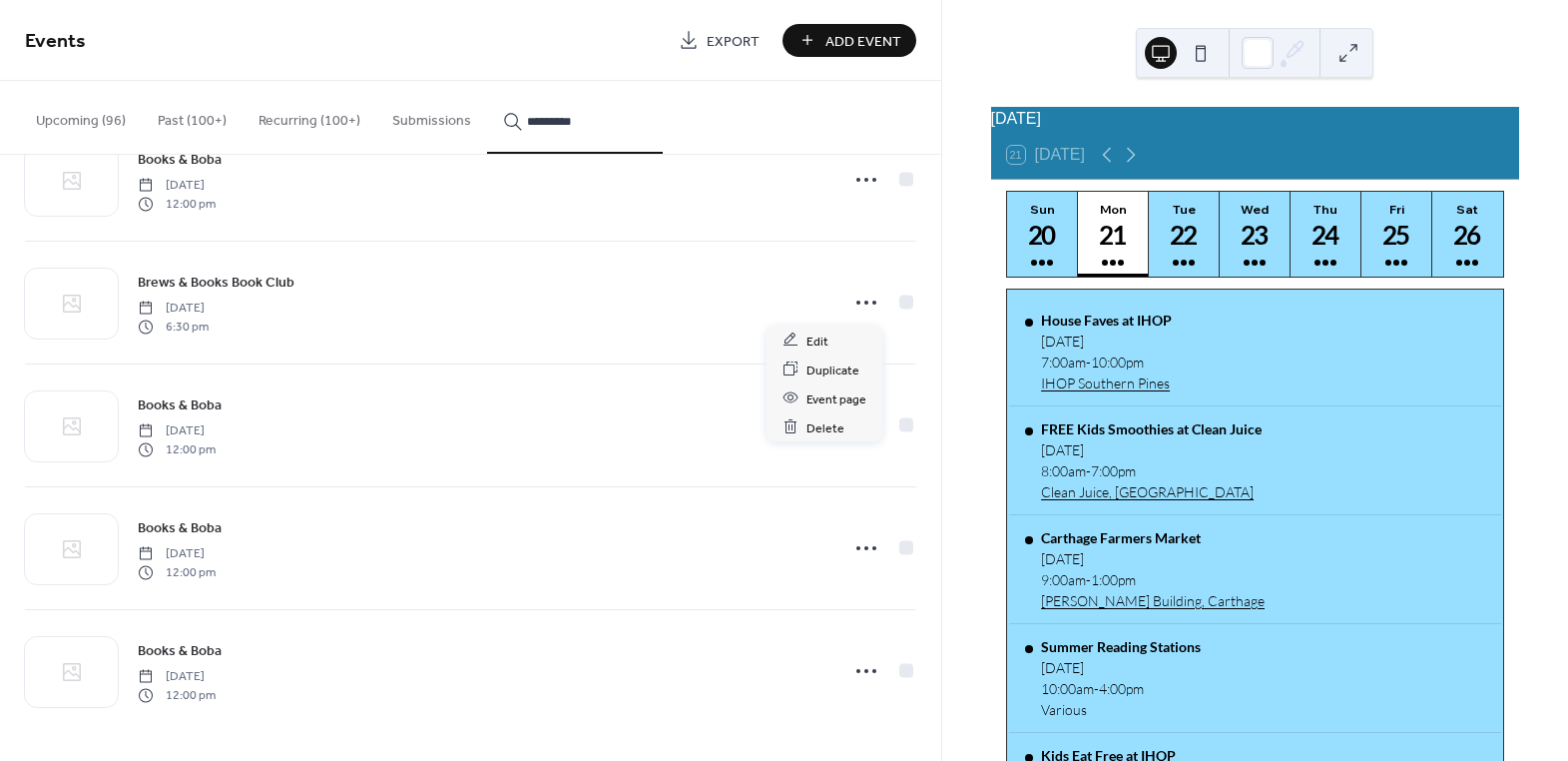 click 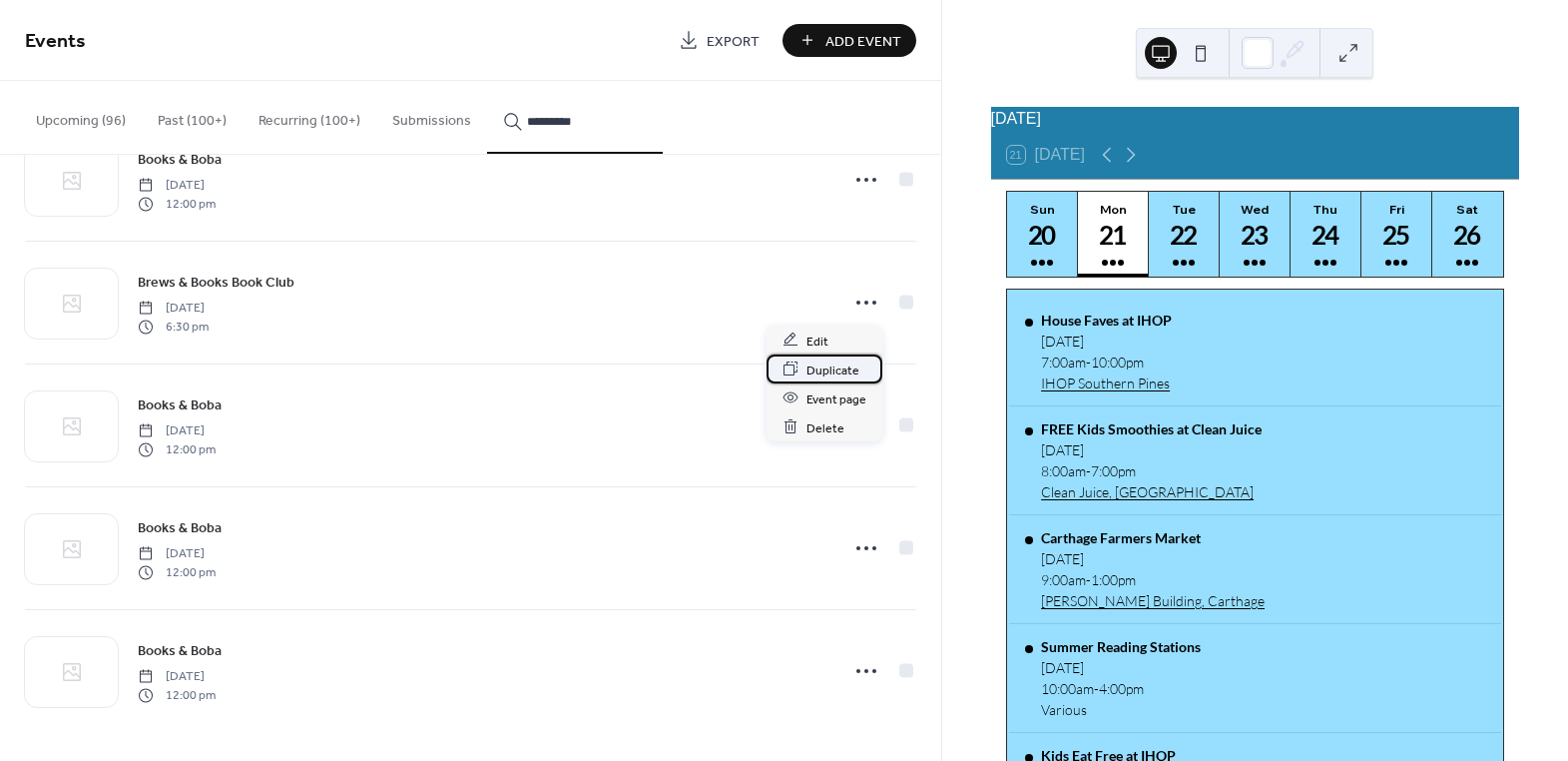 click on "Duplicate" at bounding box center [832, 370] 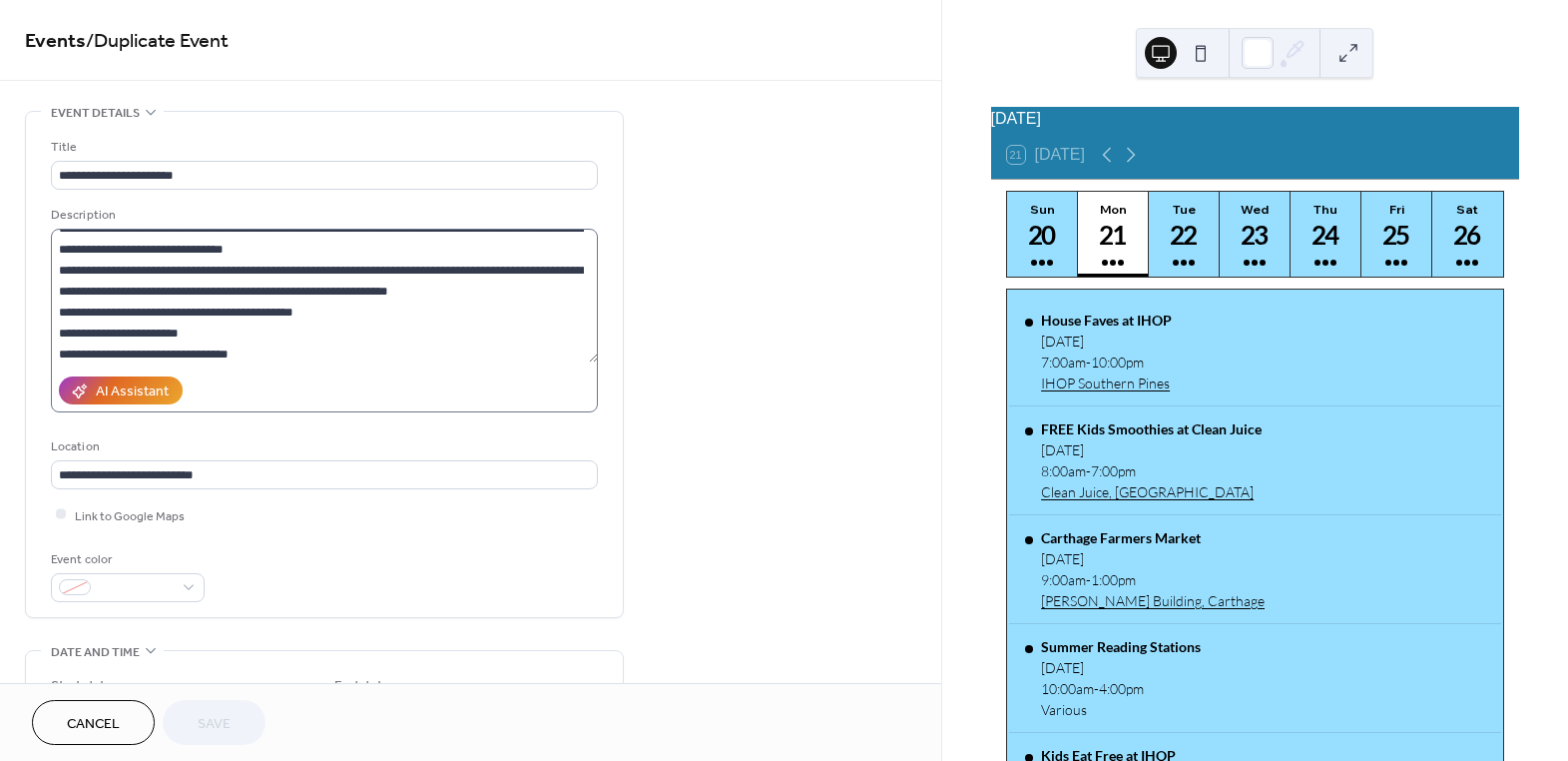 scroll, scrollTop: 41, scrollLeft: 0, axis: vertical 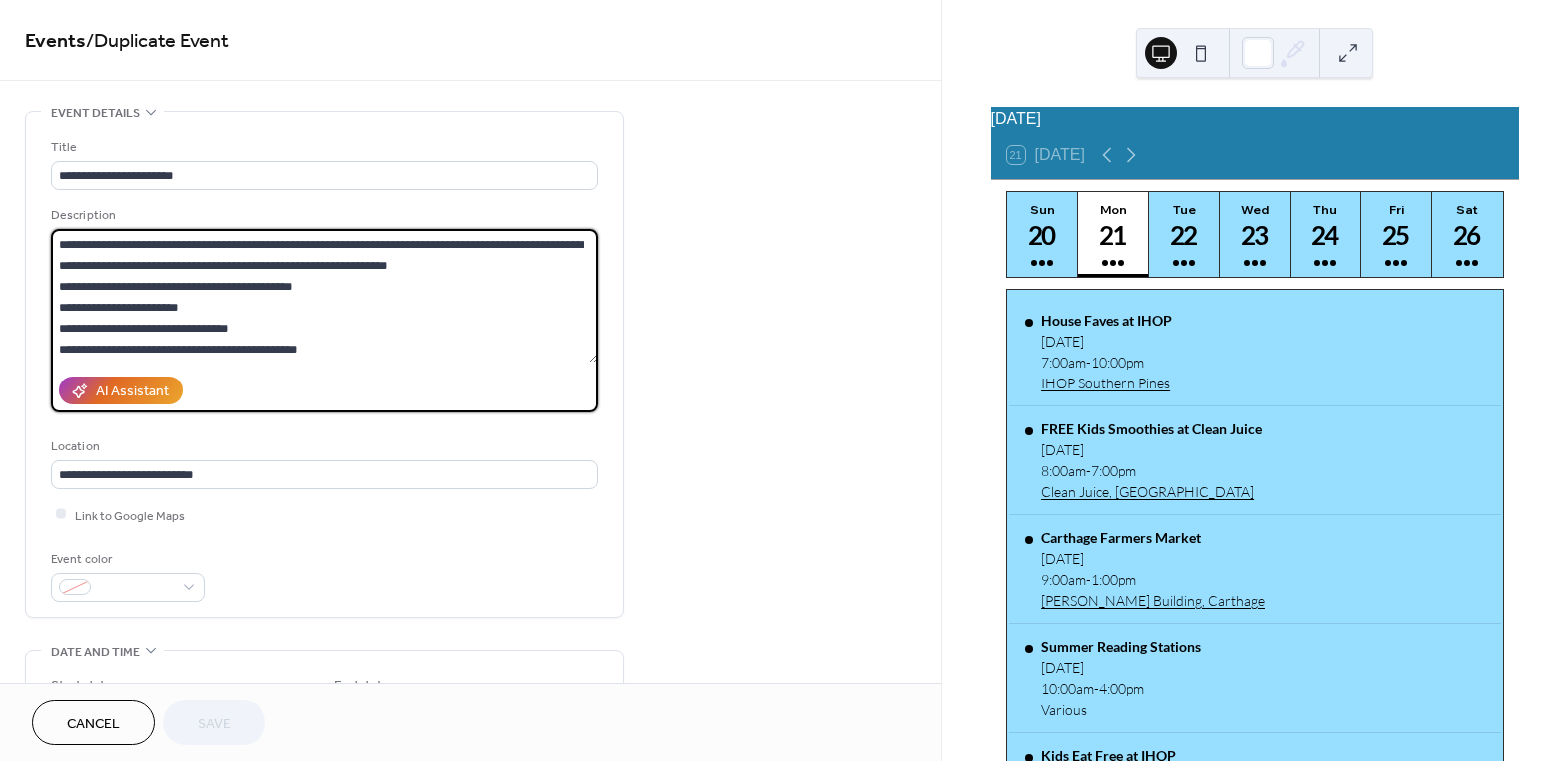 drag, startPoint x: 267, startPoint y: 330, endPoint x: 57, endPoint y: 313, distance: 210.68697 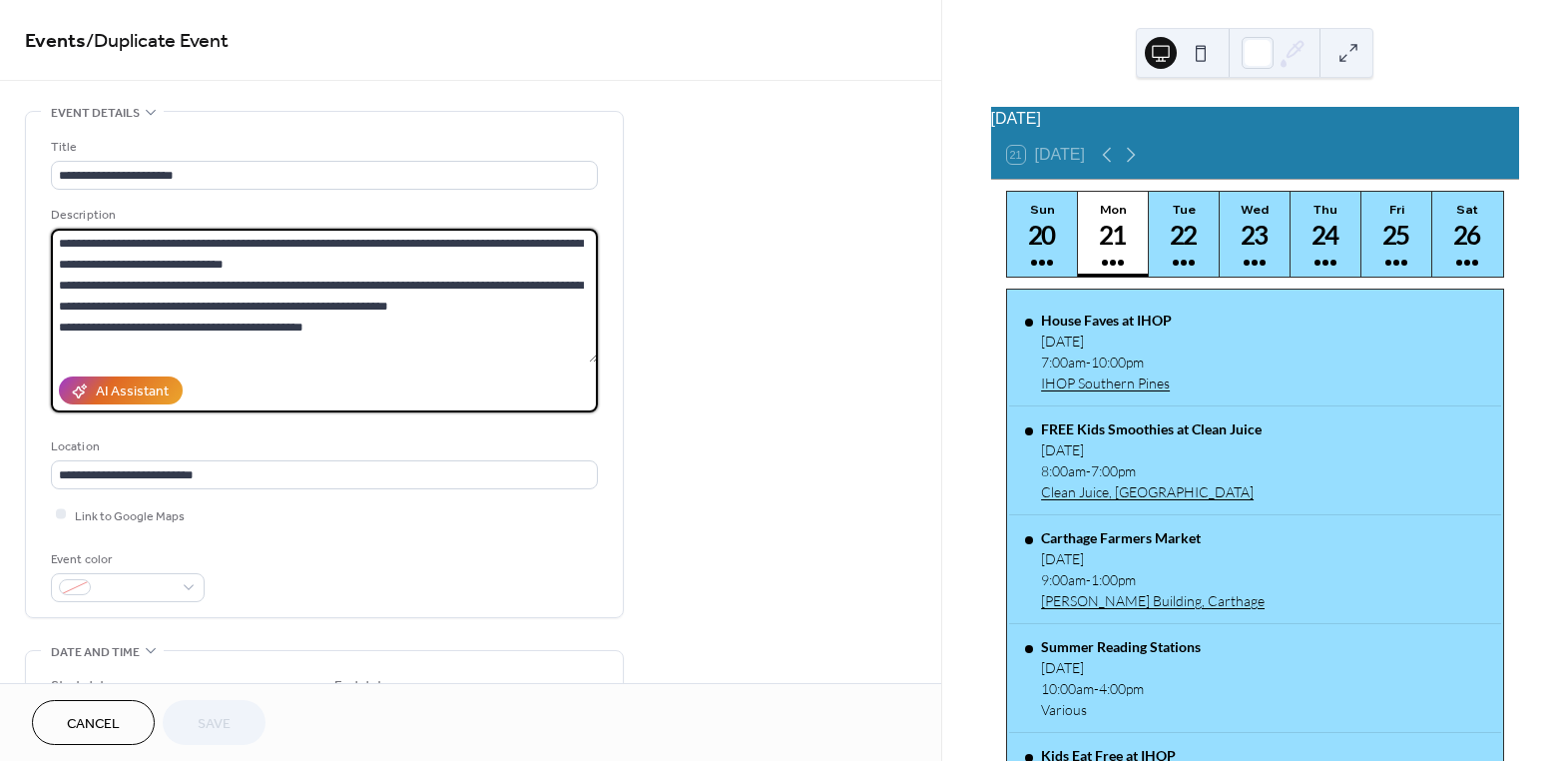 scroll, scrollTop: 0, scrollLeft: 0, axis: both 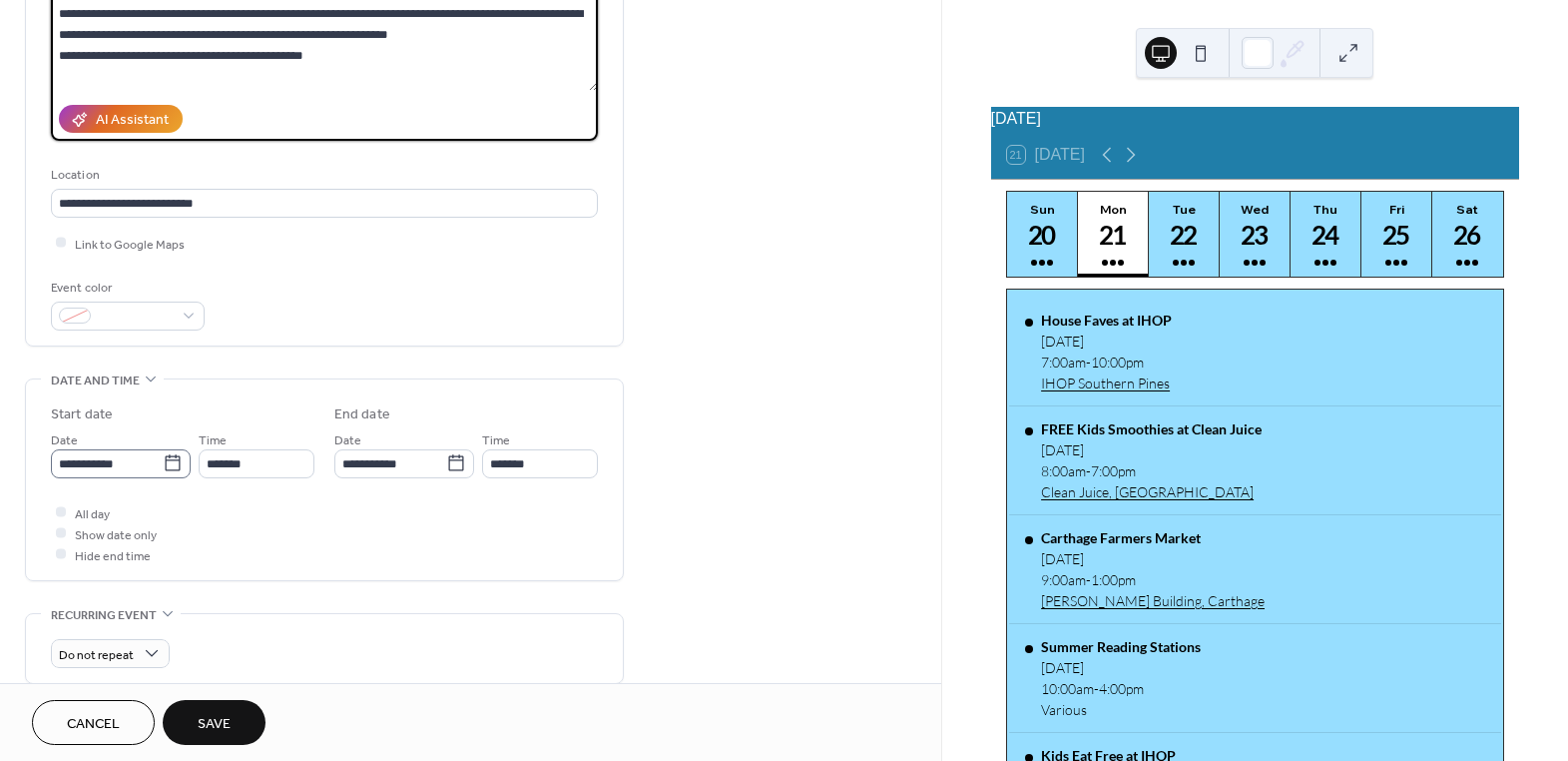 type on "**********" 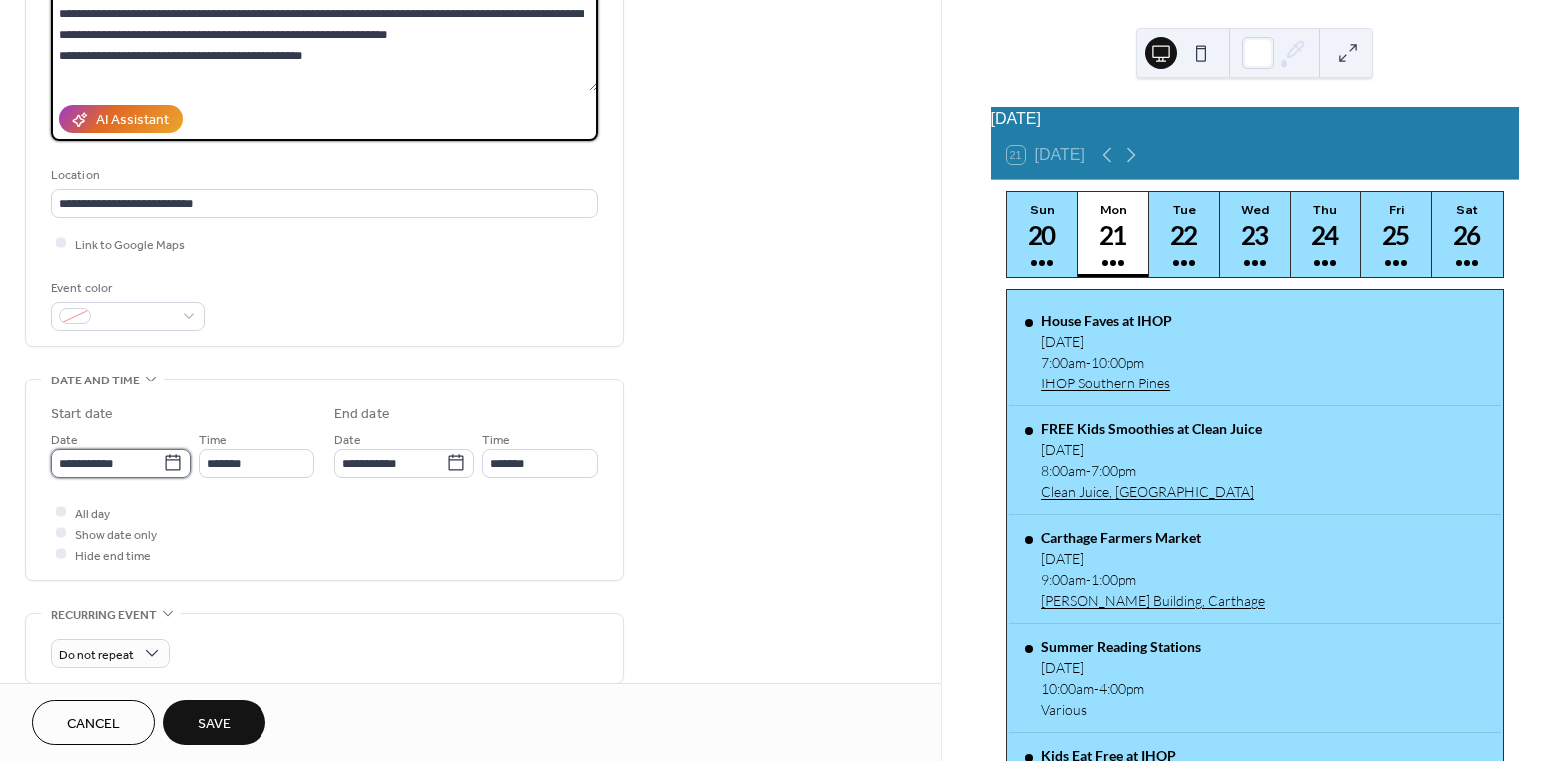 click on "**********" at bounding box center [107, 463] 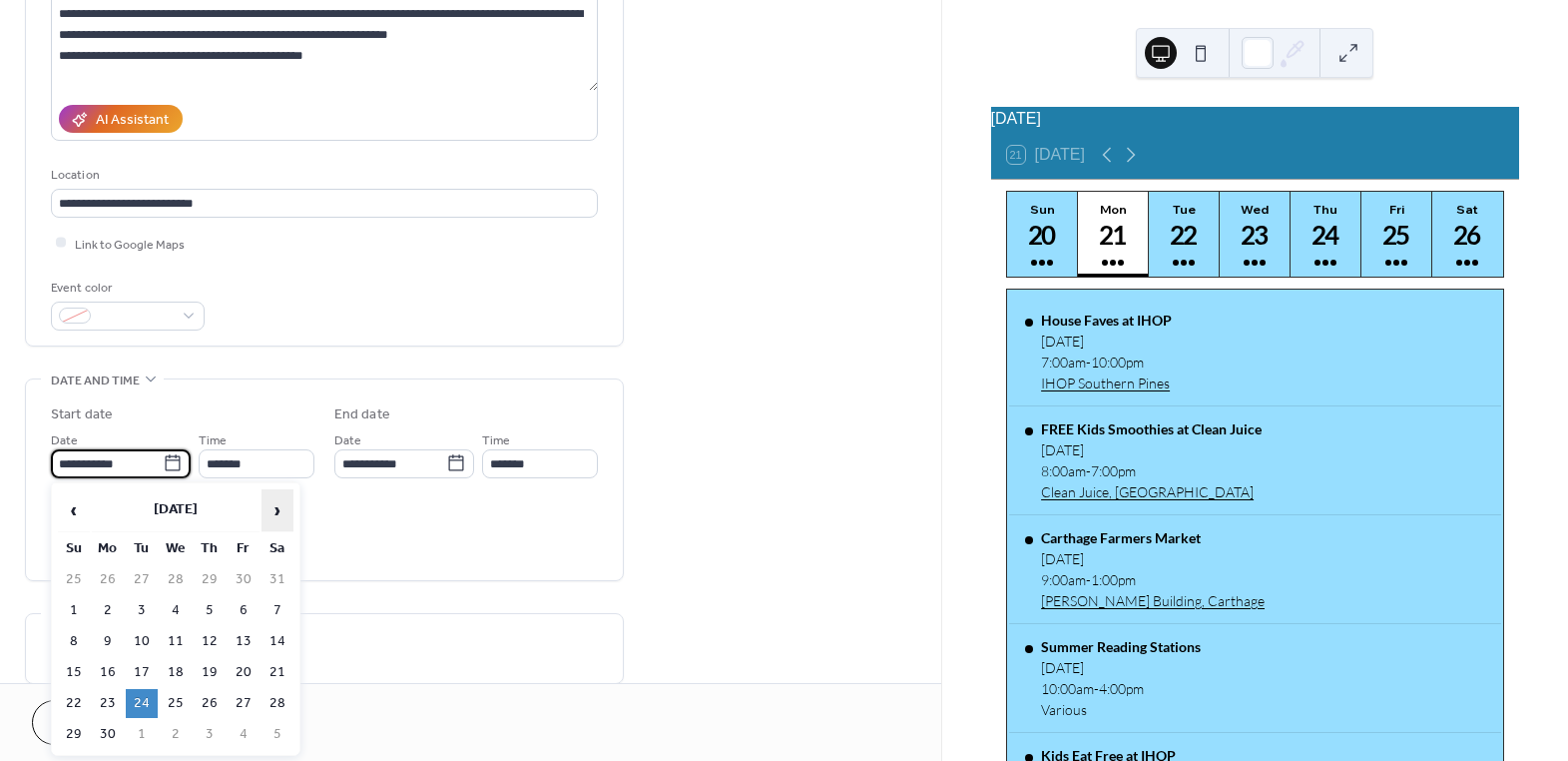 click on "›" at bounding box center [277, 510] 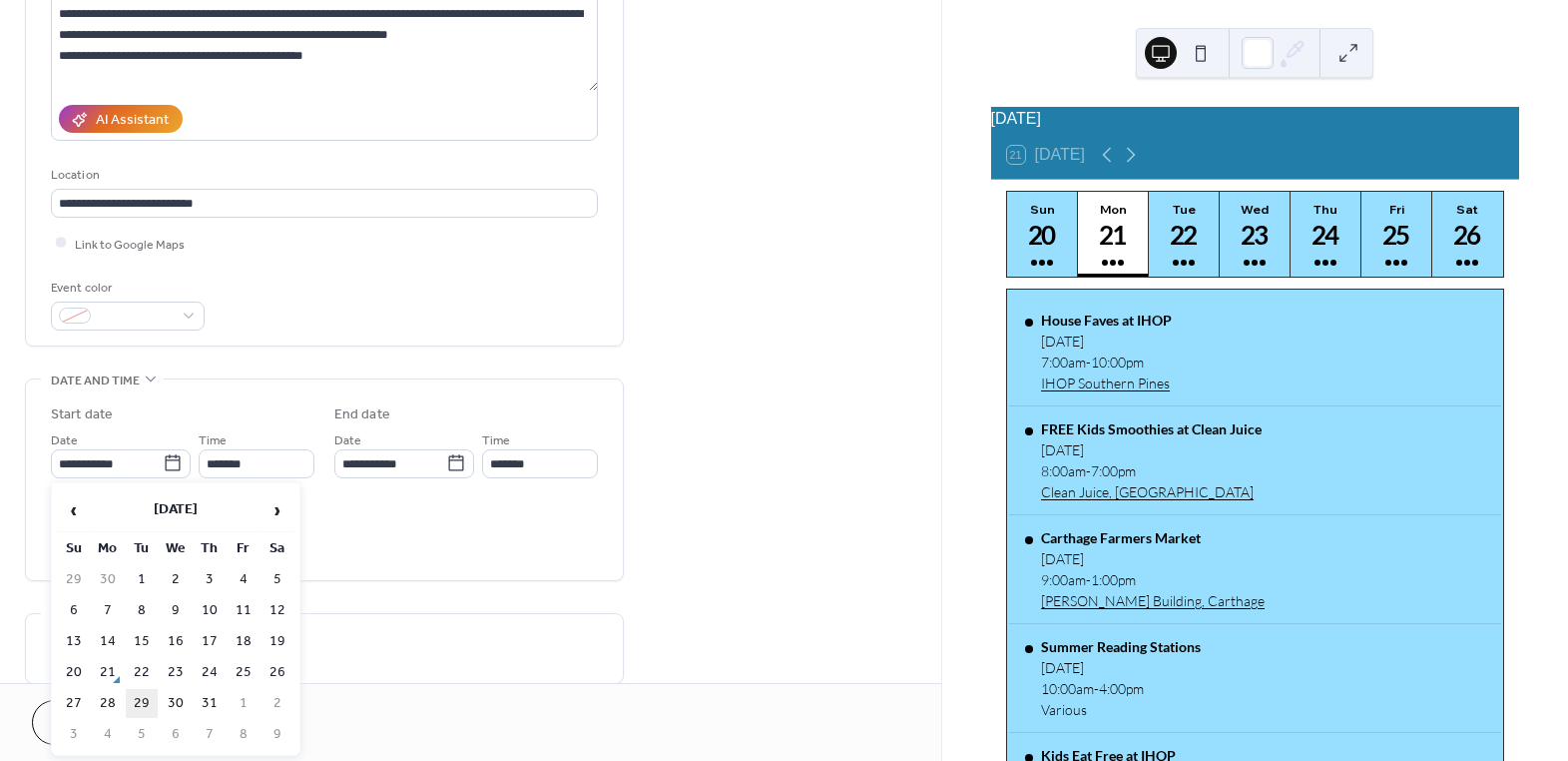 click on "29" at bounding box center (142, 703) 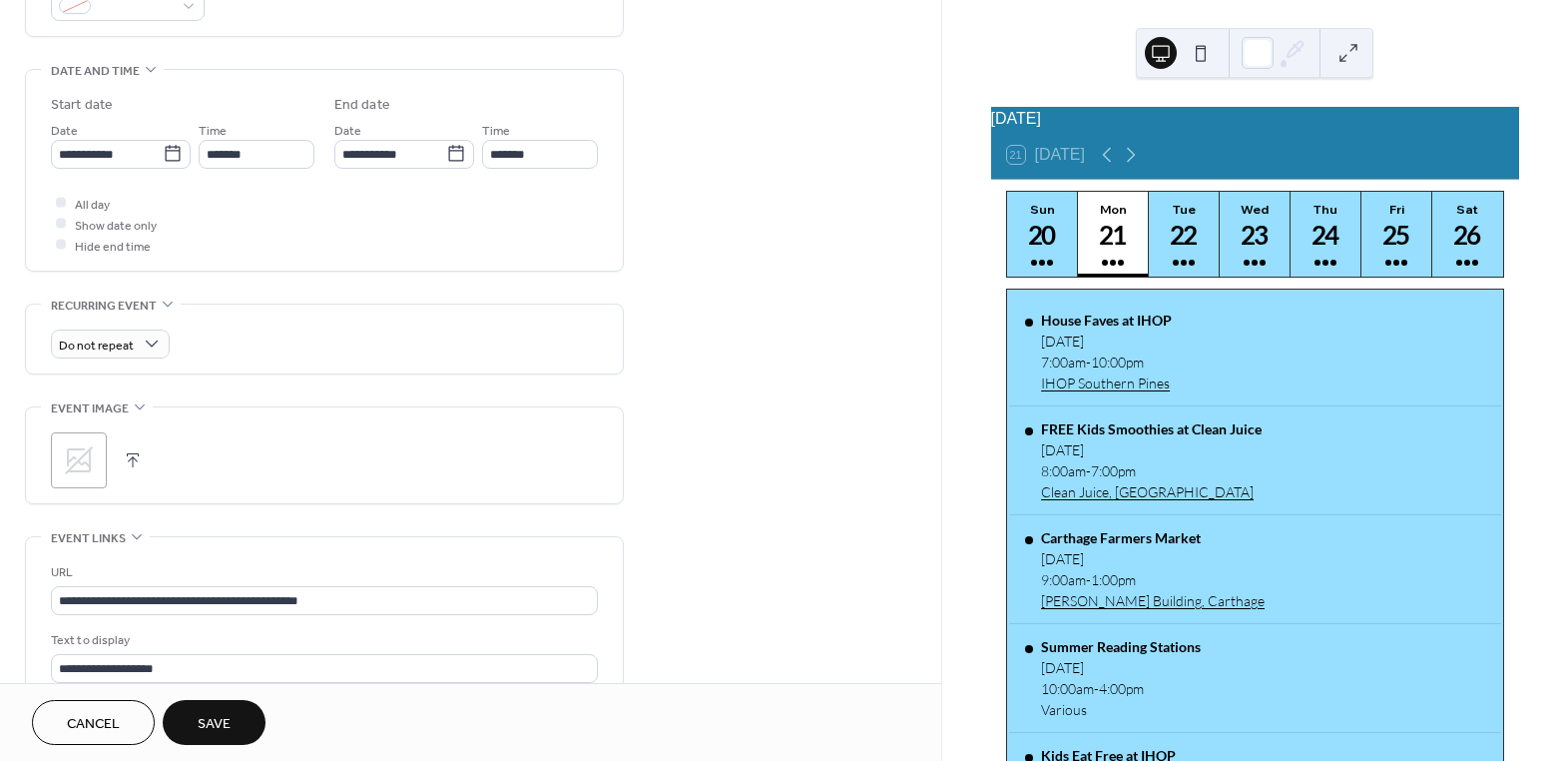 scroll, scrollTop: 635, scrollLeft: 0, axis: vertical 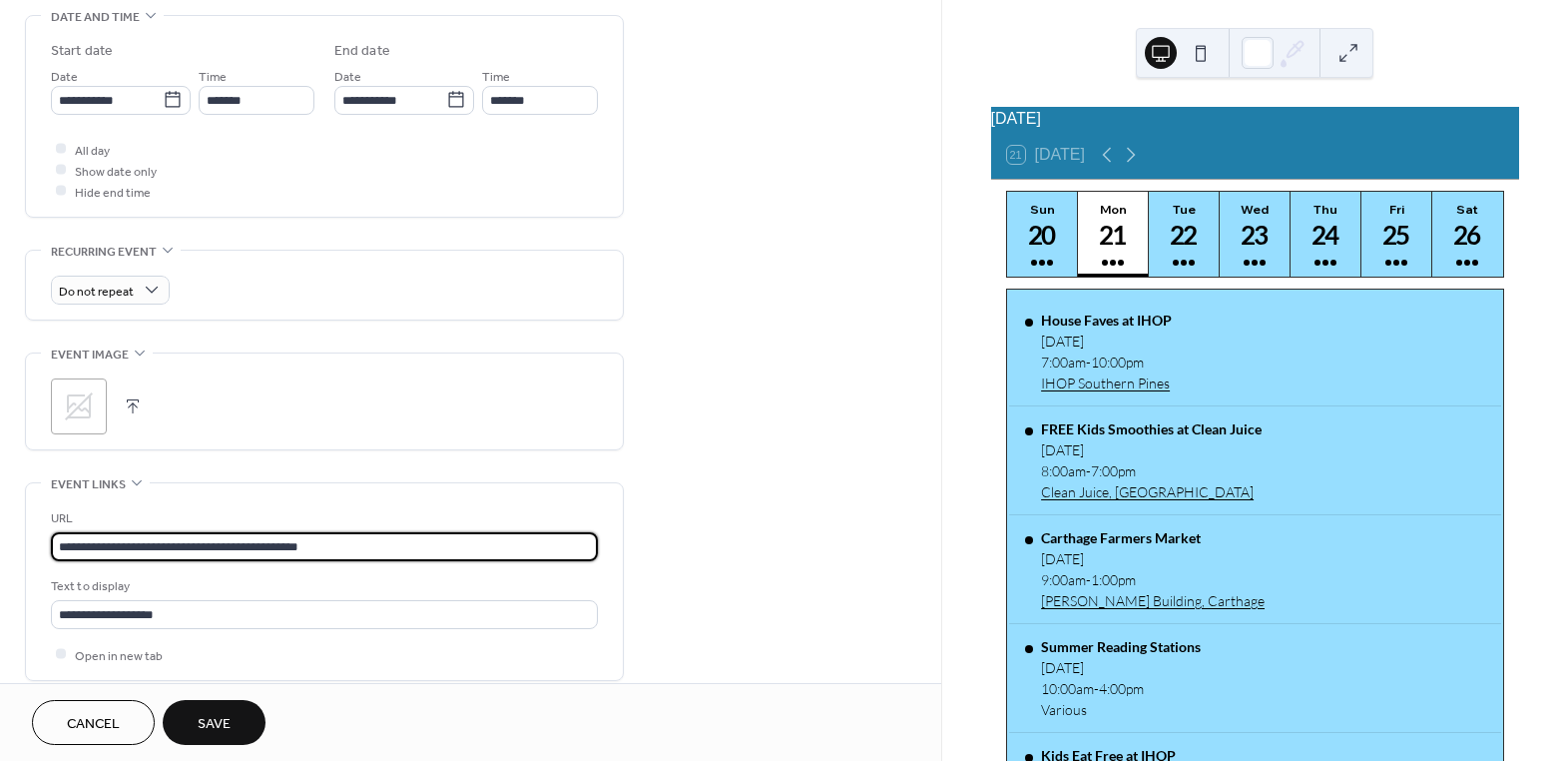 drag, startPoint x: 417, startPoint y: 546, endPoint x: -88, endPoint y: 538, distance: 505.06336 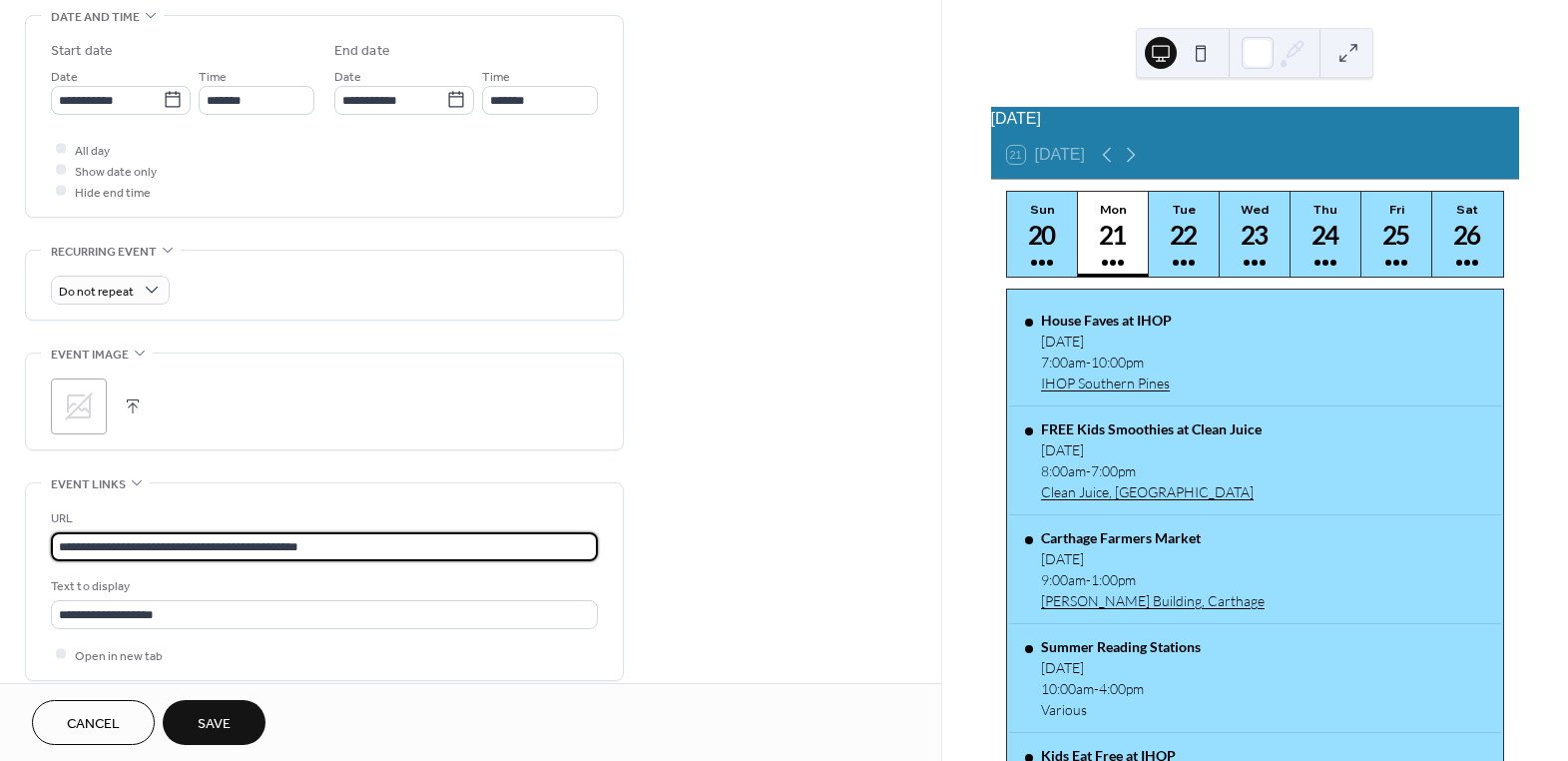 click on "**********" at bounding box center (784, 380) 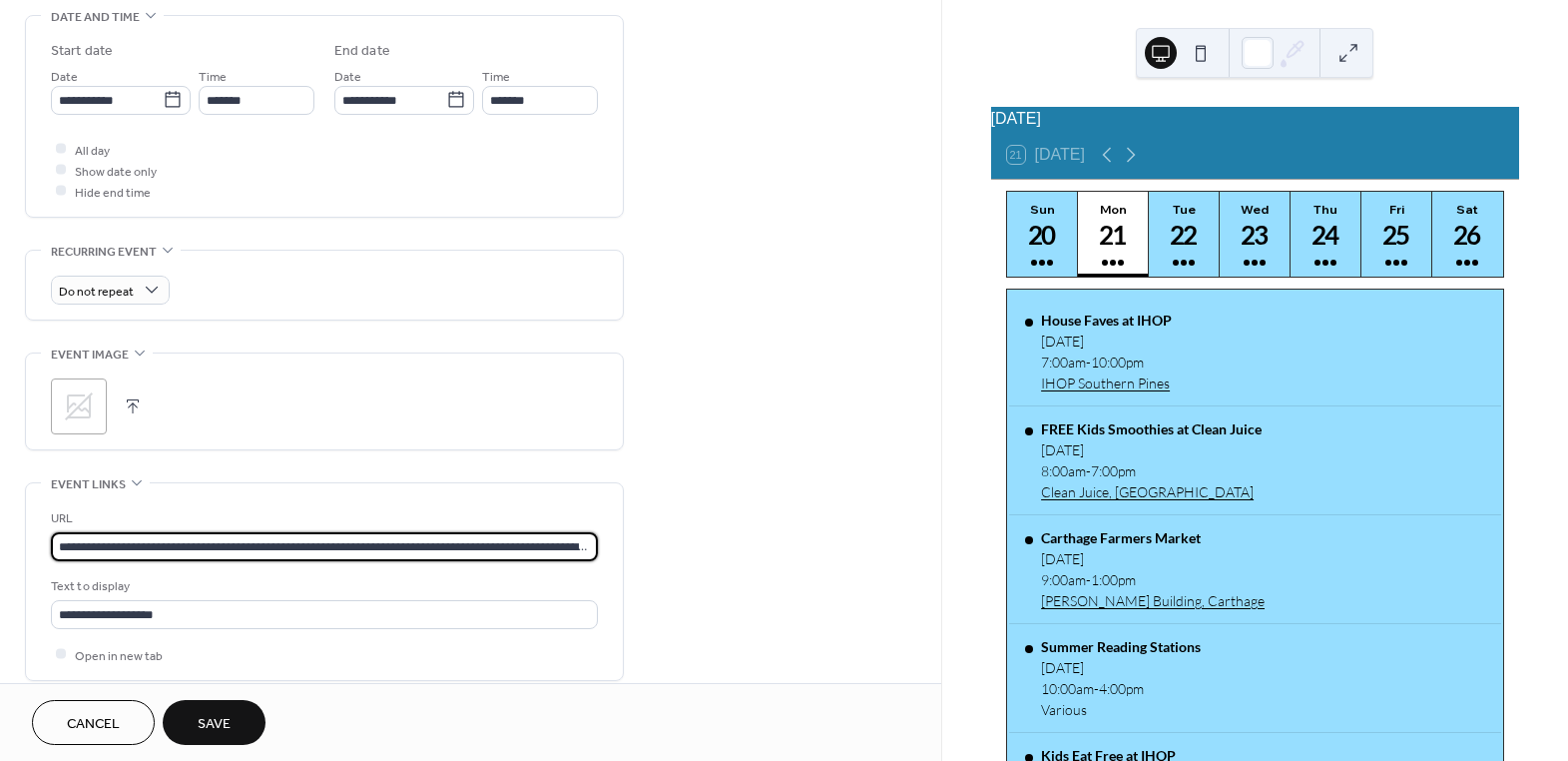 scroll, scrollTop: 0, scrollLeft: 1063, axis: horizontal 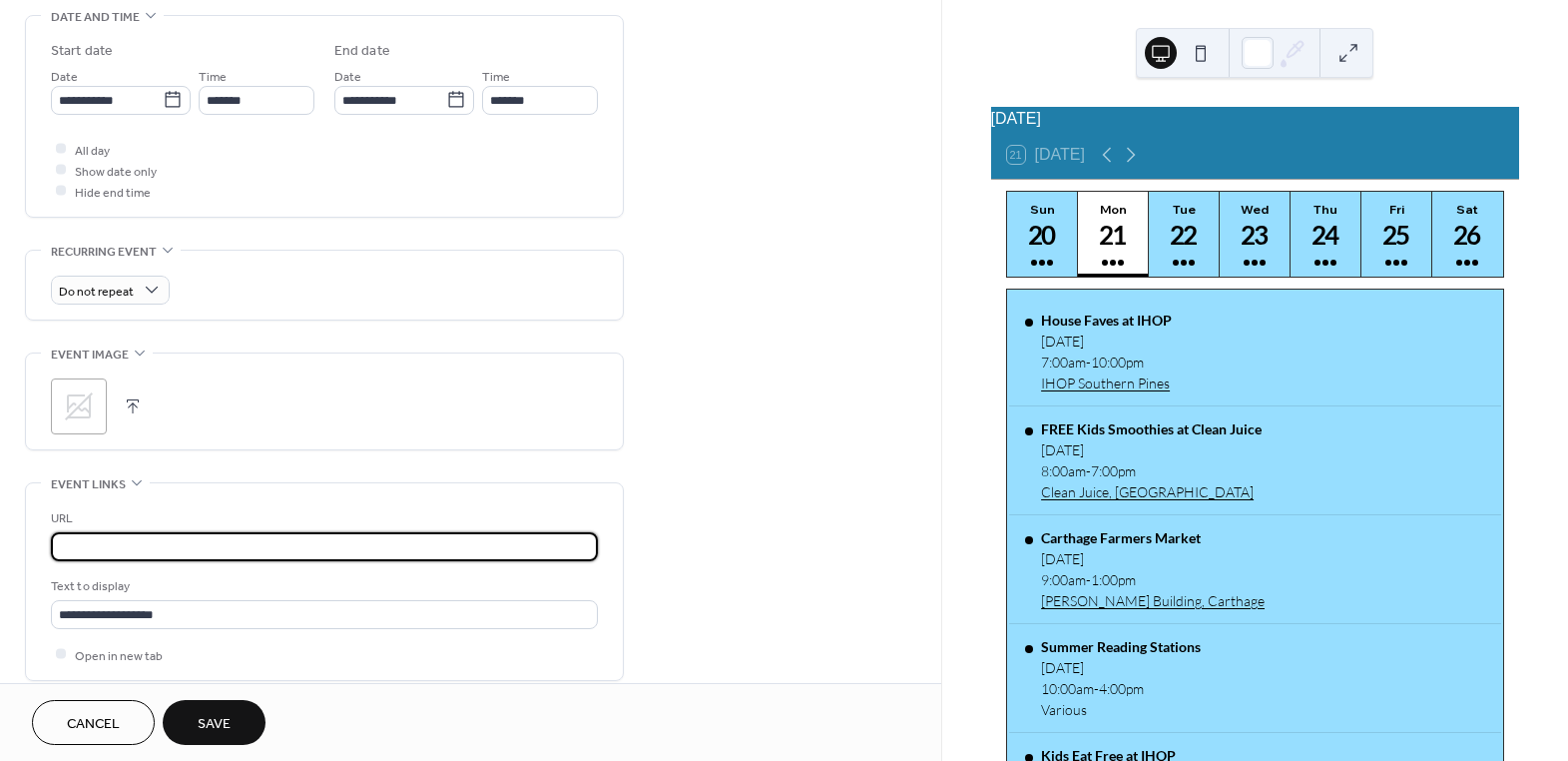type on "**********" 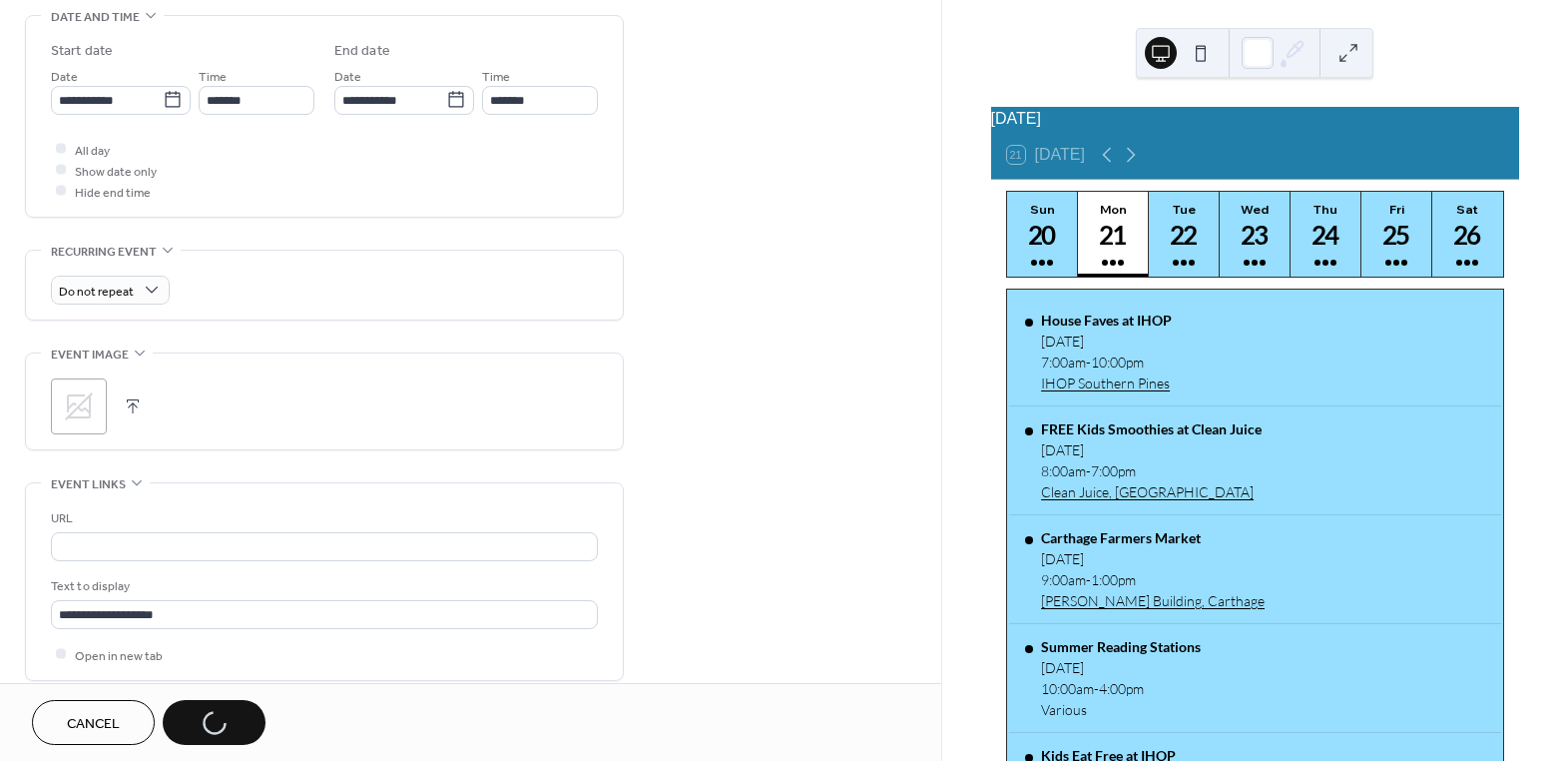 scroll, scrollTop: 0, scrollLeft: 0, axis: both 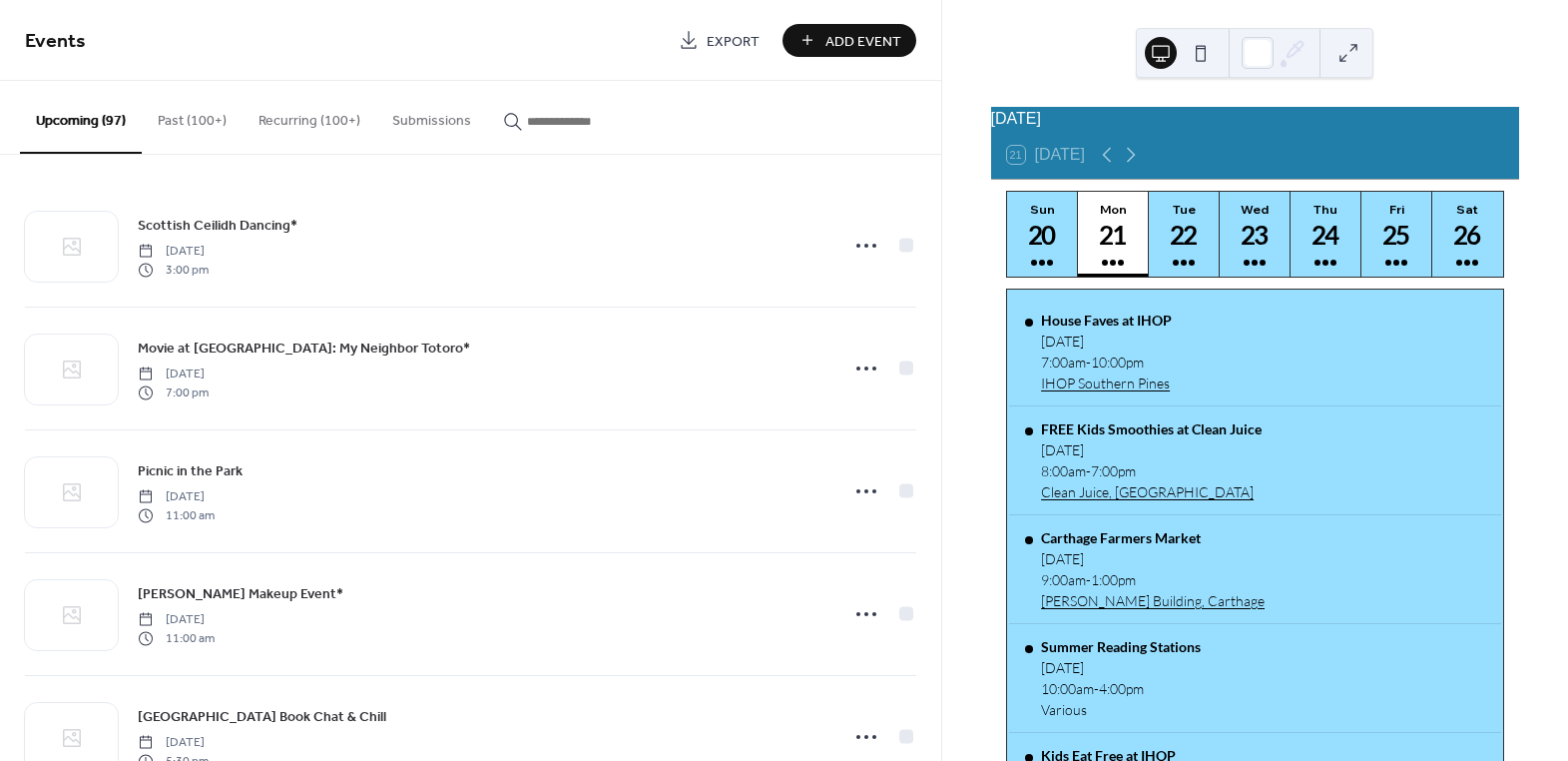 click at bounding box center [587, 121] 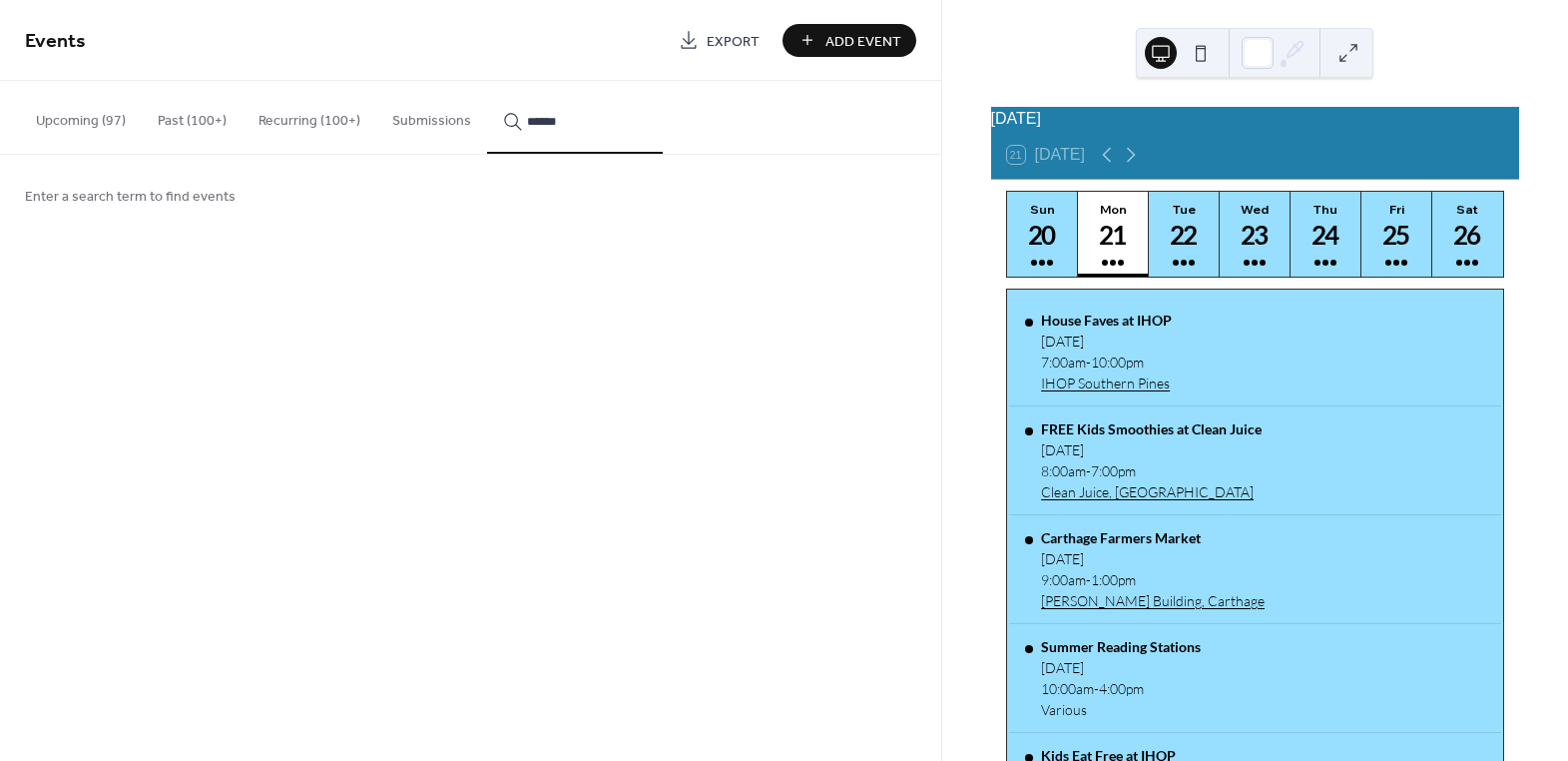 click on "*****" at bounding box center (575, 117) 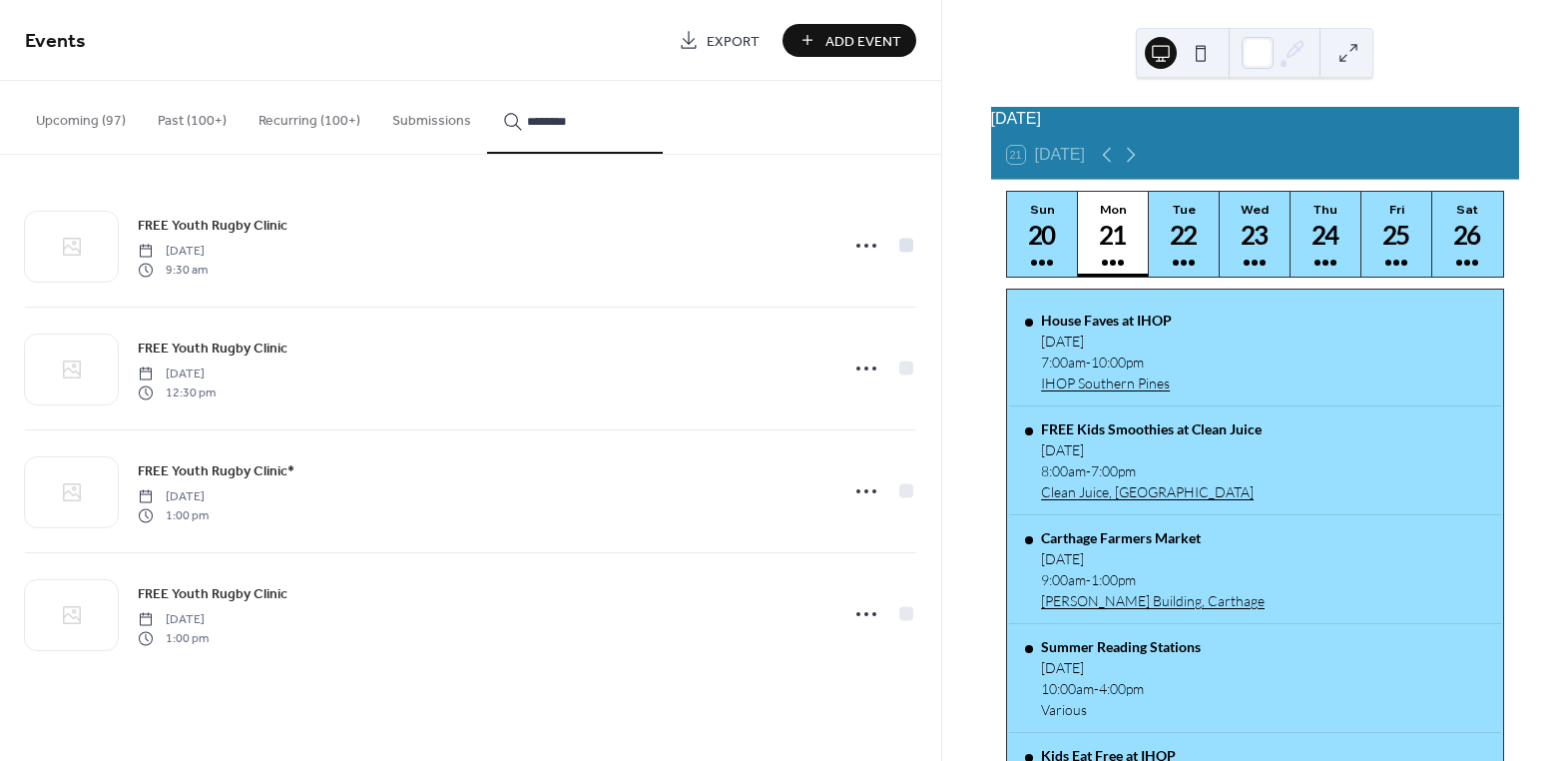 type on "********" 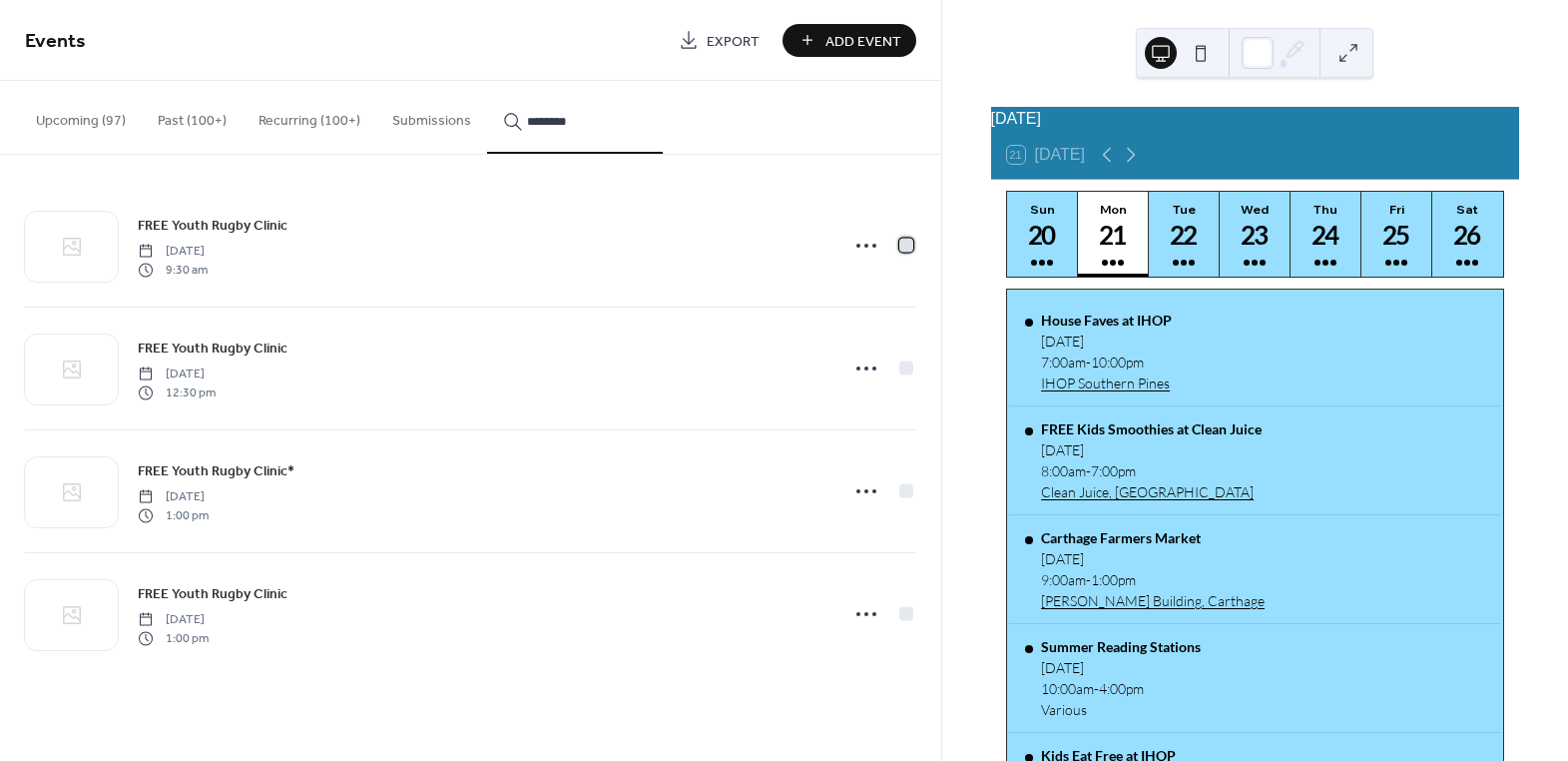 click at bounding box center [906, 245] 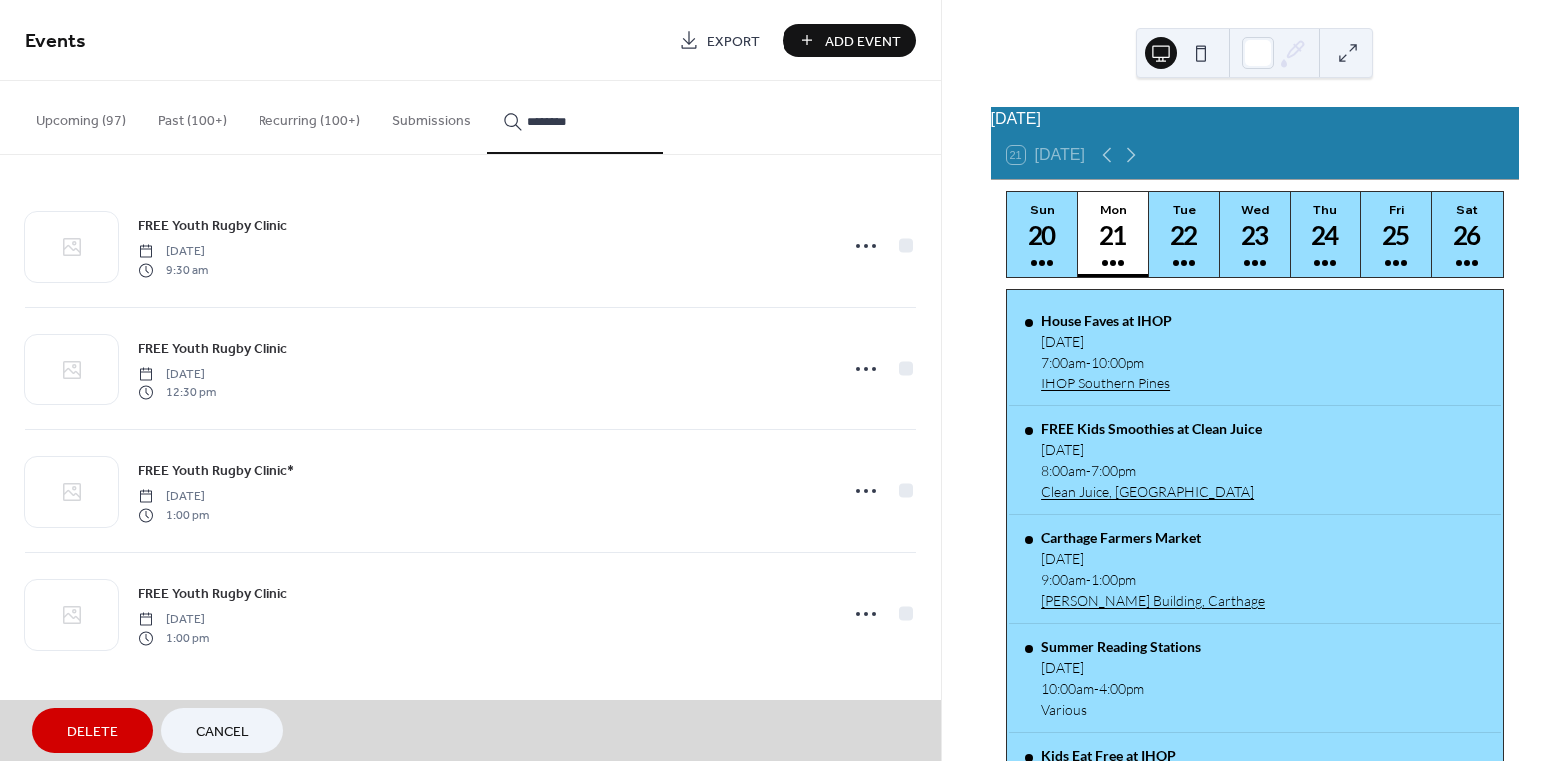 click on "FREE Youth Rugby Clinic [DATE] 12:30 pm" at bounding box center [470, 368] 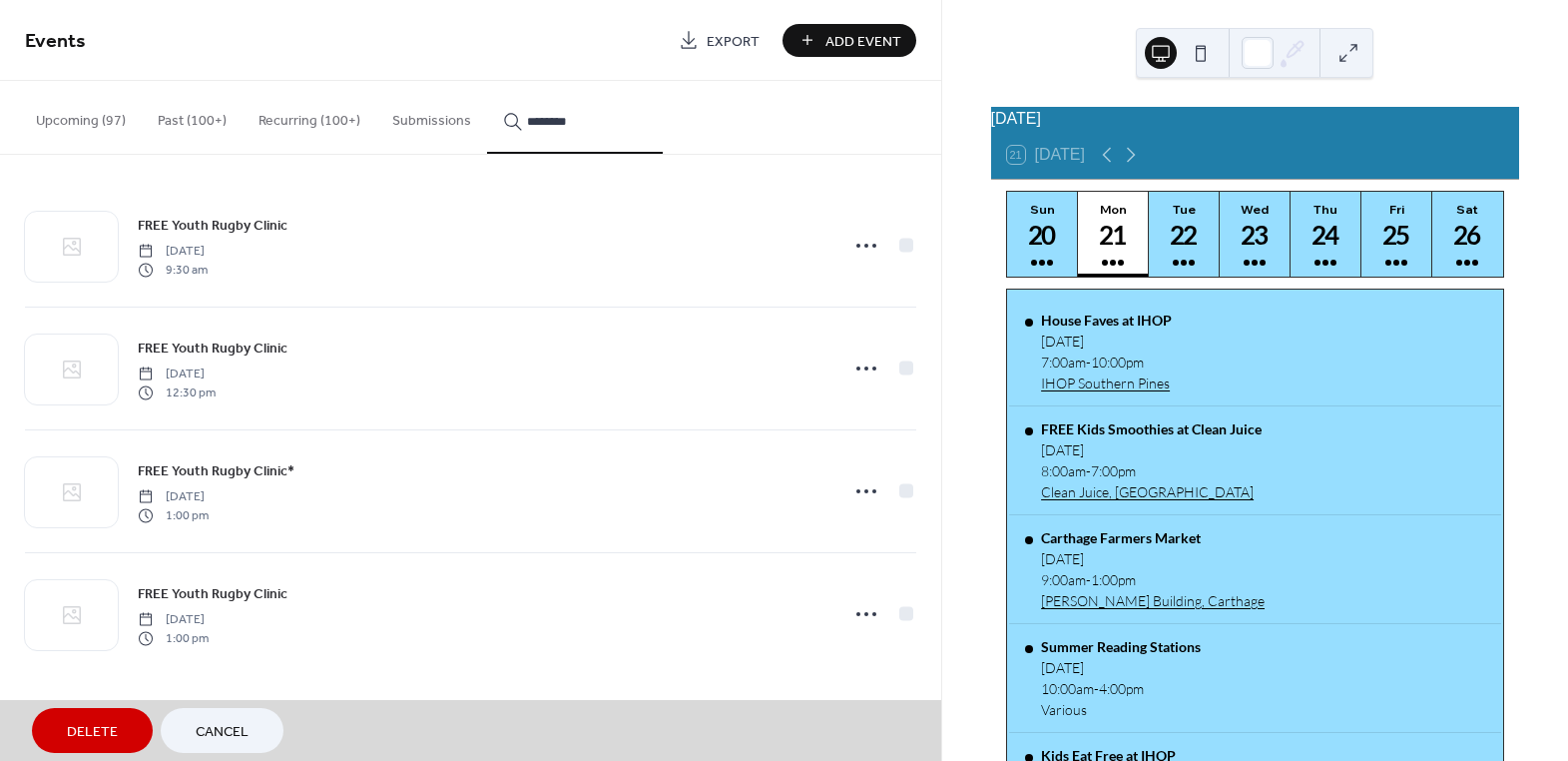 click on "Delete" at bounding box center (92, 732) 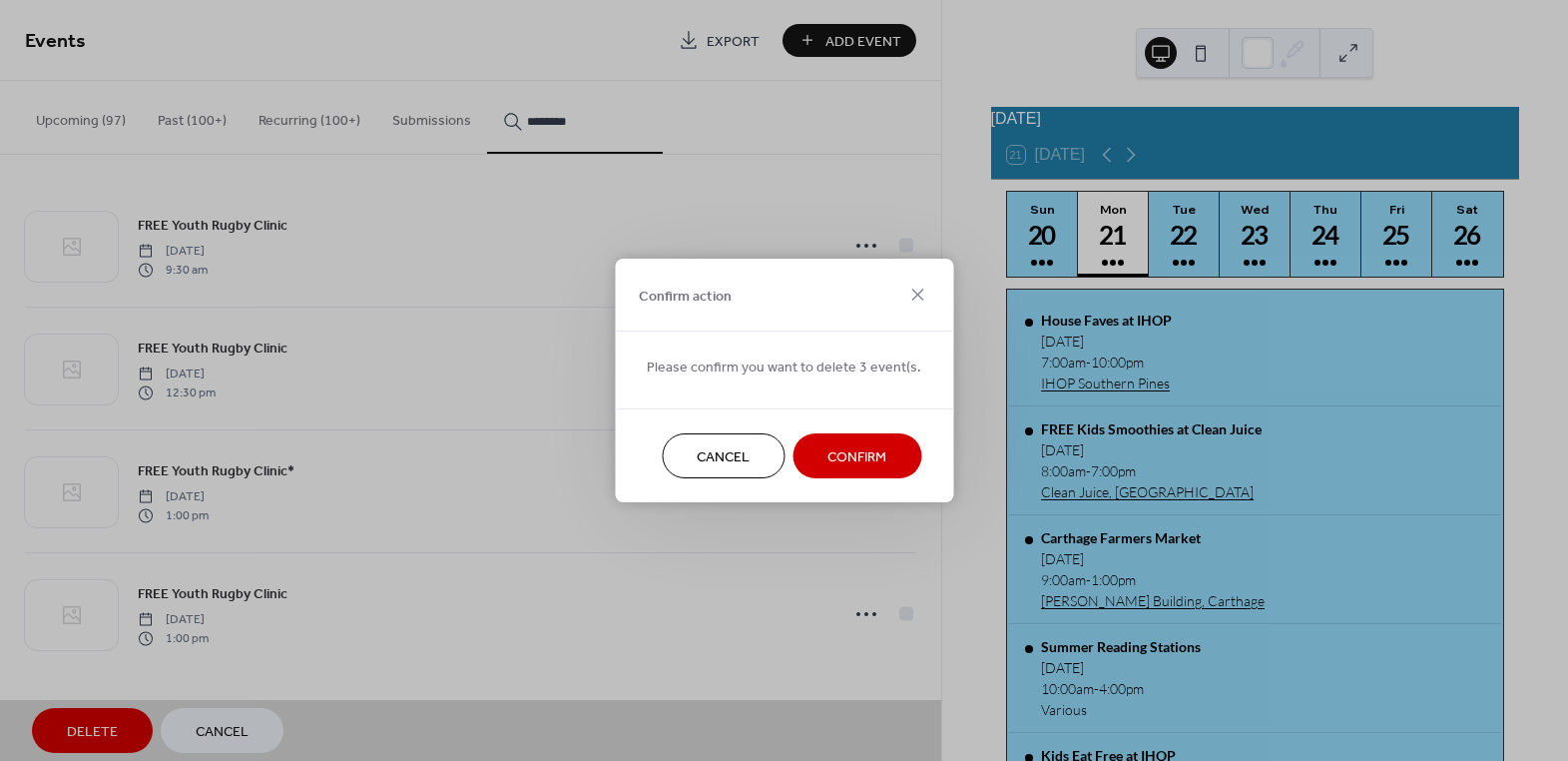 click on "Confirm" at bounding box center (856, 457) 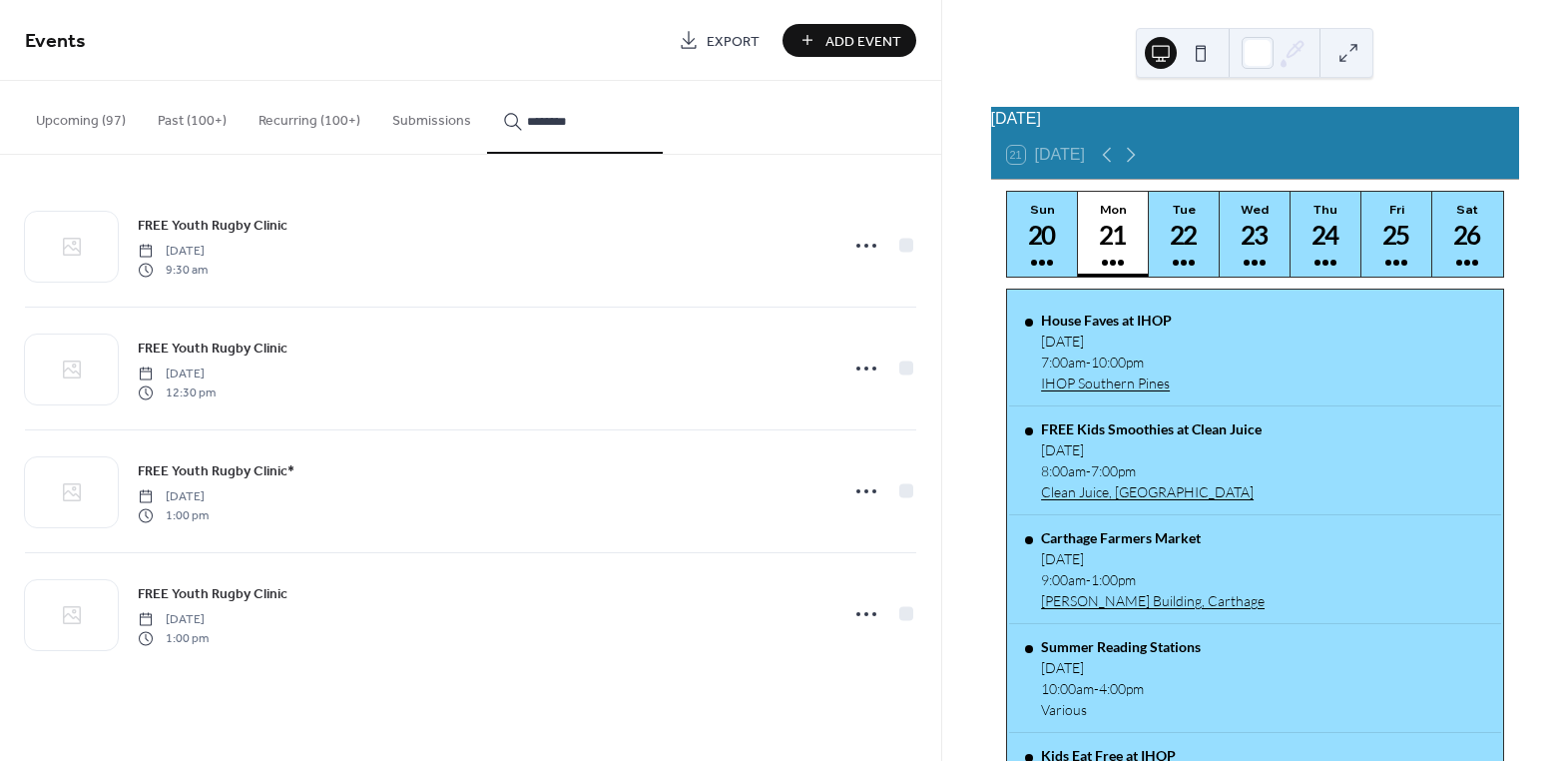 click 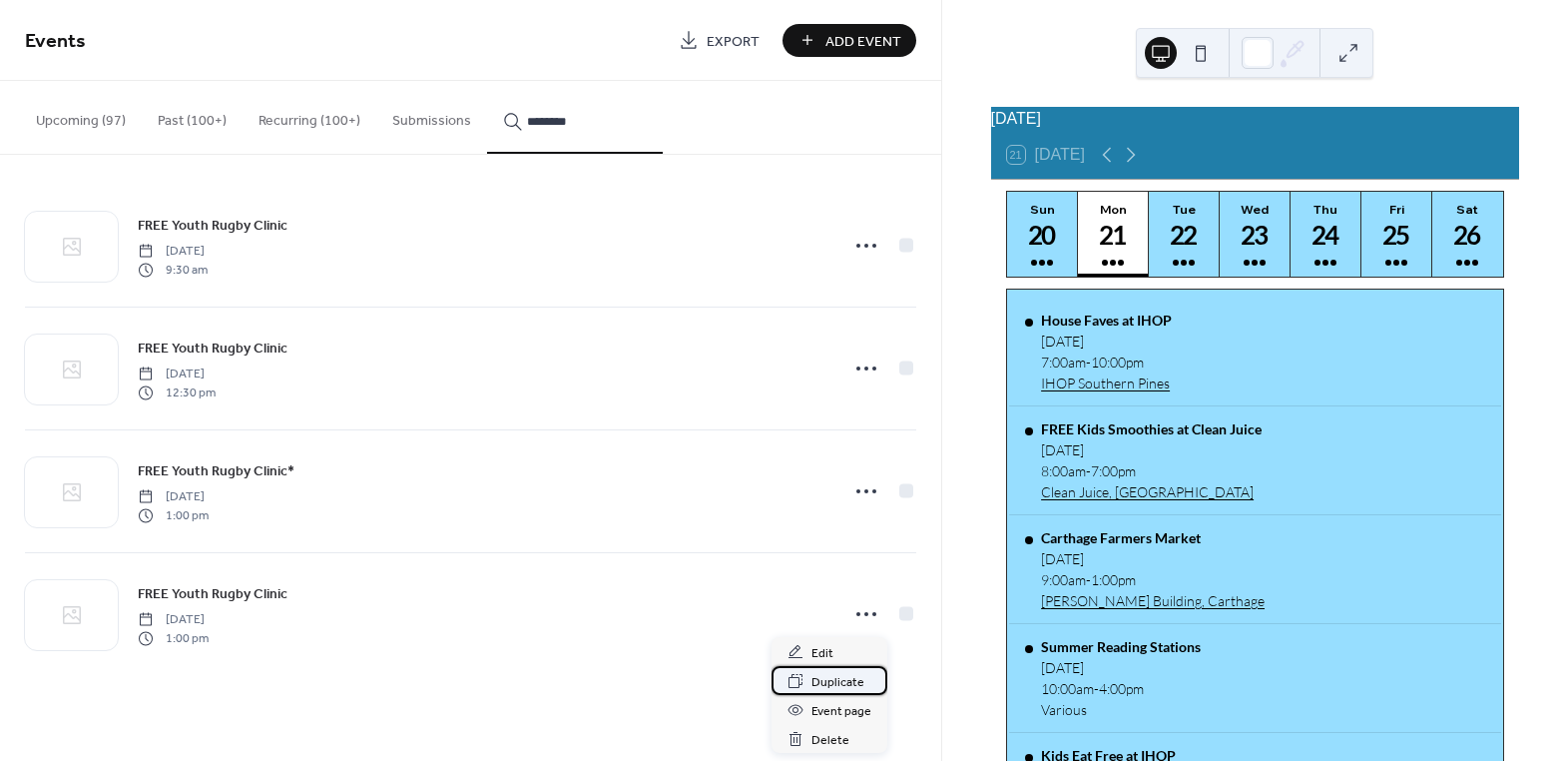 click on "Duplicate" at bounding box center (837, 682) 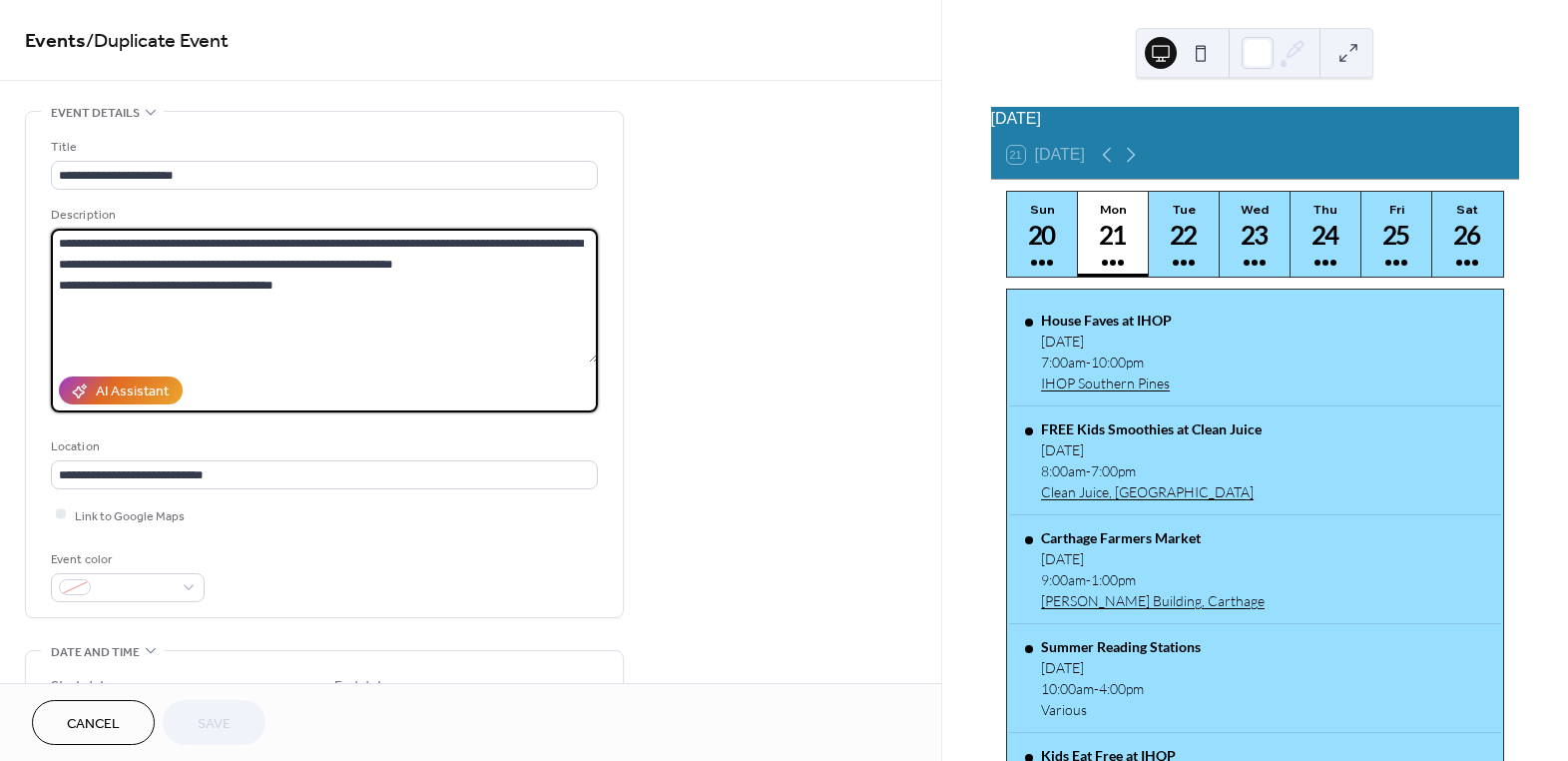 drag, startPoint x: 311, startPoint y: 282, endPoint x: -18, endPoint y: 233, distance: 332.62892 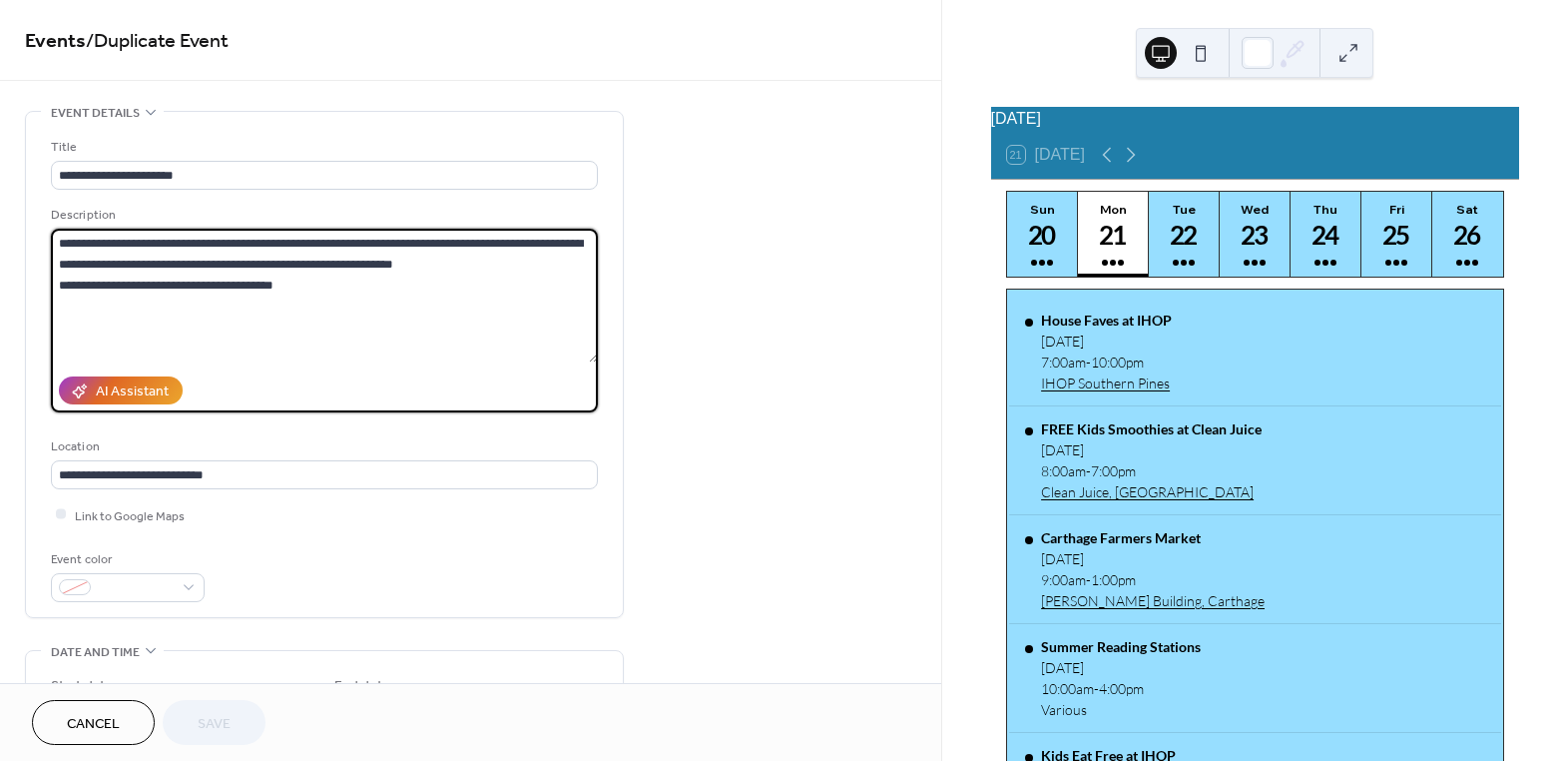 click on "**********" at bounding box center [784, 380] 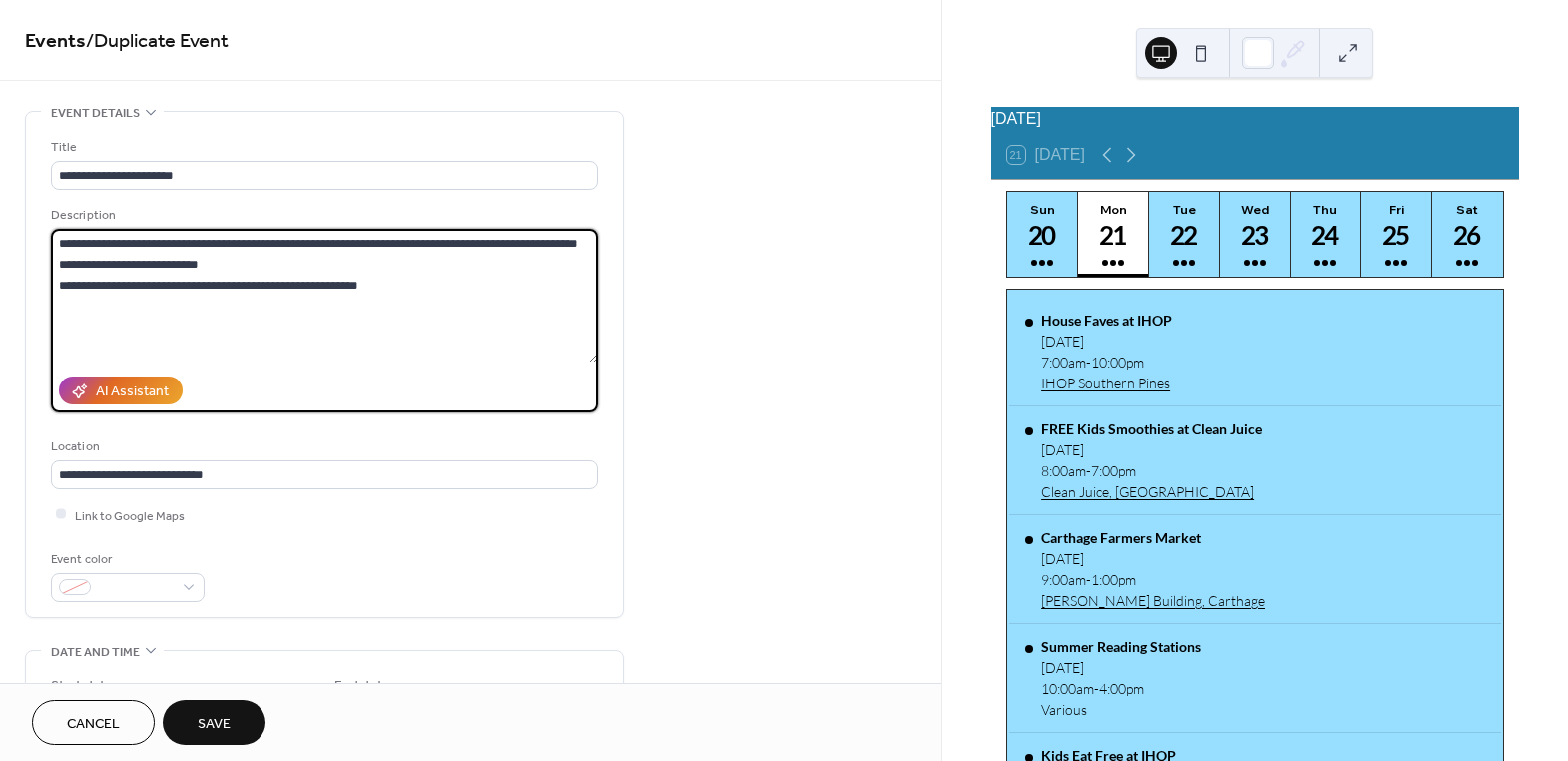 drag, startPoint x: 255, startPoint y: 241, endPoint x: 269, endPoint y: 242, distance: 14.035669 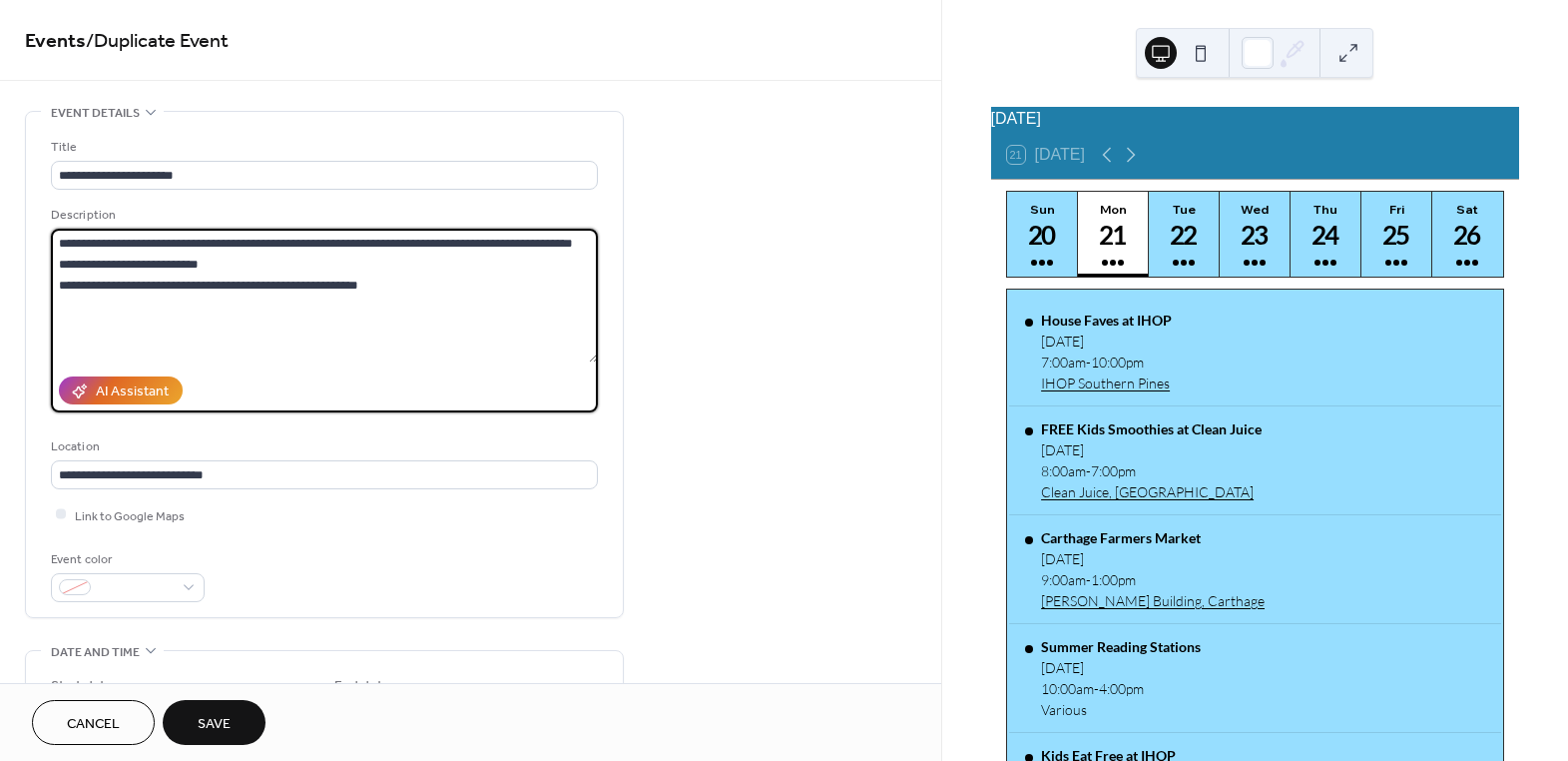 drag, startPoint x: 299, startPoint y: 244, endPoint x: 281, endPoint y: 244, distance: 18 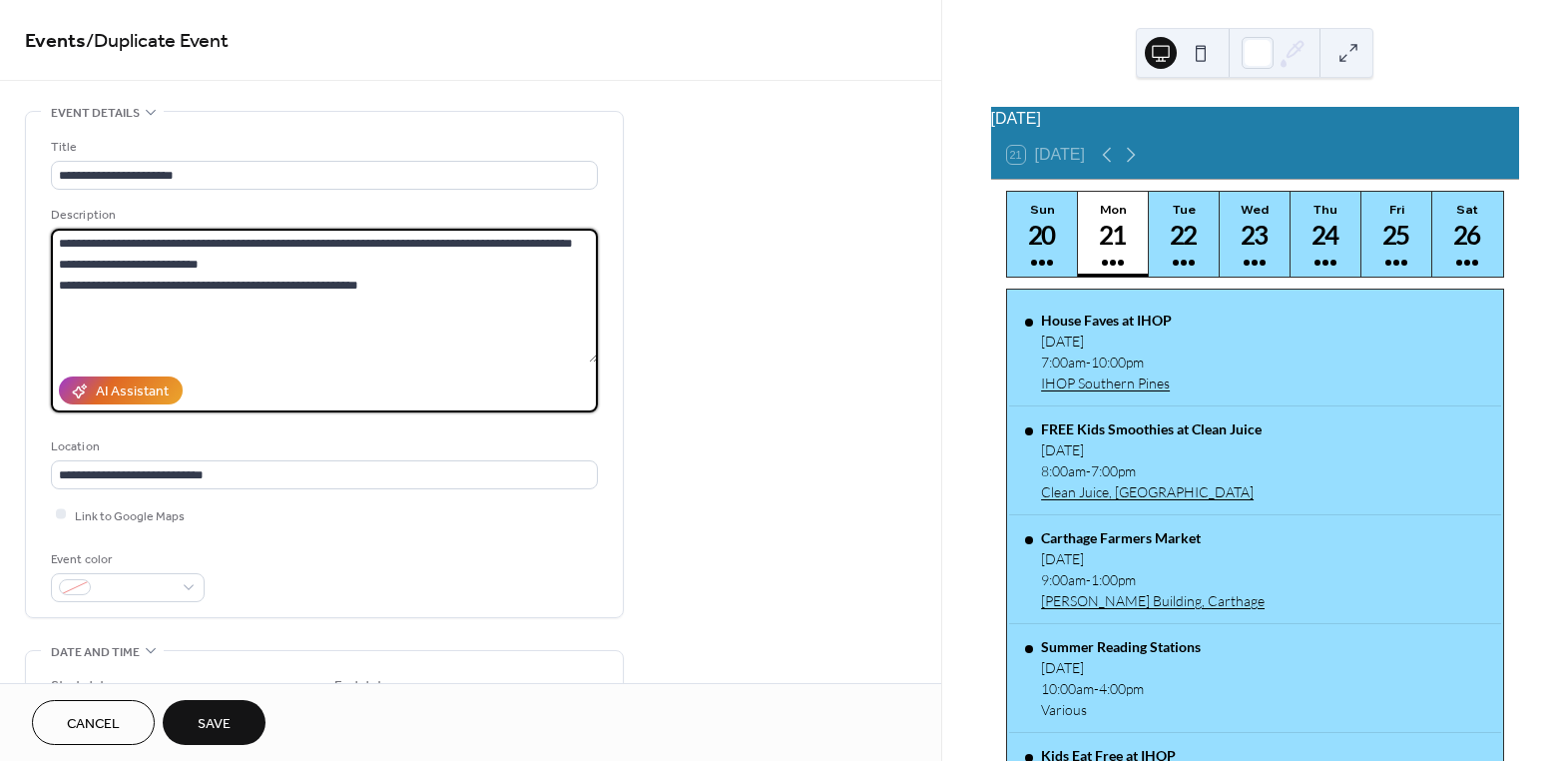 click on "**********" at bounding box center [324, 296] 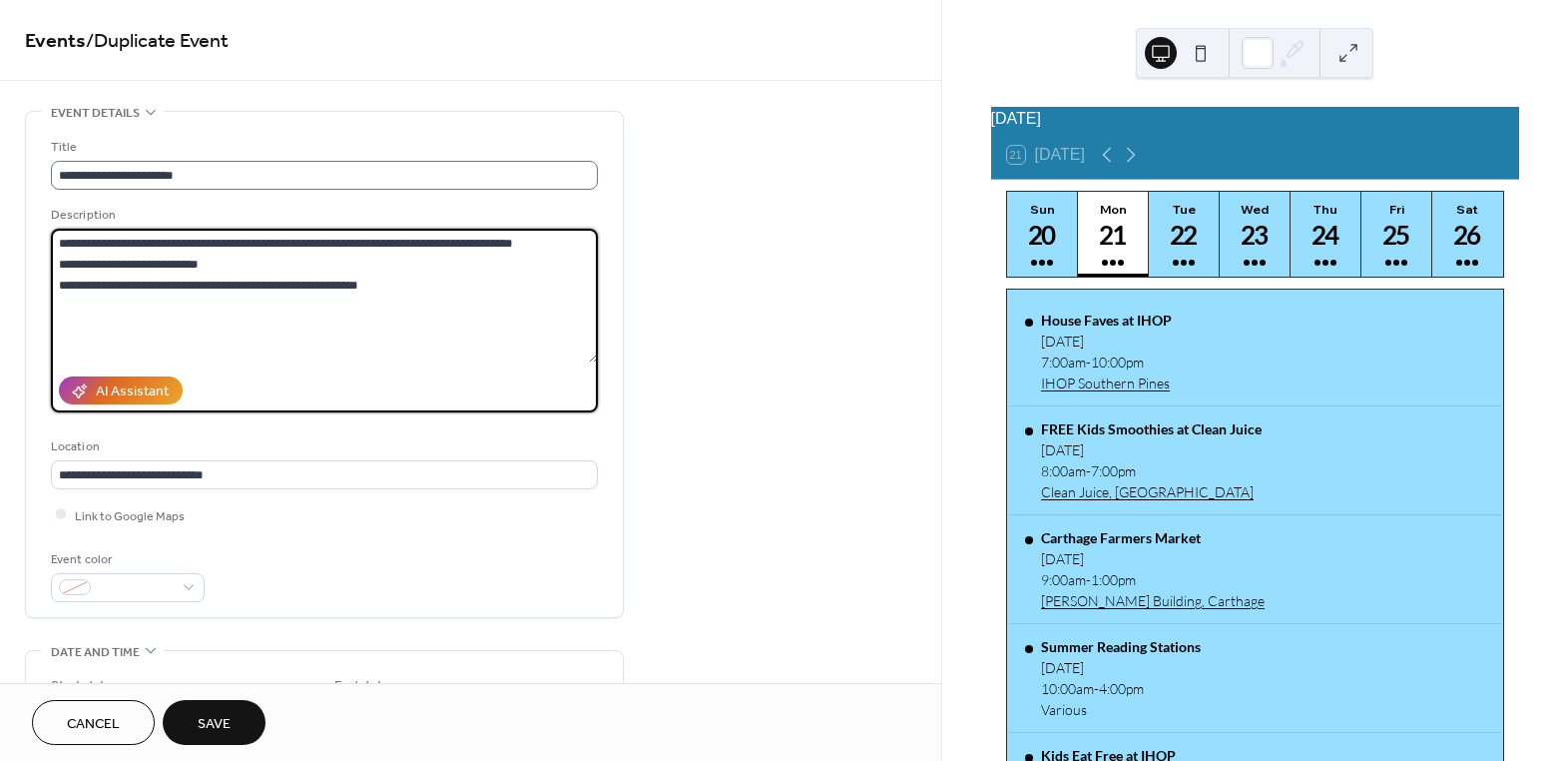 type on "**********" 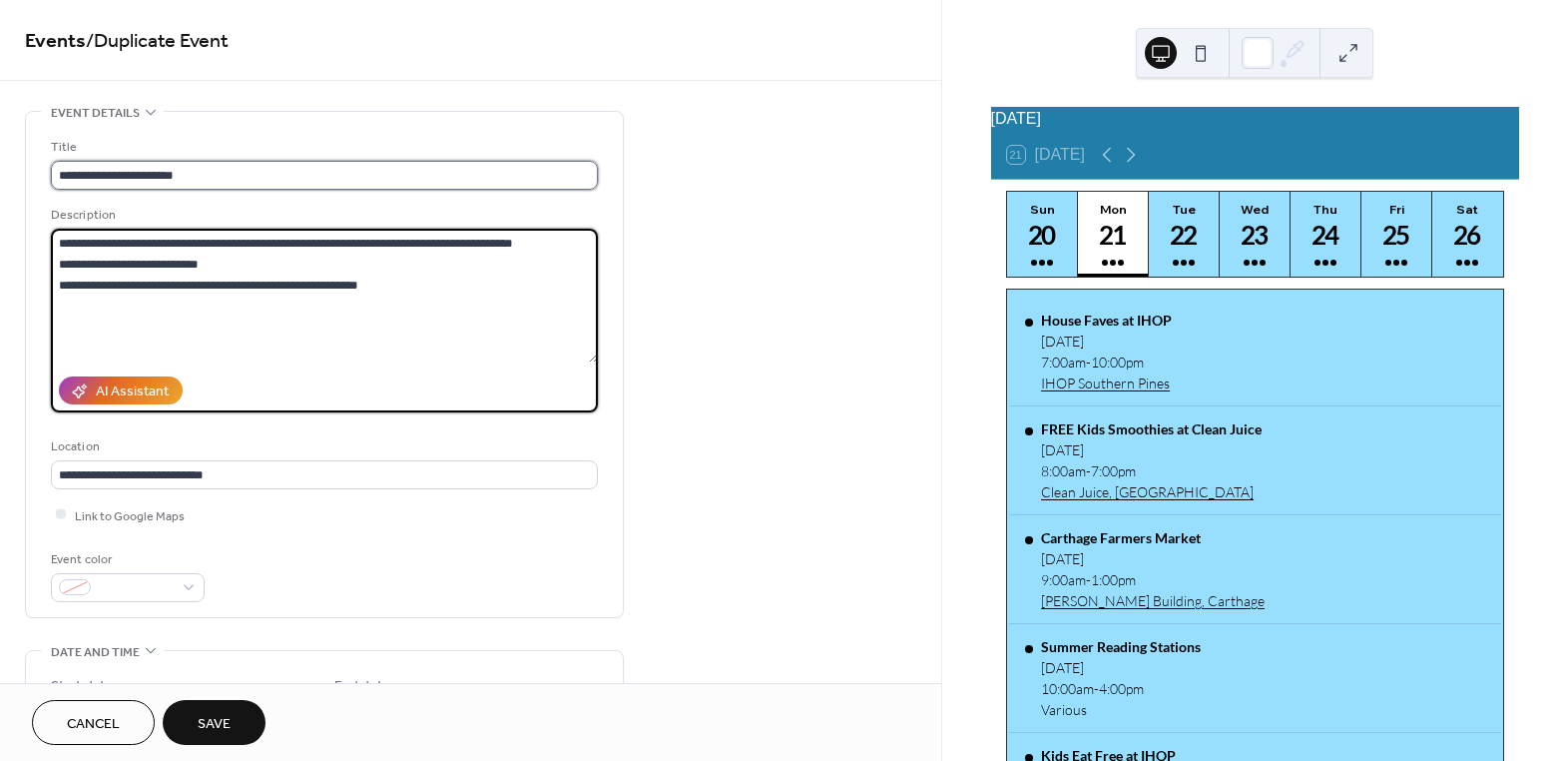 click on "**********" at bounding box center [324, 175] 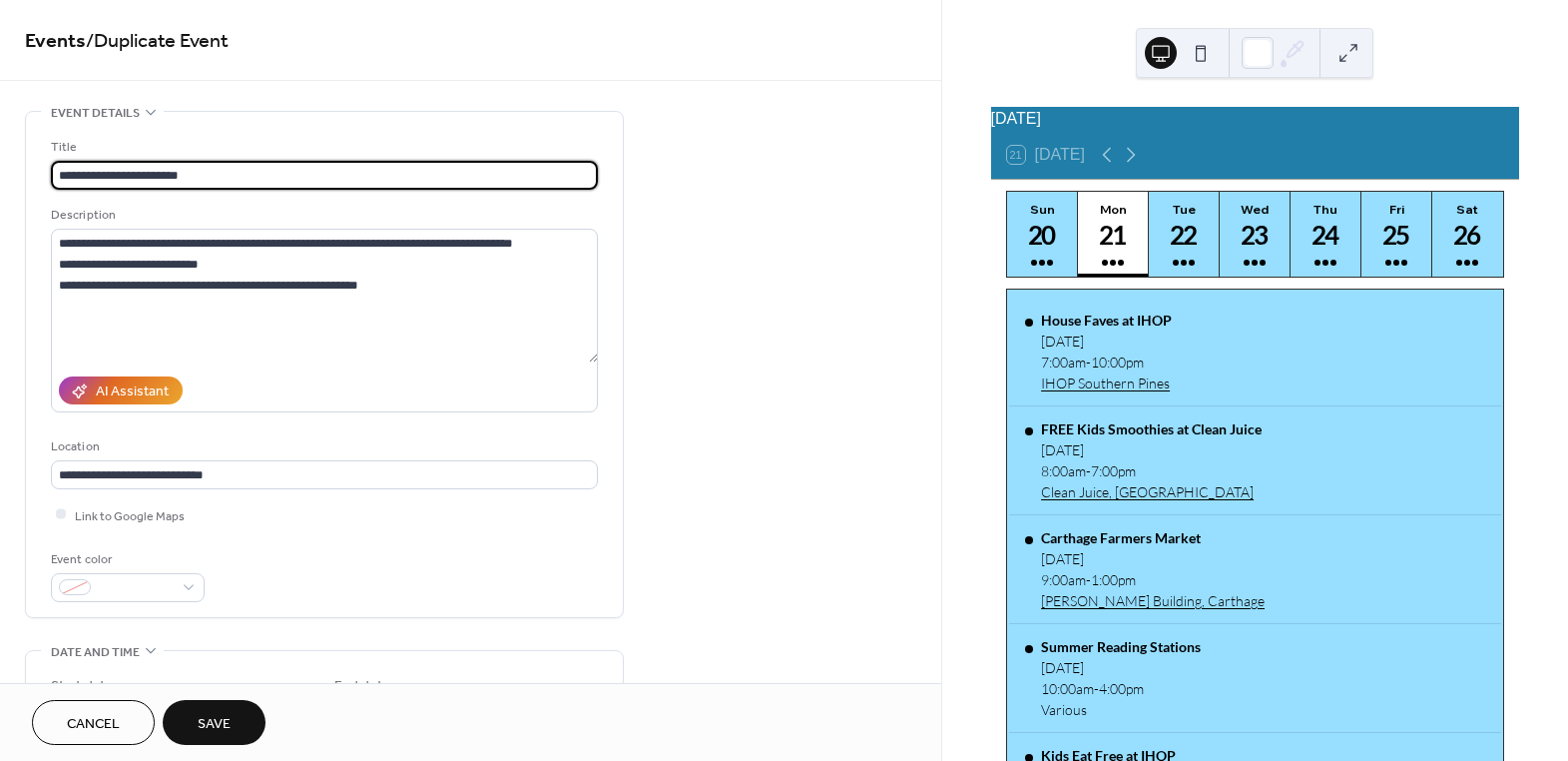 type on "**********" 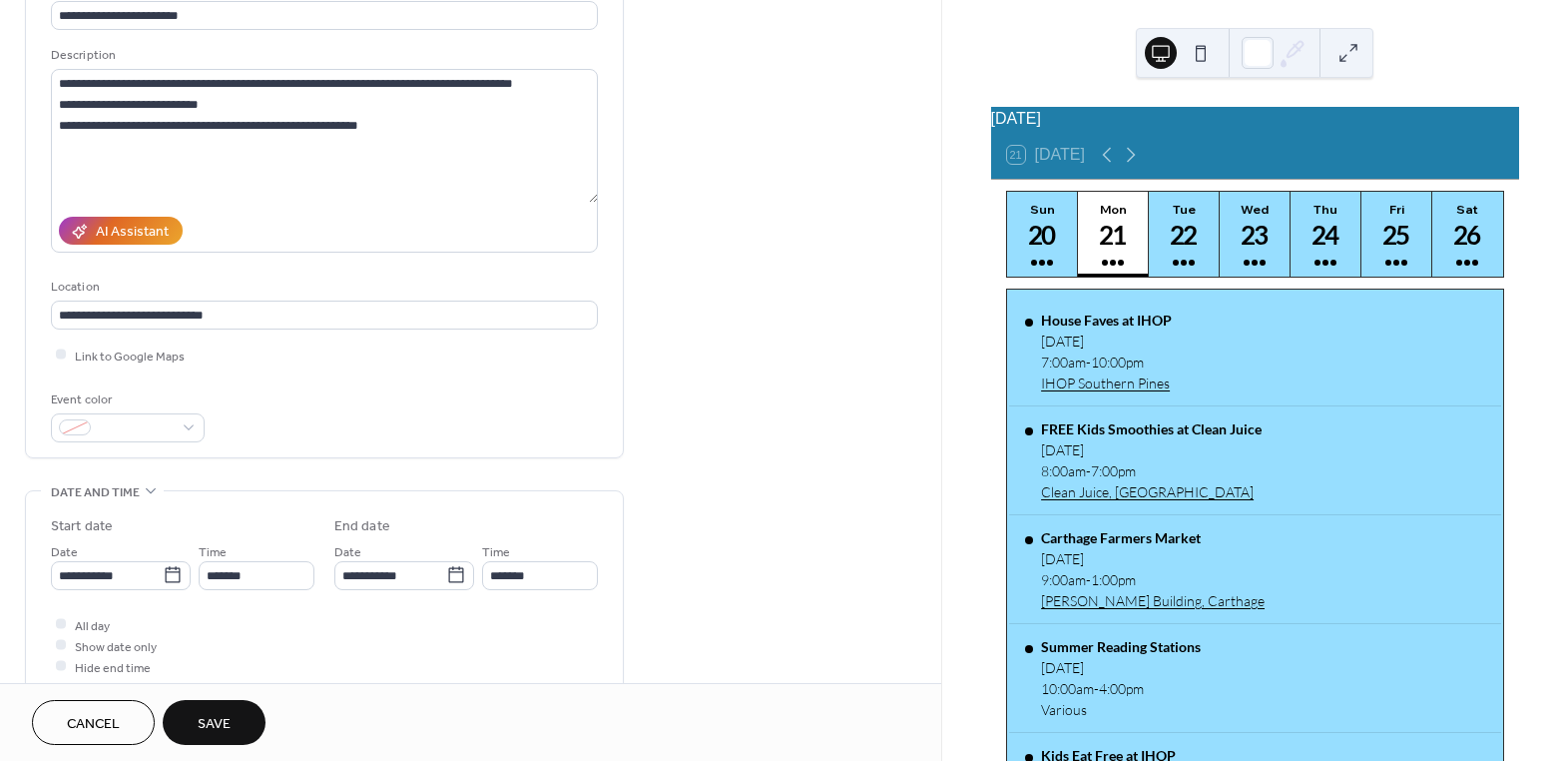 scroll, scrollTop: 181, scrollLeft: 0, axis: vertical 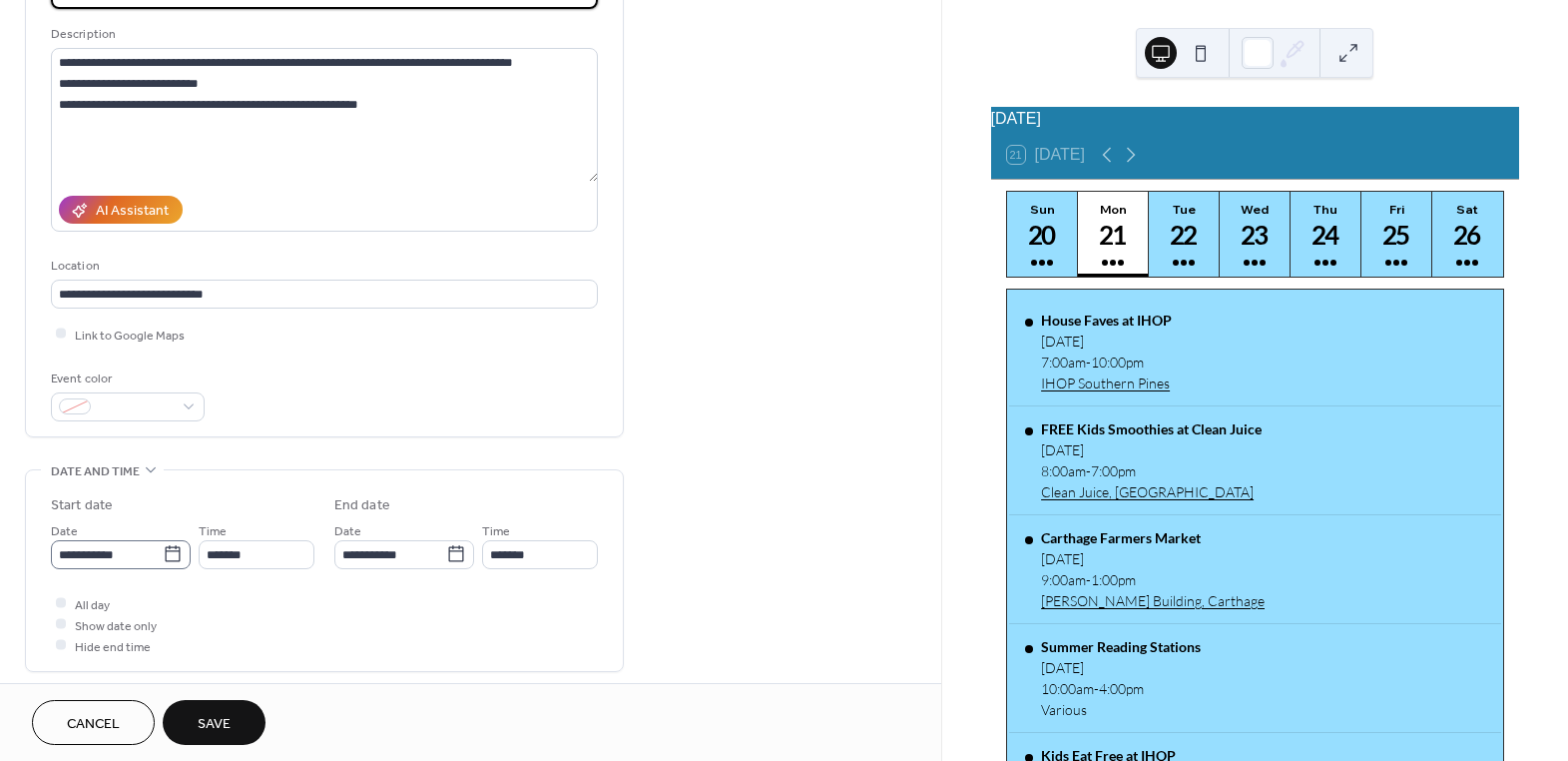 click 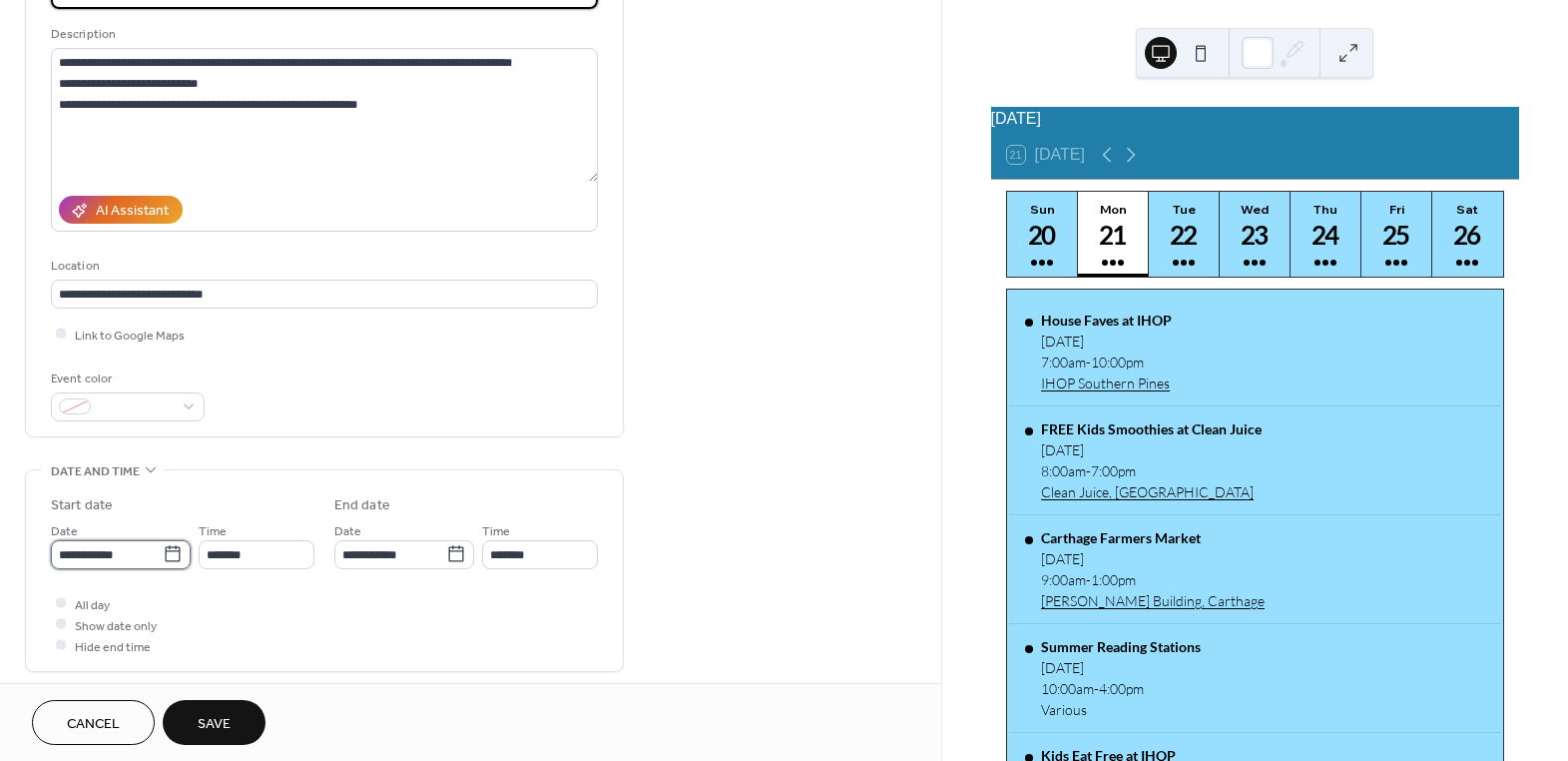 click on "**********" at bounding box center [107, 554] 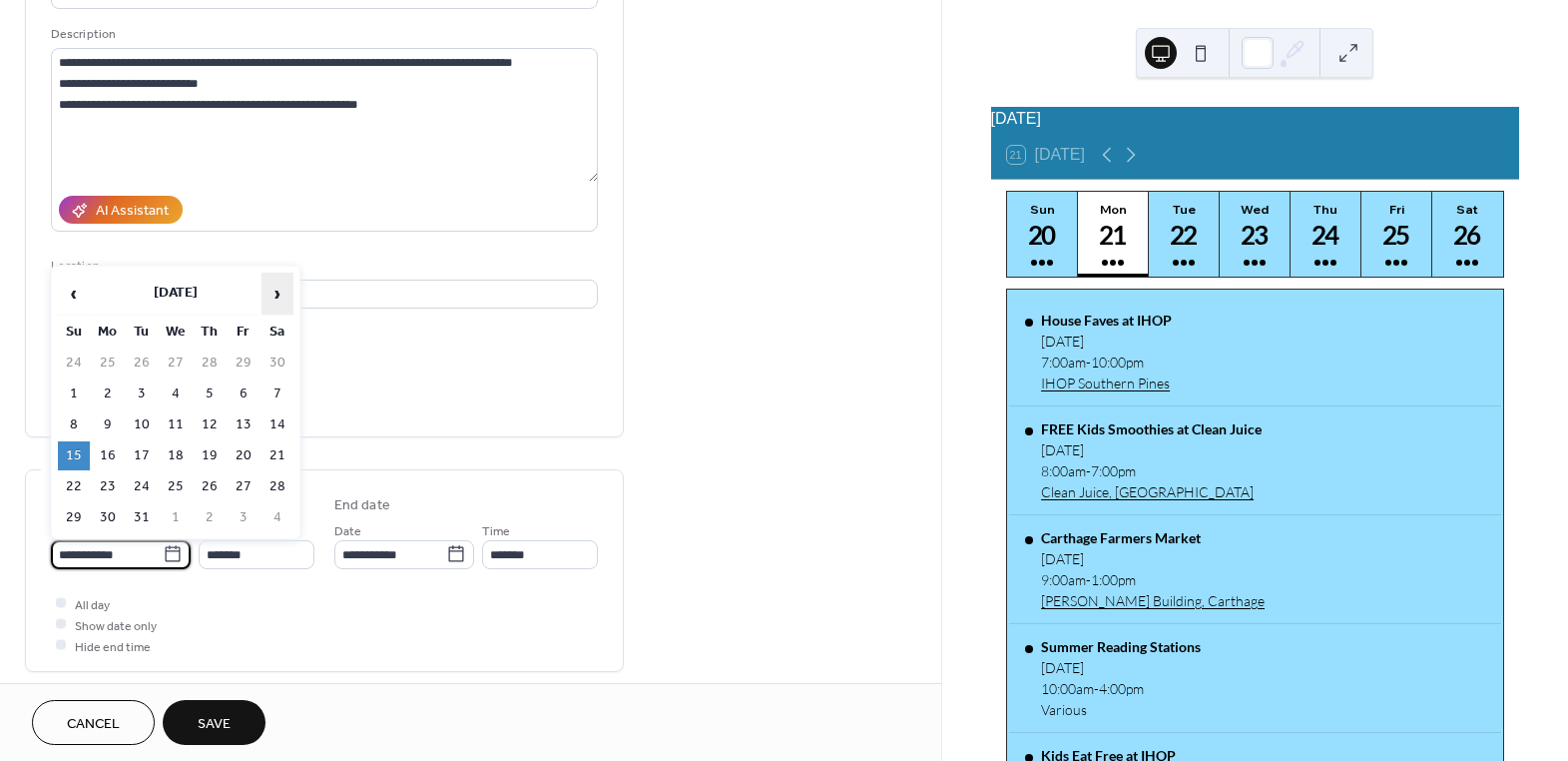 click on "›" at bounding box center [277, 294] 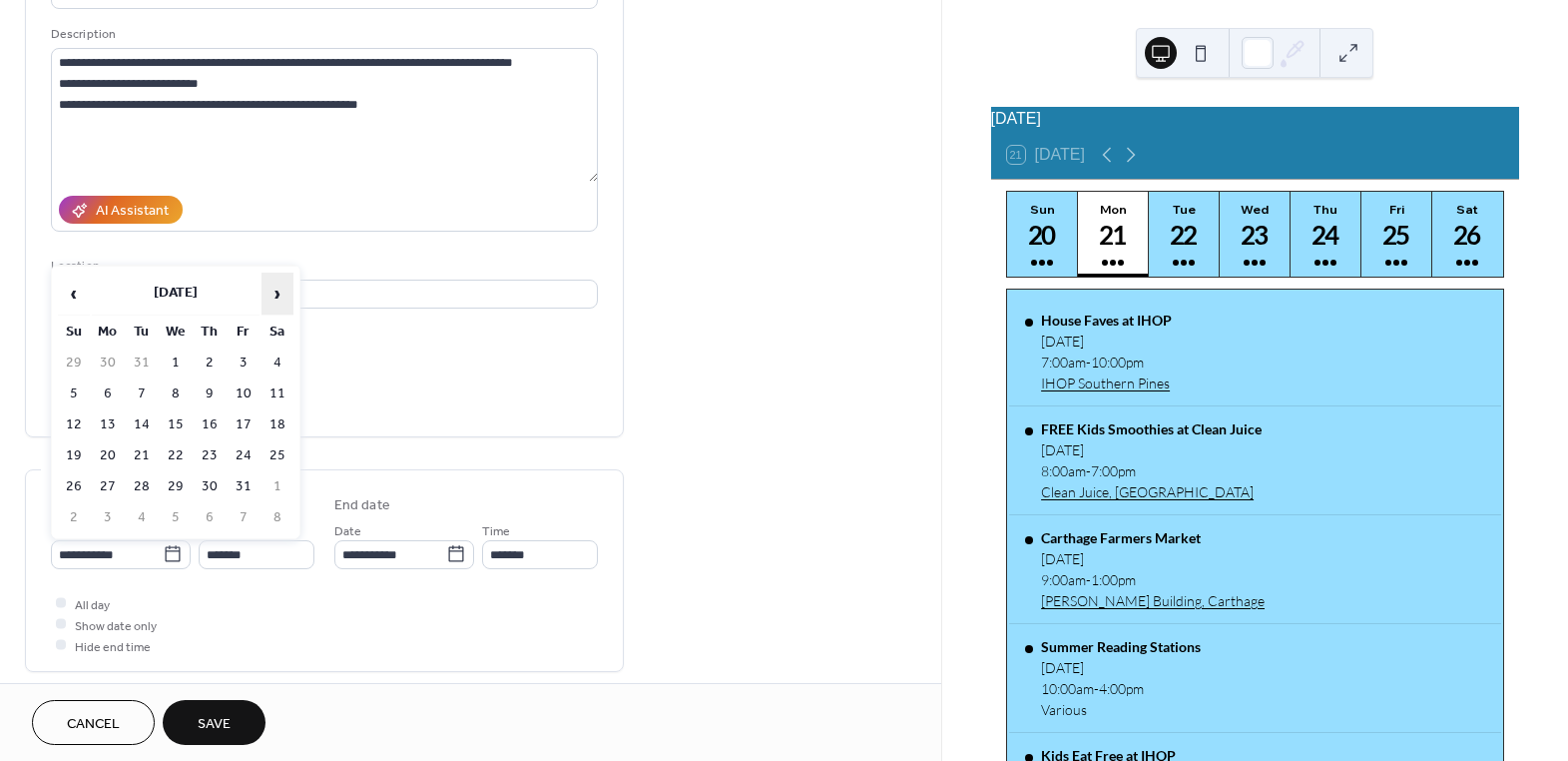 click on "›" at bounding box center [277, 294] 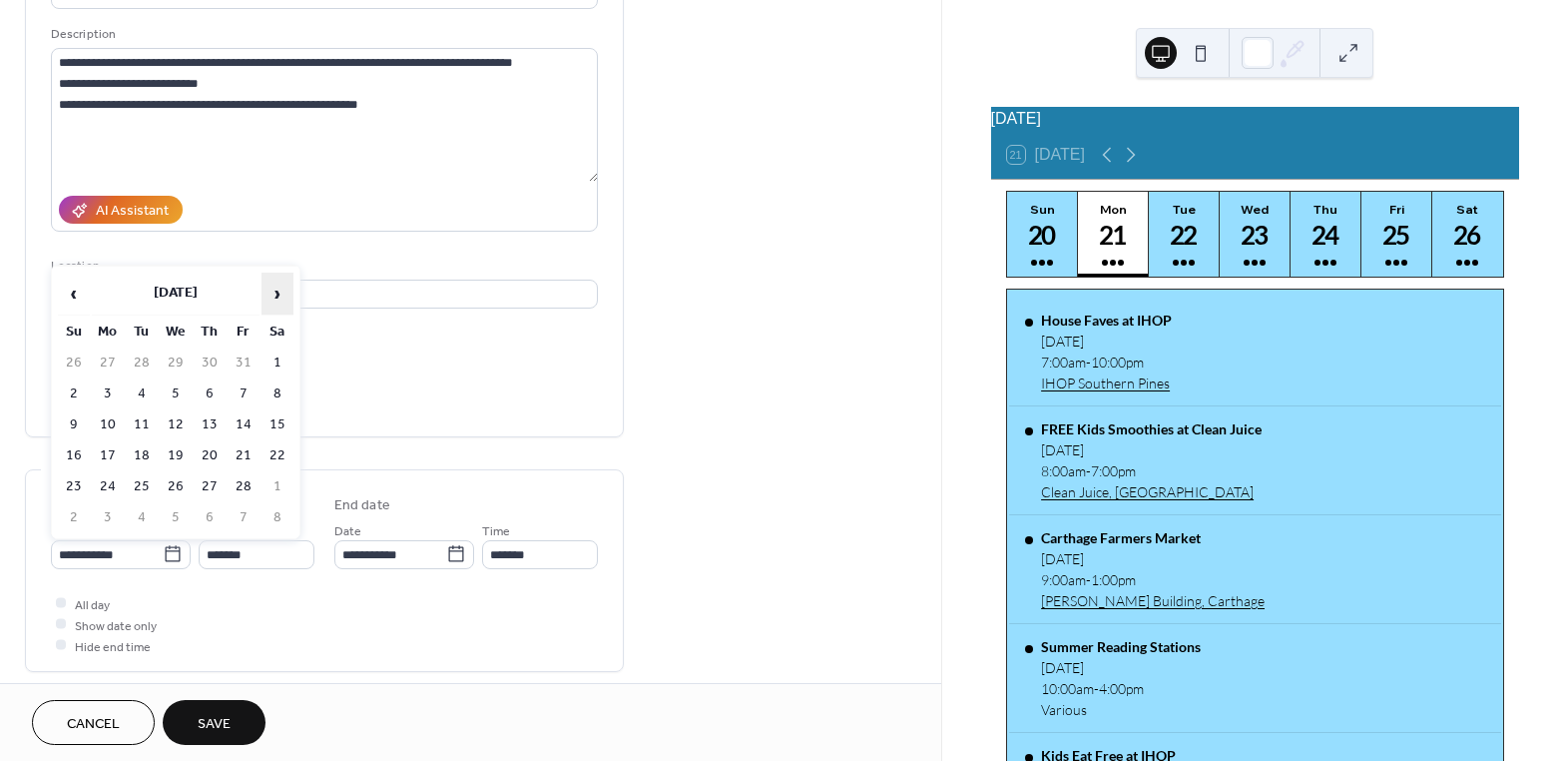 click on "›" at bounding box center (277, 294) 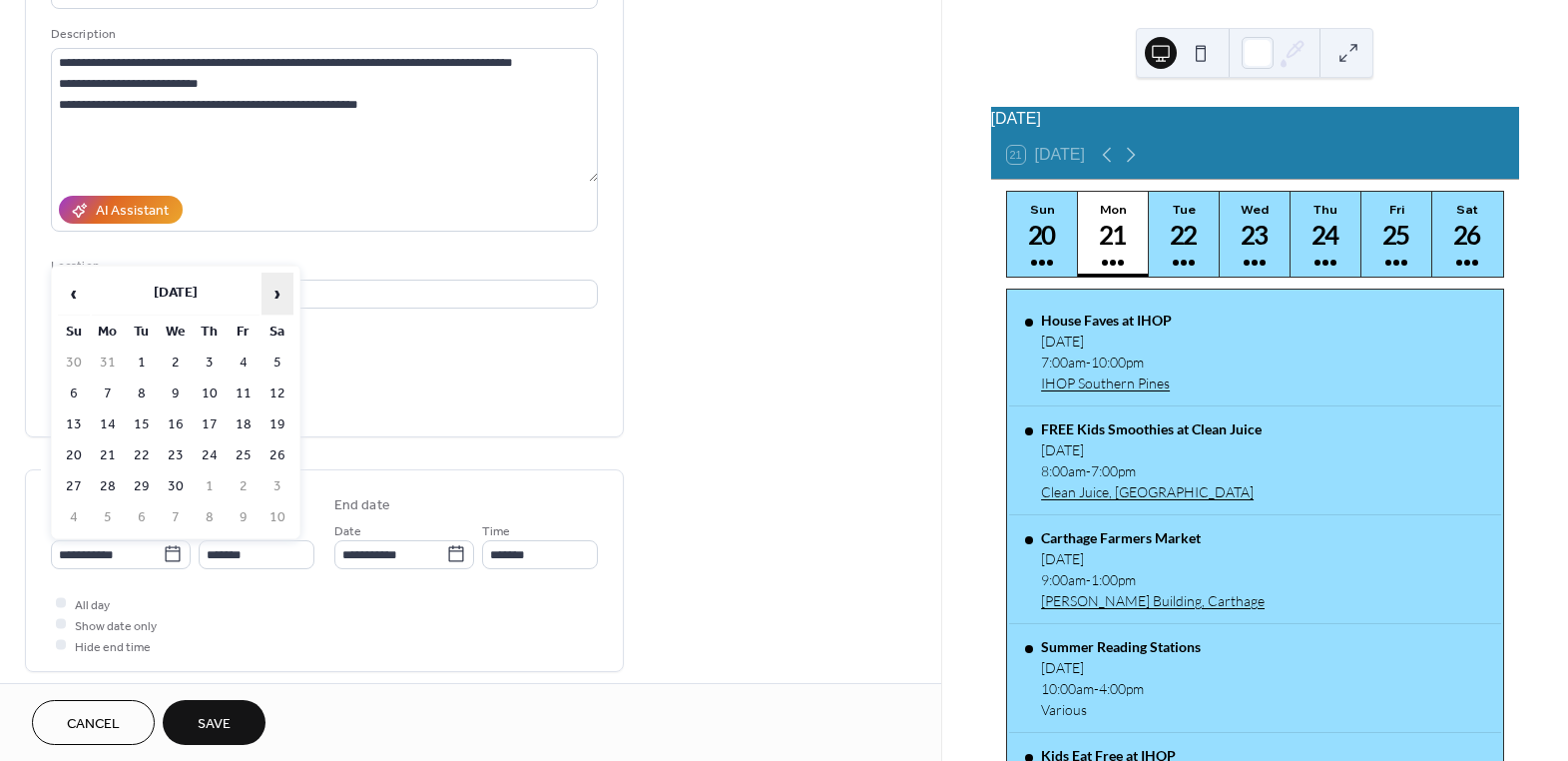 click on "›" at bounding box center [277, 294] 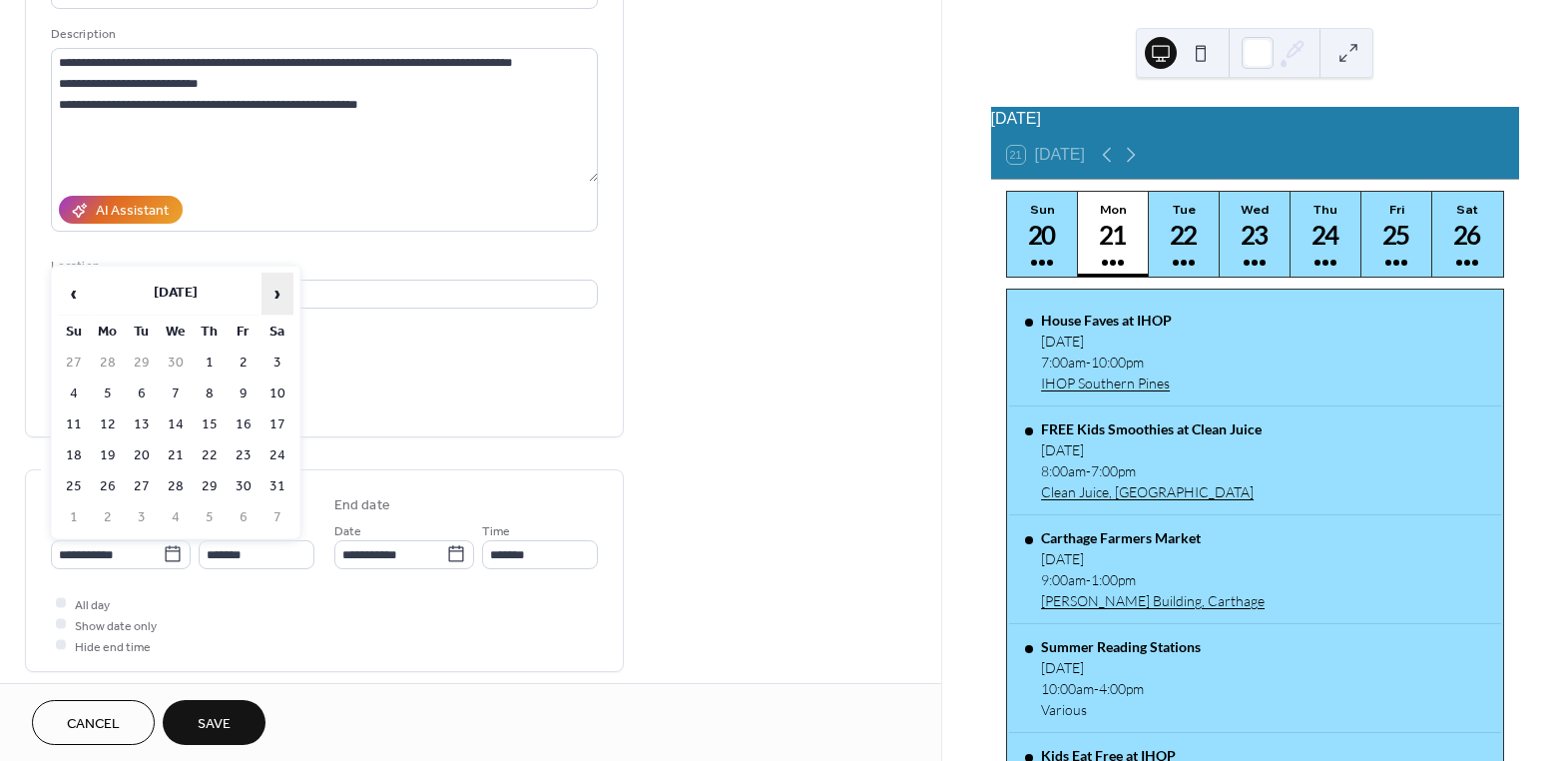 click on "›" at bounding box center (277, 294) 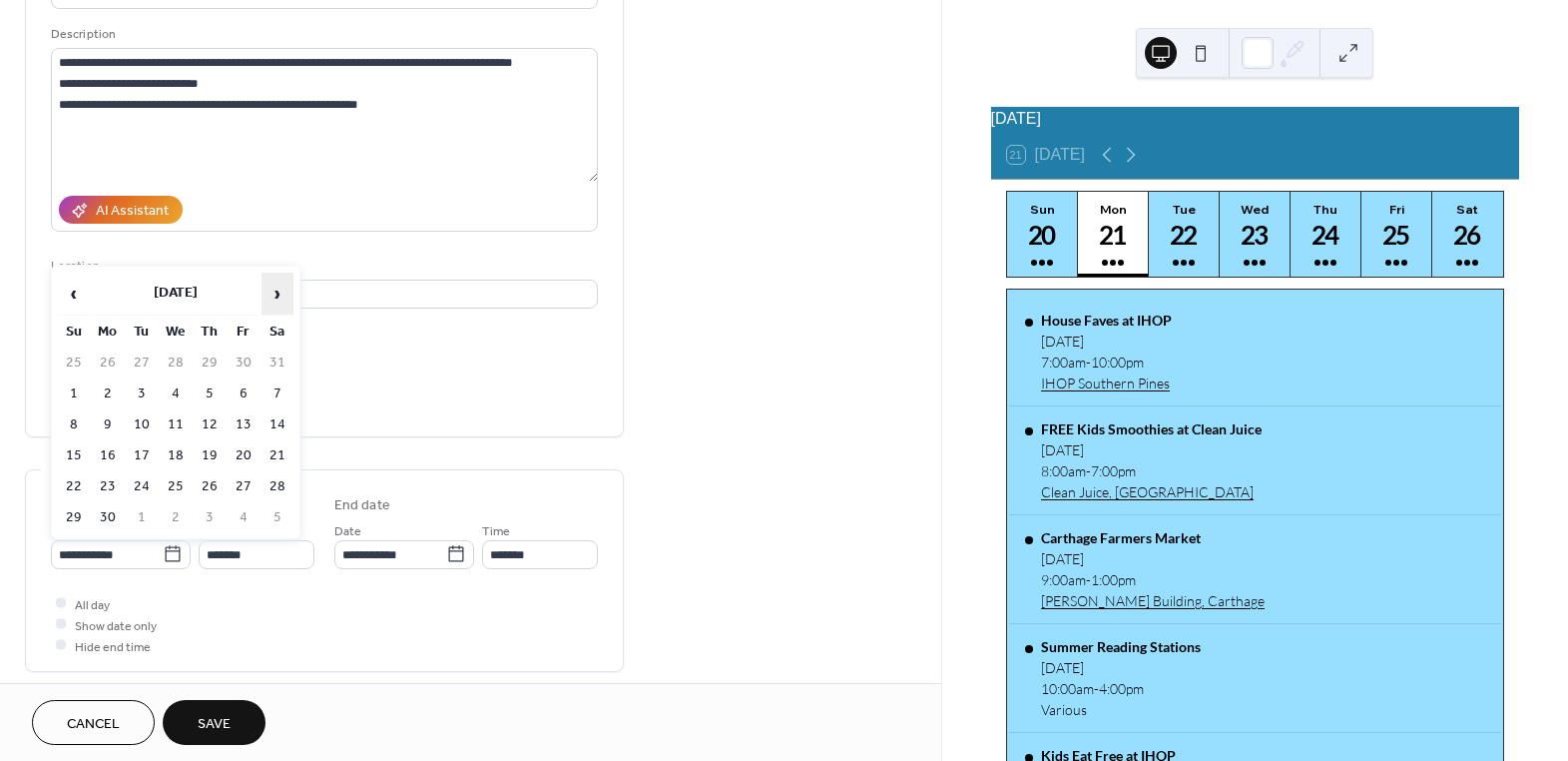 click on "›" at bounding box center [277, 294] 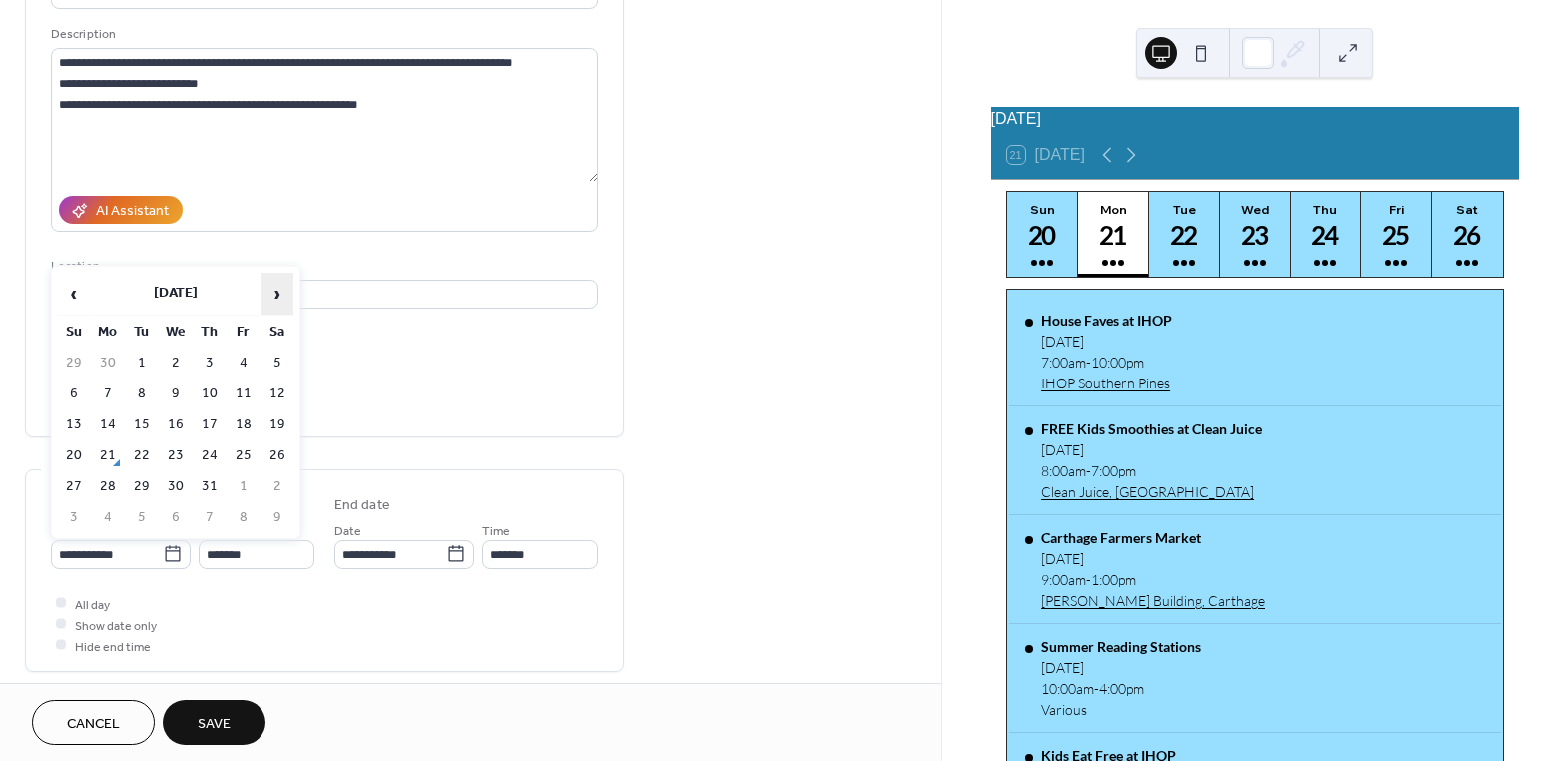 click on "›" at bounding box center (277, 294) 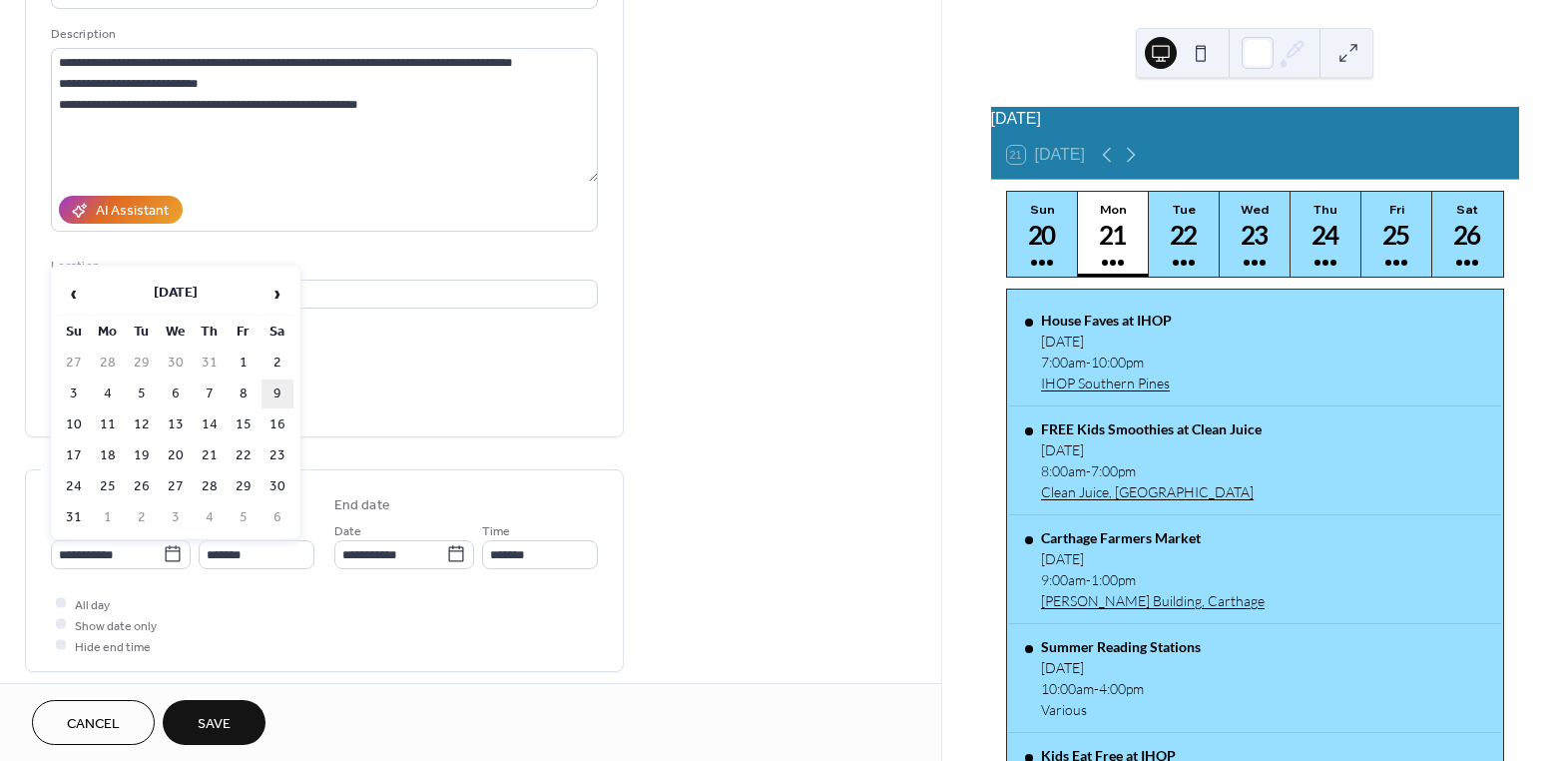 click on "9" at bounding box center (277, 393) 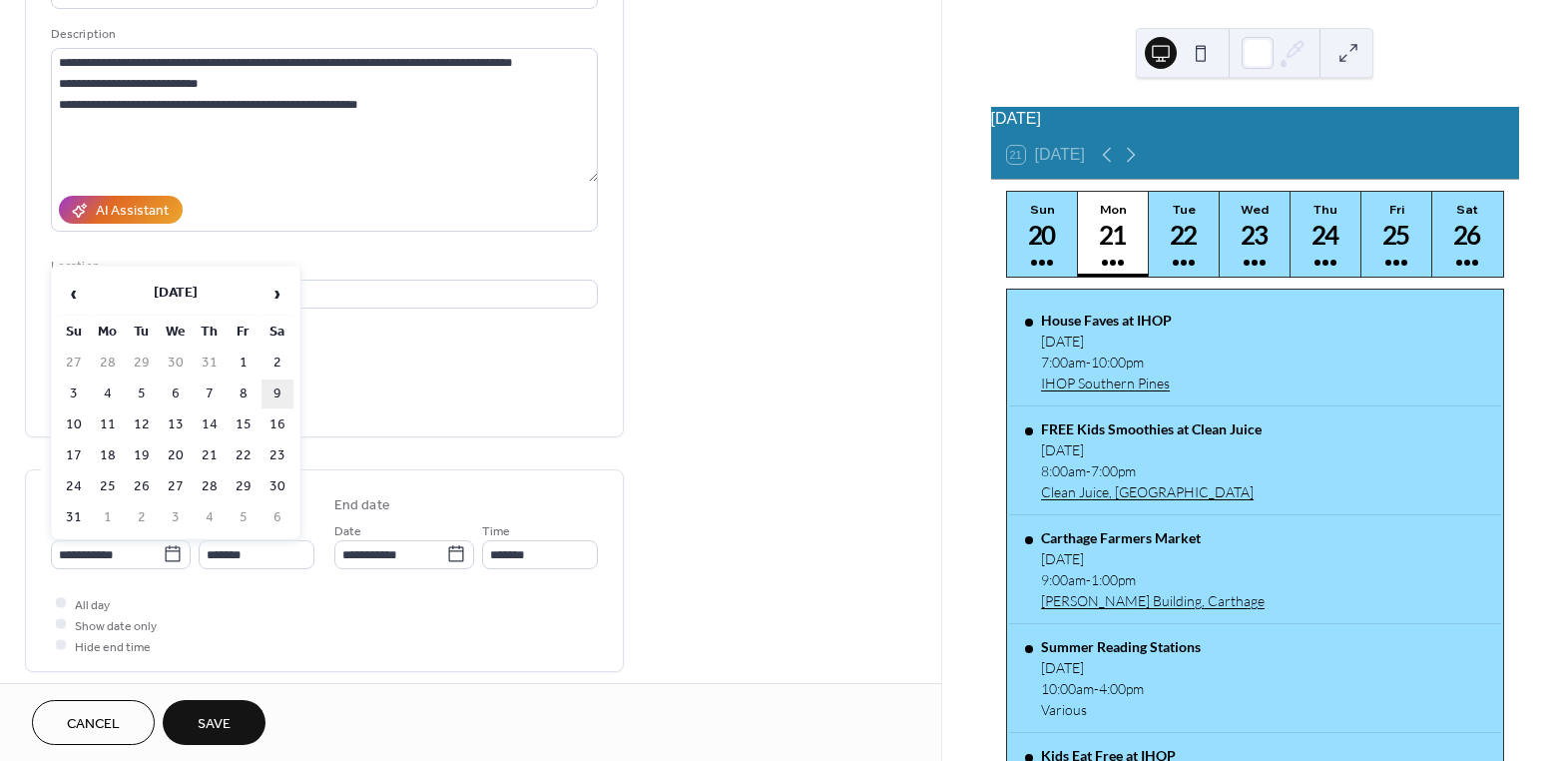type on "**********" 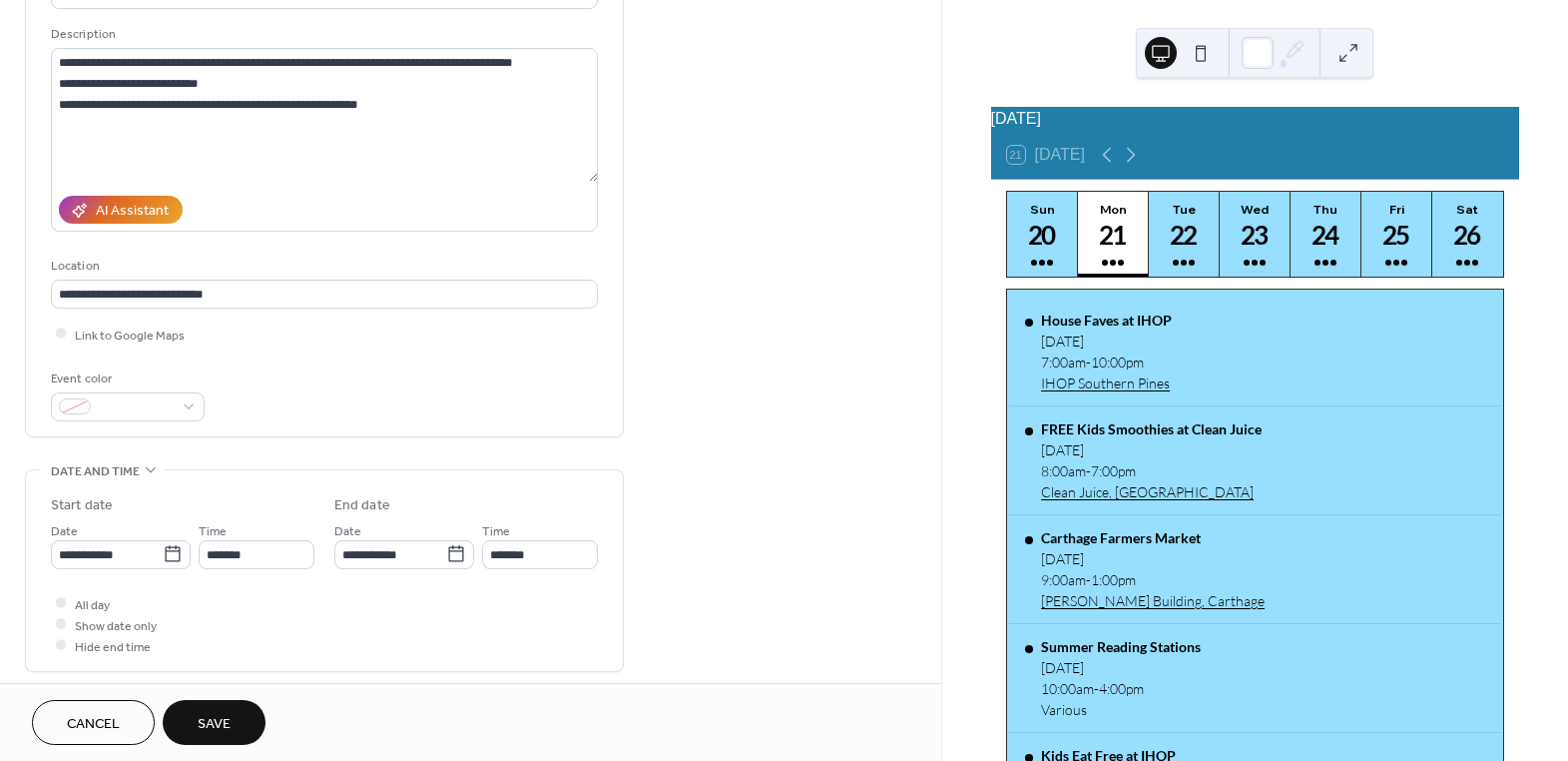 click on "Event color" at bounding box center [324, 394] 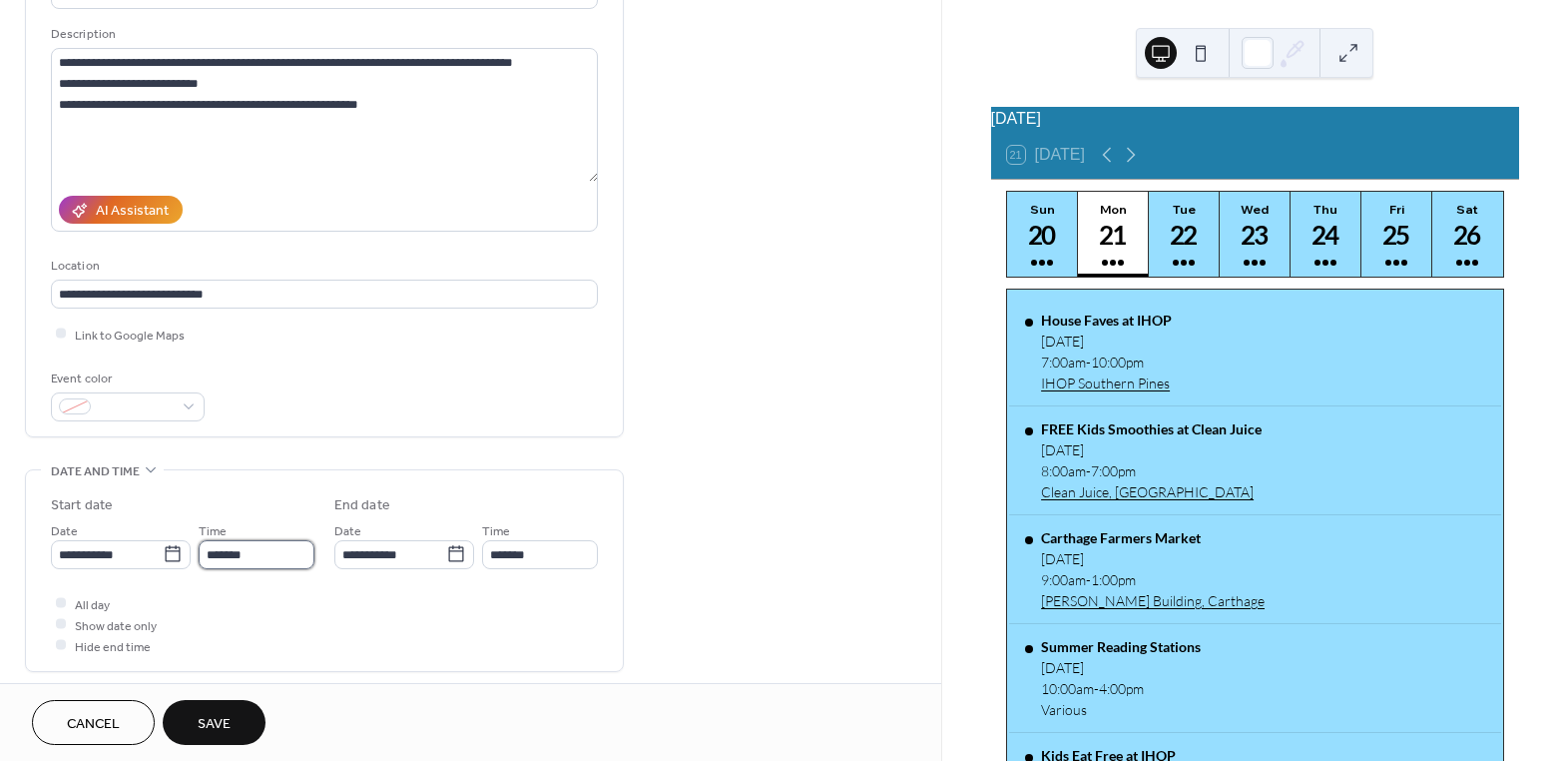 click on "*******" at bounding box center (257, 554) 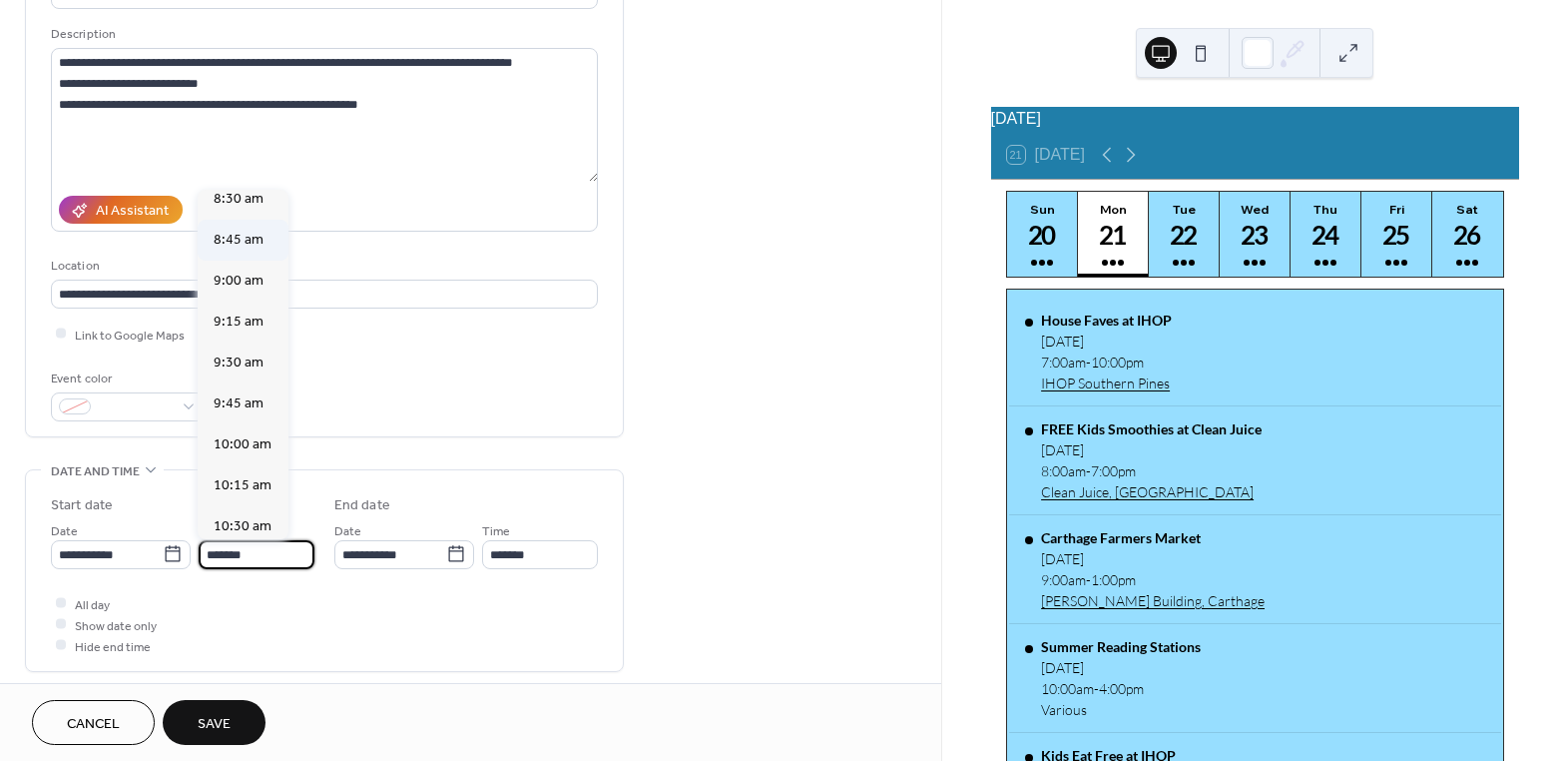 scroll, scrollTop: 1383, scrollLeft: 0, axis: vertical 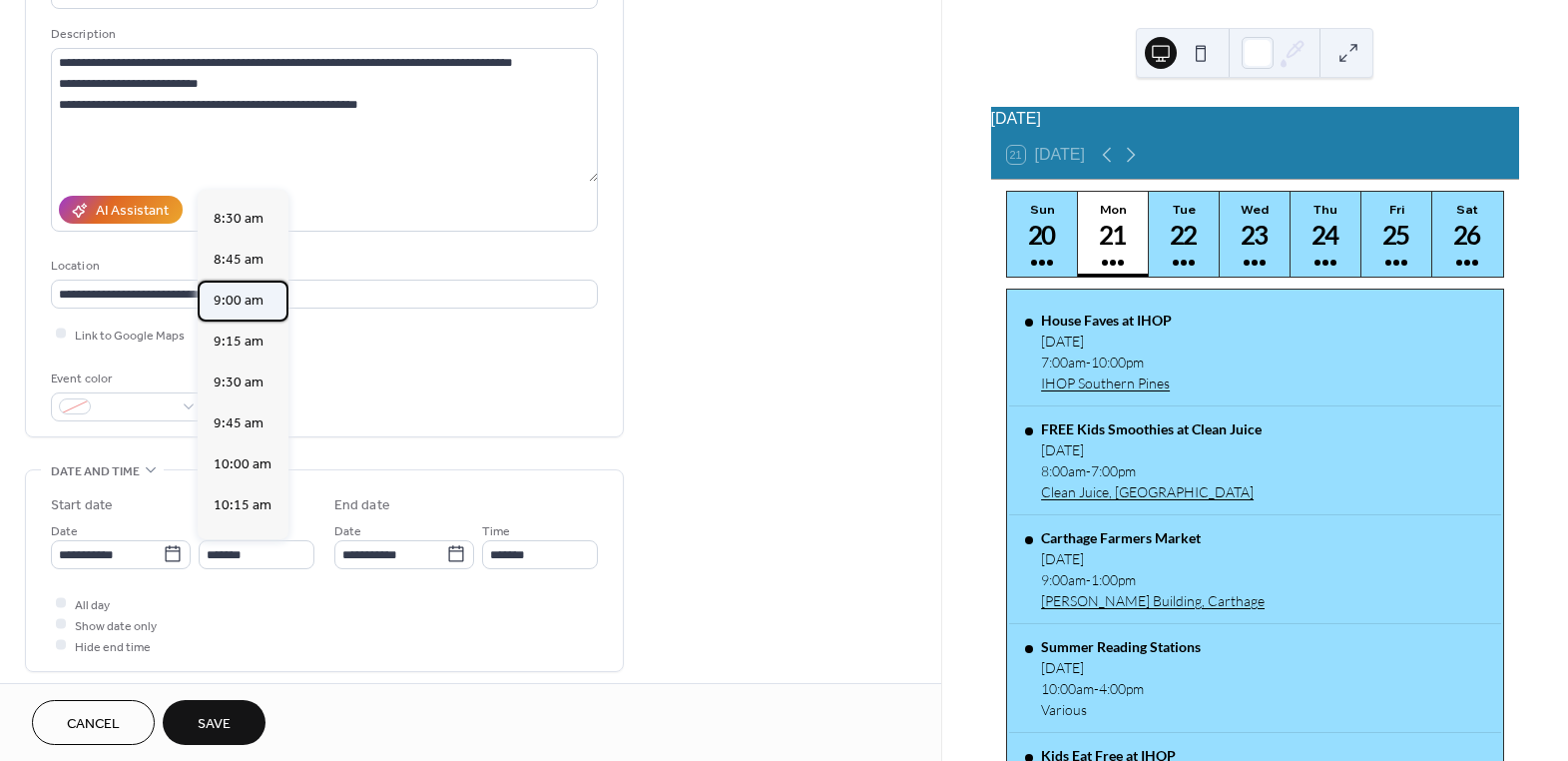 click on "9:00 am" at bounding box center (239, 300) 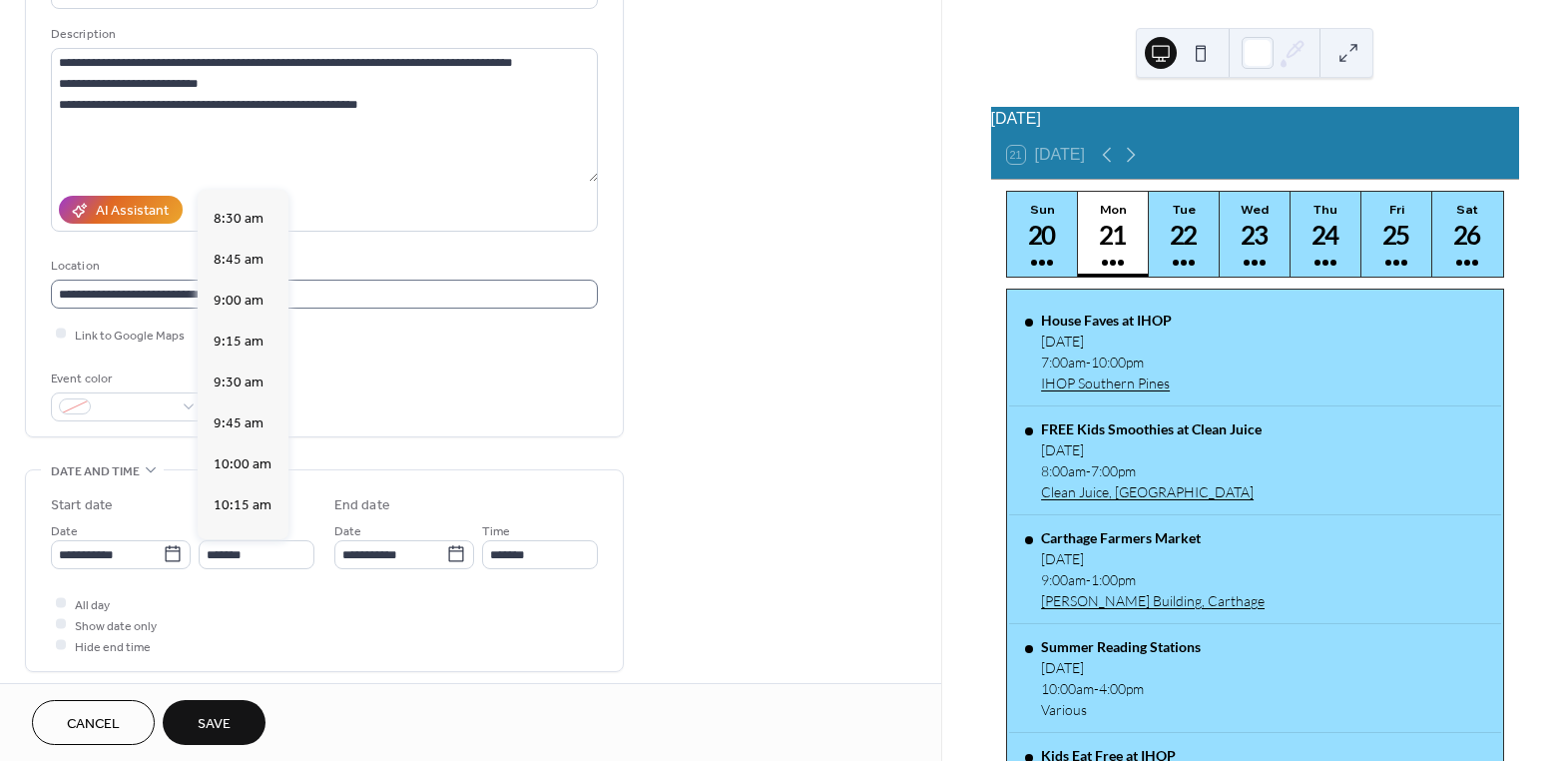 type on "*******" 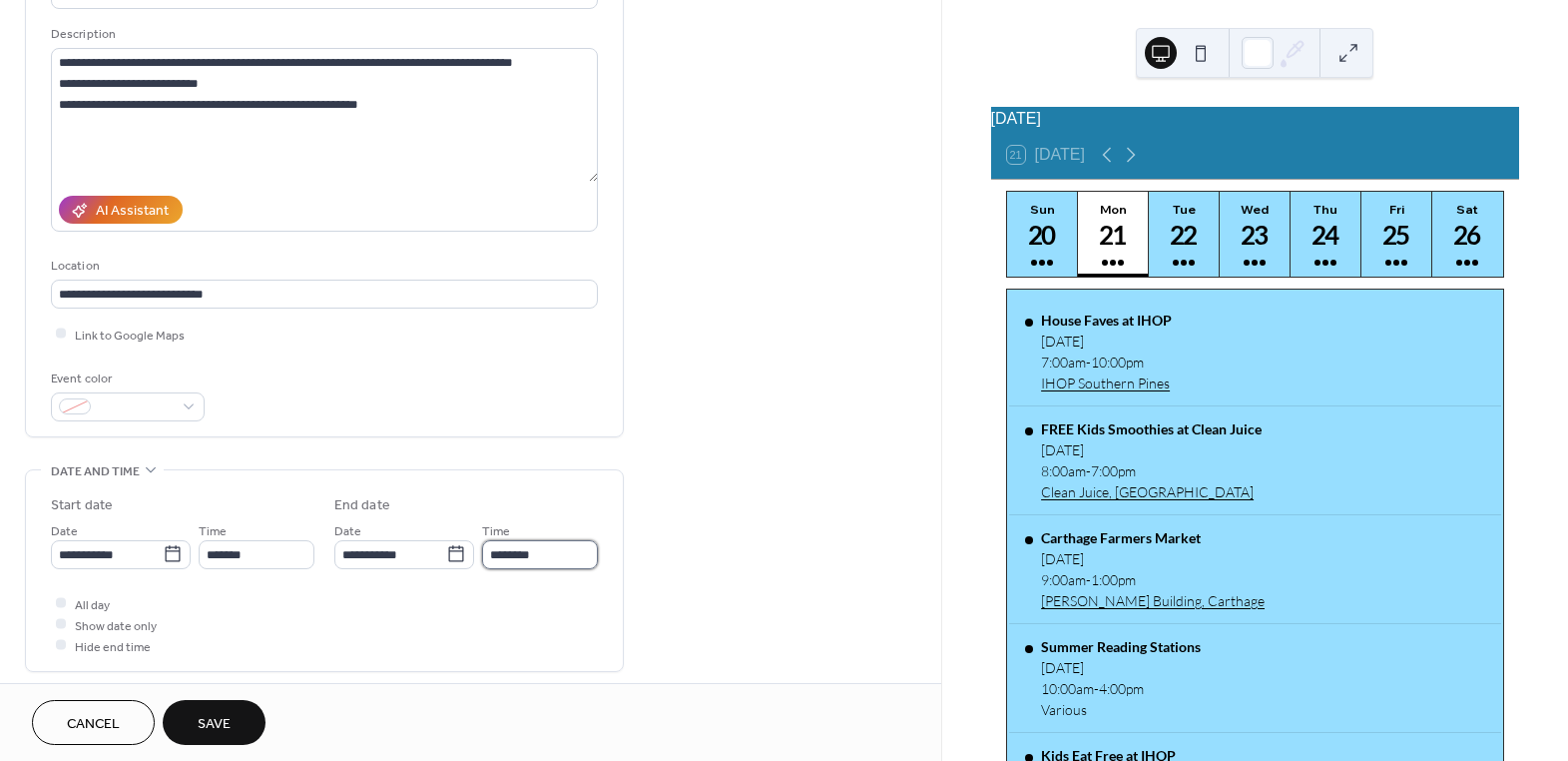click on "********" at bounding box center [540, 554] 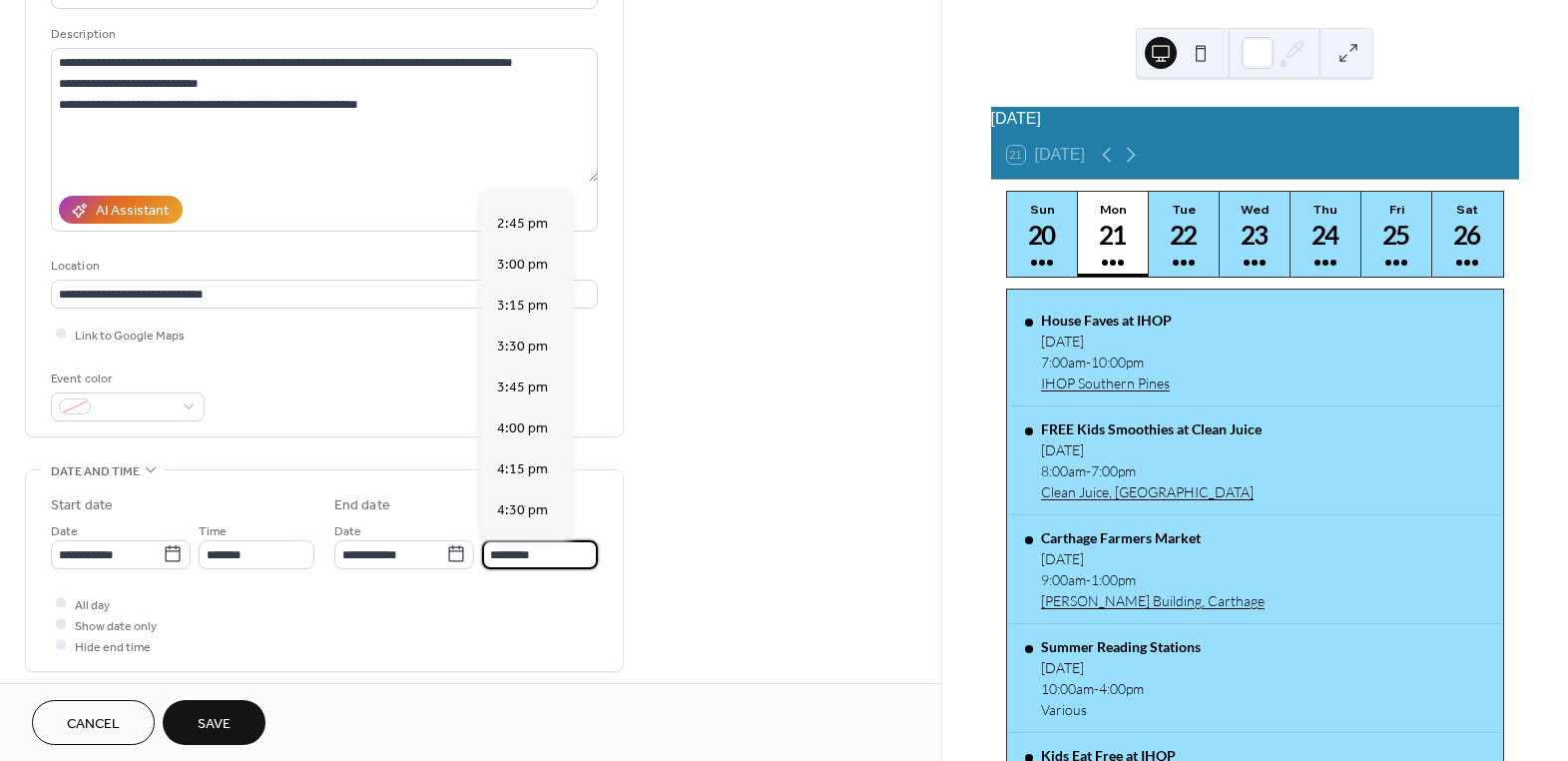 scroll, scrollTop: 999, scrollLeft: 0, axis: vertical 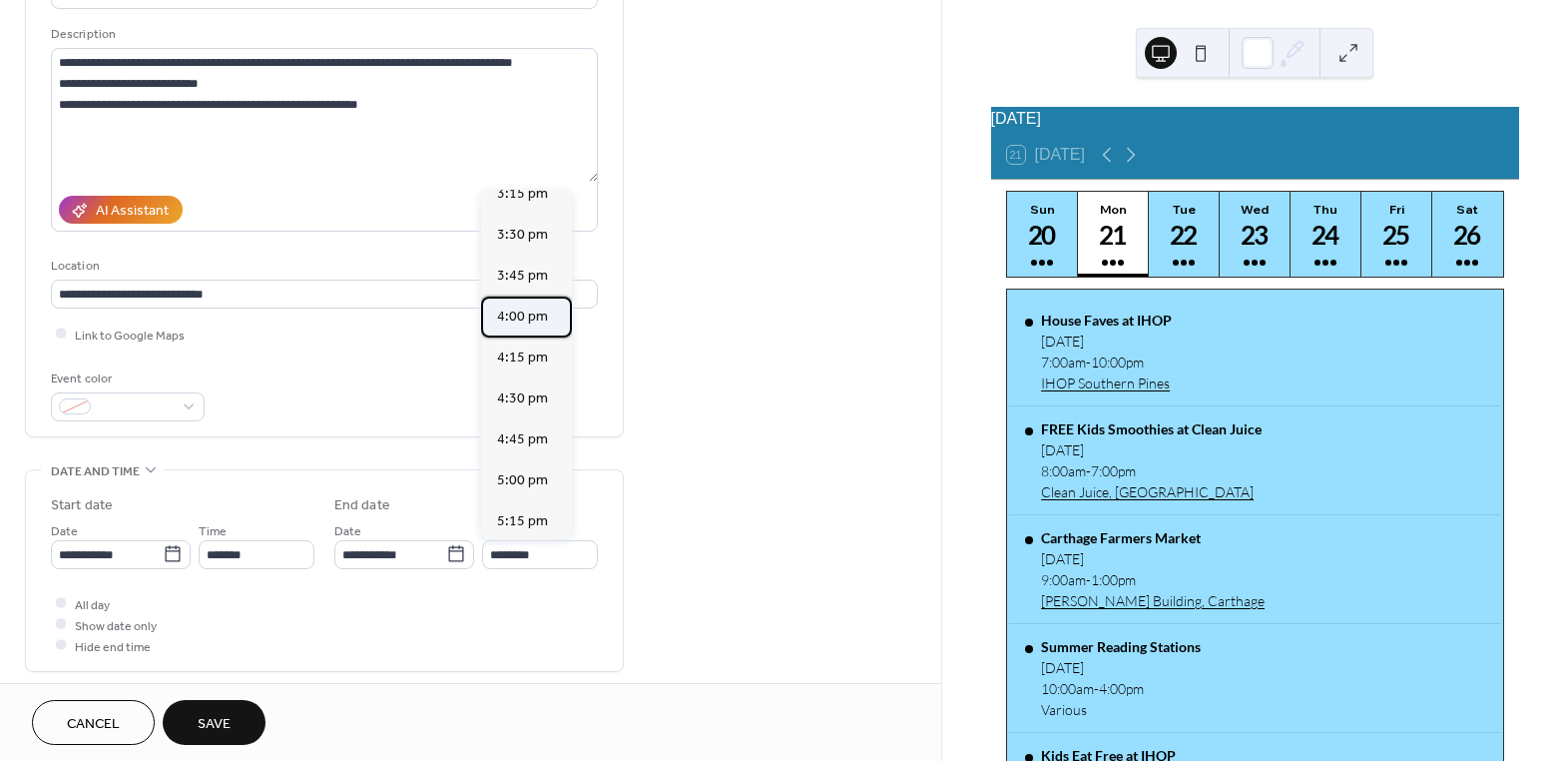 click on "4:00 pm" at bounding box center (522, 316) 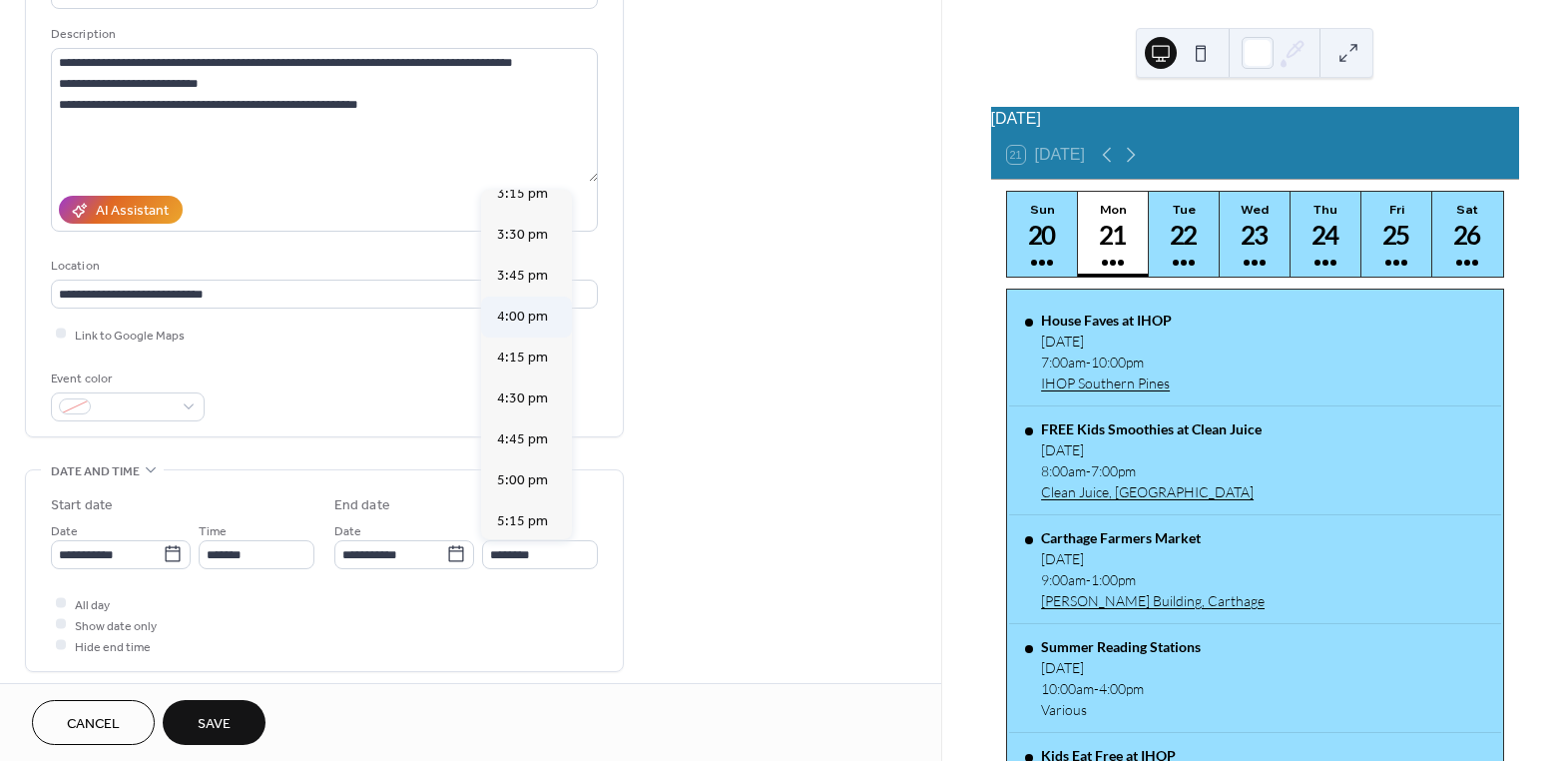 type on "*******" 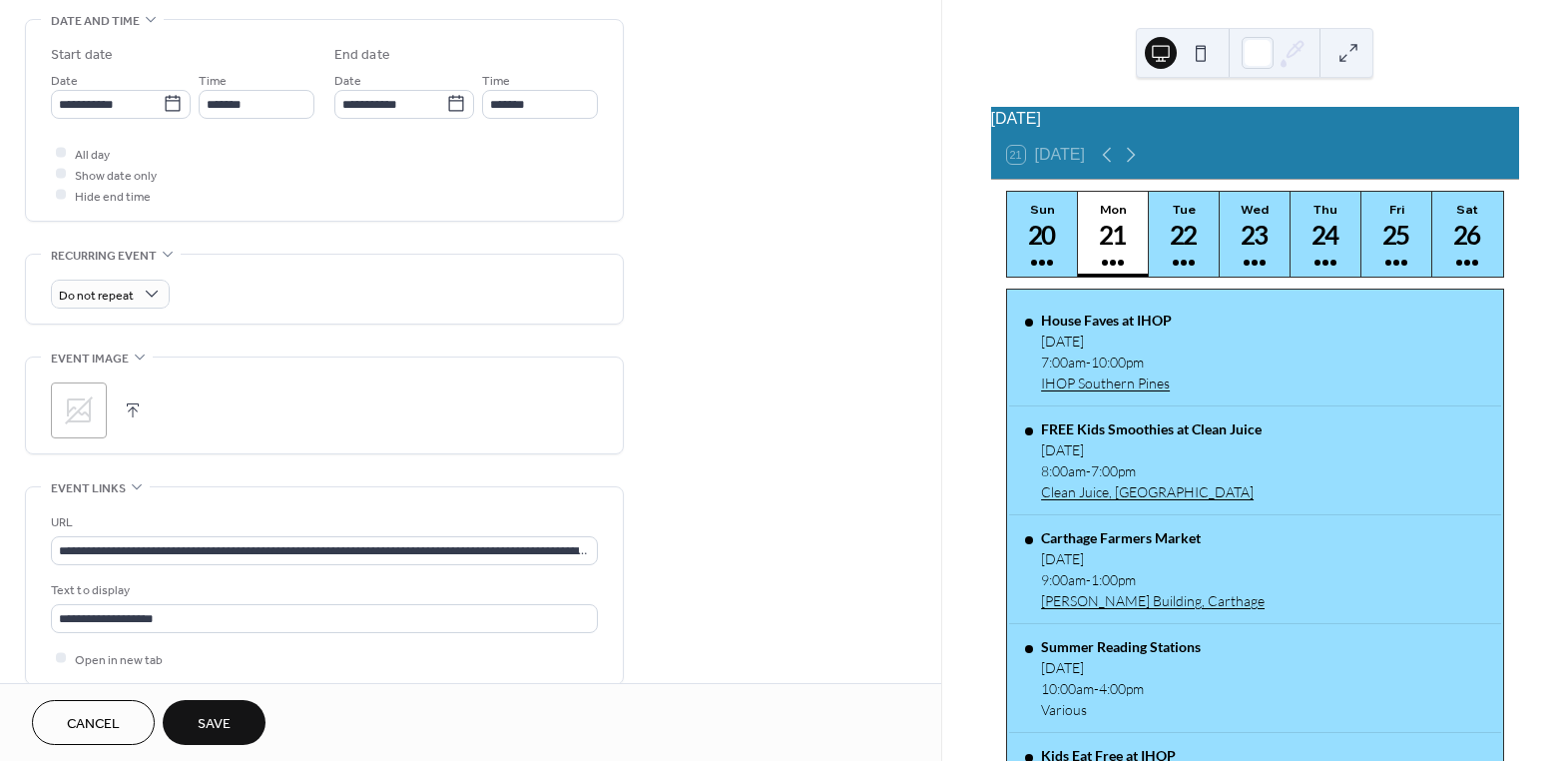 scroll, scrollTop: 635, scrollLeft: 0, axis: vertical 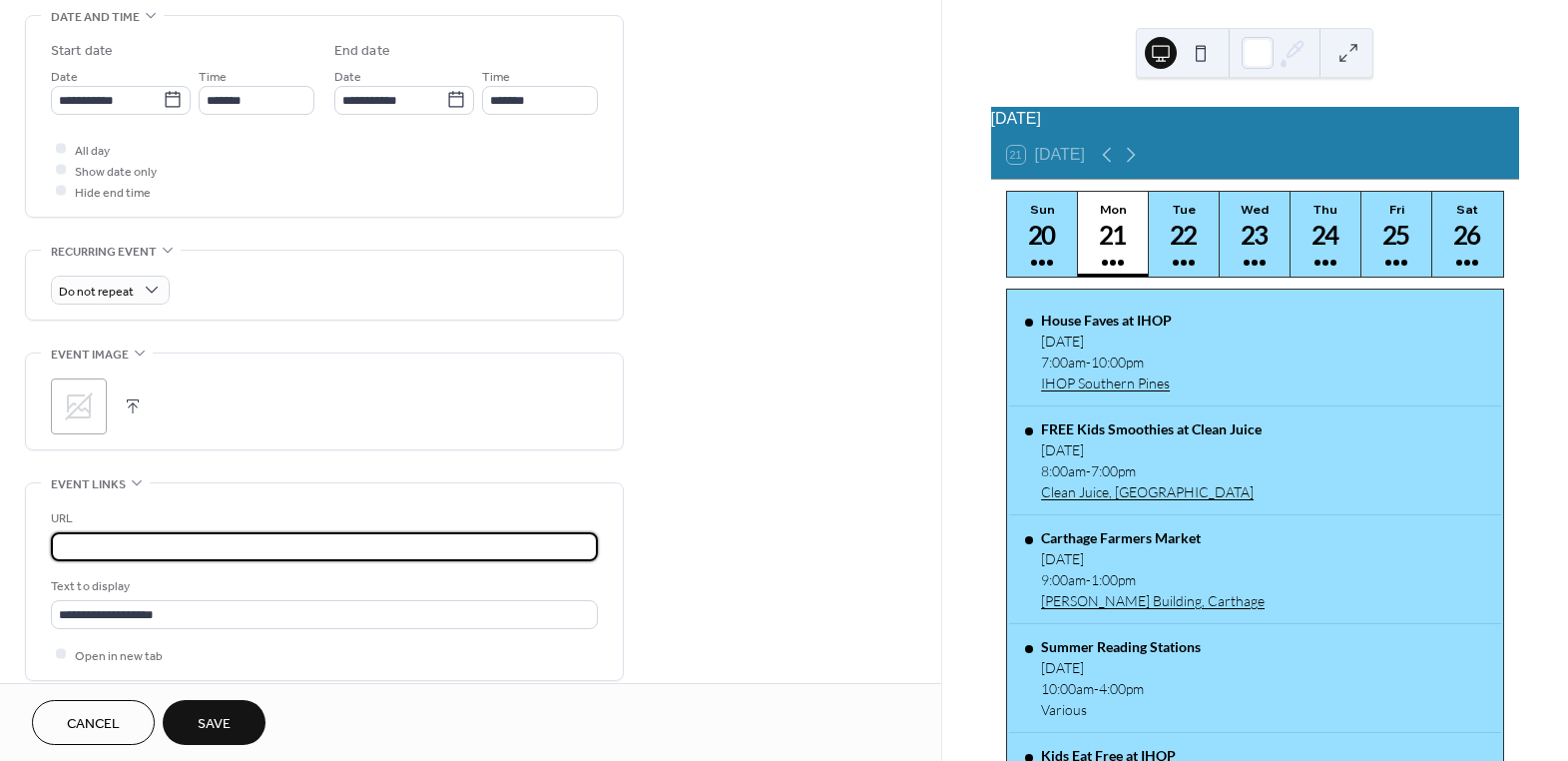 drag, startPoint x: 53, startPoint y: 537, endPoint x: 904, endPoint y: 538, distance: 851.0006 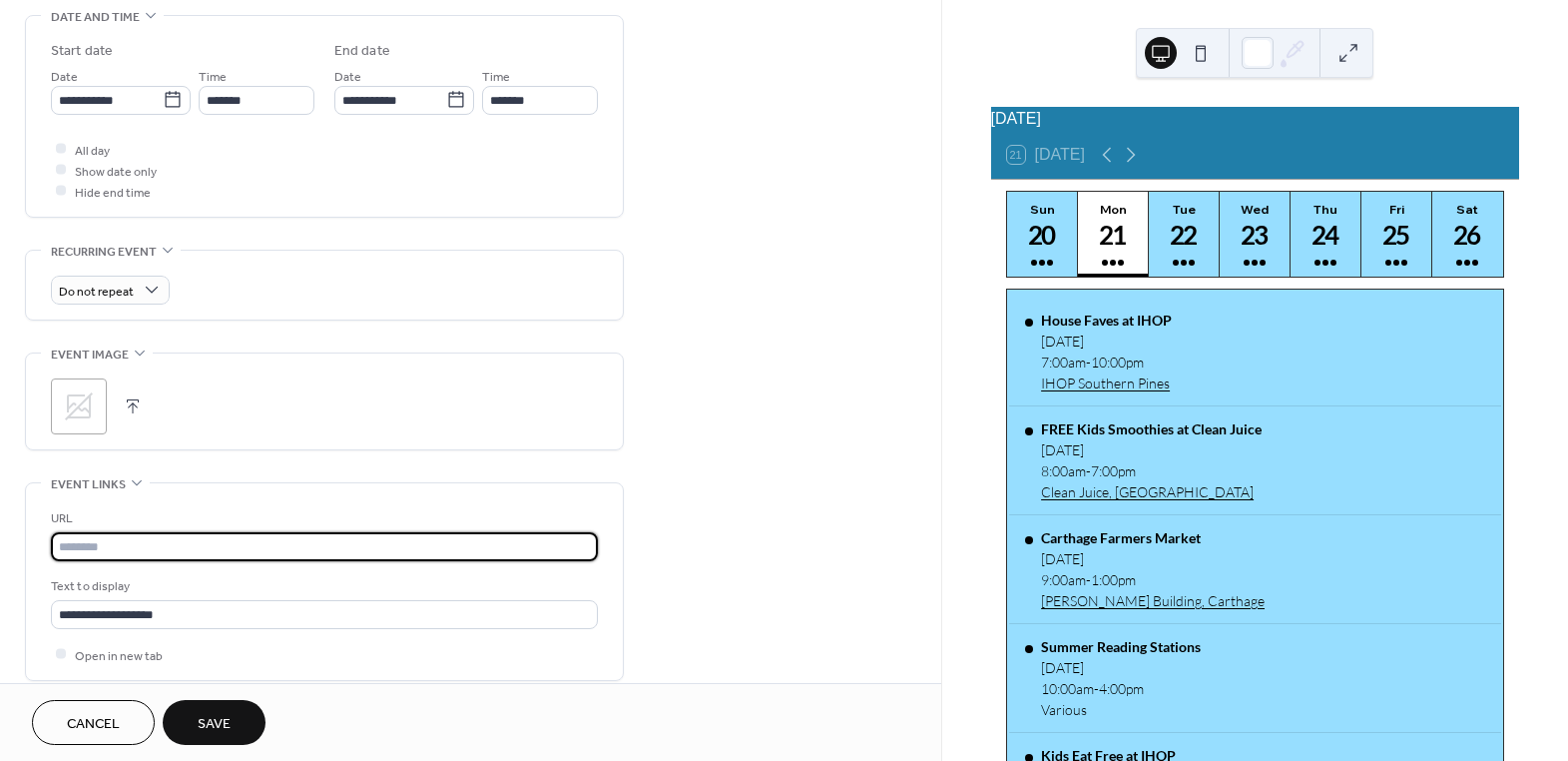 scroll, scrollTop: 0, scrollLeft: 0, axis: both 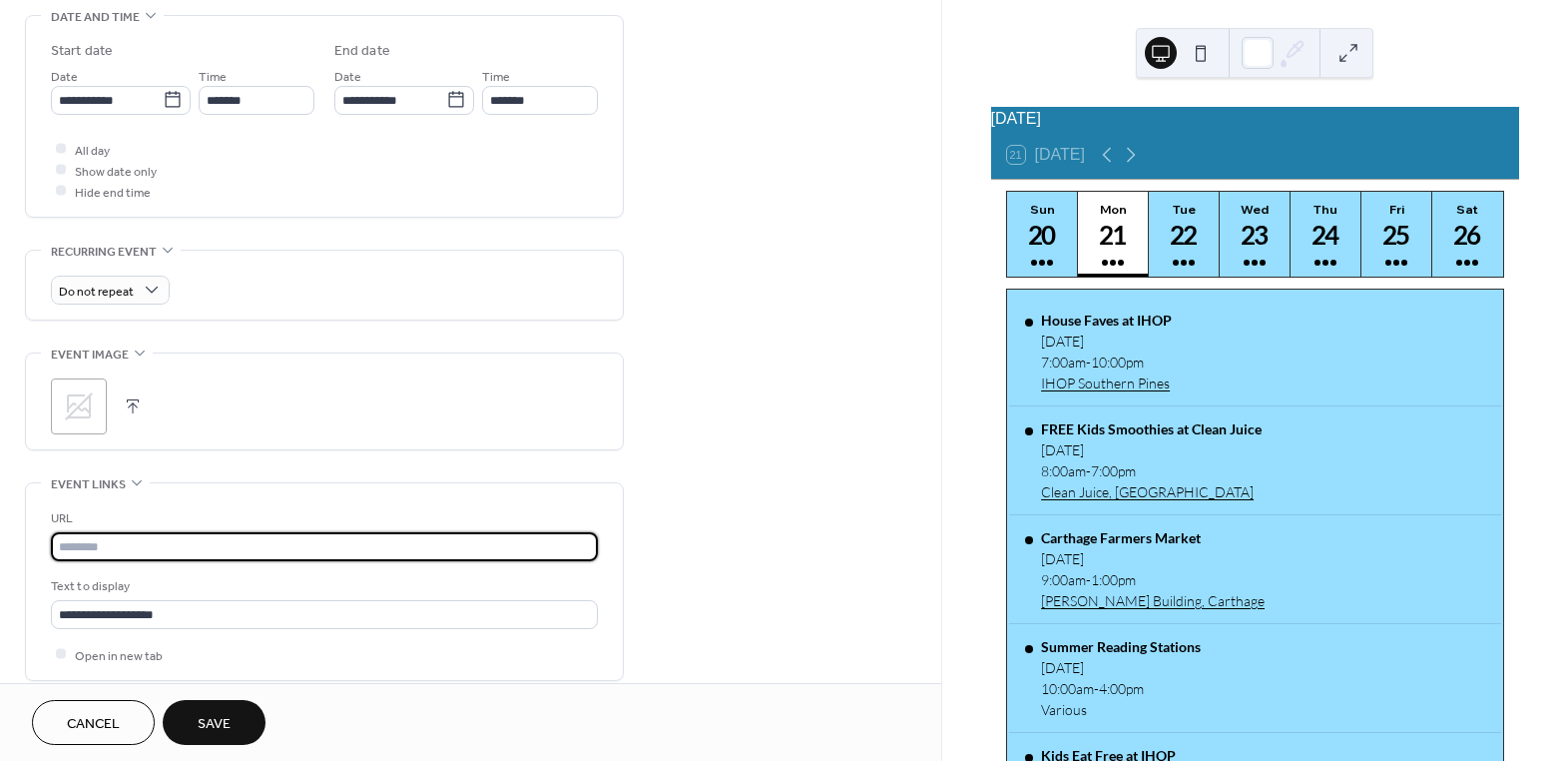 paste on "**********" 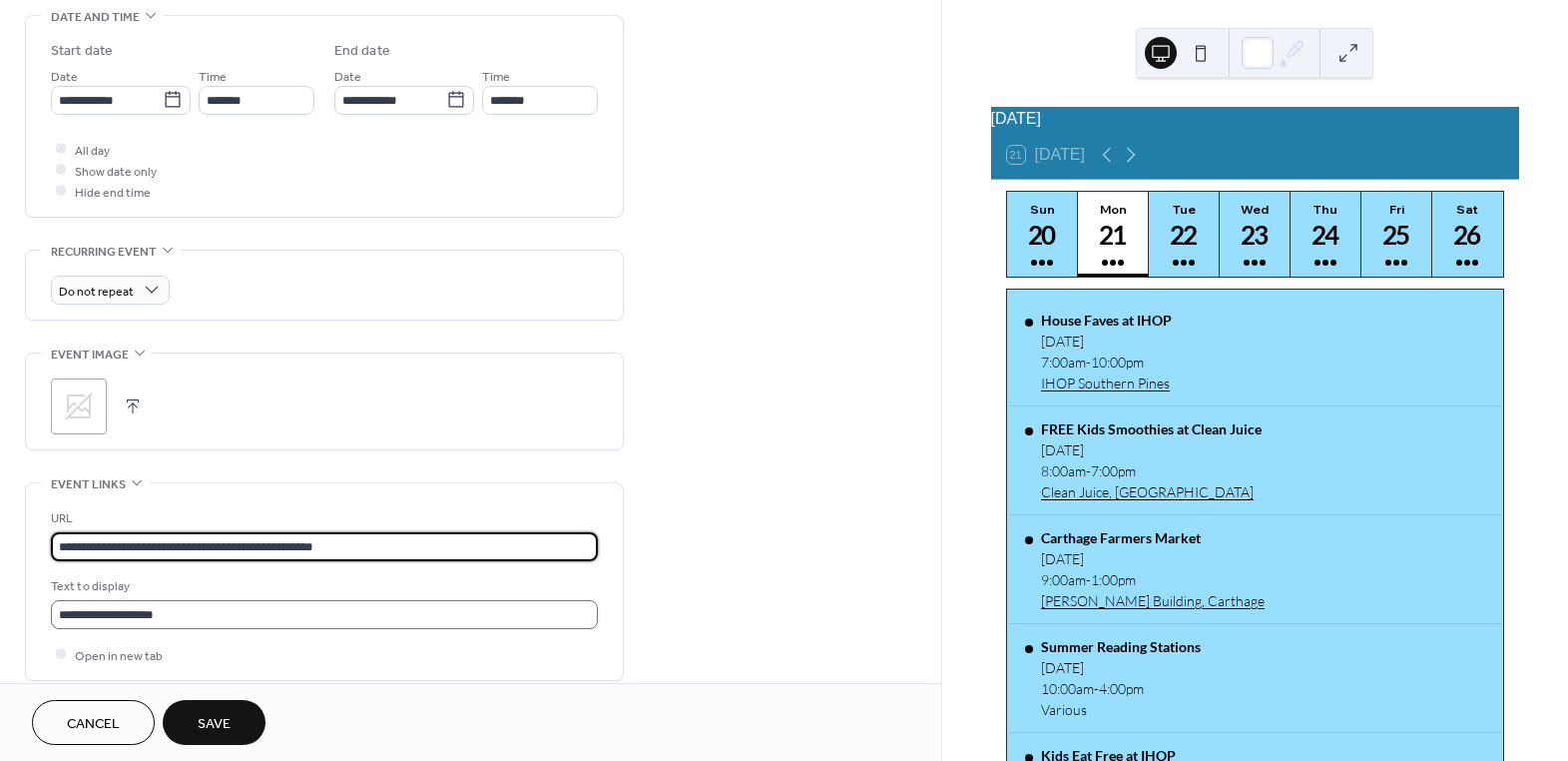 type on "**********" 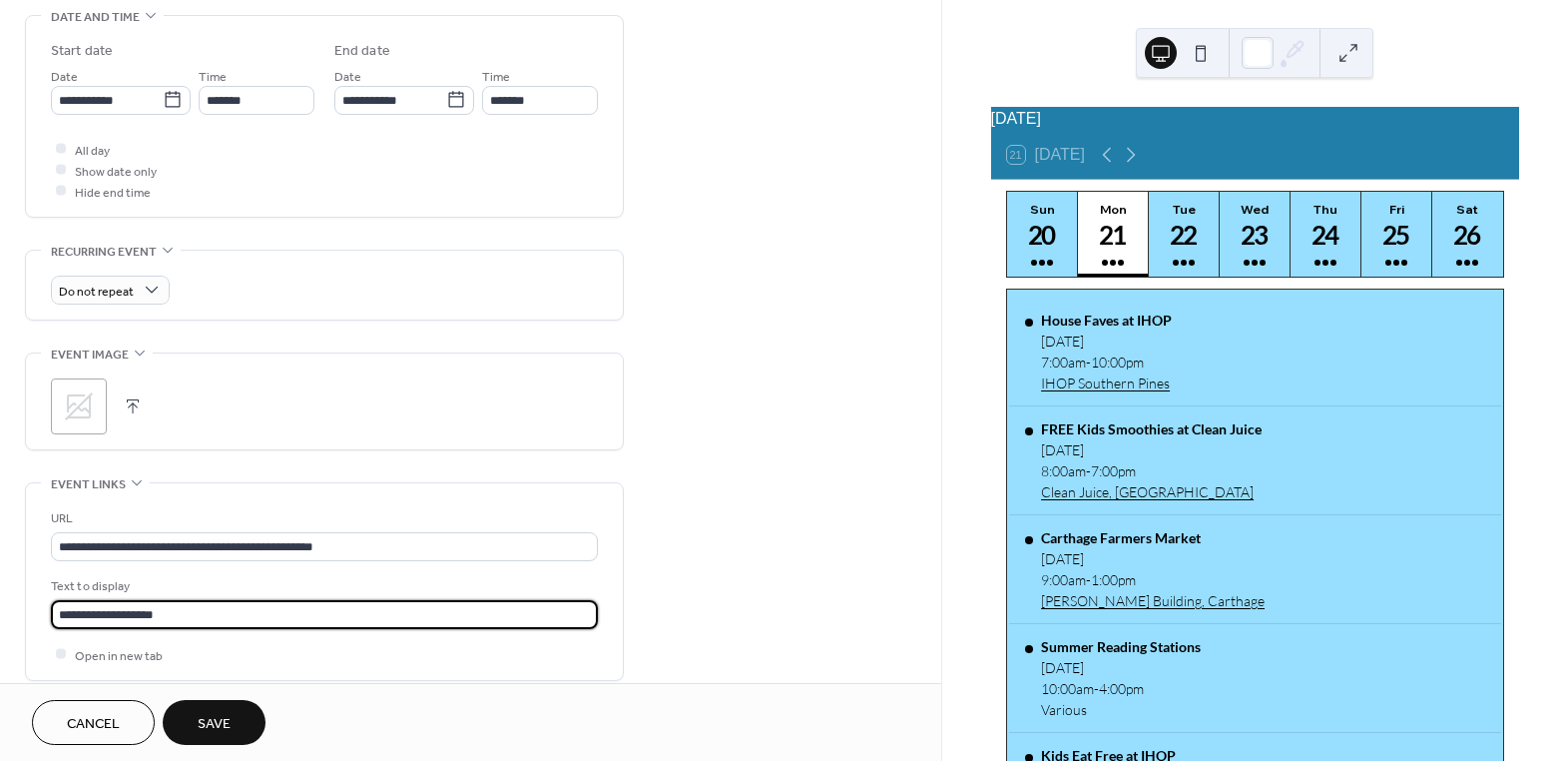 drag, startPoint x: 260, startPoint y: 612, endPoint x: -87, endPoint y: 619, distance: 347.0706 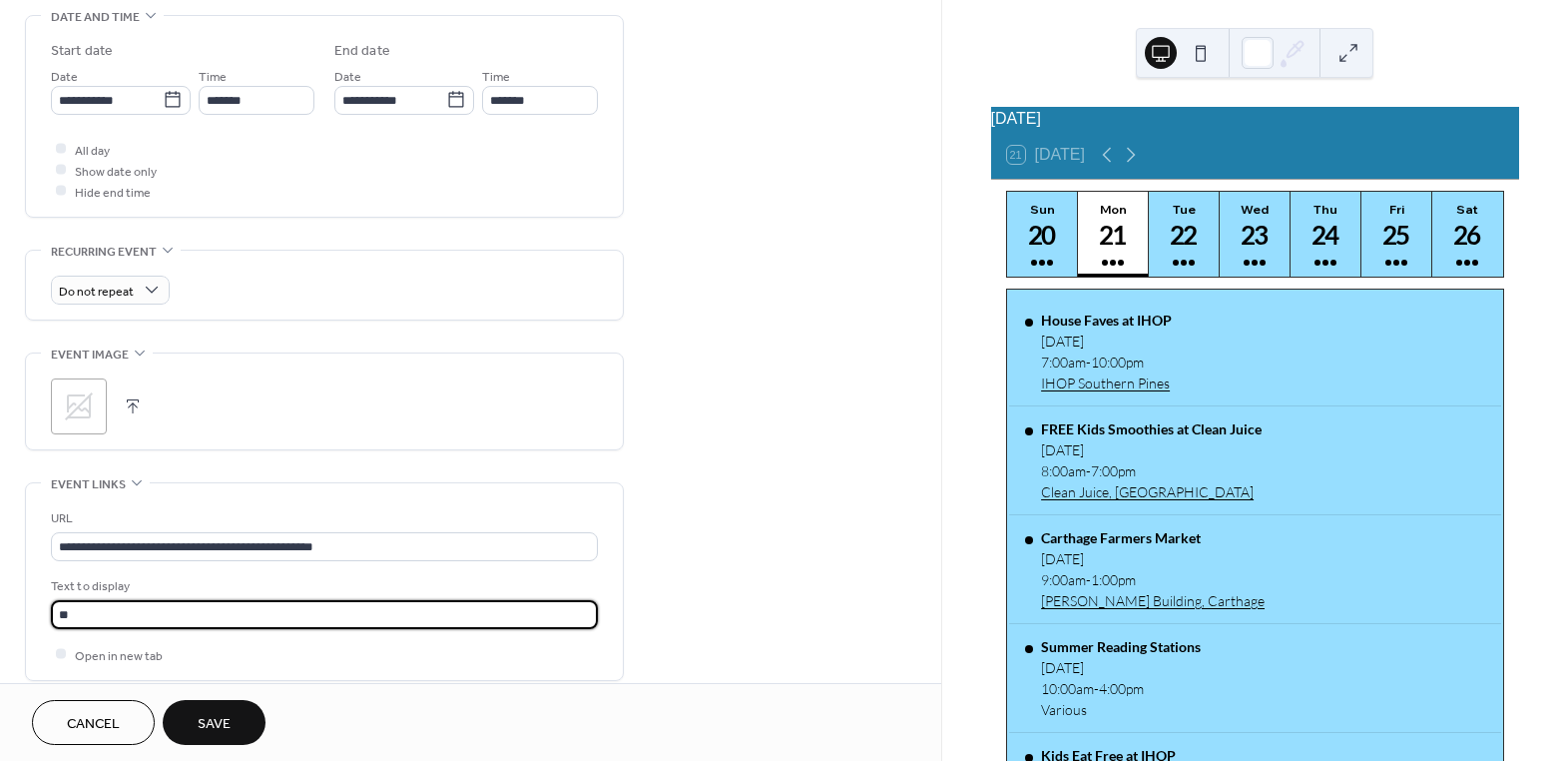 type on "**********" 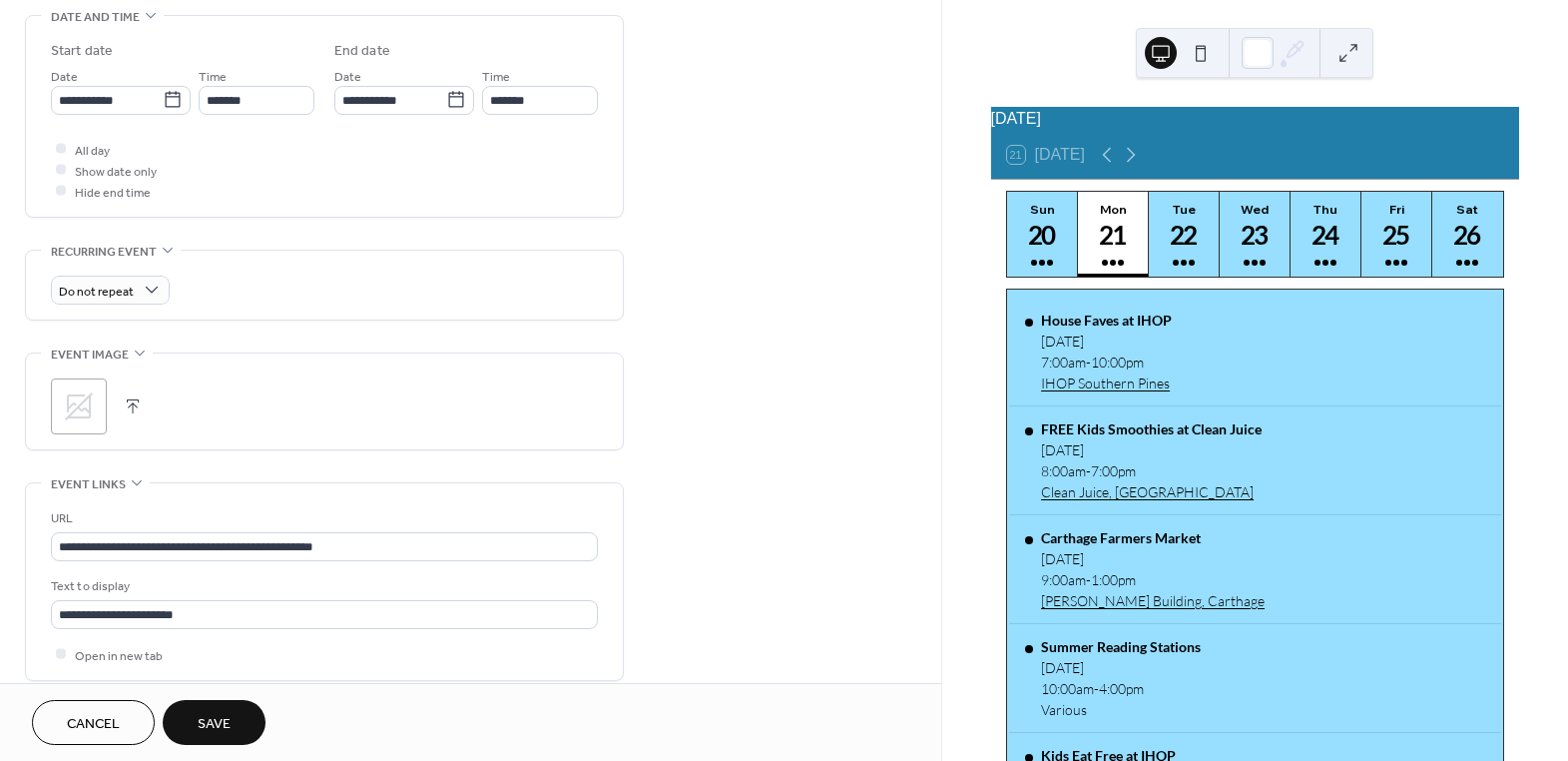 click on "Save" at bounding box center [214, 724] 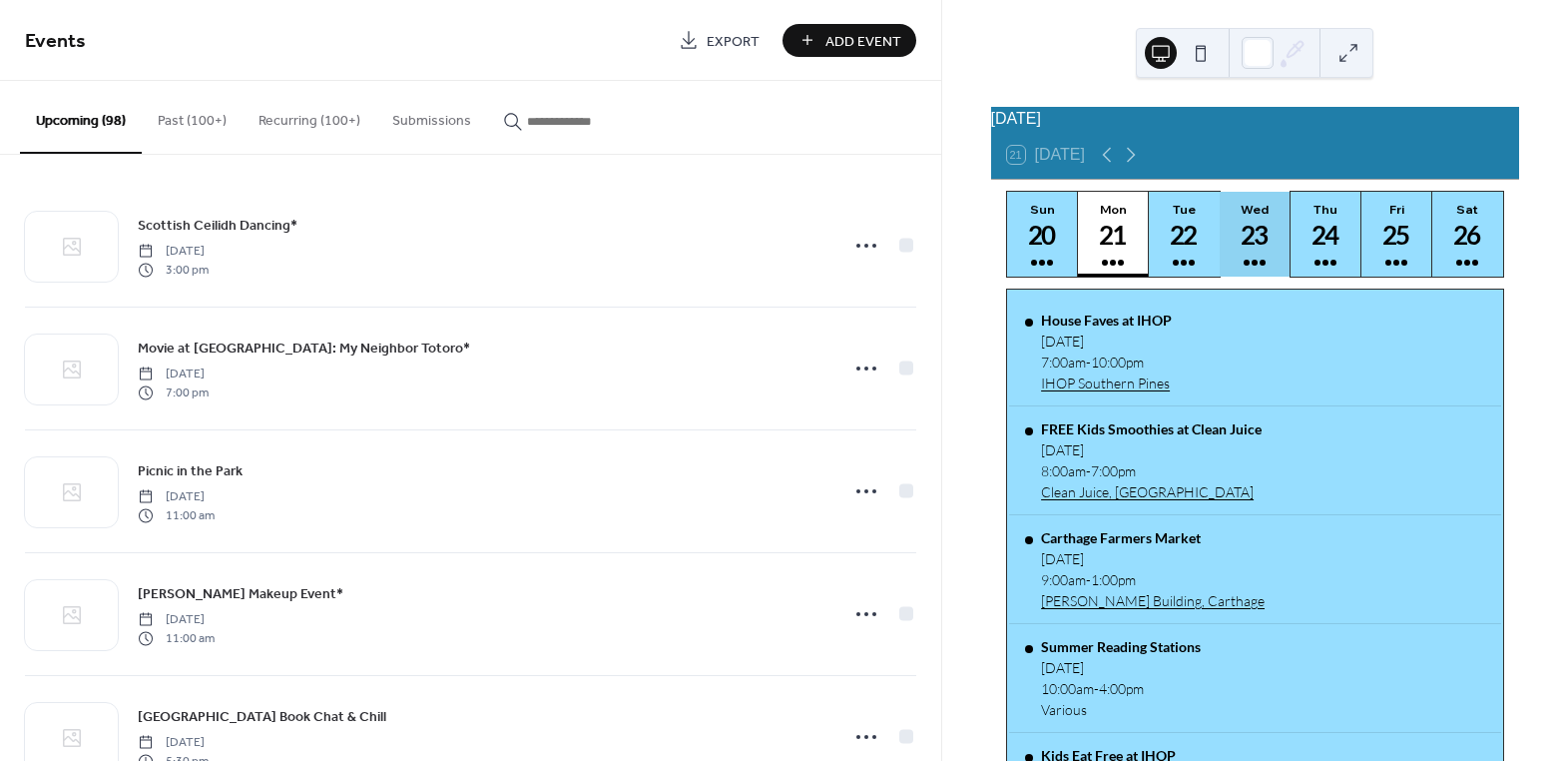 click on "23" at bounding box center (1254, 235) 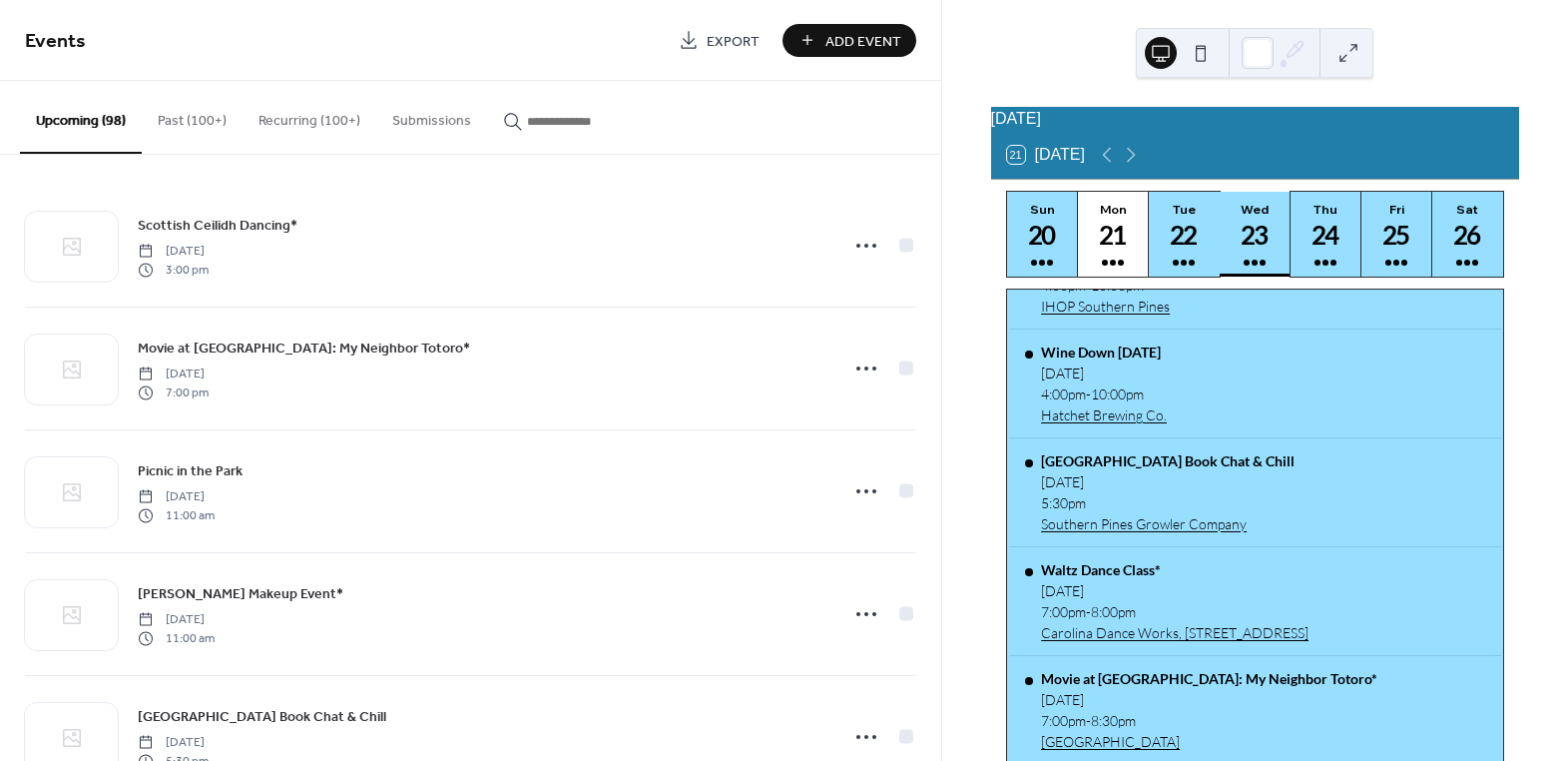 scroll, scrollTop: 949, scrollLeft: 0, axis: vertical 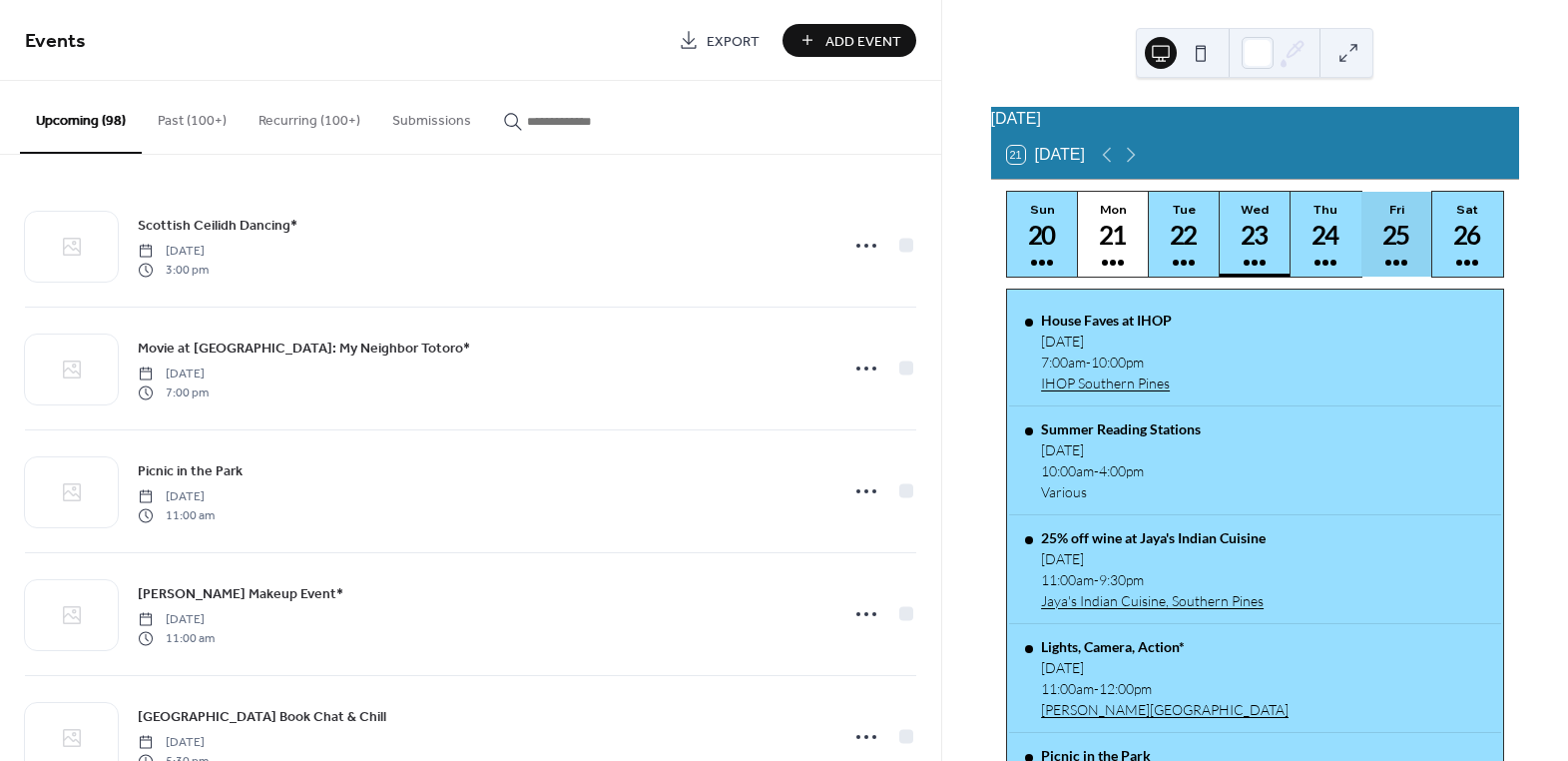 click on "25" at bounding box center [1395, 235] 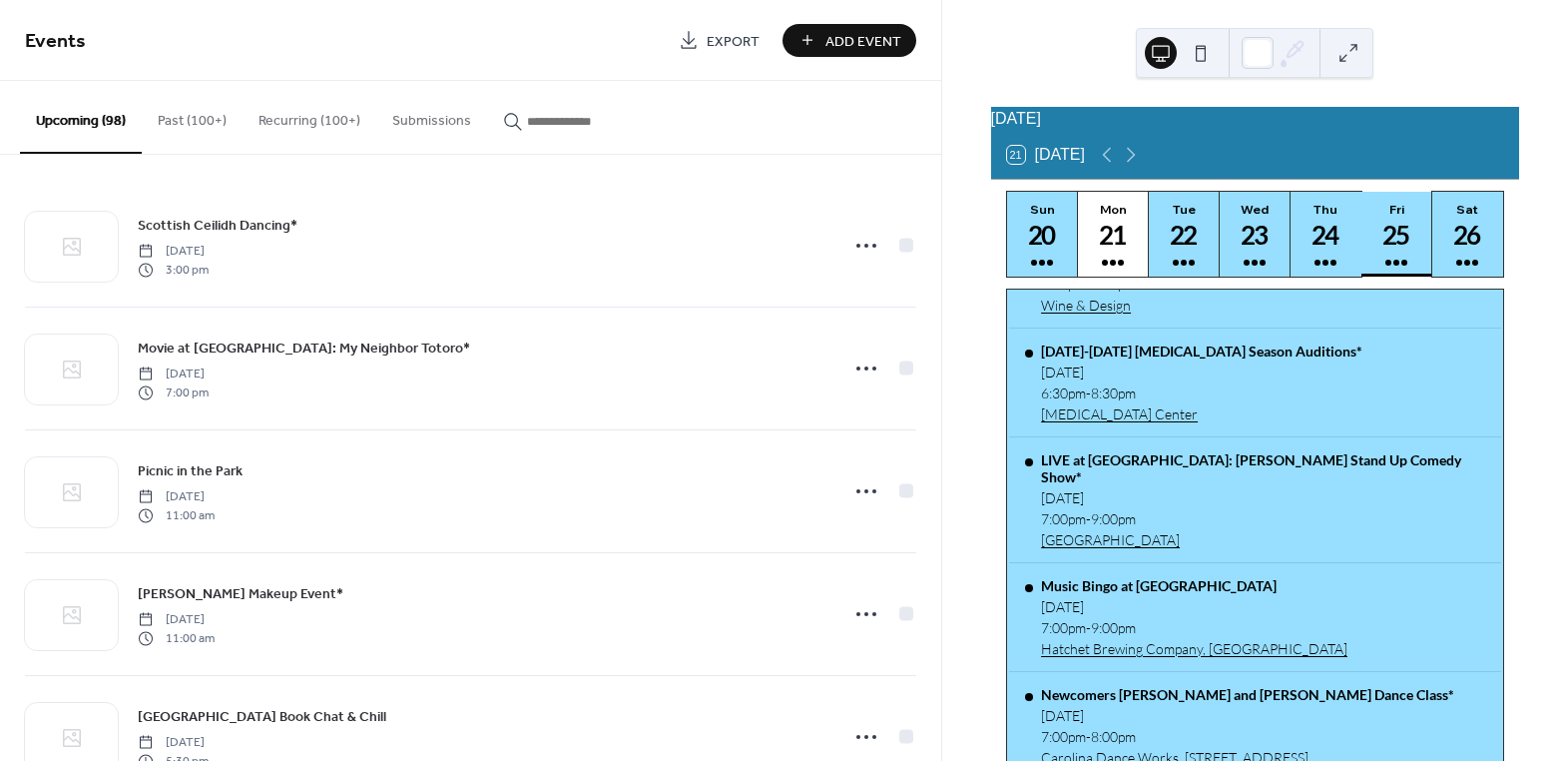 scroll, scrollTop: 859, scrollLeft: 0, axis: vertical 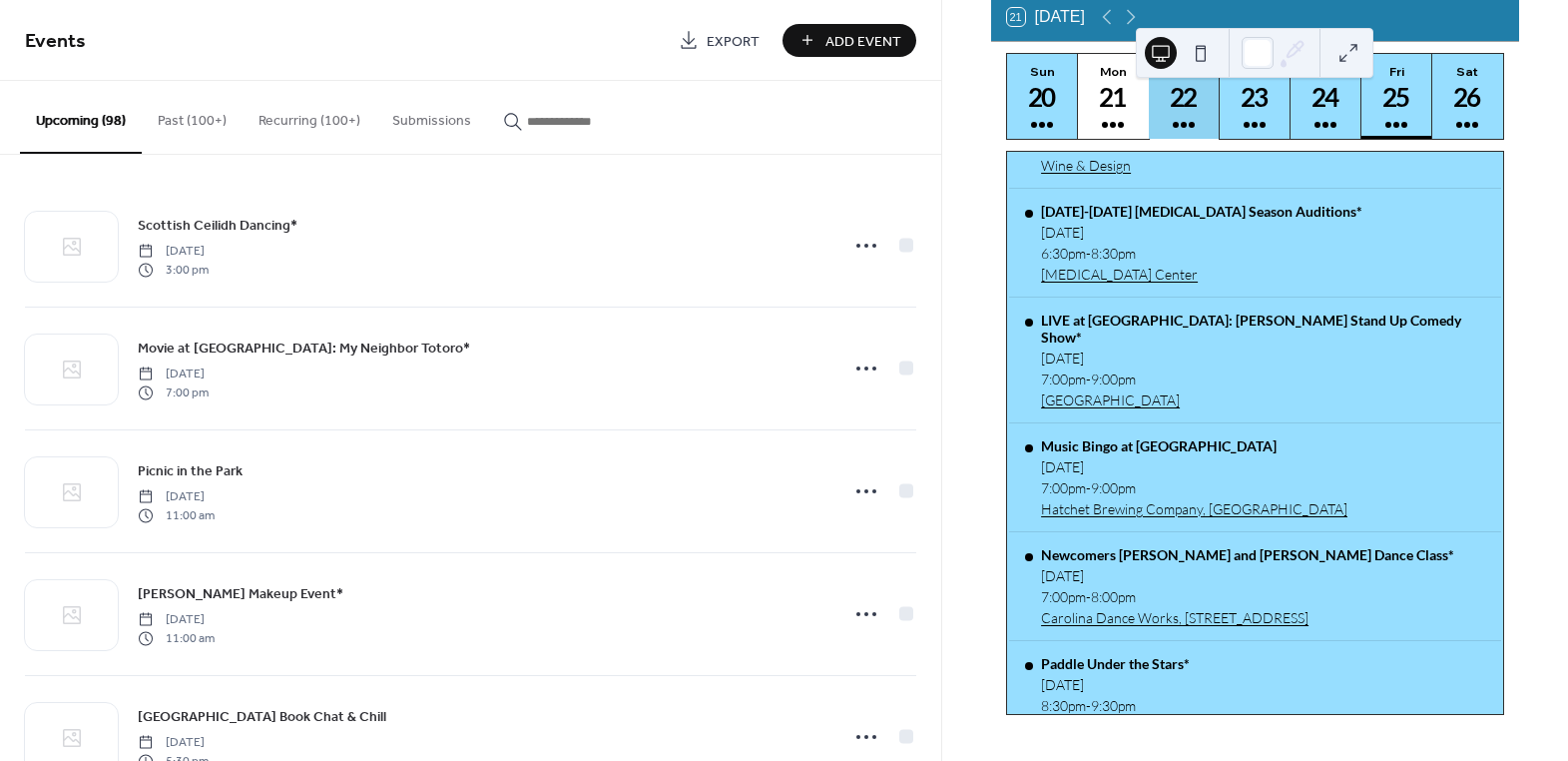 click on "Tue 22" at bounding box center [1184, 96] 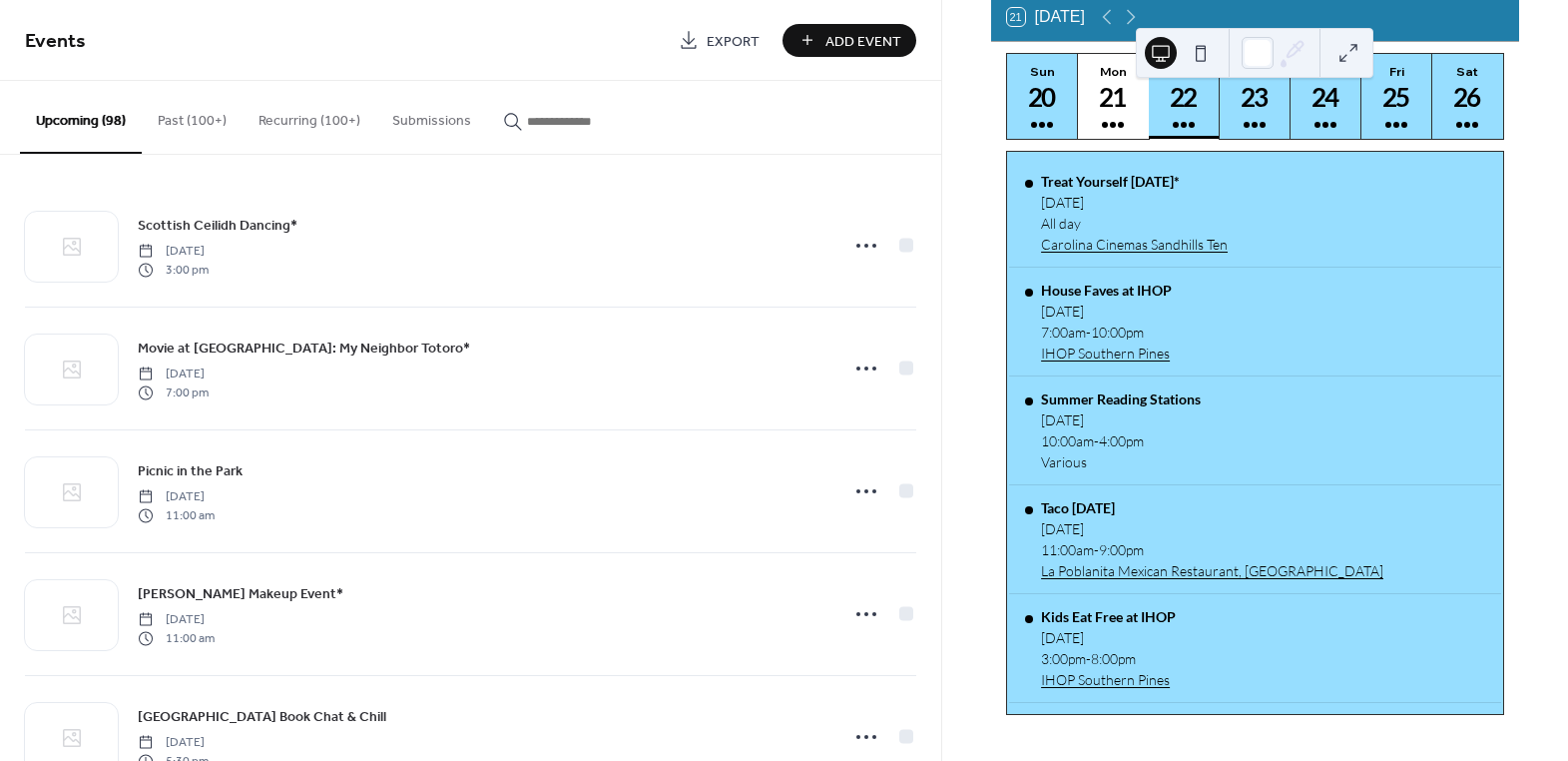scroll, scrollTop: 0, scrollLeft: 0, axis: both 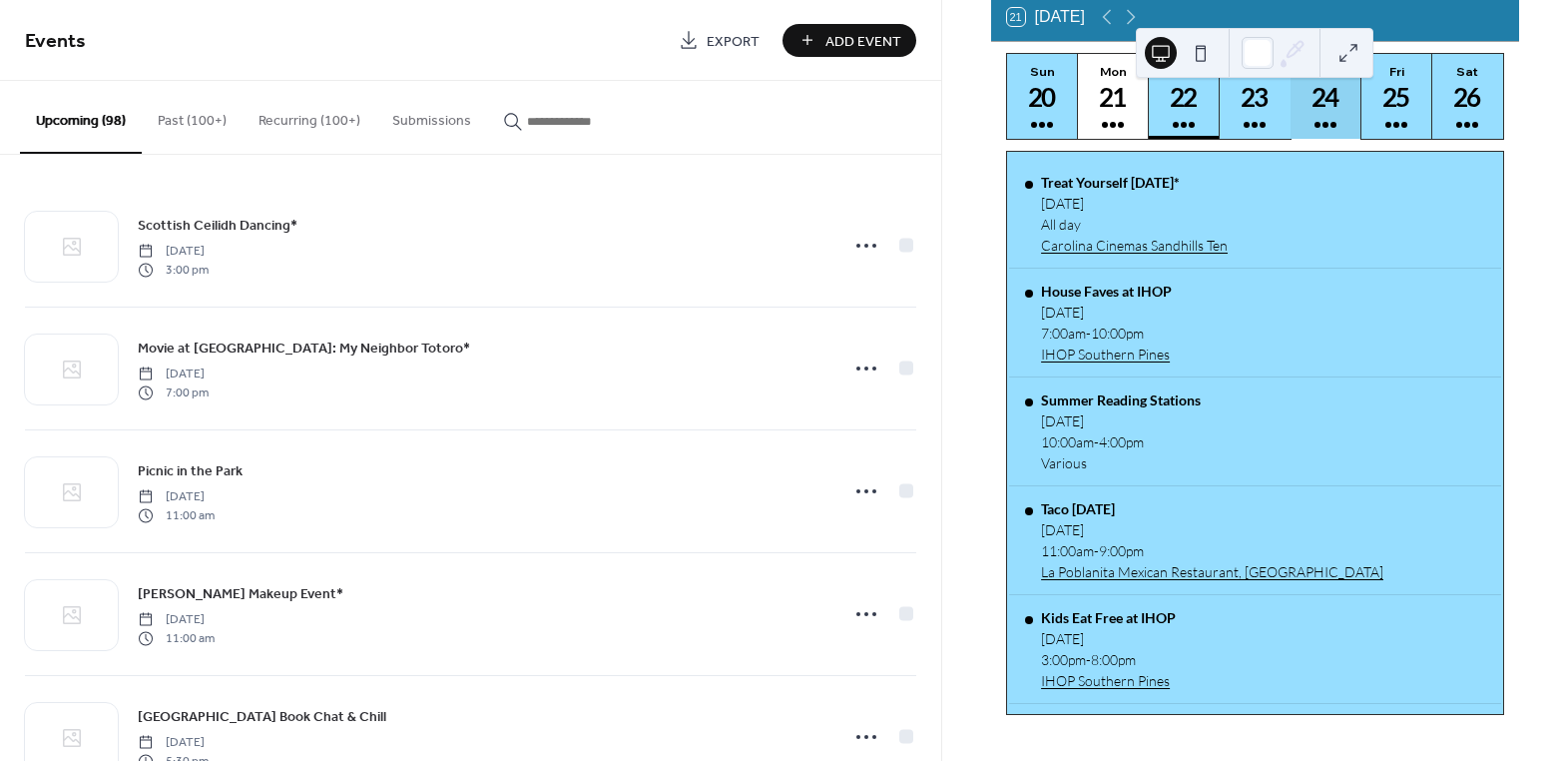 click on "24" at bounding box center [1324, 97] 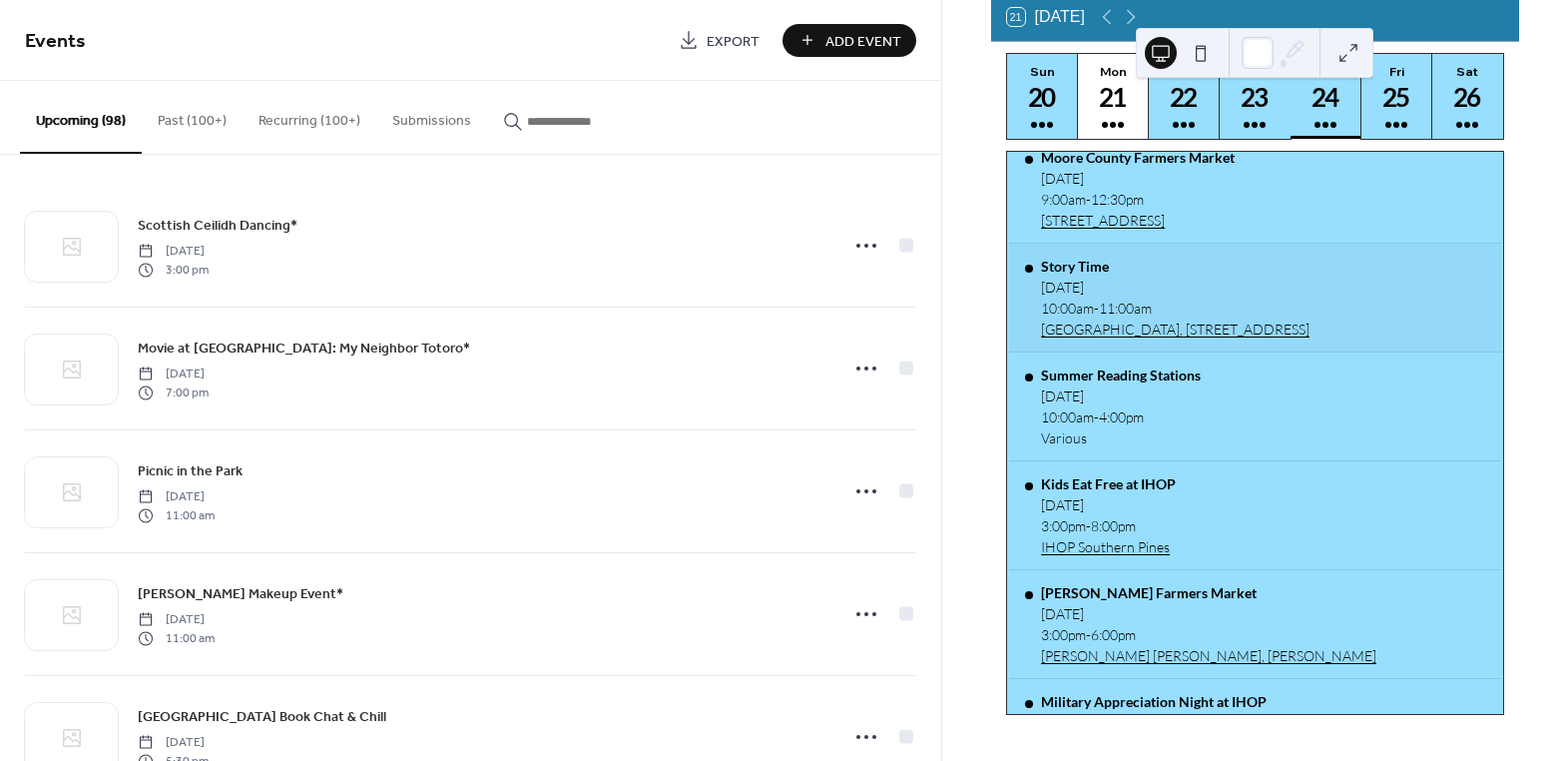 scroll, scrollTop: 0, scrollLeft: 0, axis: both 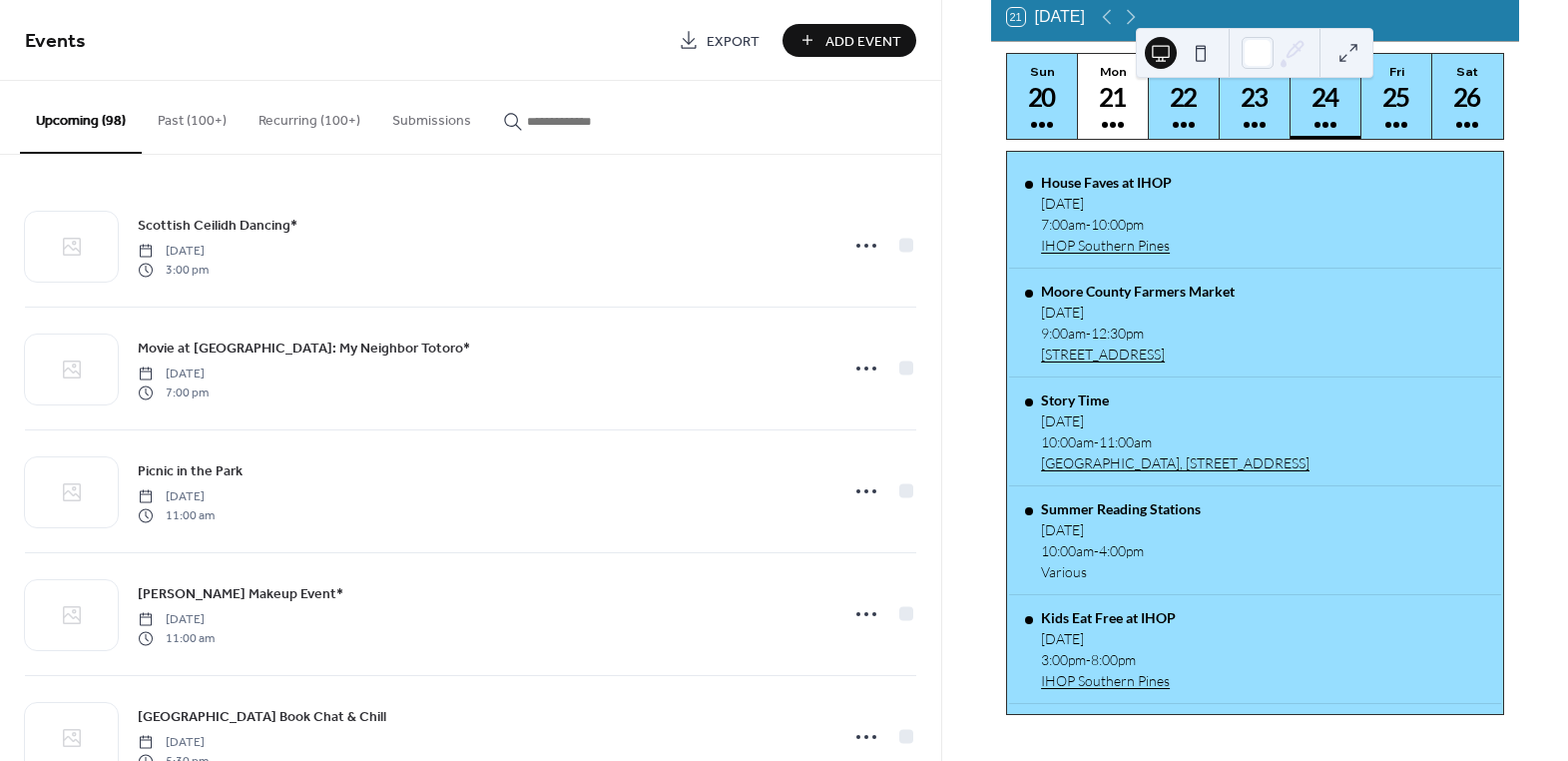 click at bounding box center [587, 121] 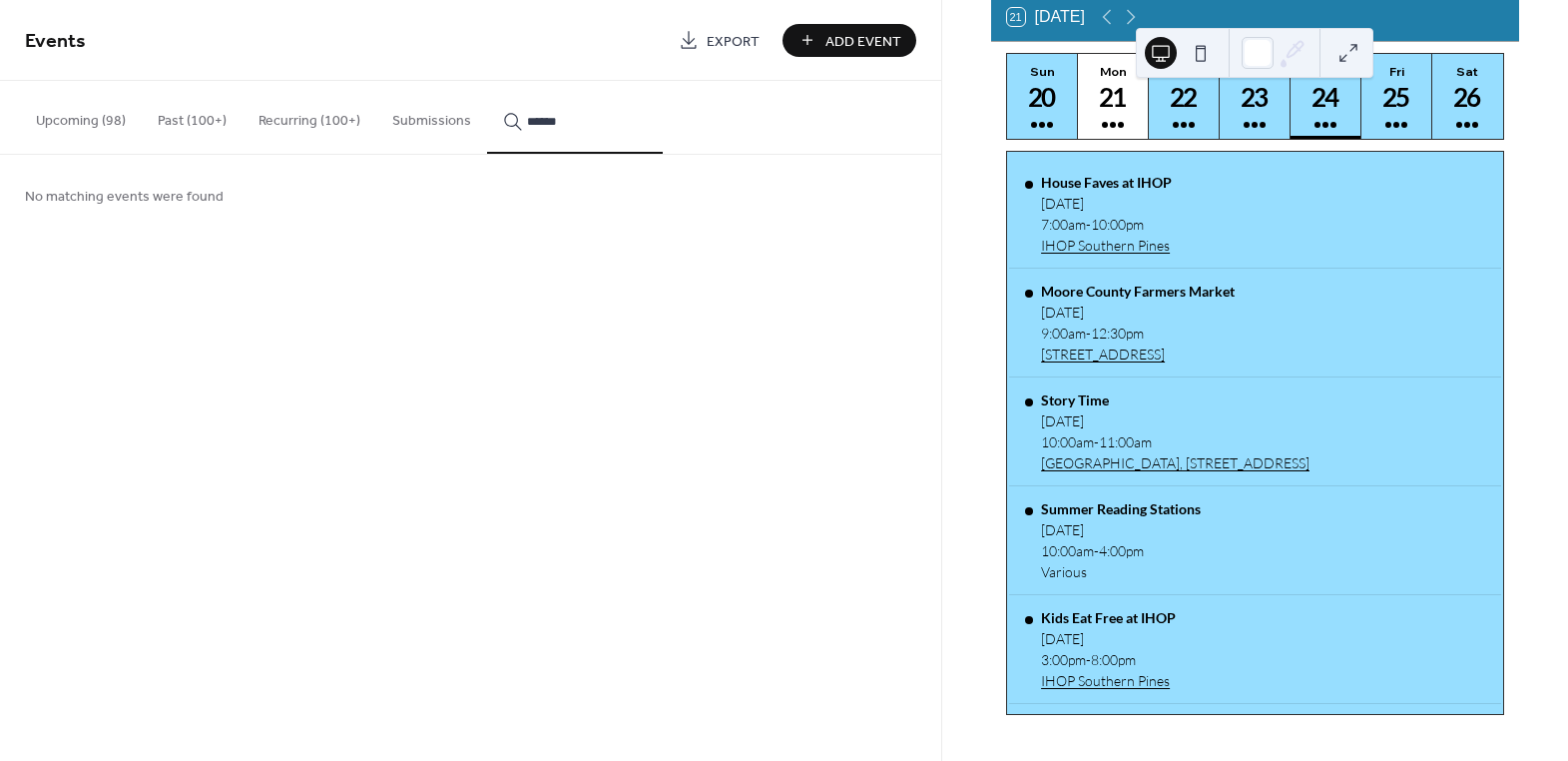click on "******" at bounding box center (575, 117) 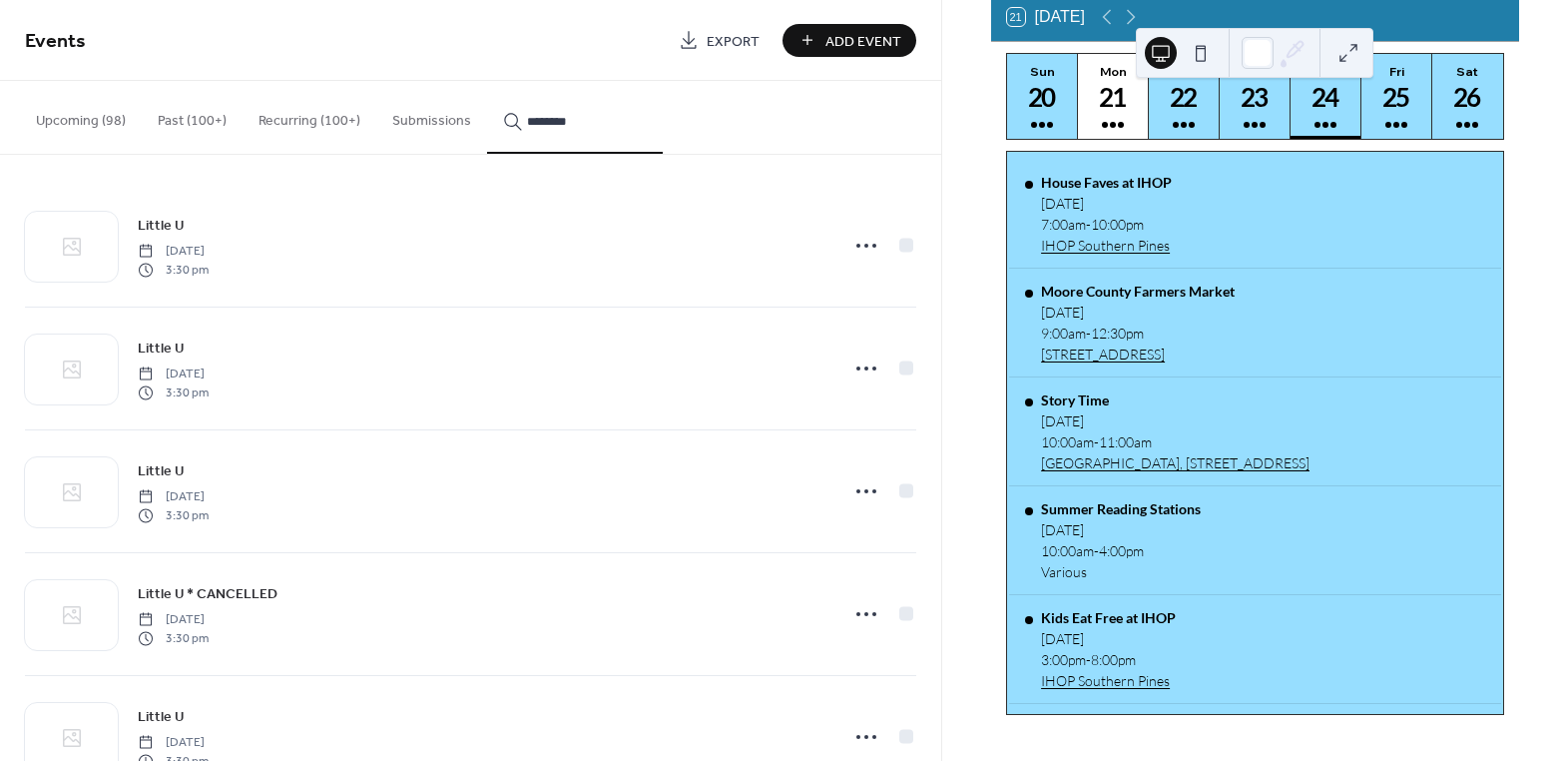 scroll, scrollTop: 66, scrollLeft: 0, axis: vertical 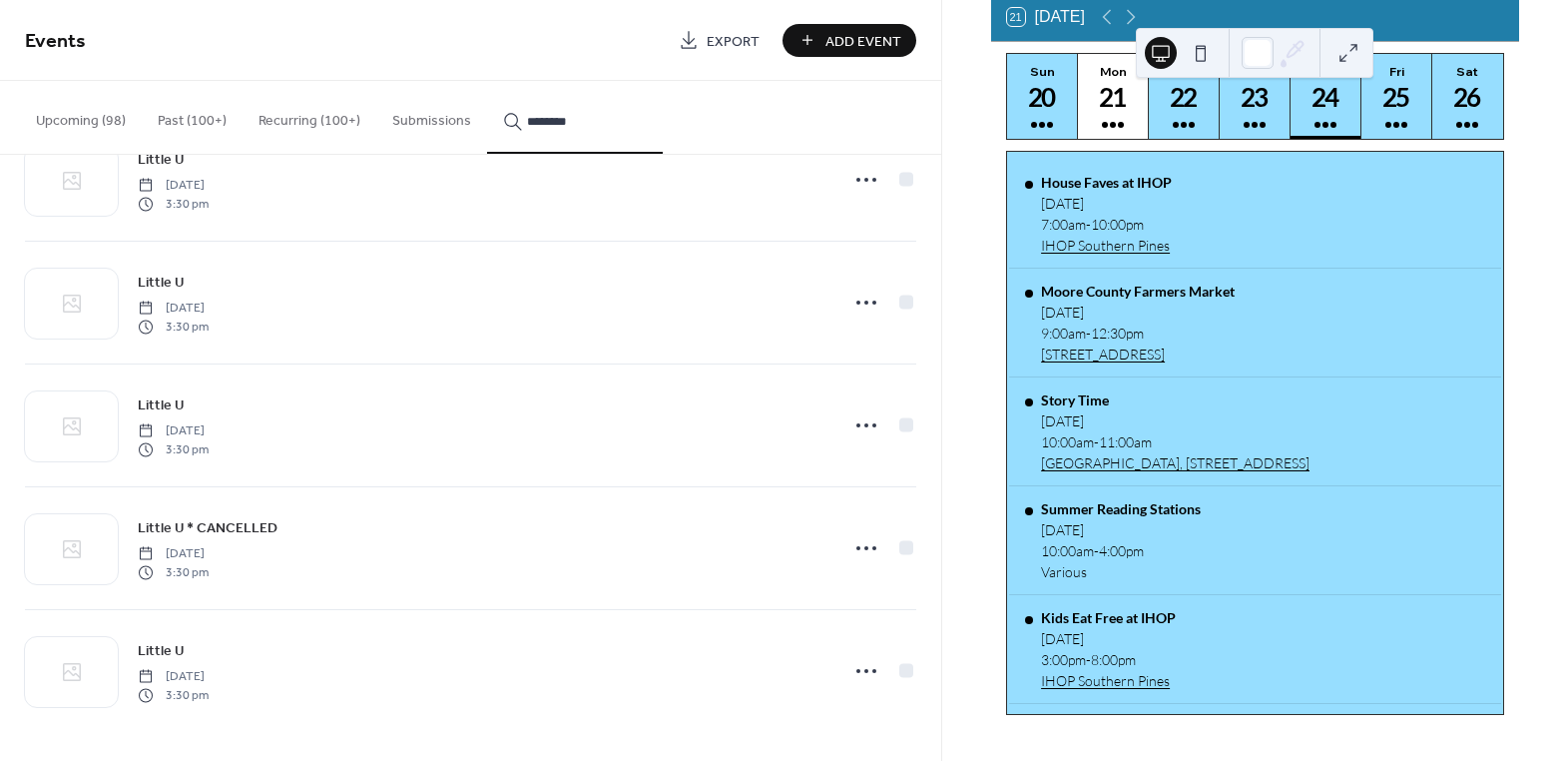 type on "********" 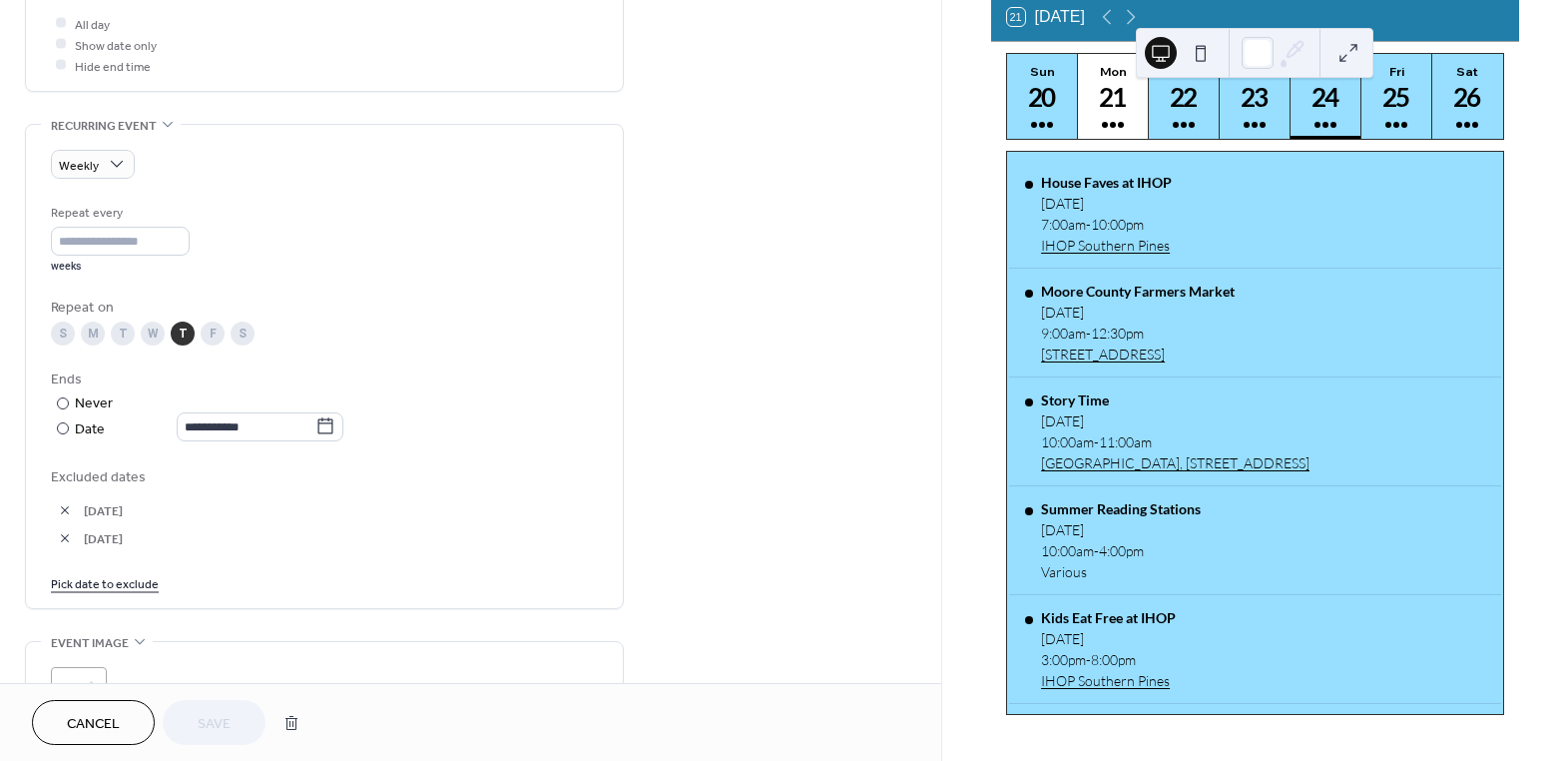 scroll, scrollTop: 817, scrollLeft: 0, axis: vertical 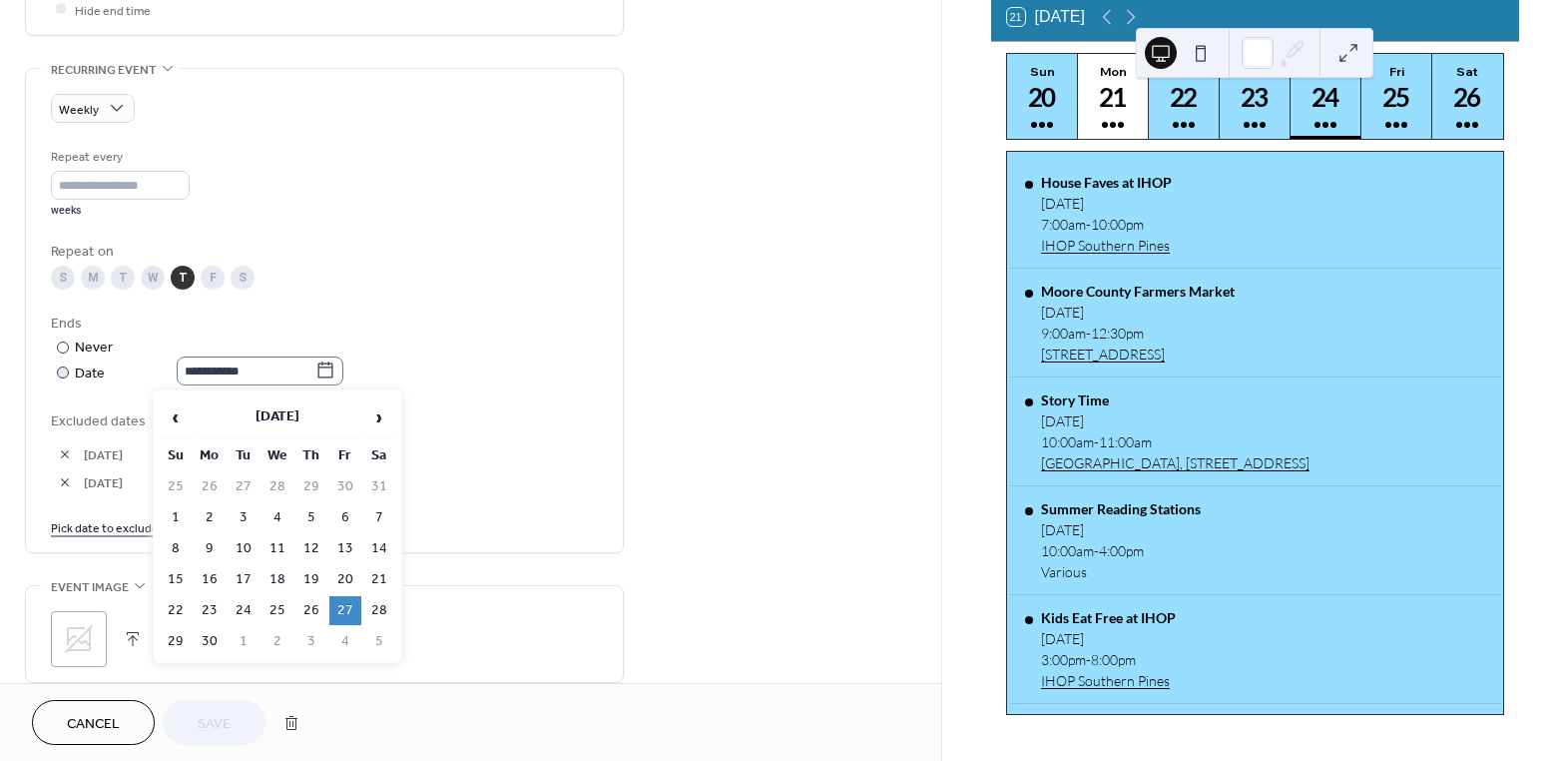click 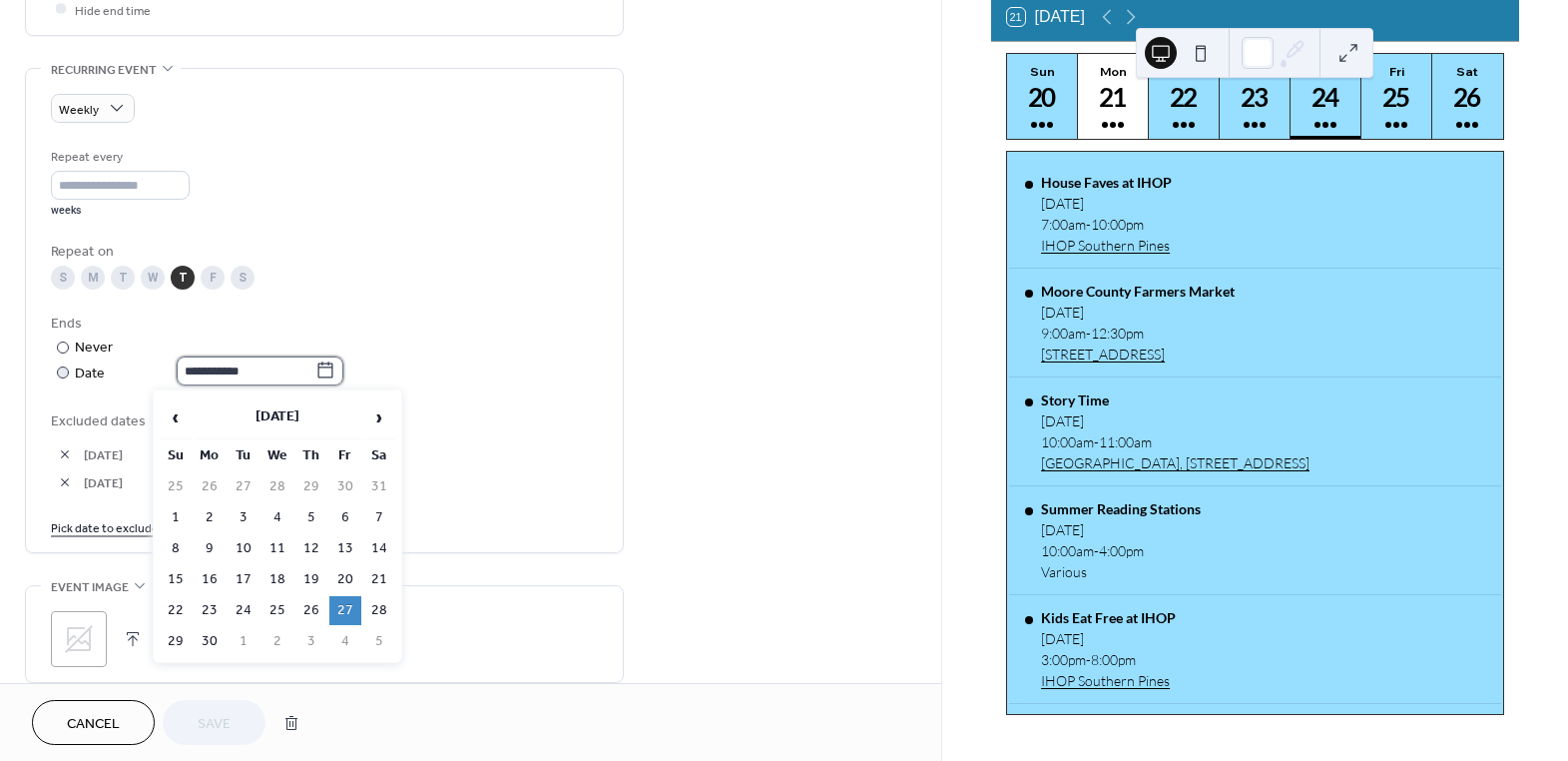 click on "**********" at bounding box center [246, 371] 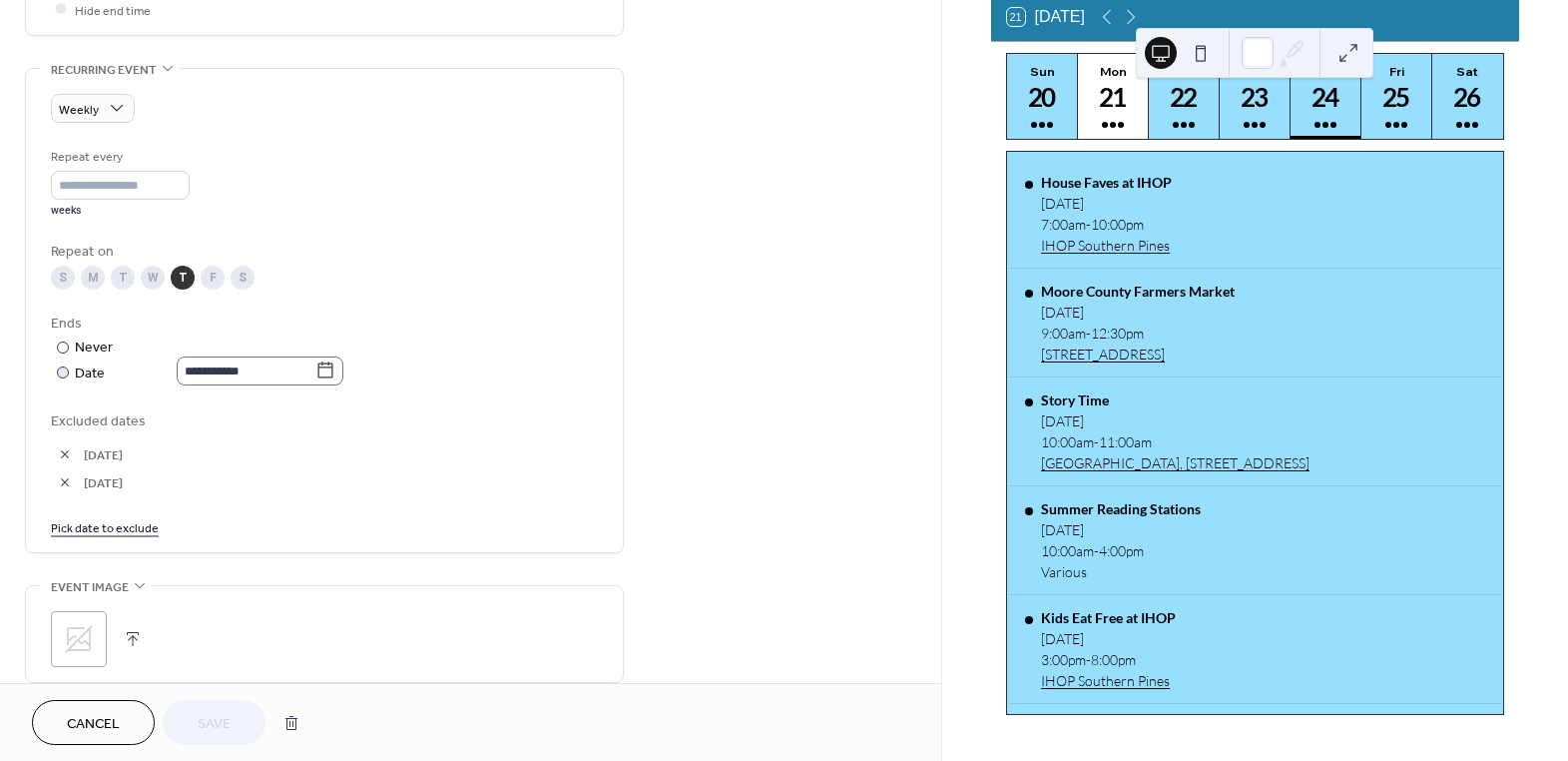 click 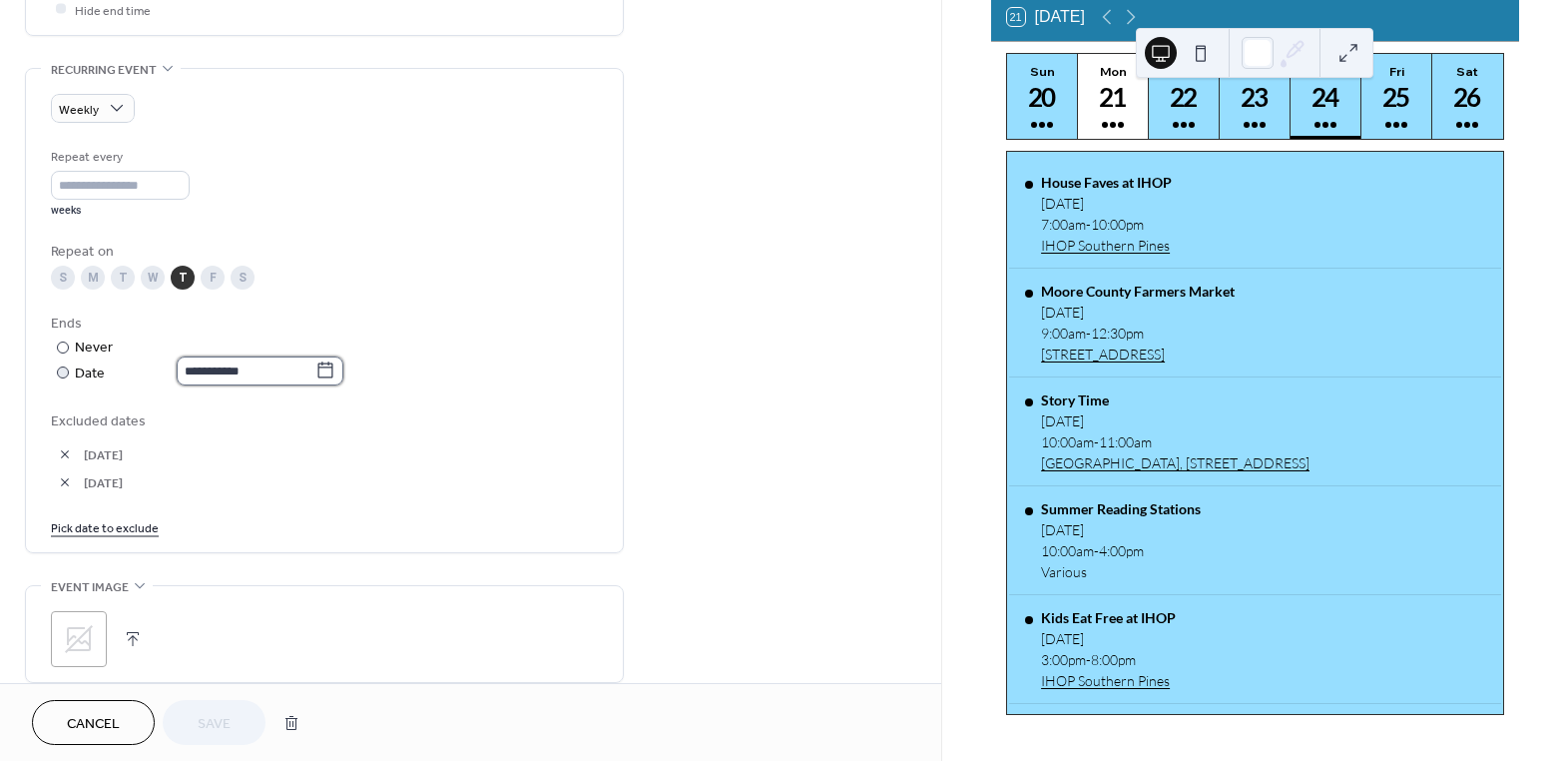 click on "**********" at bounding box center [246, 371] 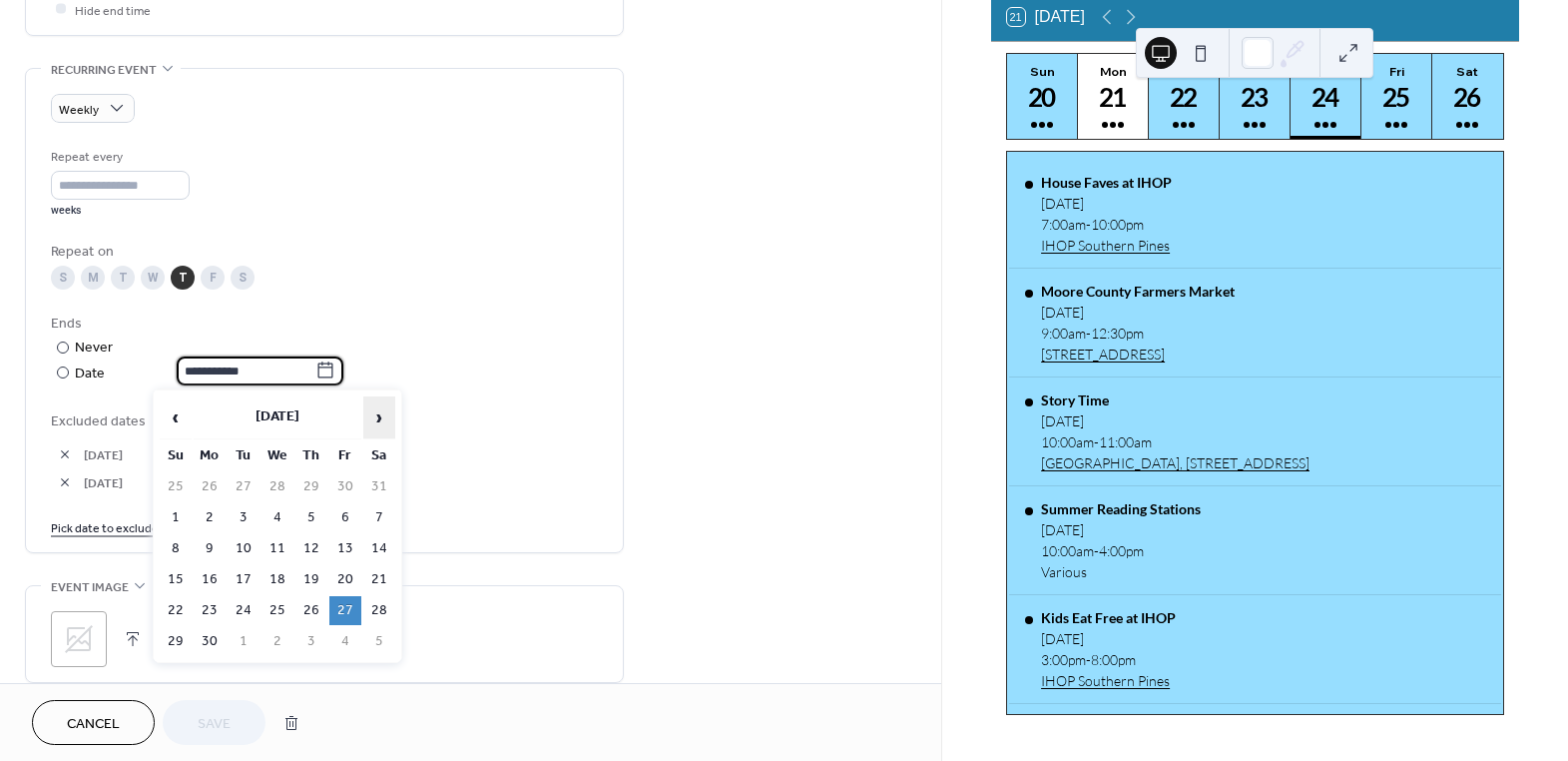 click on "›" at bounding box center (379, 417) 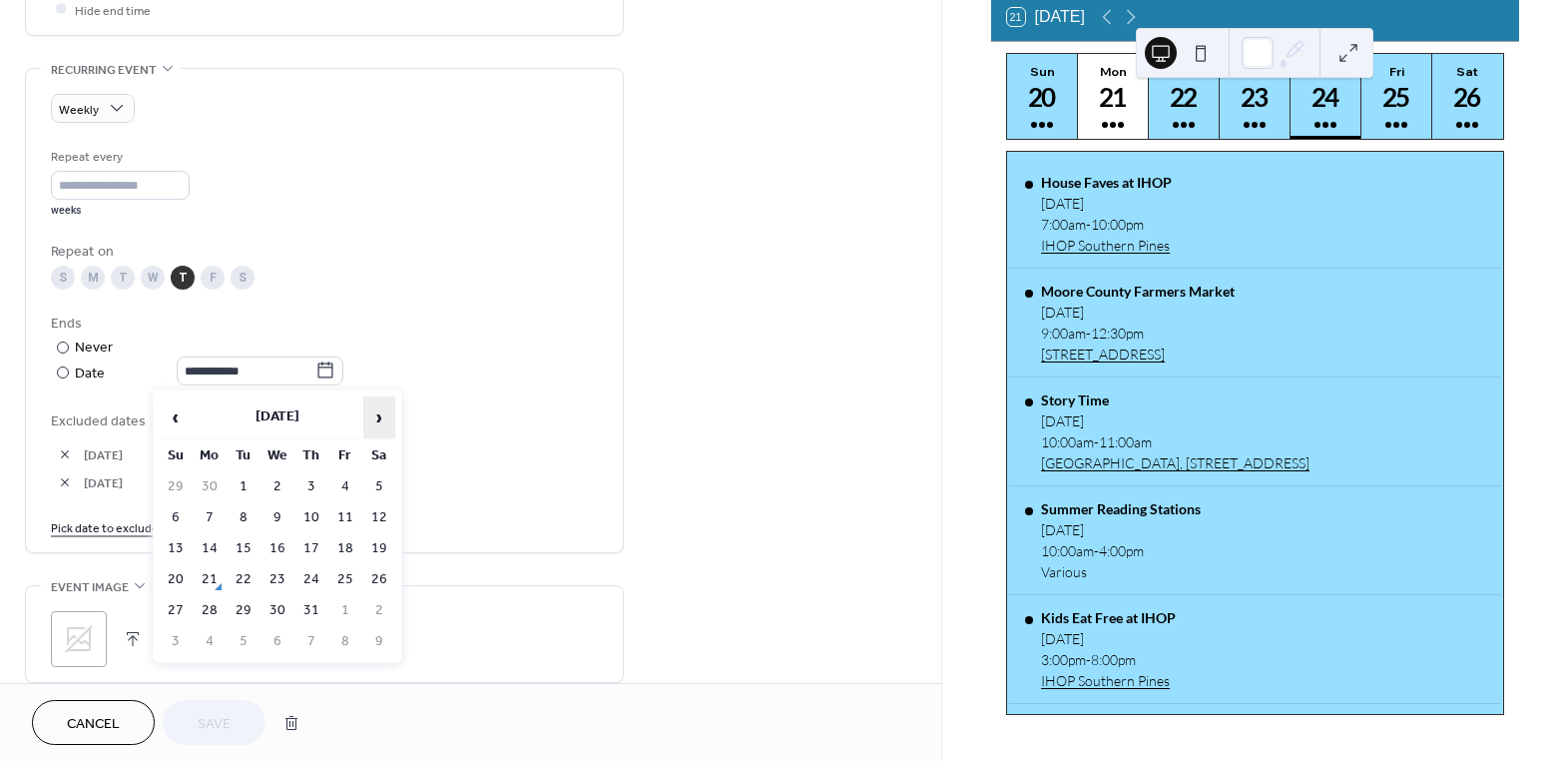 click on "›" at bounding box center [379, 417] 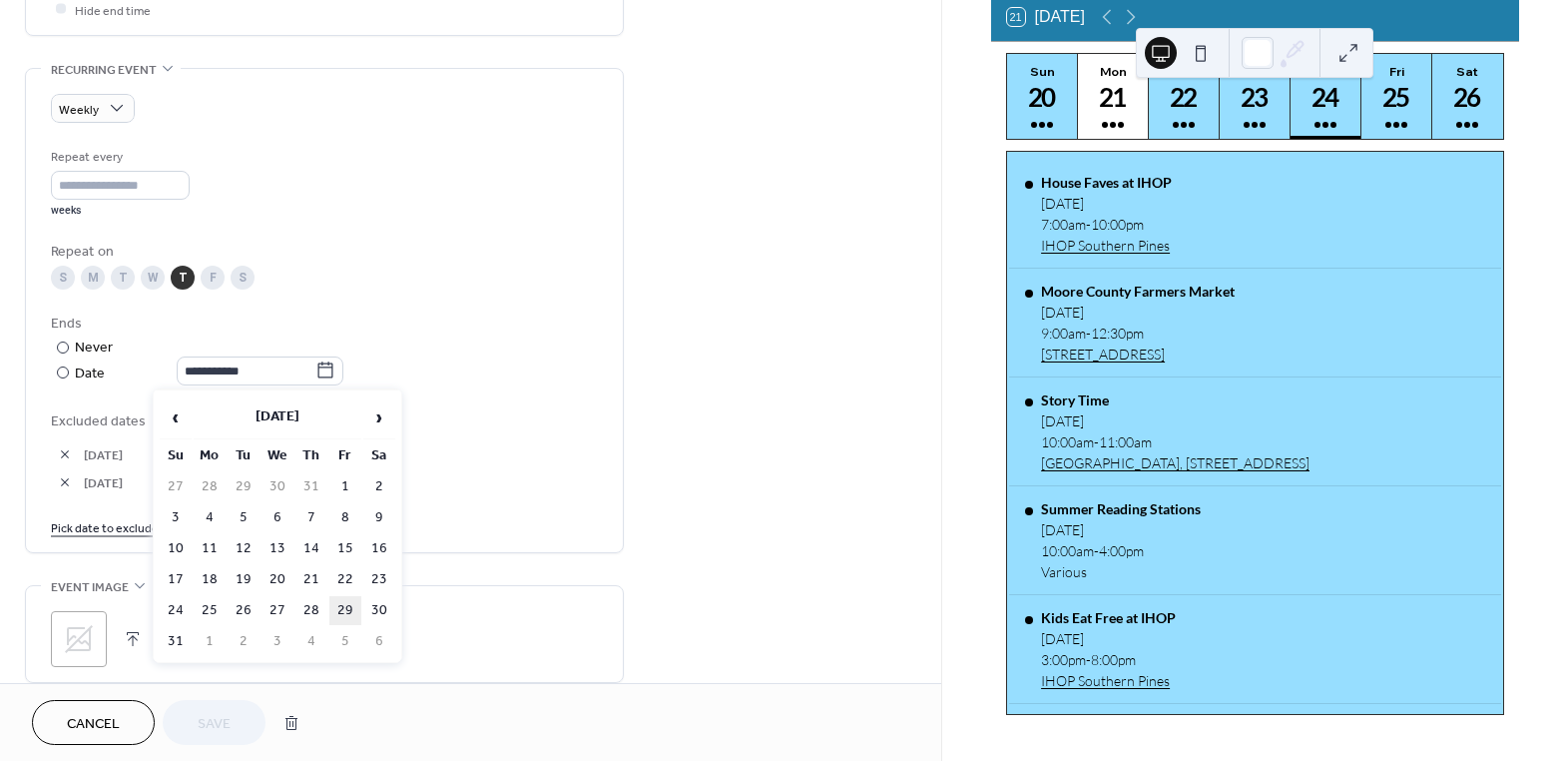 click on "29" at bounding box center (345, 610) 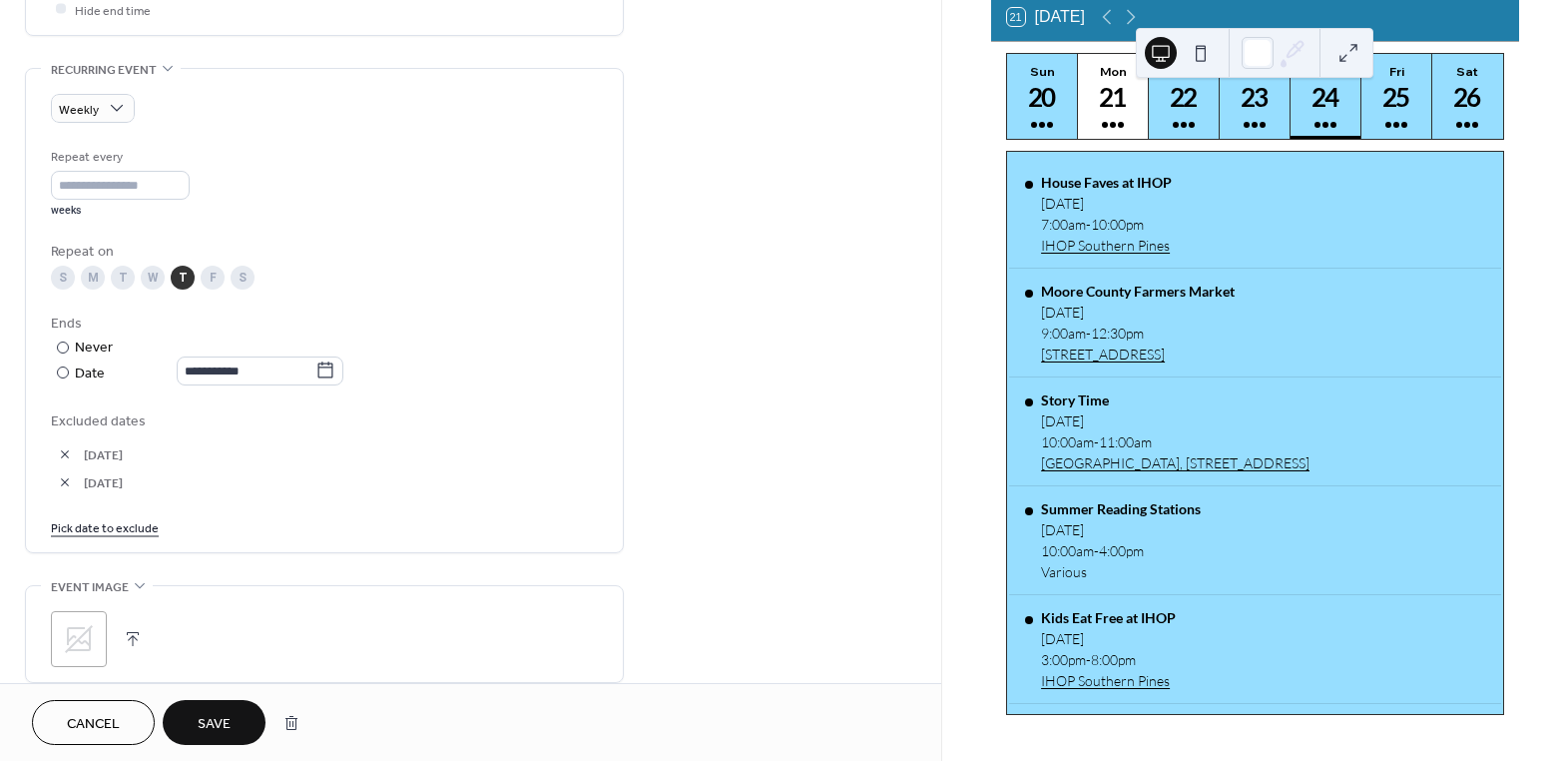click on "Save" at bounding box center (214, 724) 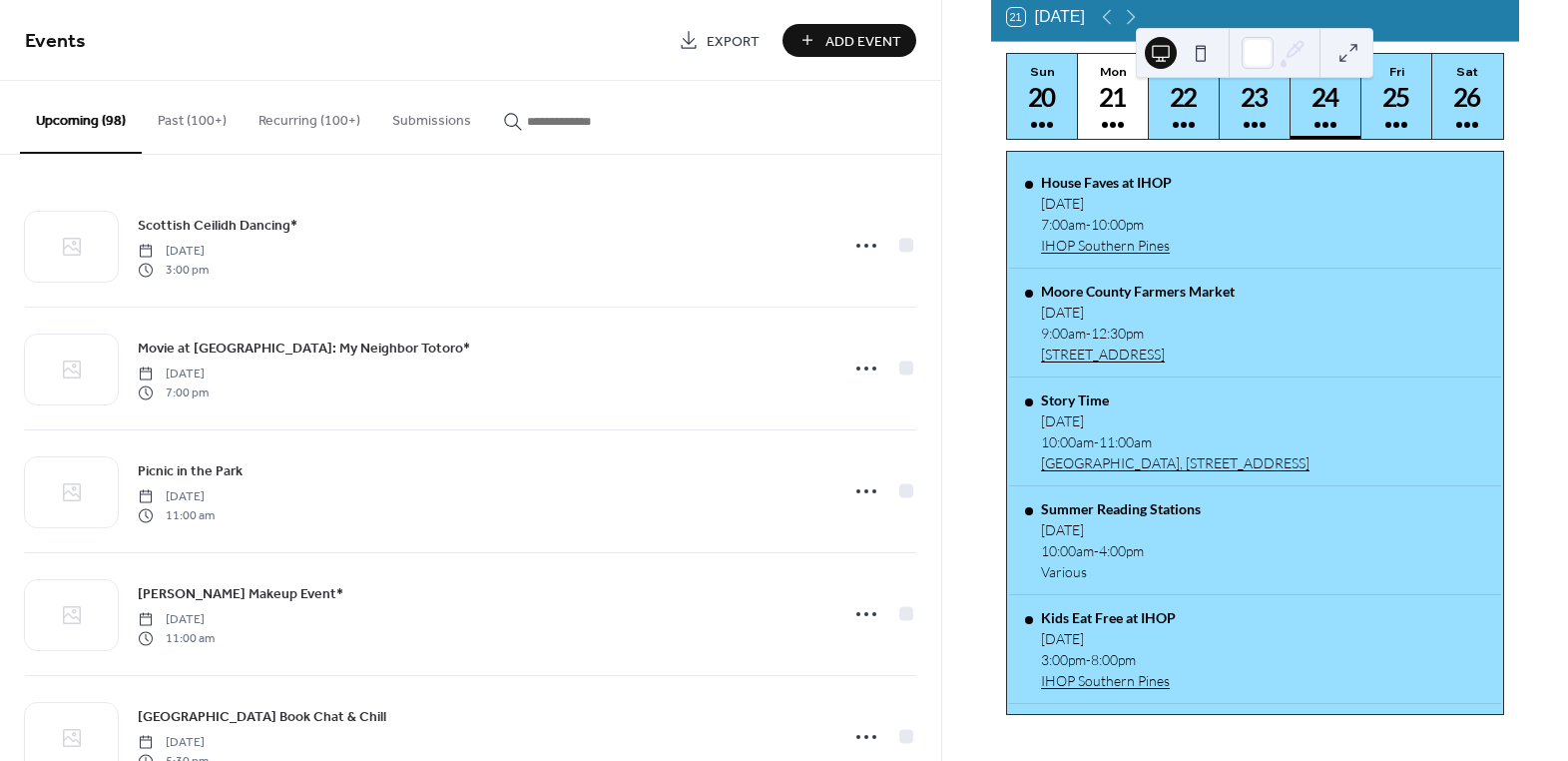 click at bounding box center (587, 121) 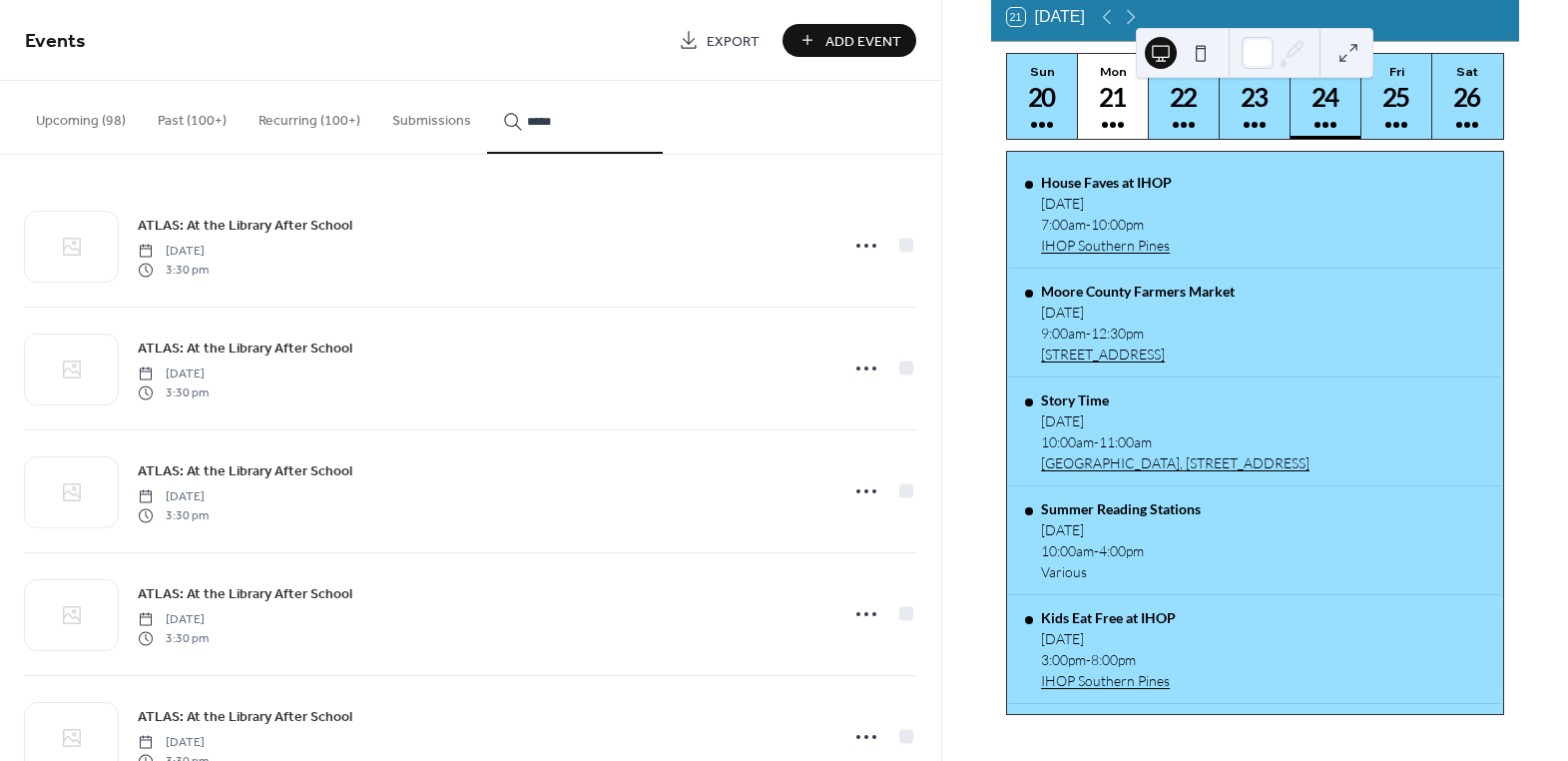 scroll, scrollTop: 434, scrollLeft: 0, axis: vertical 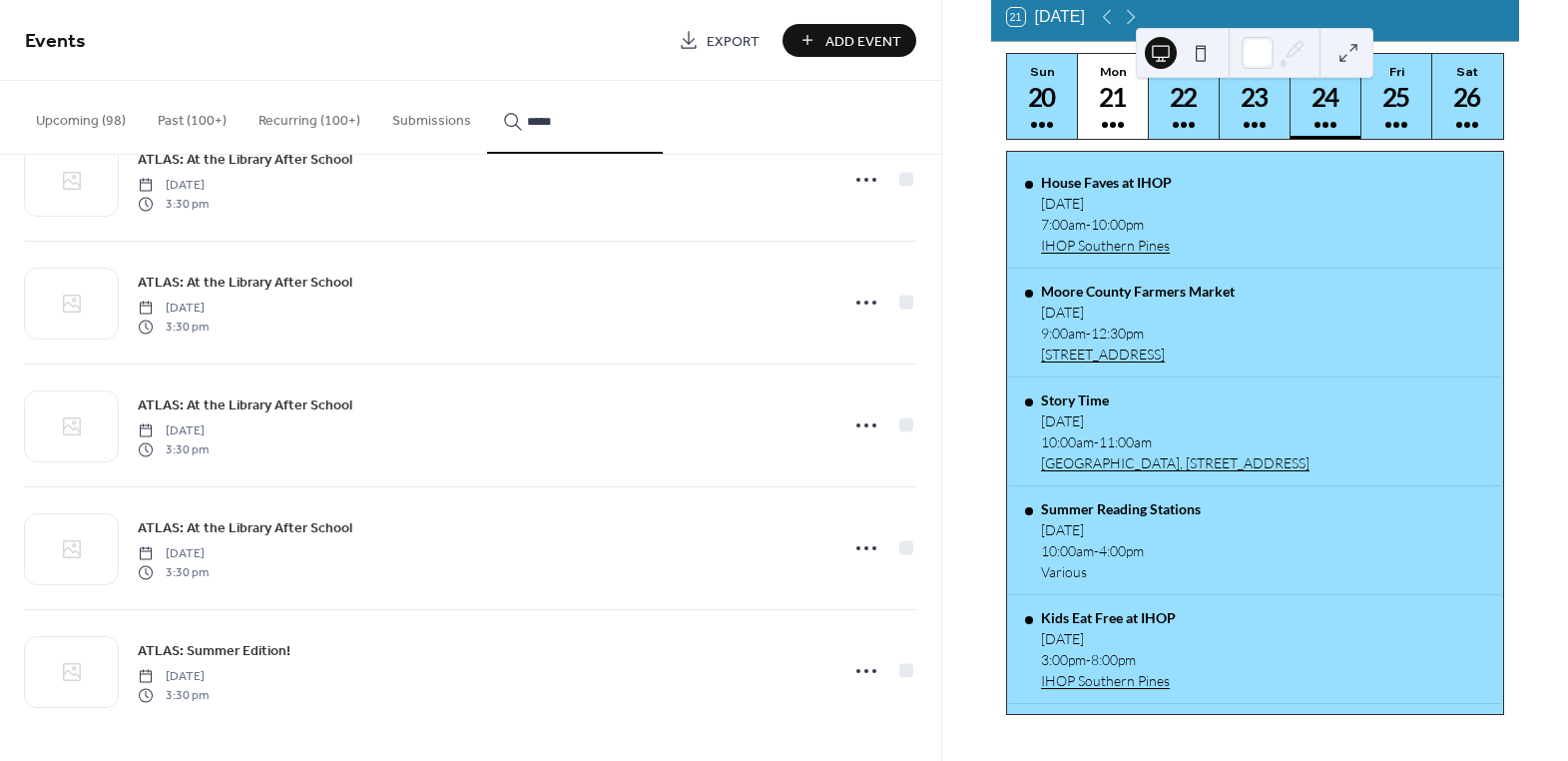 type on "*****" 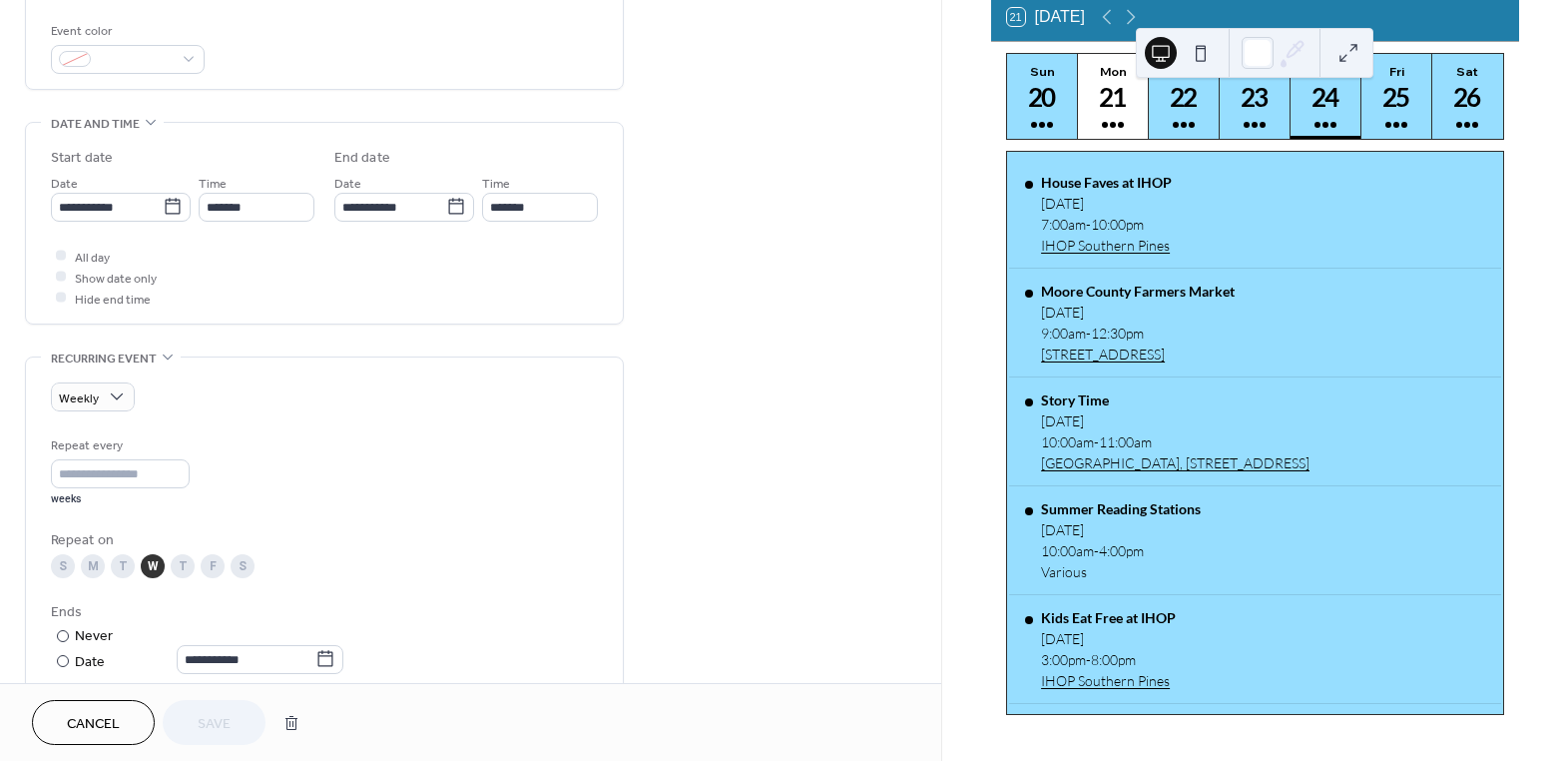 scroll, scrollTop: 544, scrollLeft: 0, axis: vertical 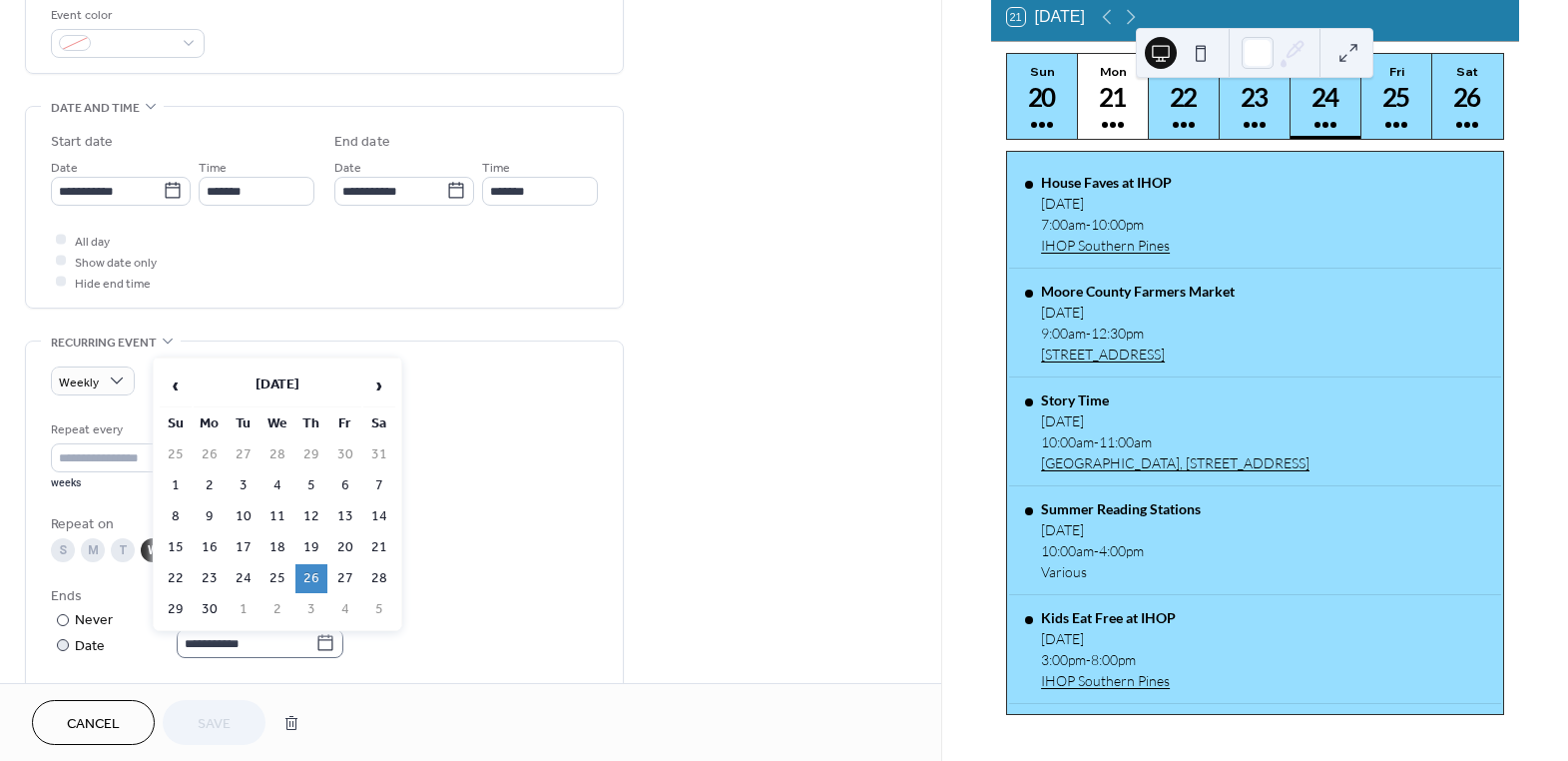 click 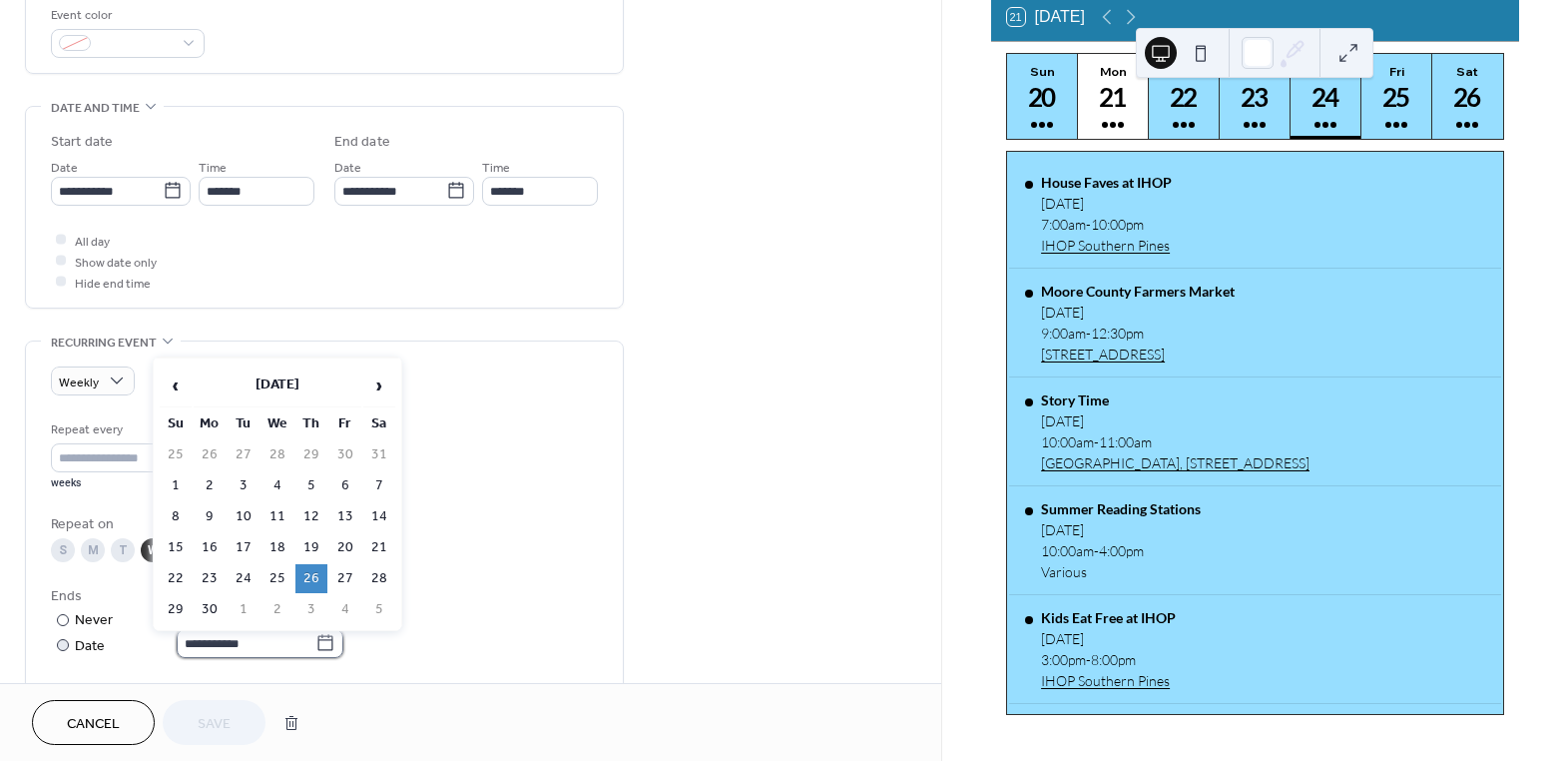 click on "**********" at bounding box center (246, 643) 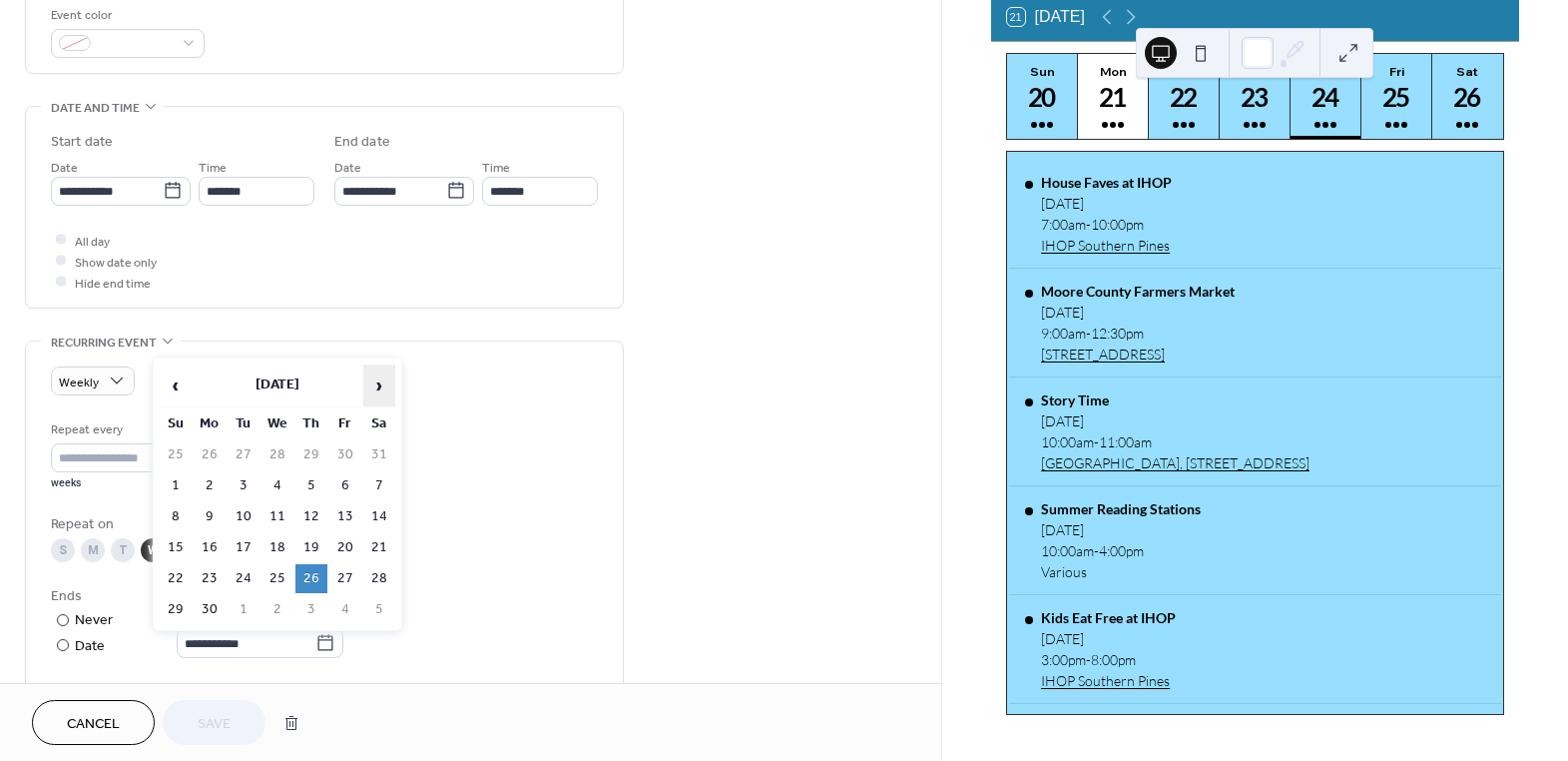 click on "›" at bounding box center (379, 385) 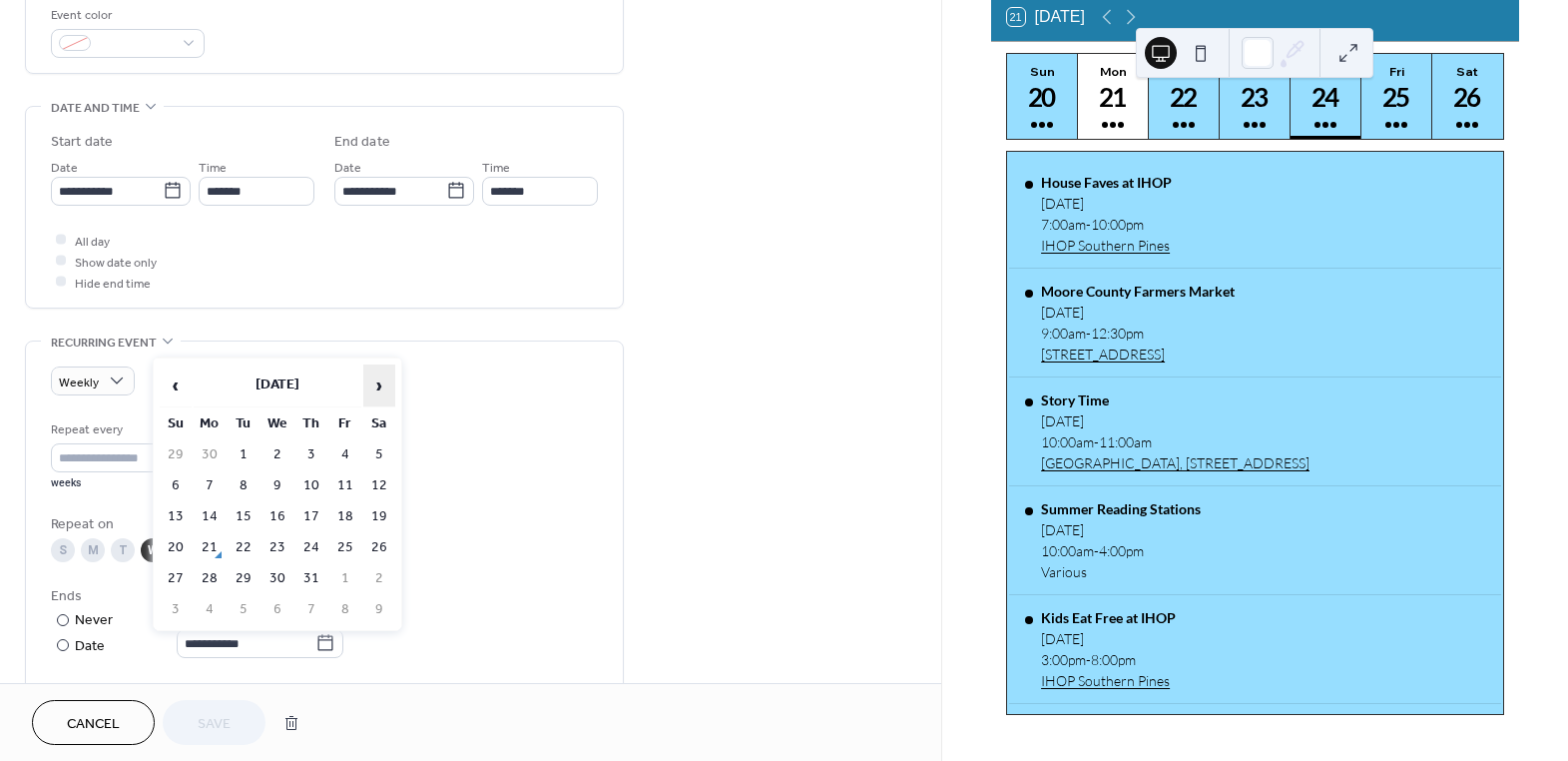 click on "›" at bounding box center [379, 385] 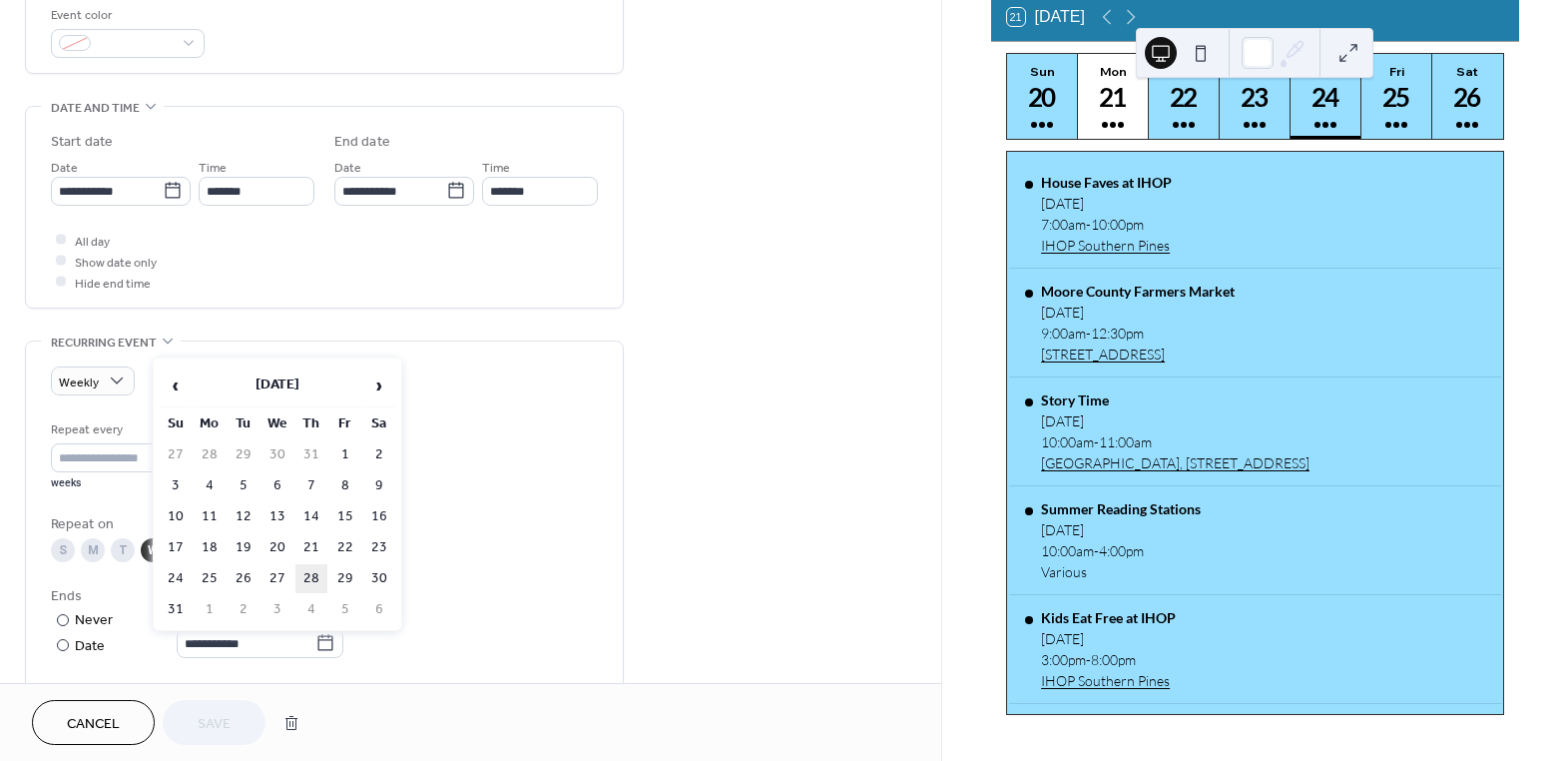 click on "28" at bounding box center (311, 578) 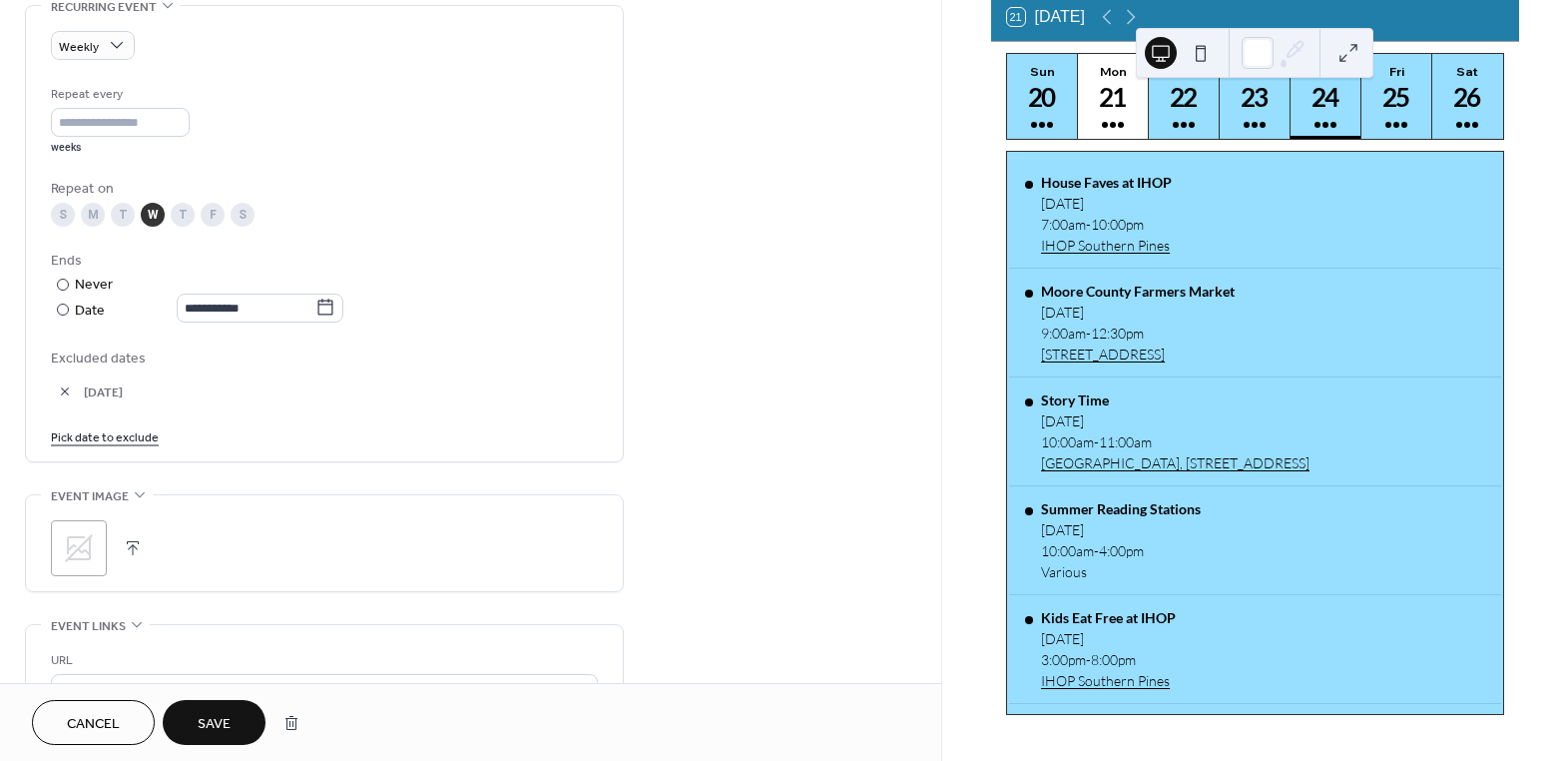 scroll, scrollTop: 908, scrollLeft: 0, axis: vertical 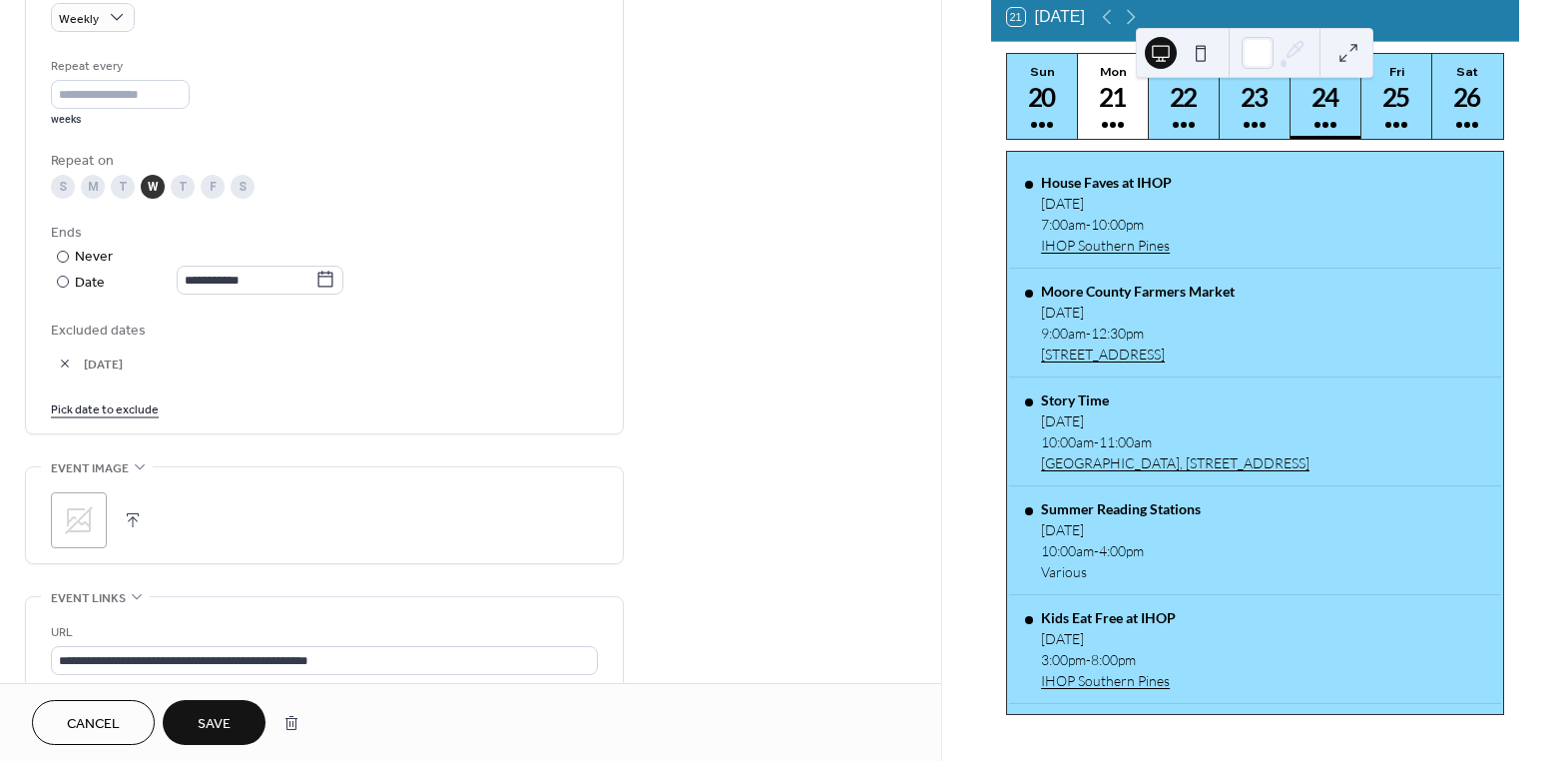 click on "Save" at bounding box center (214, 724) 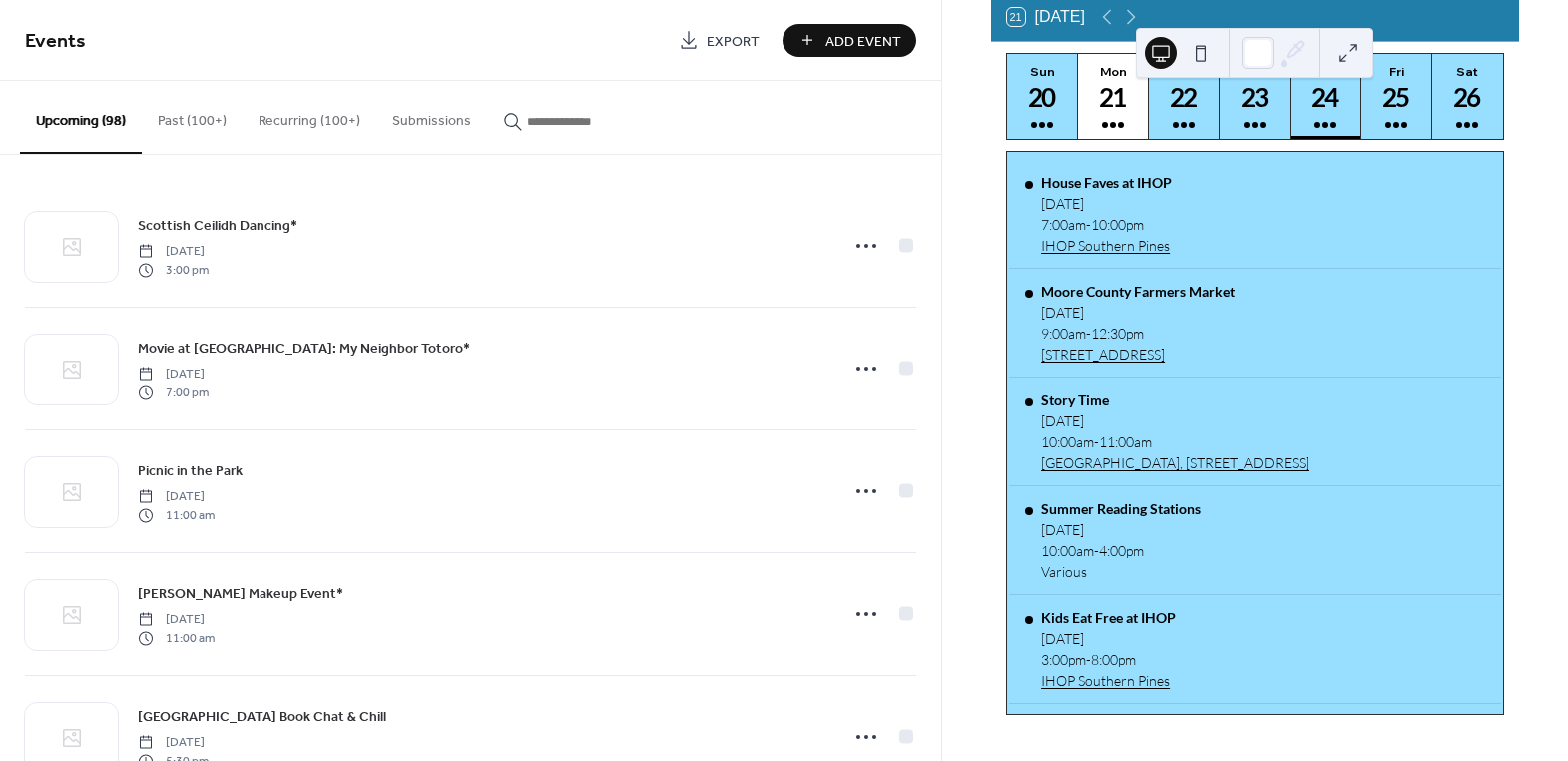 click at bounding box center [587, 121] 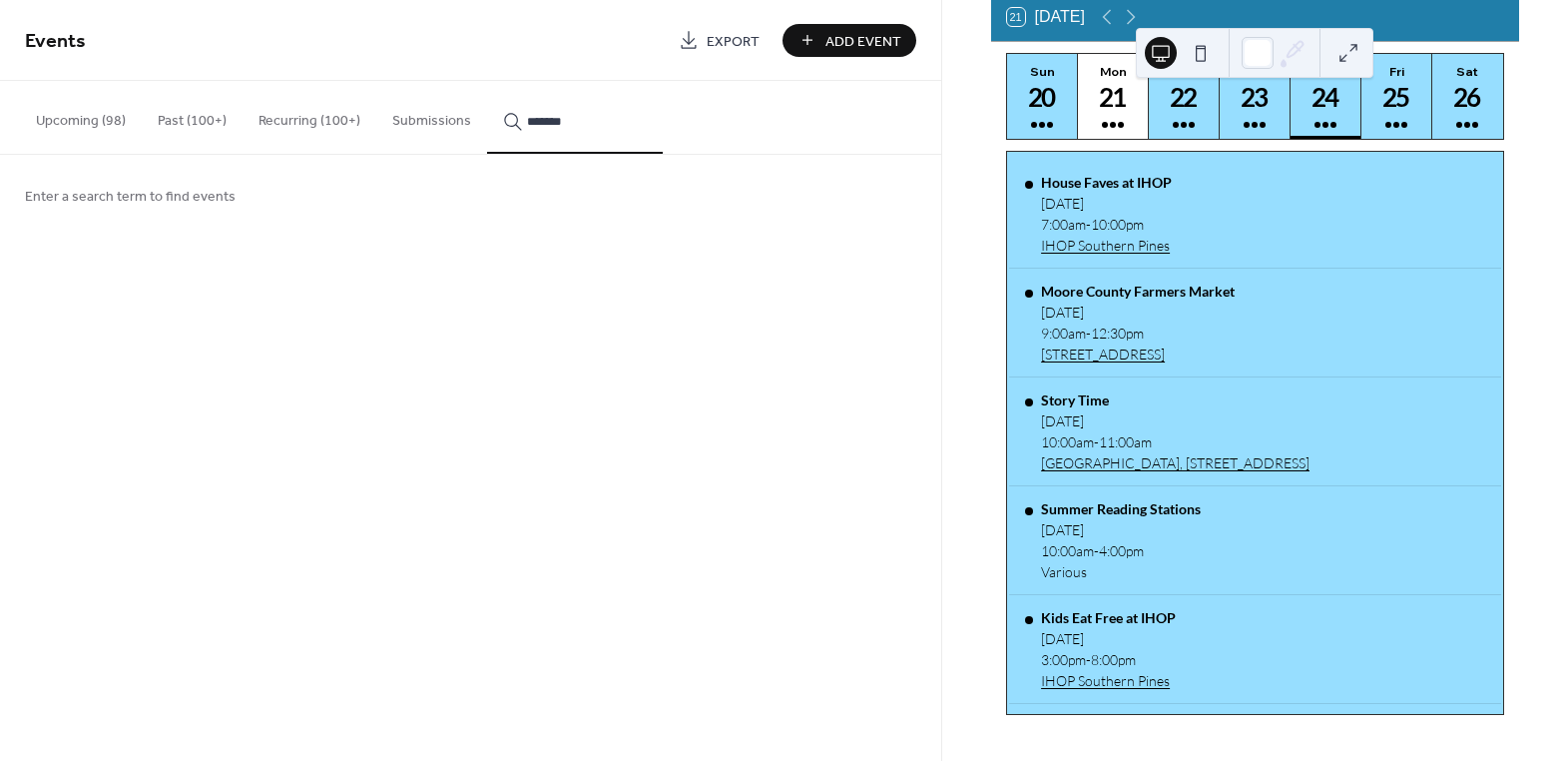 click on "********" at bounding box center [575, 117] 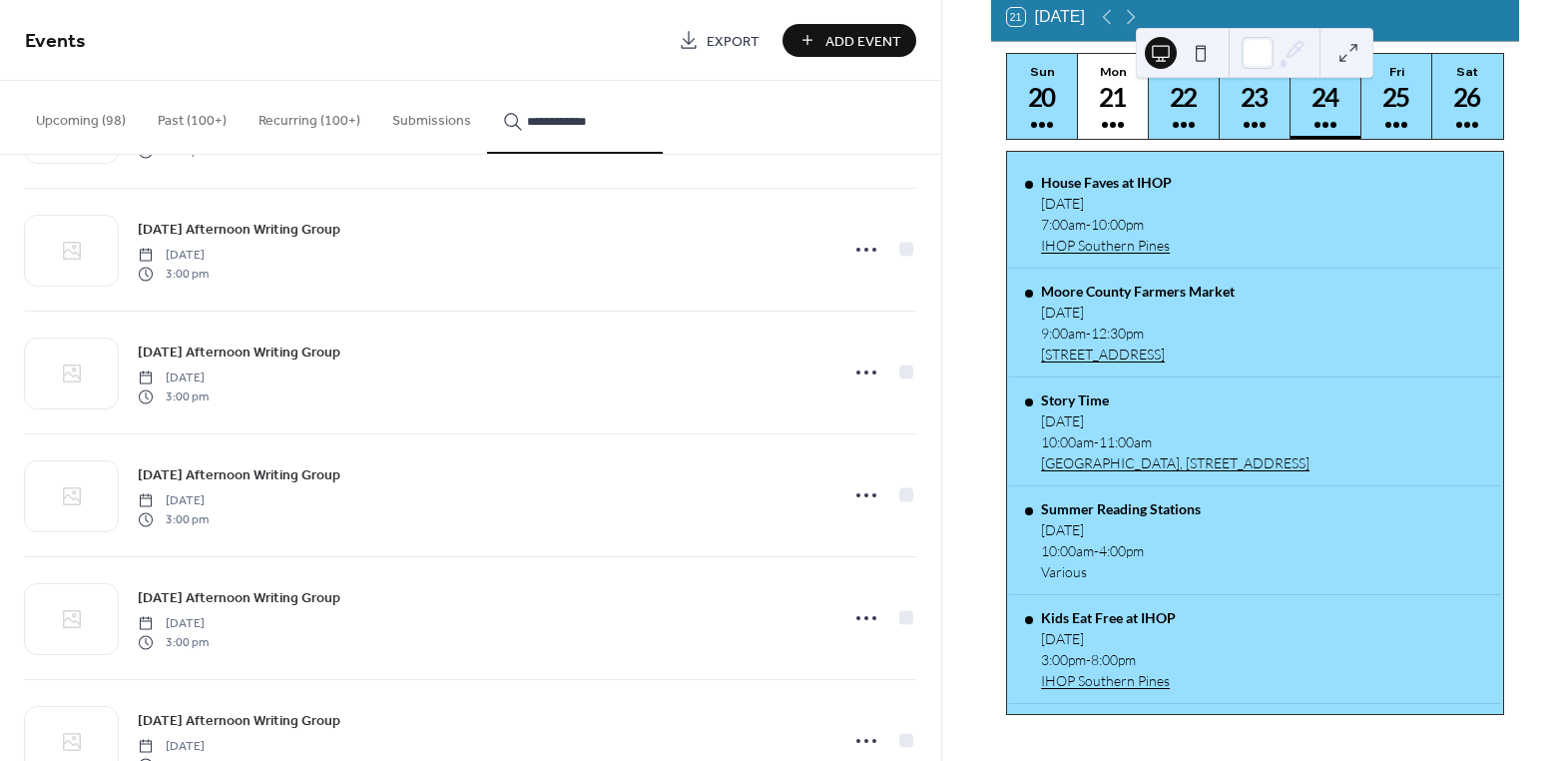 scroll, scrollTop: 434, scrollLeft: 0, axis: vertical 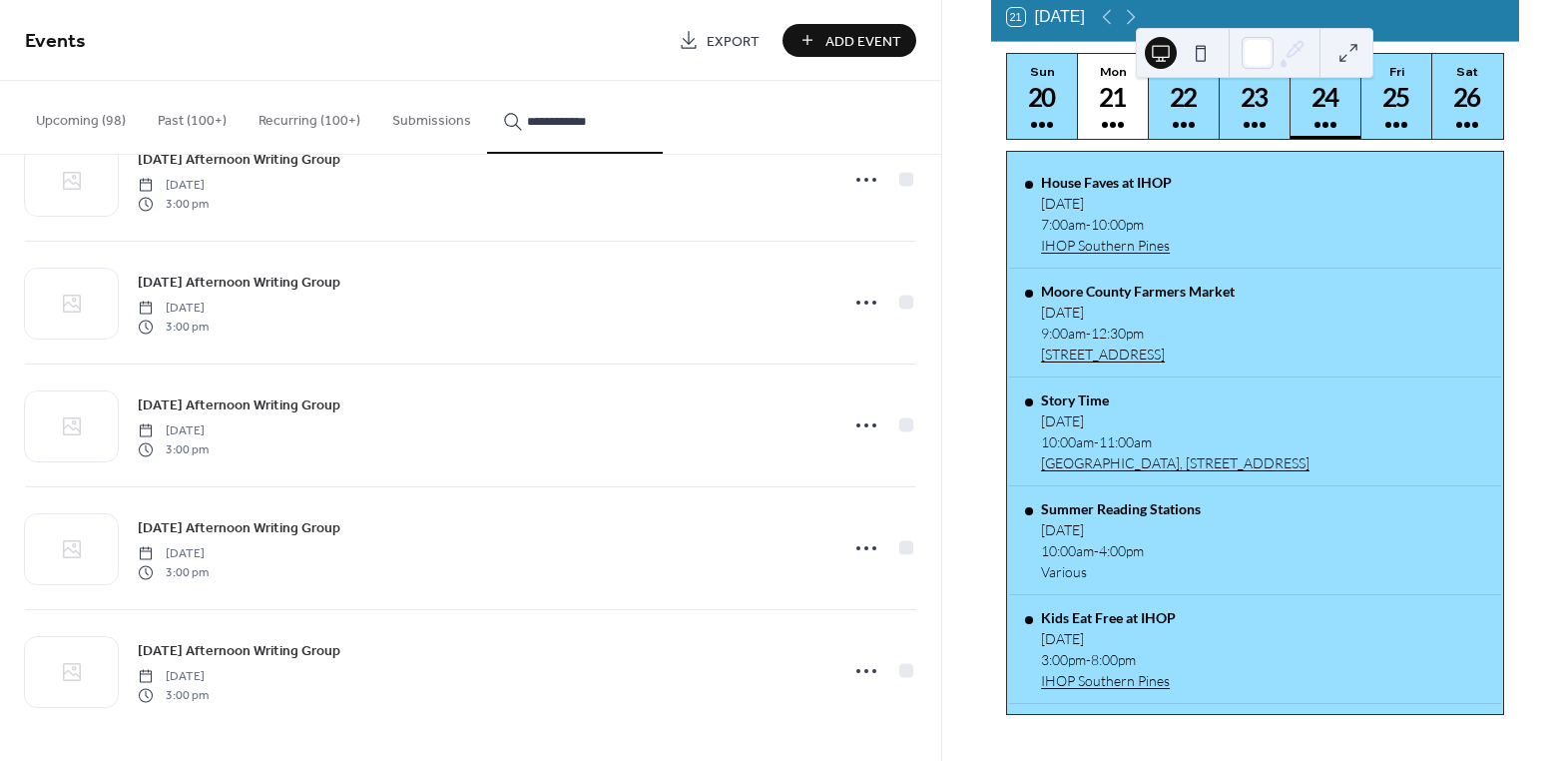 type on "**********" 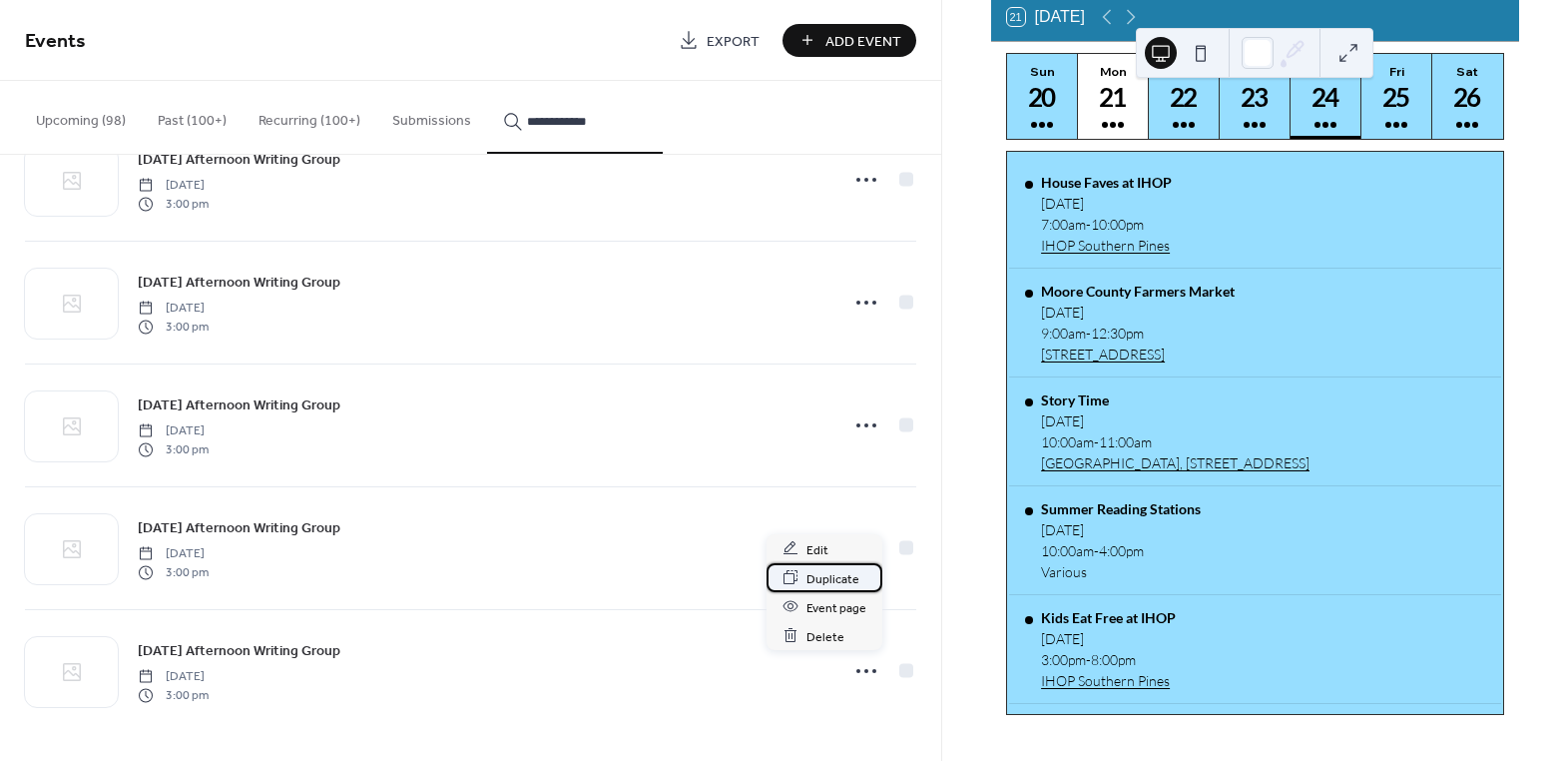 click on "Duplicate" at bounding box center (832, 578) 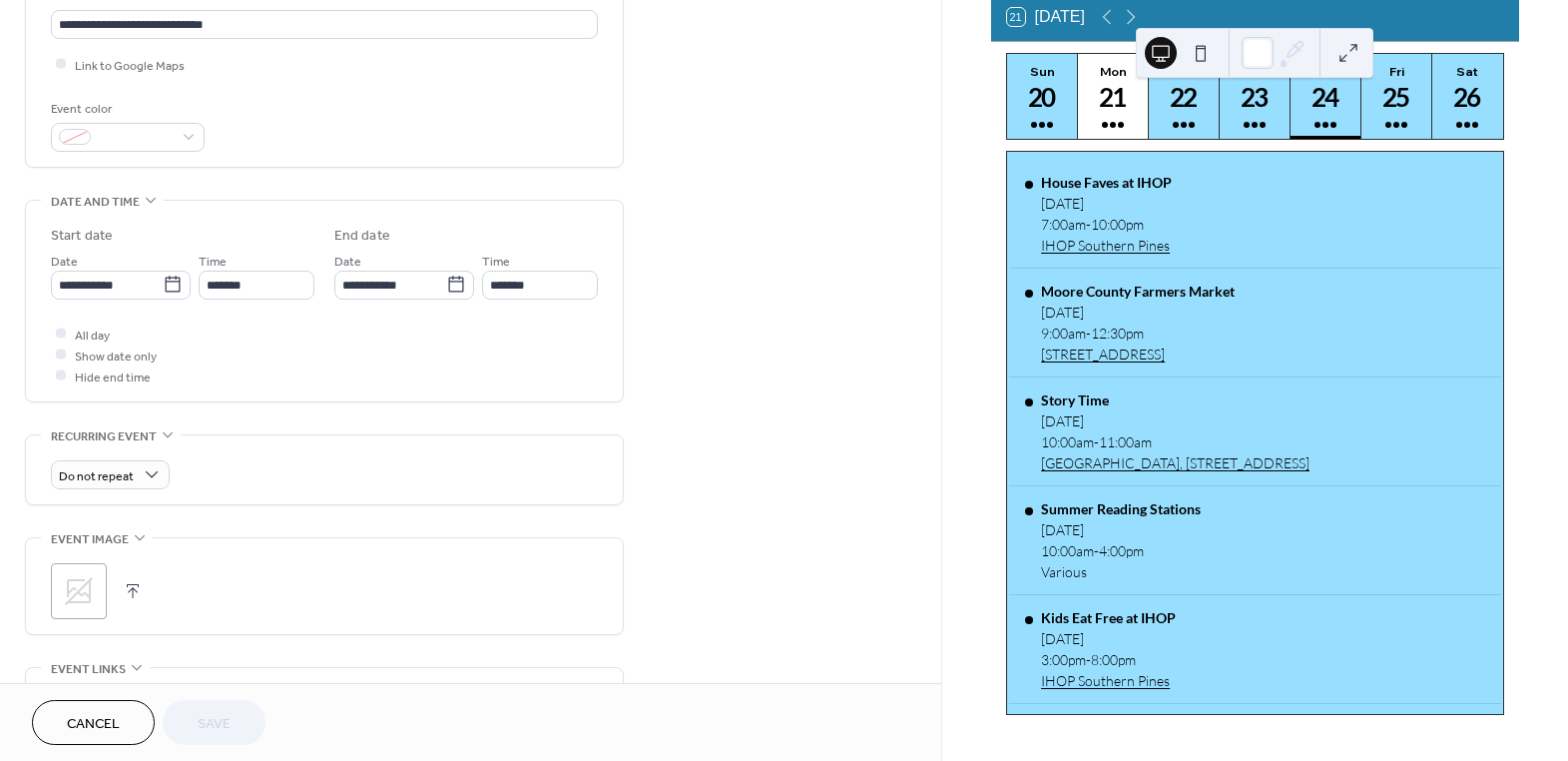 scroll, scrollTop: 453, scrollLeft: 0, axis: vertical 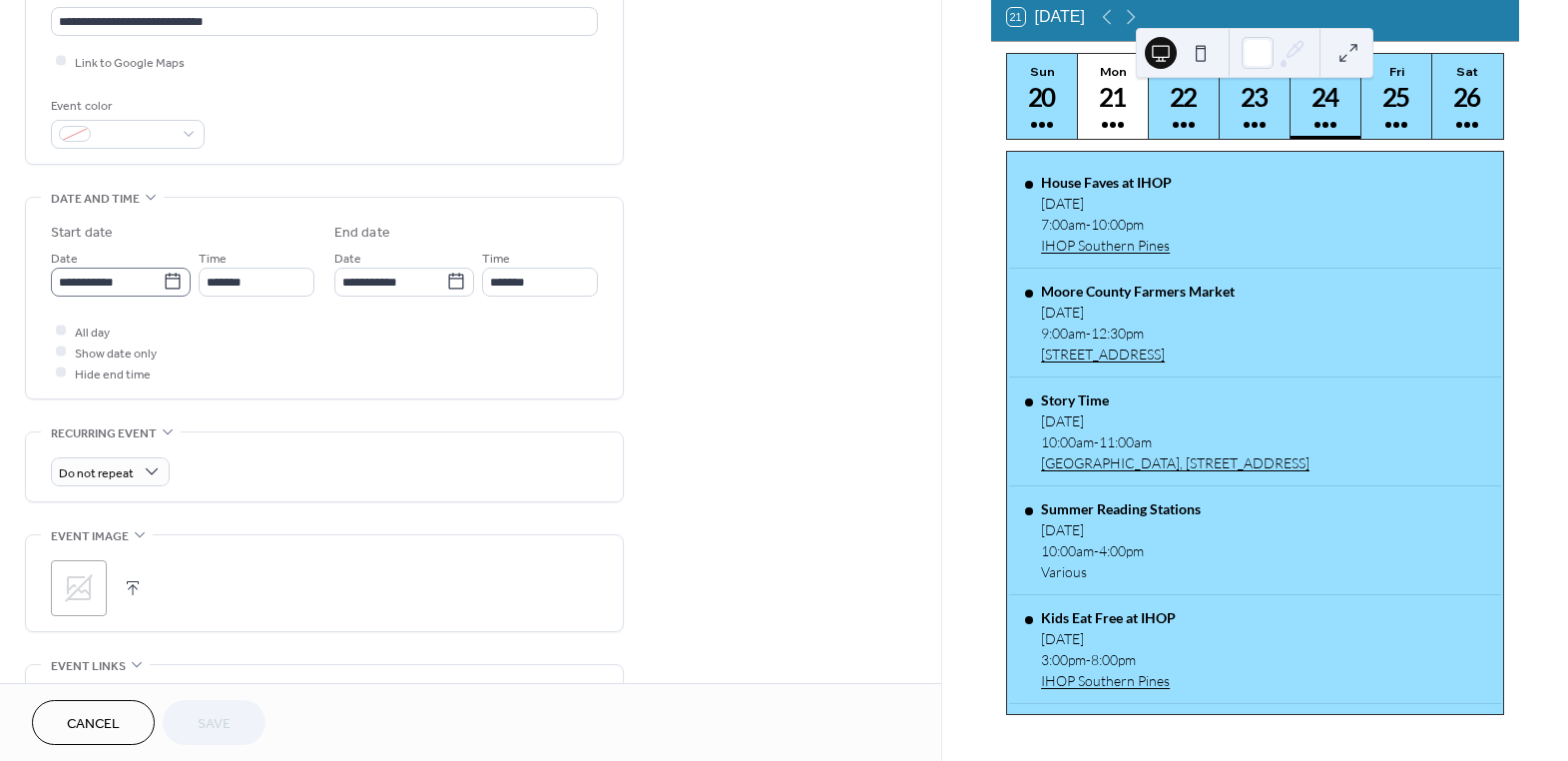 click 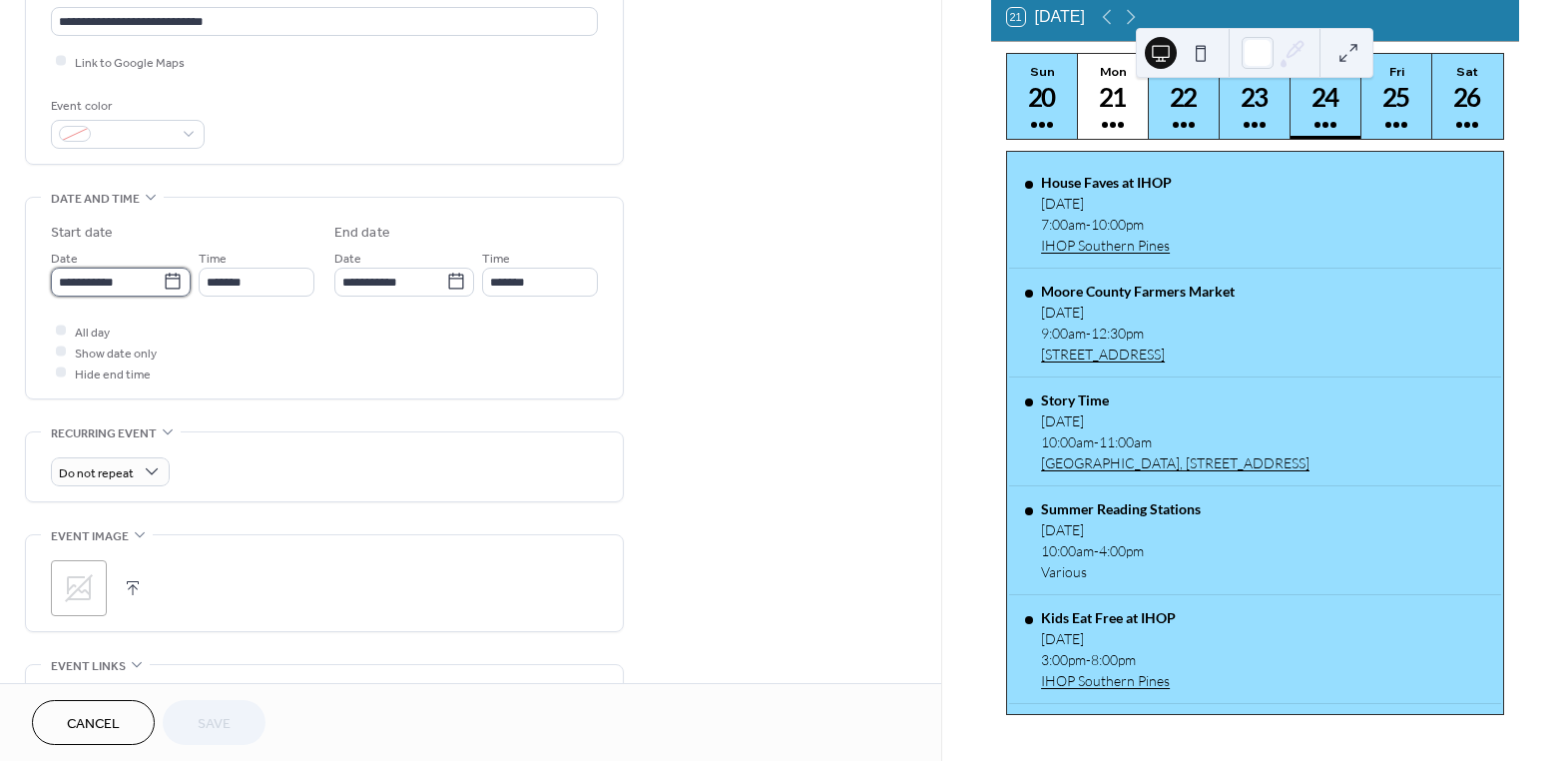 click on "**********" at bounding box center (107, 282) 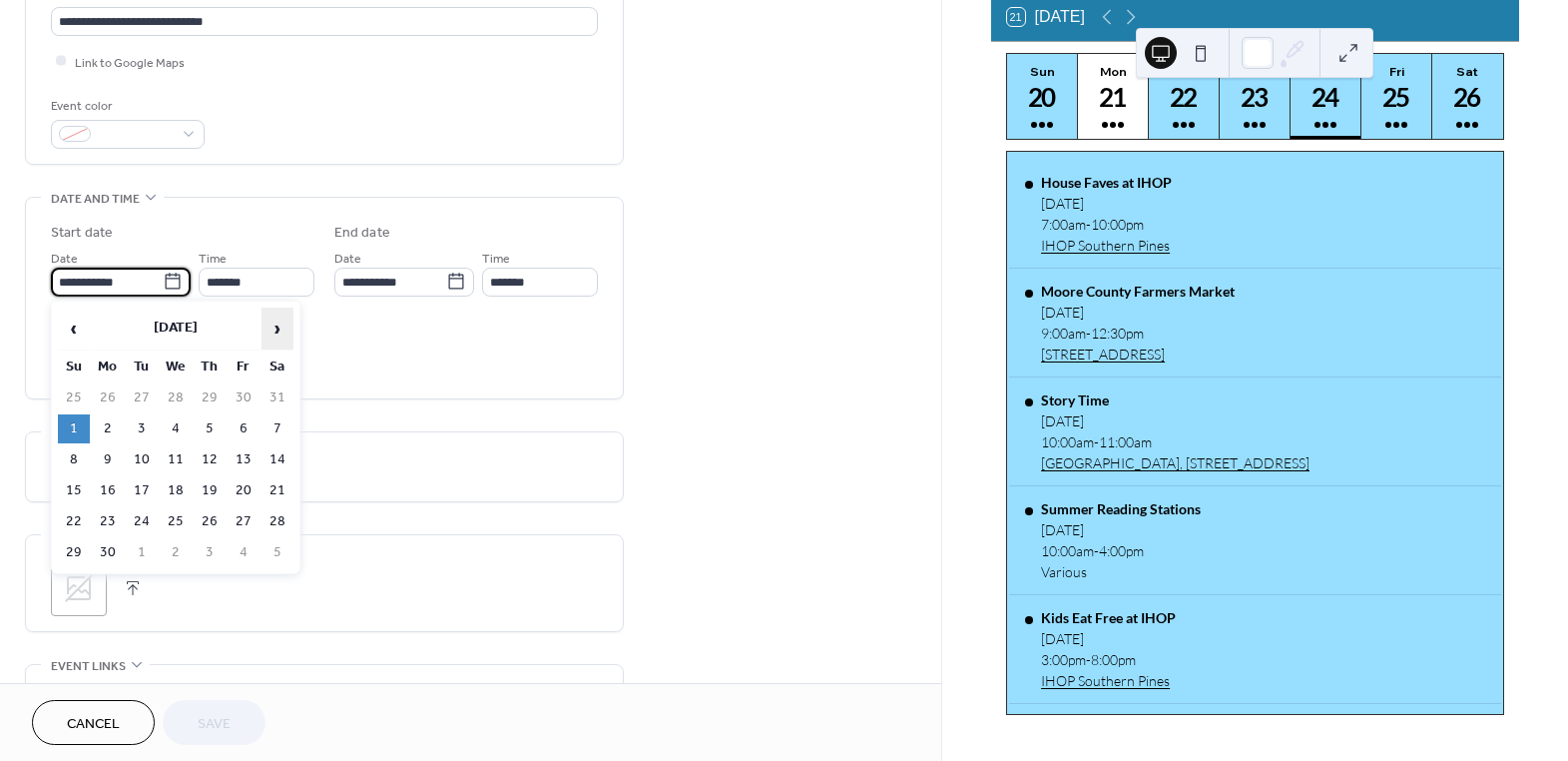 click on "›" at bounding box center (277, 329) 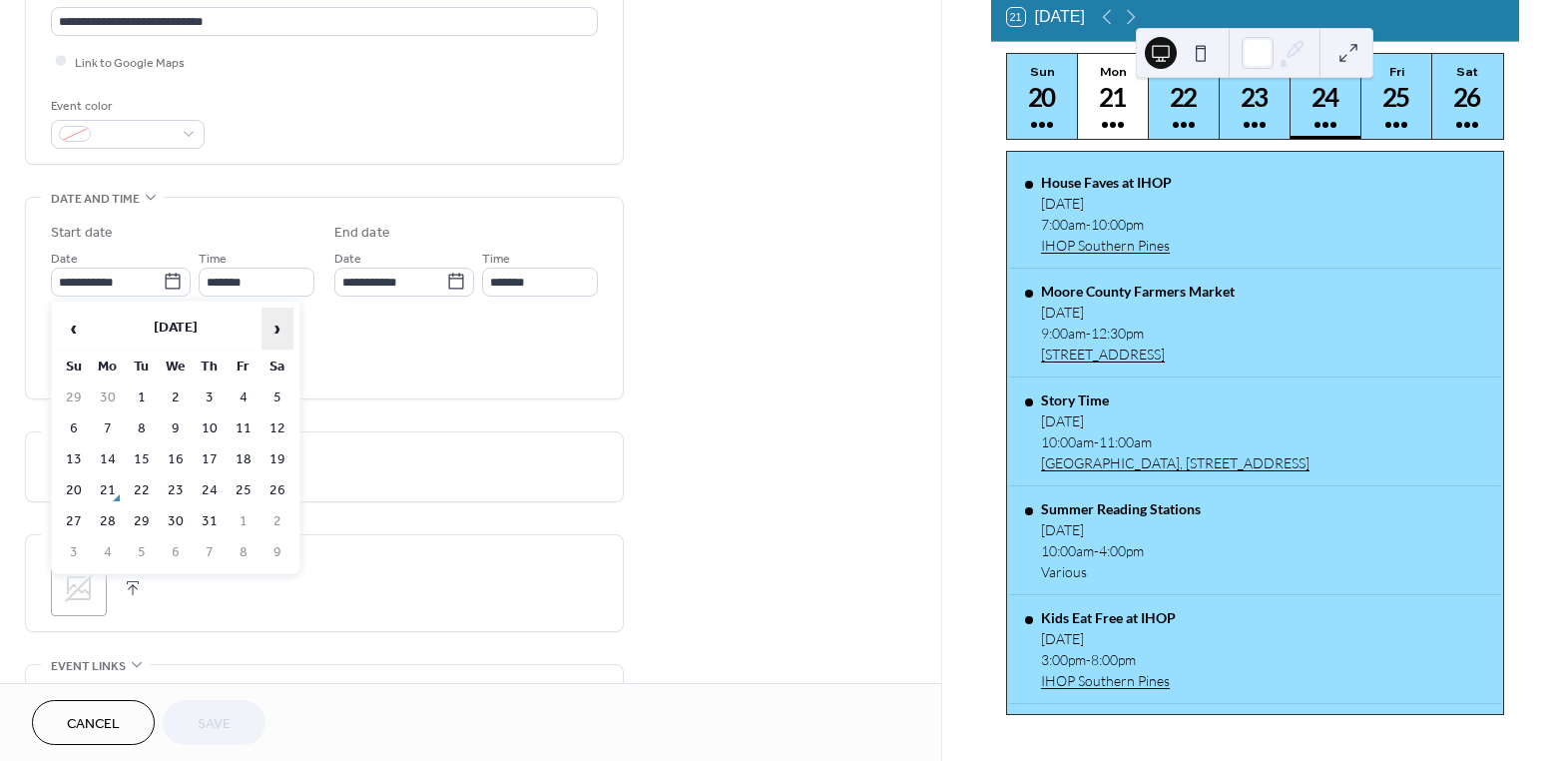click on "›" at bounding box center [277, 329] 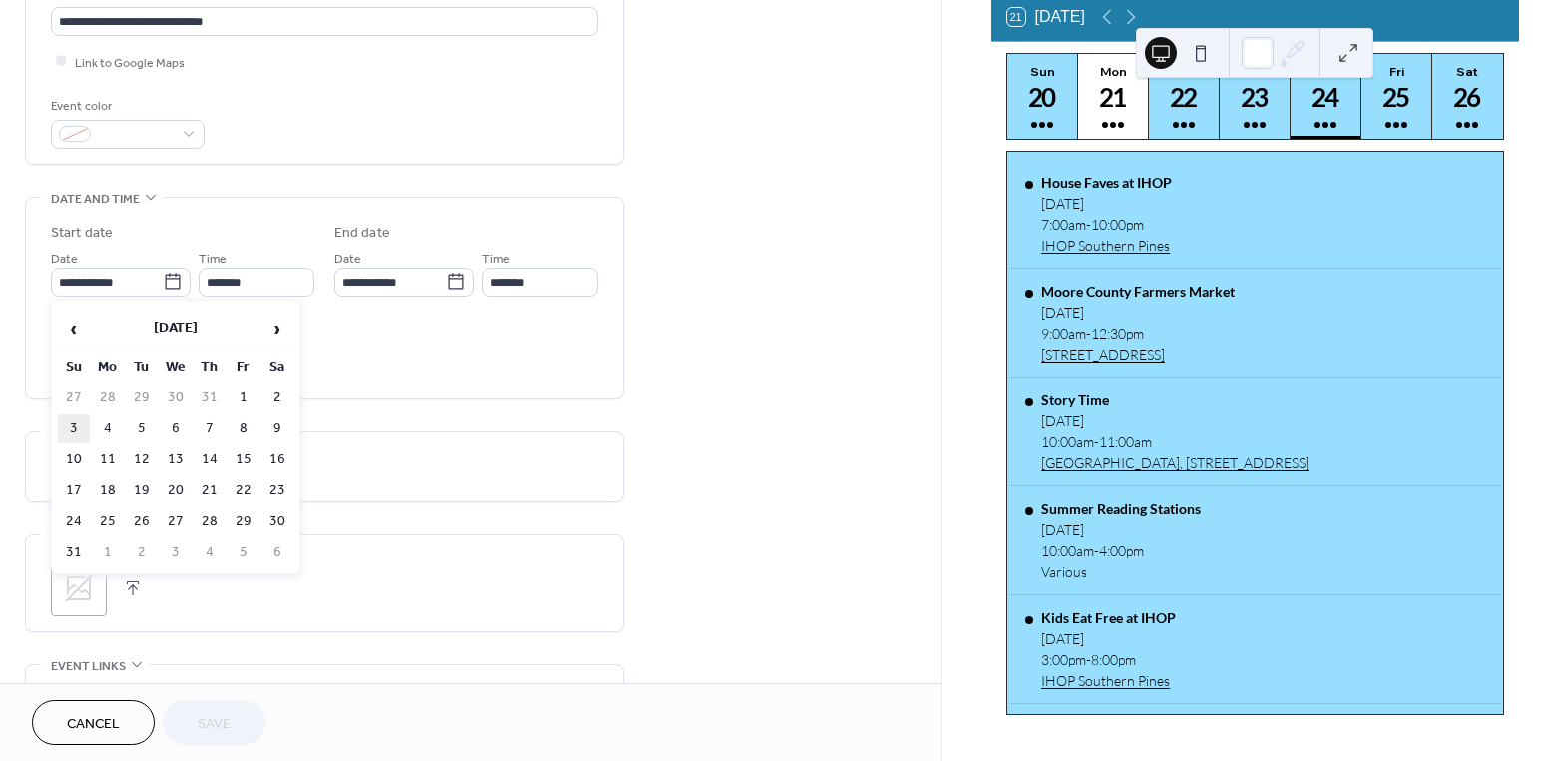 click on "3" at bounding box center (74, 428) 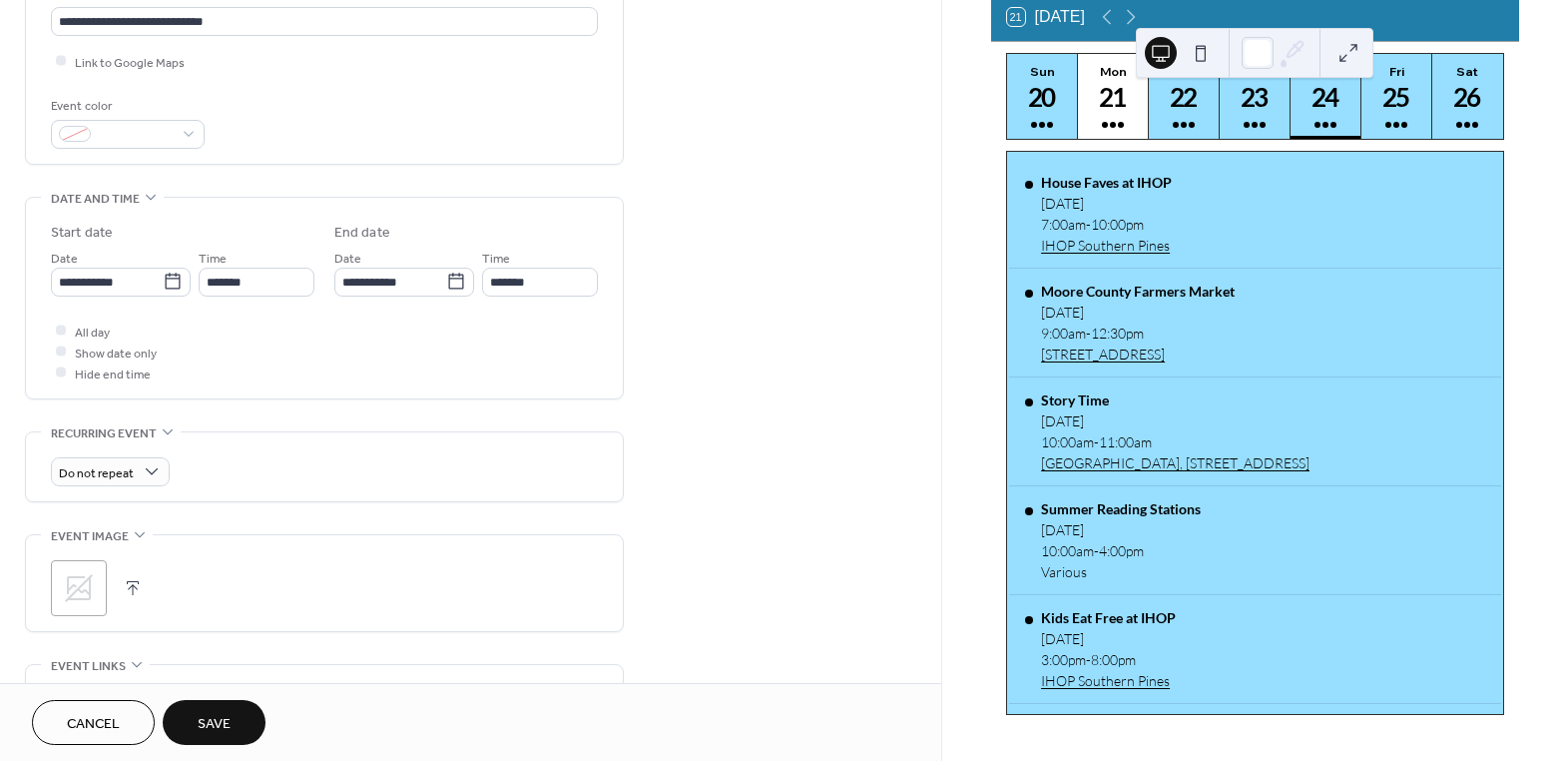 click on "Save" at bounding box center (214, 724) 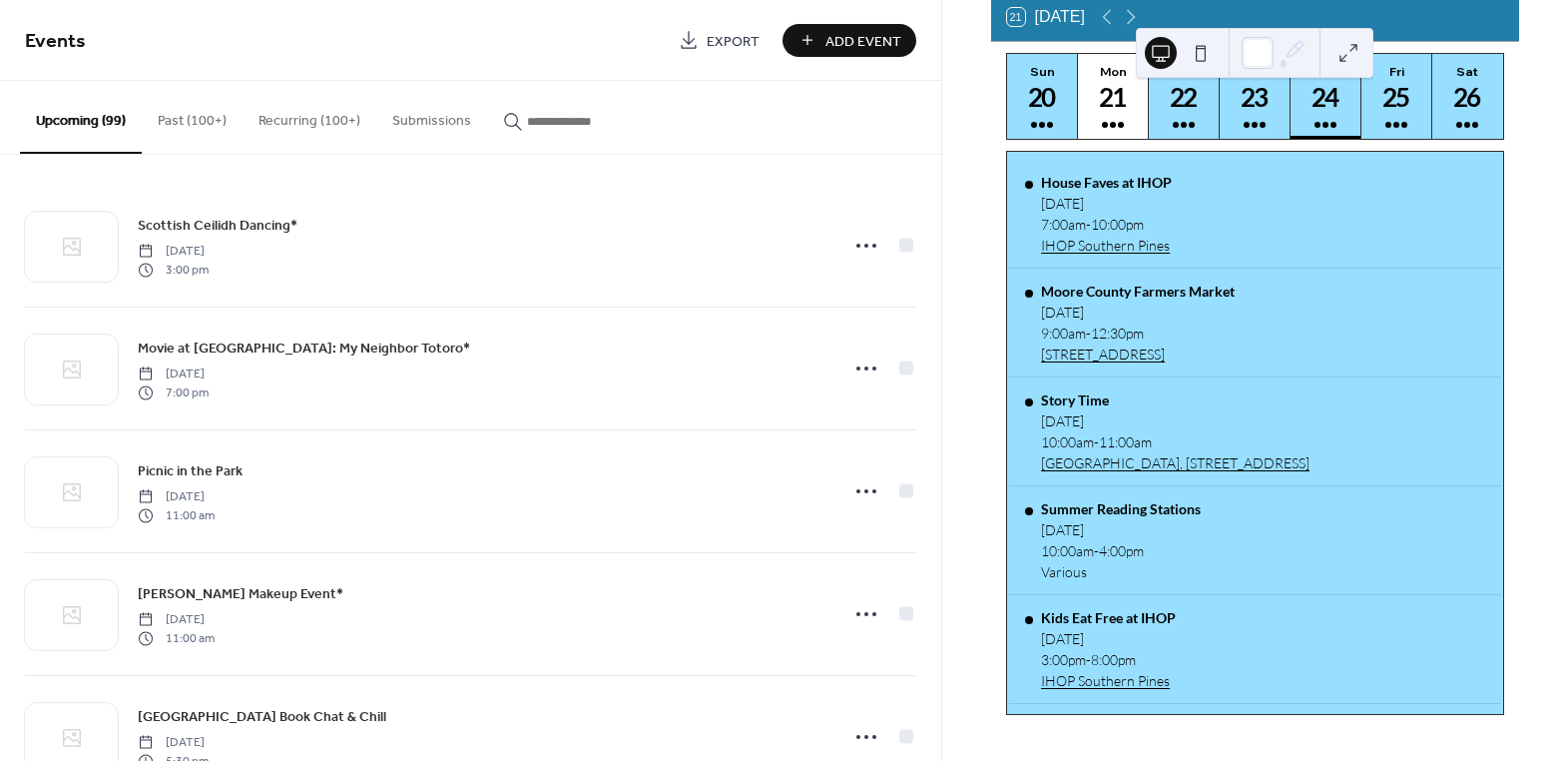 click at bounding box center (587, 121) 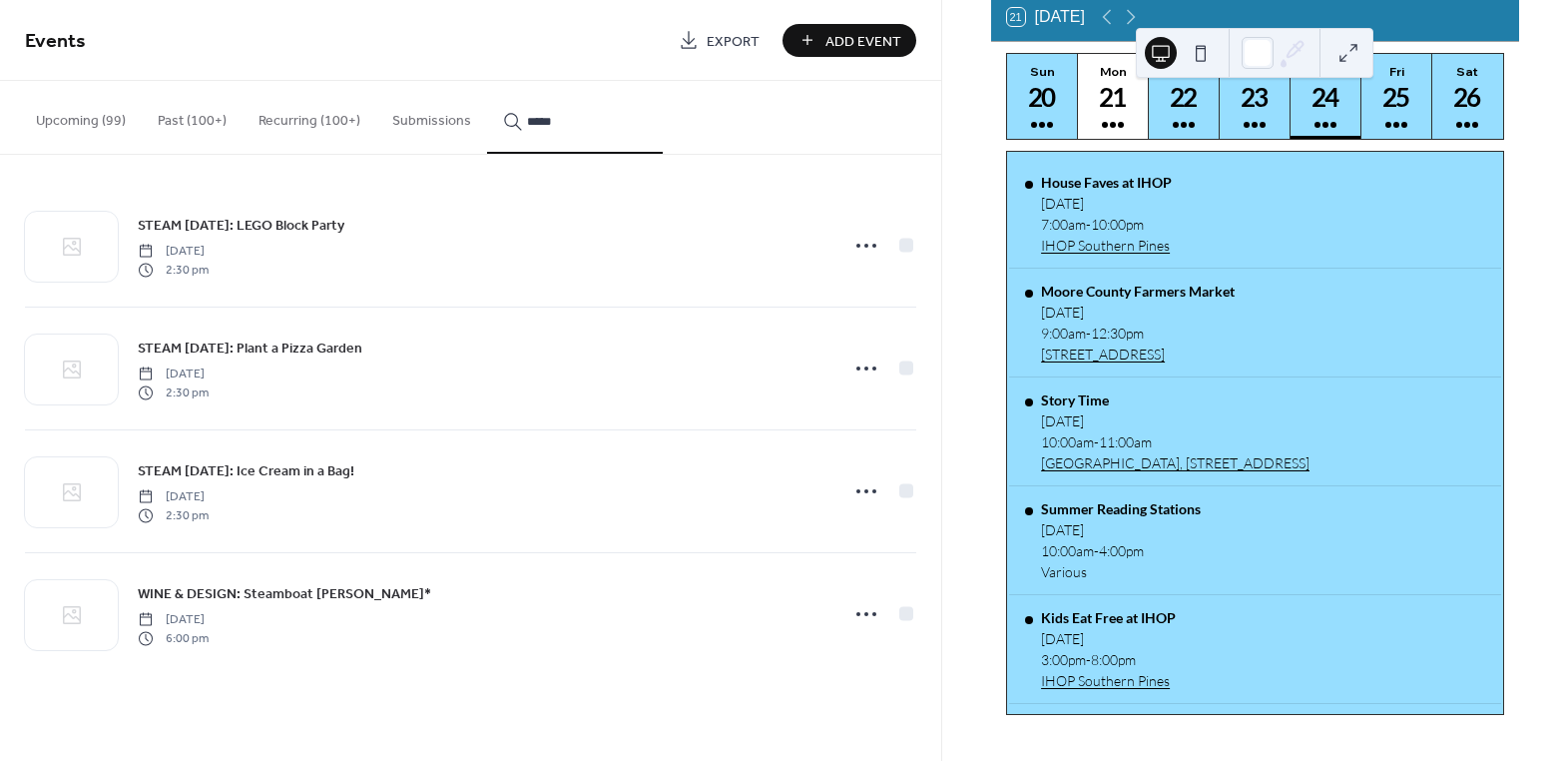 click on "*****" at bounding box center [587, 121] 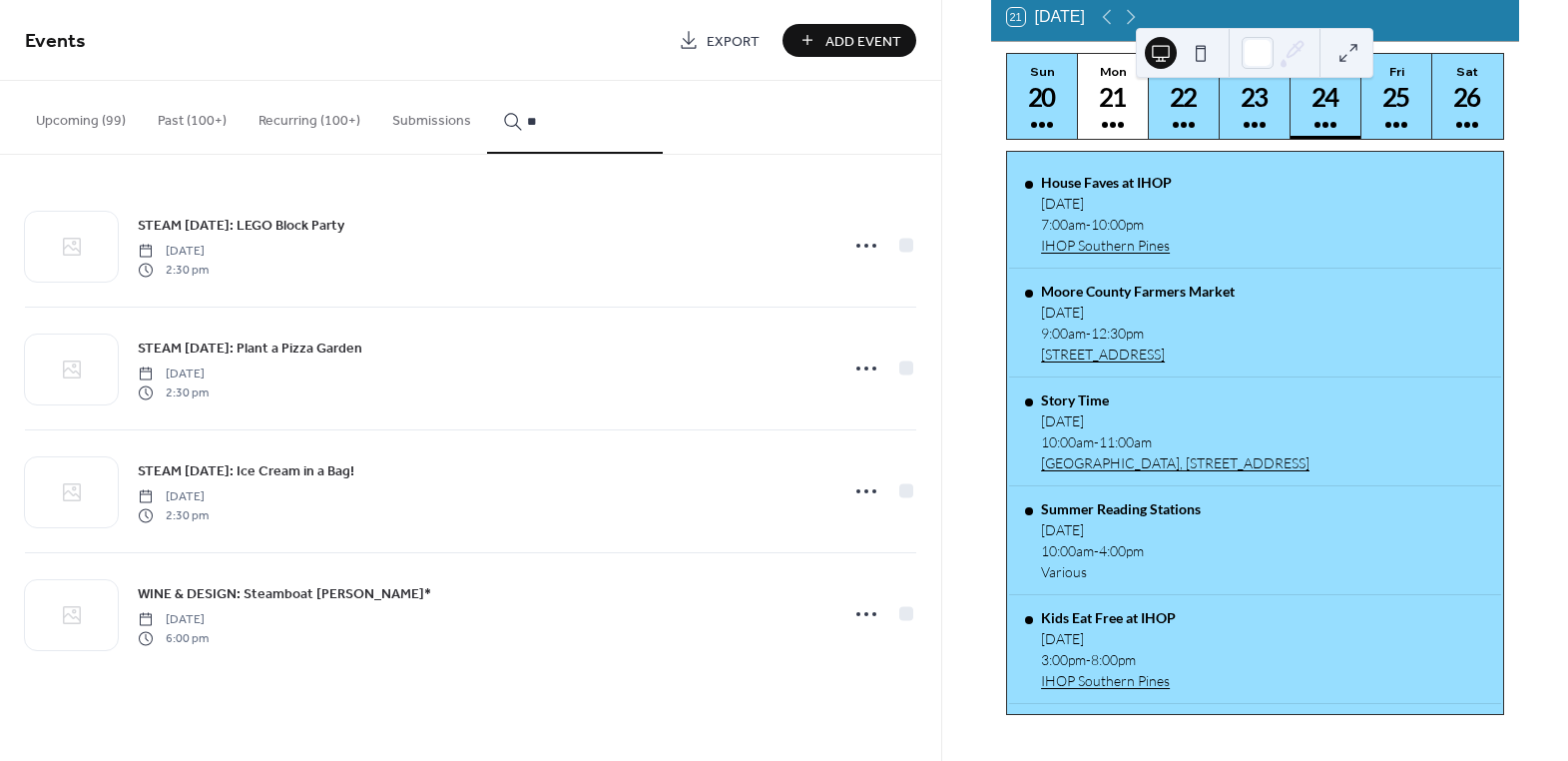type on "*" 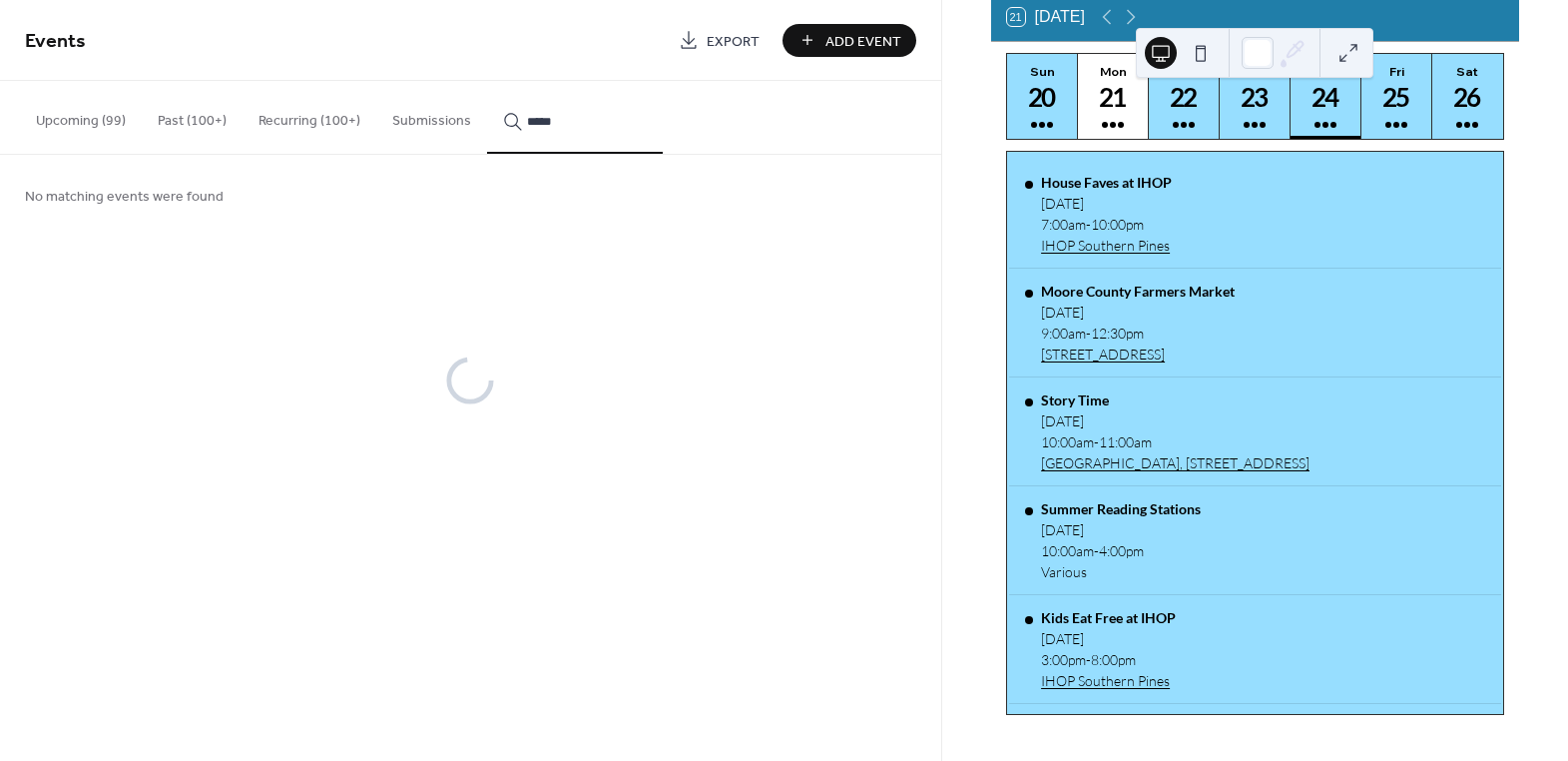 click on "****" at bounding box center (575, 117) 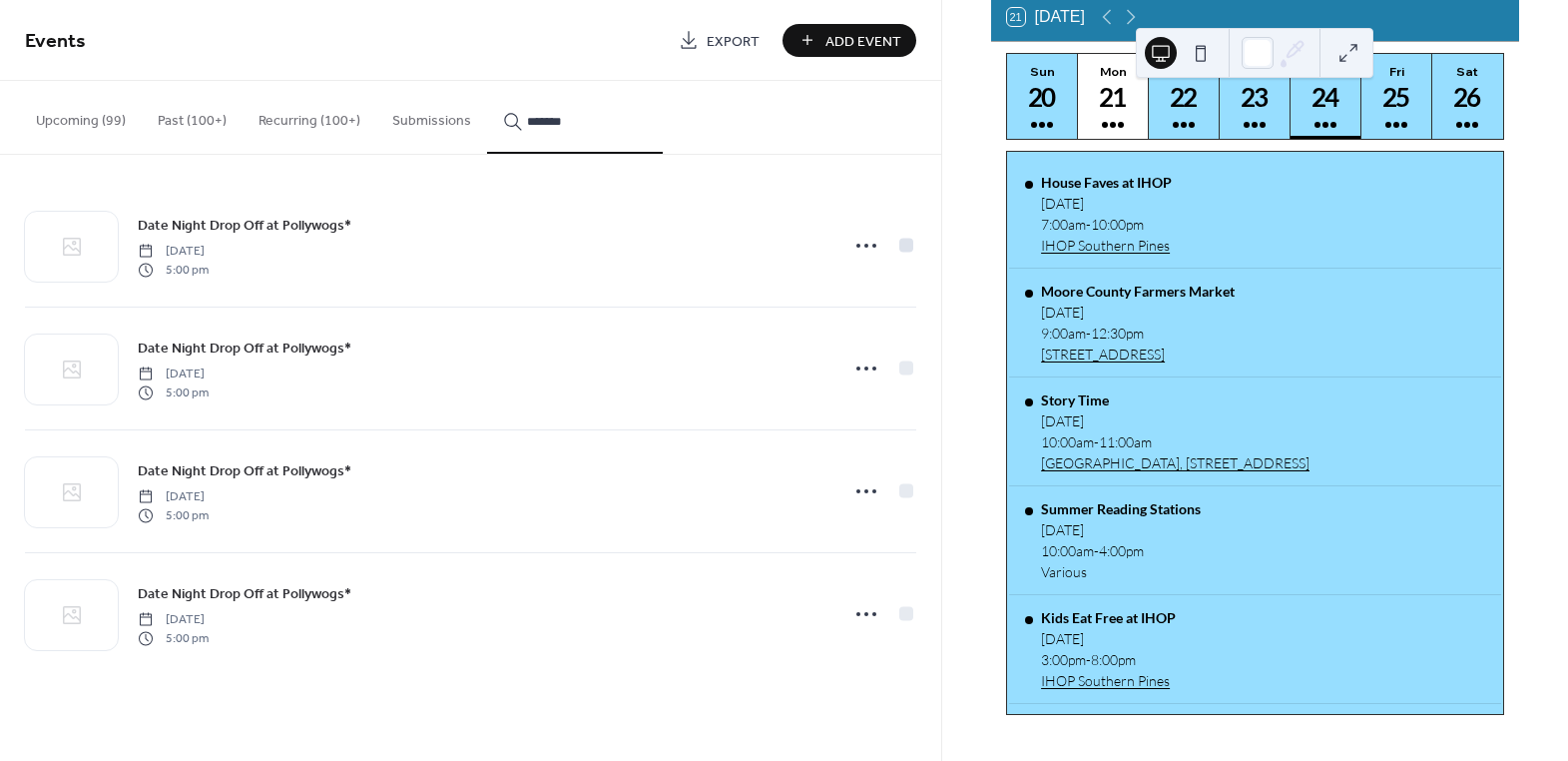 type on "*******" 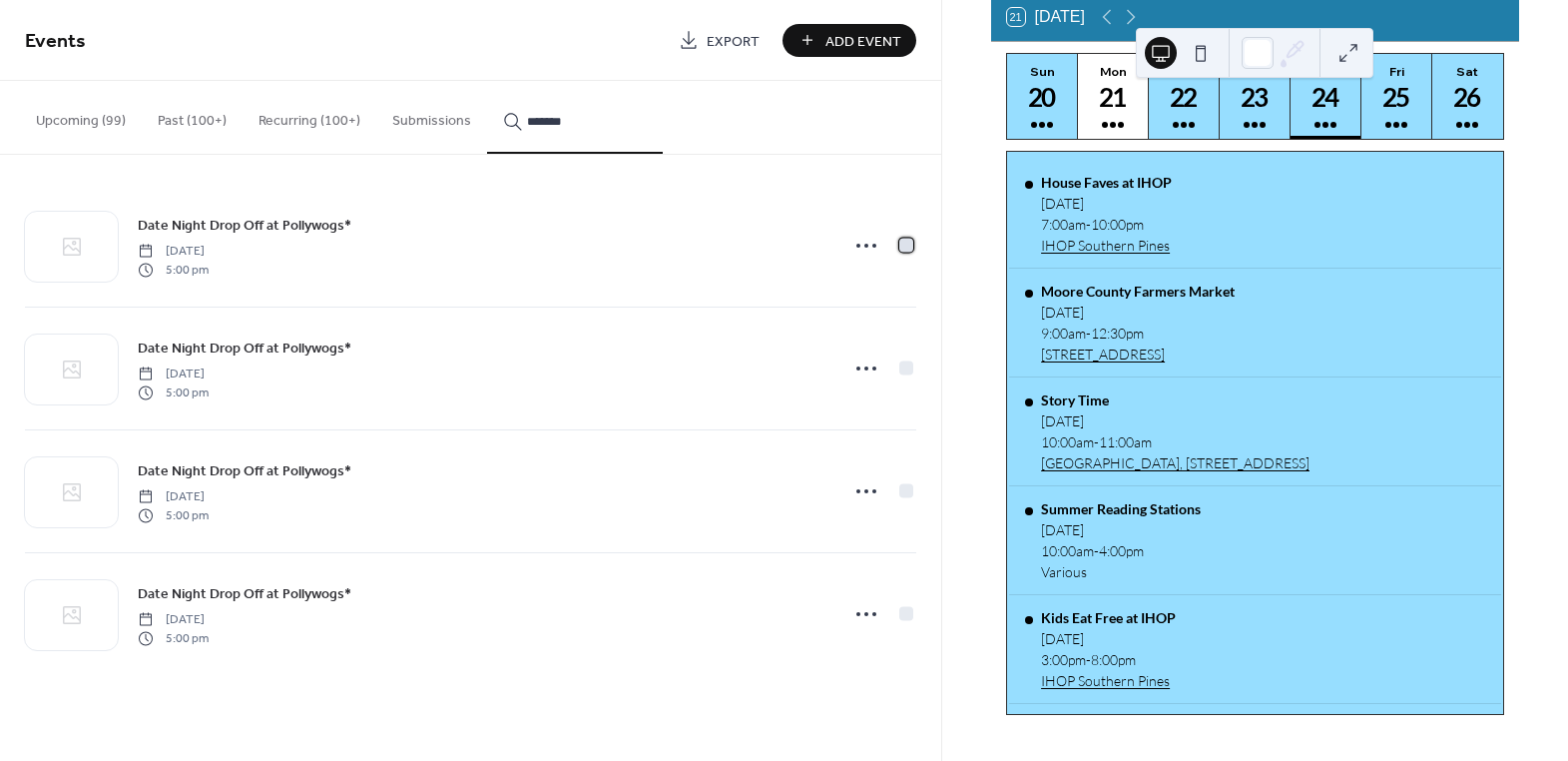 click at bounding box center [906, 245] 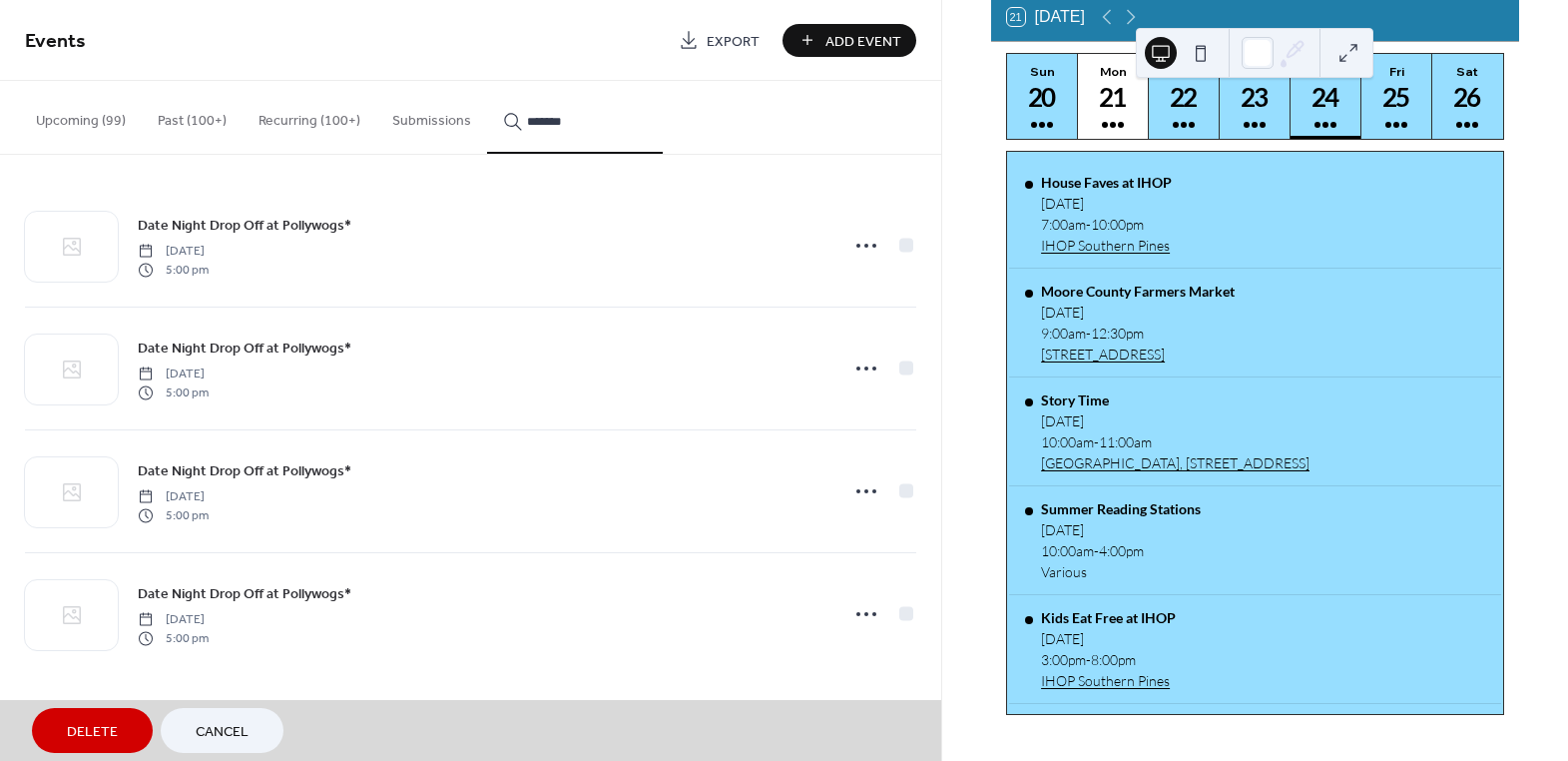 click on "Date Night Drop Off at Pollywogs* [DATE] 5:00 pm" at bounding box center [470, 368] 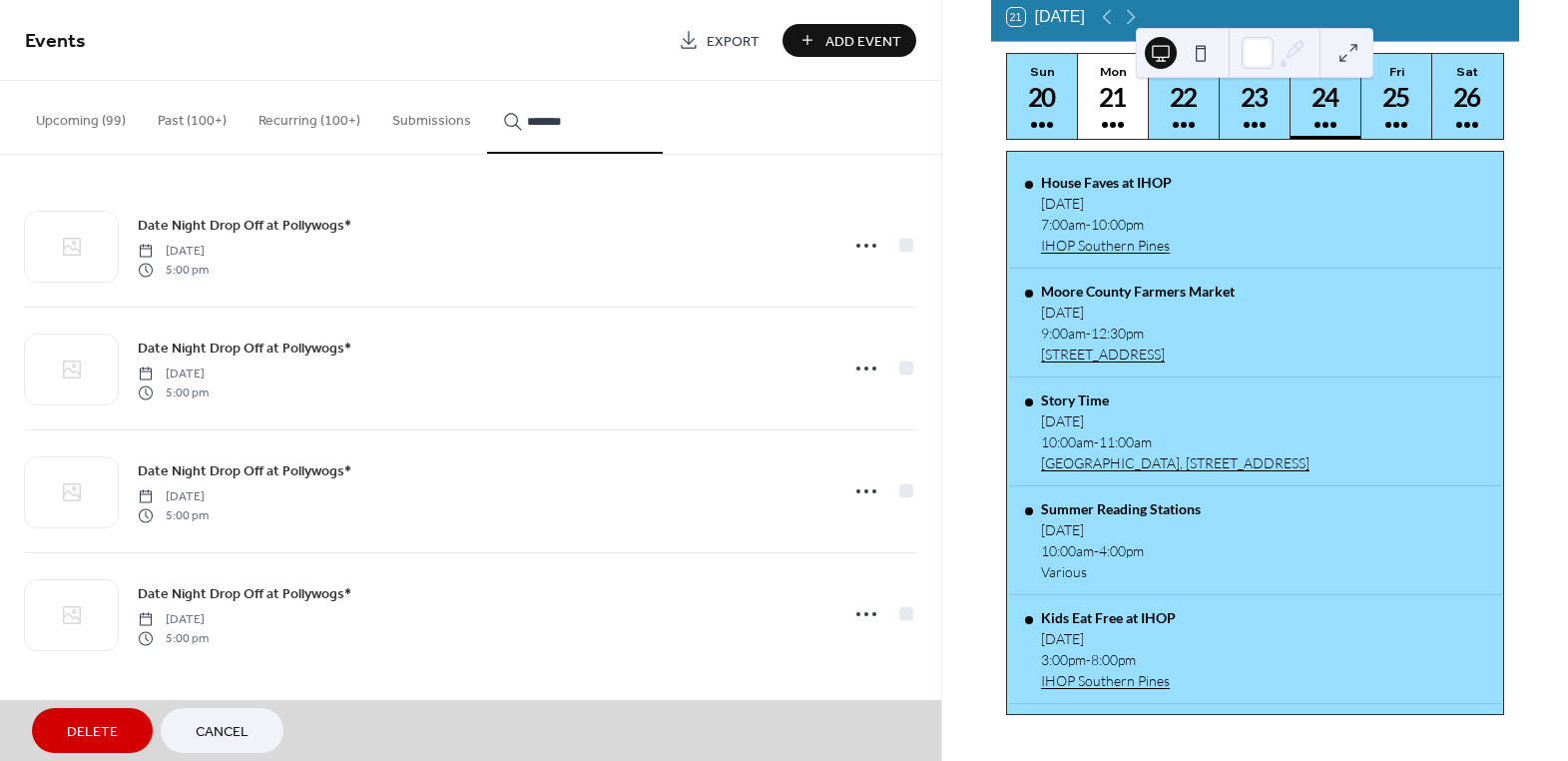 click on "Delete" at bounding box center [92, 732] 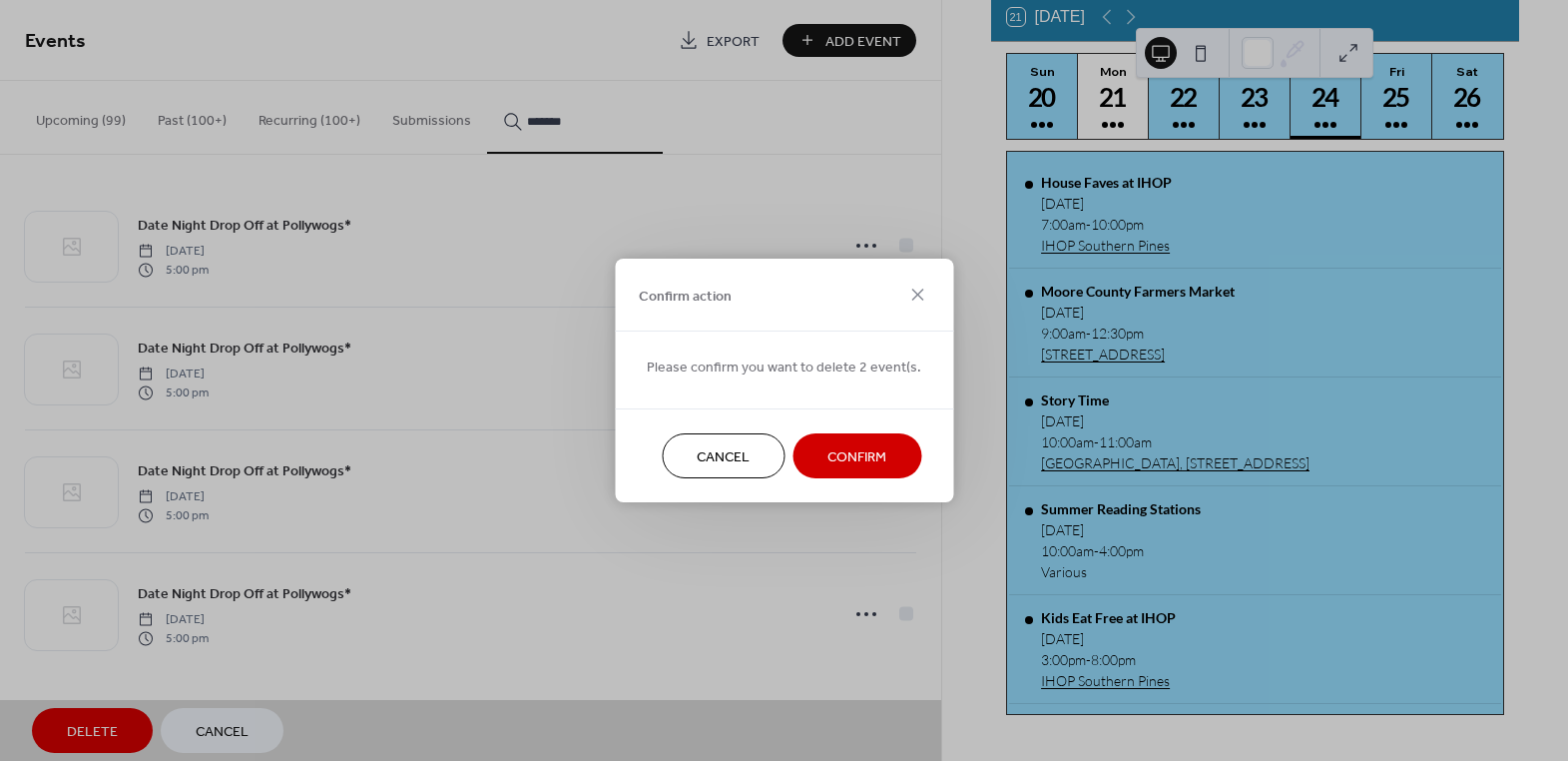 click on "Confirm" at bounding box center (856, 457) 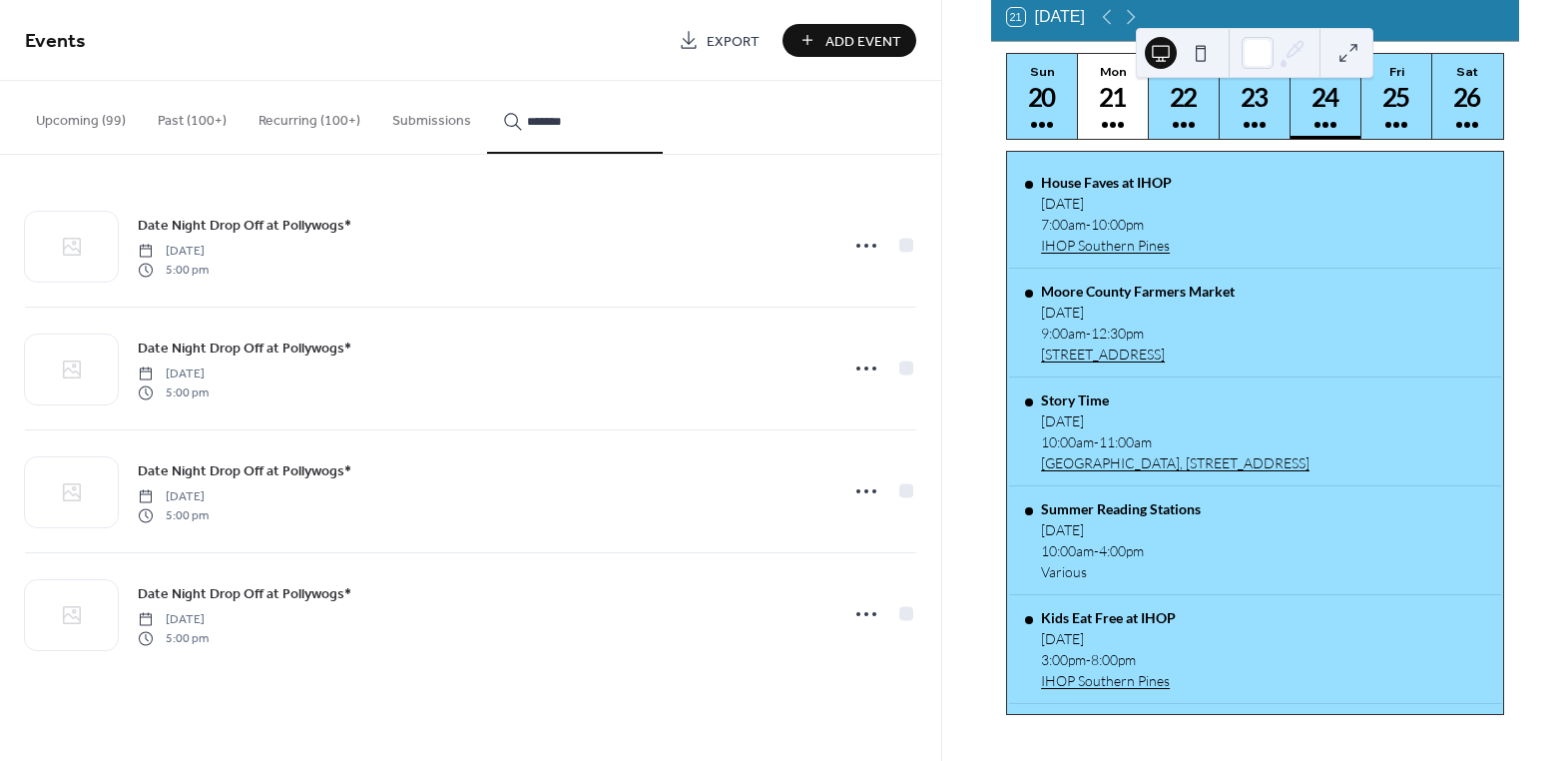 click on "Add Event" at bounding box center [863, 41] 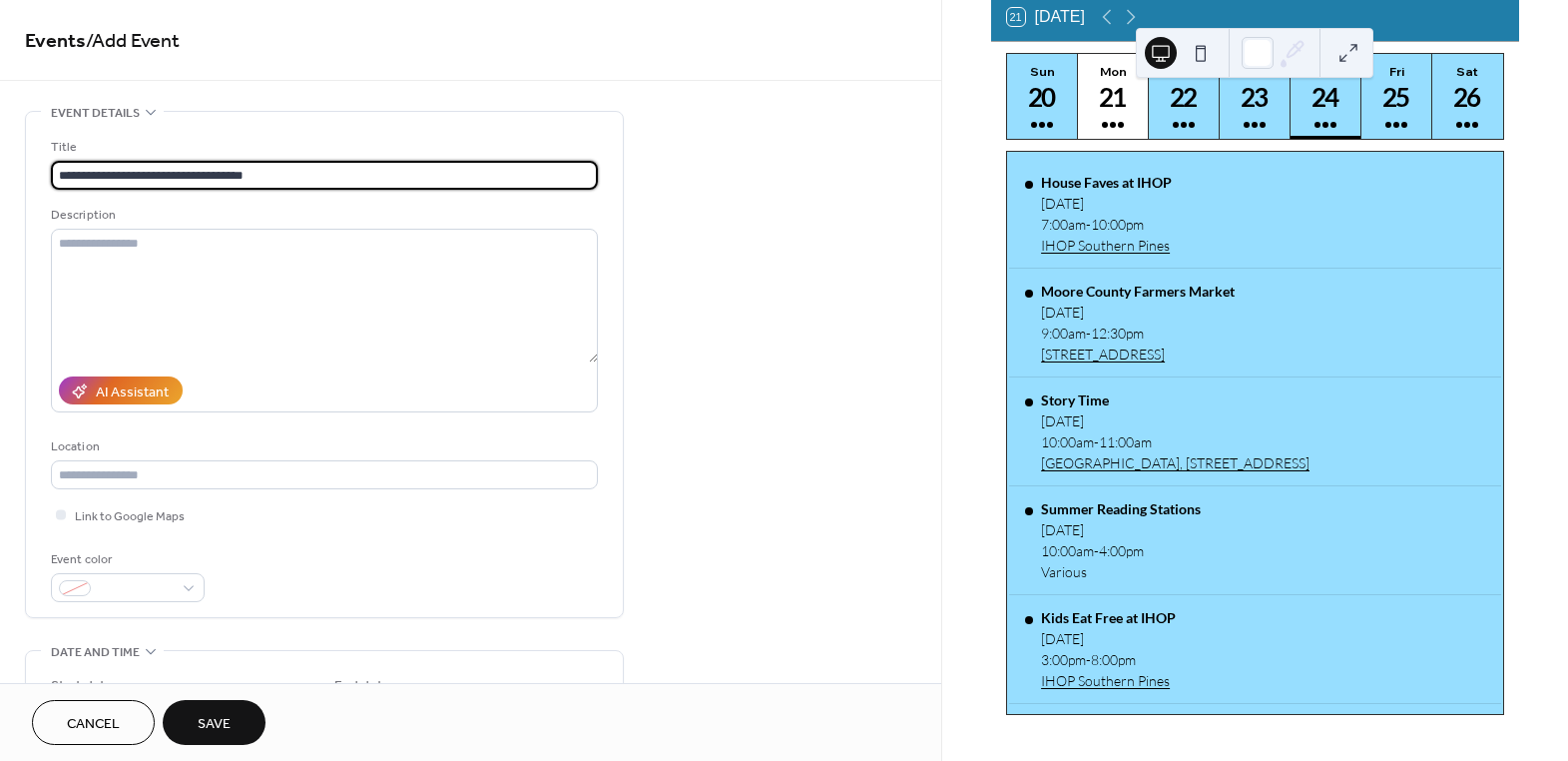 type on "**********" 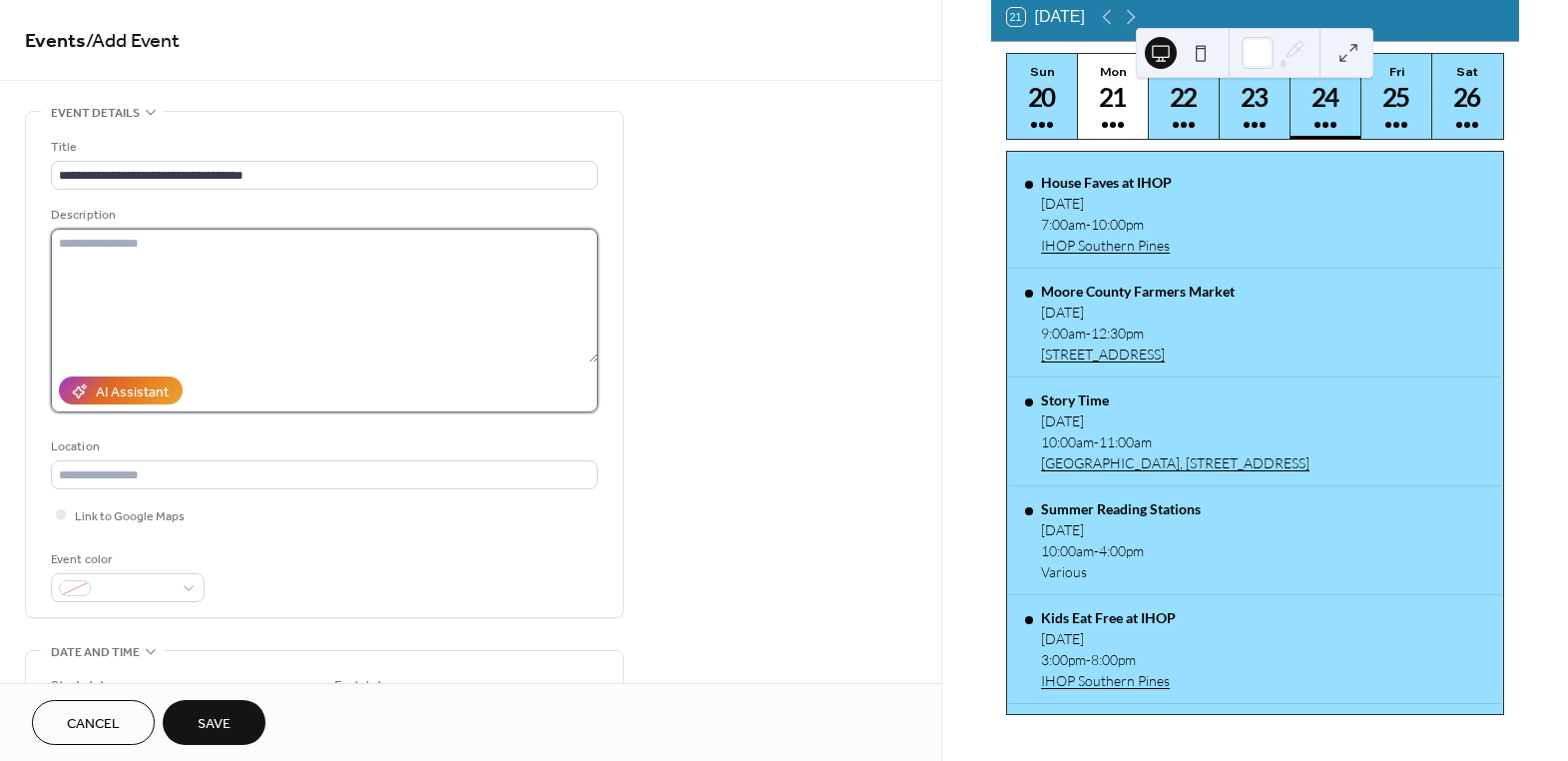 click at bounding box center (324, 296) 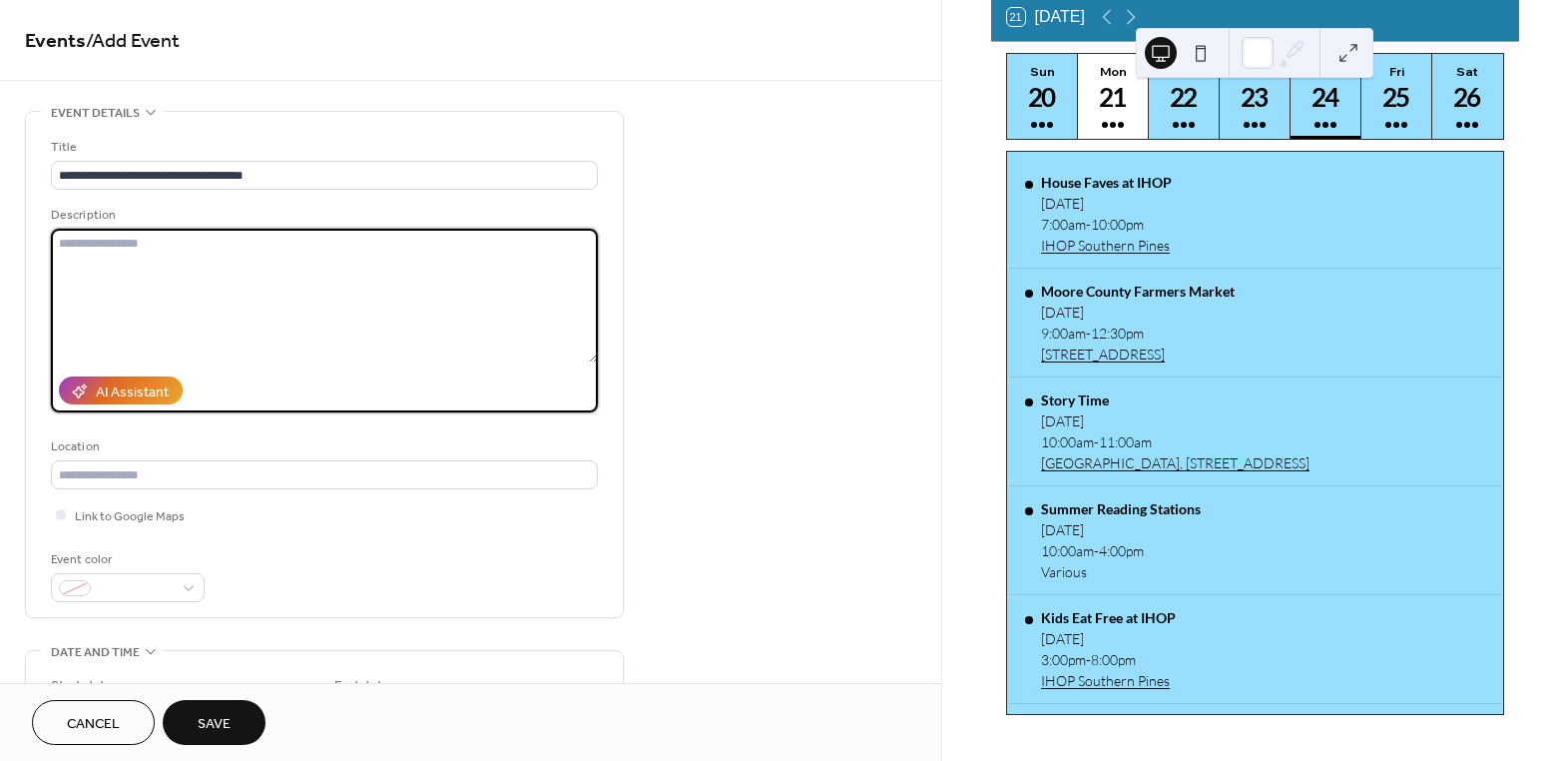 paste on "**********" 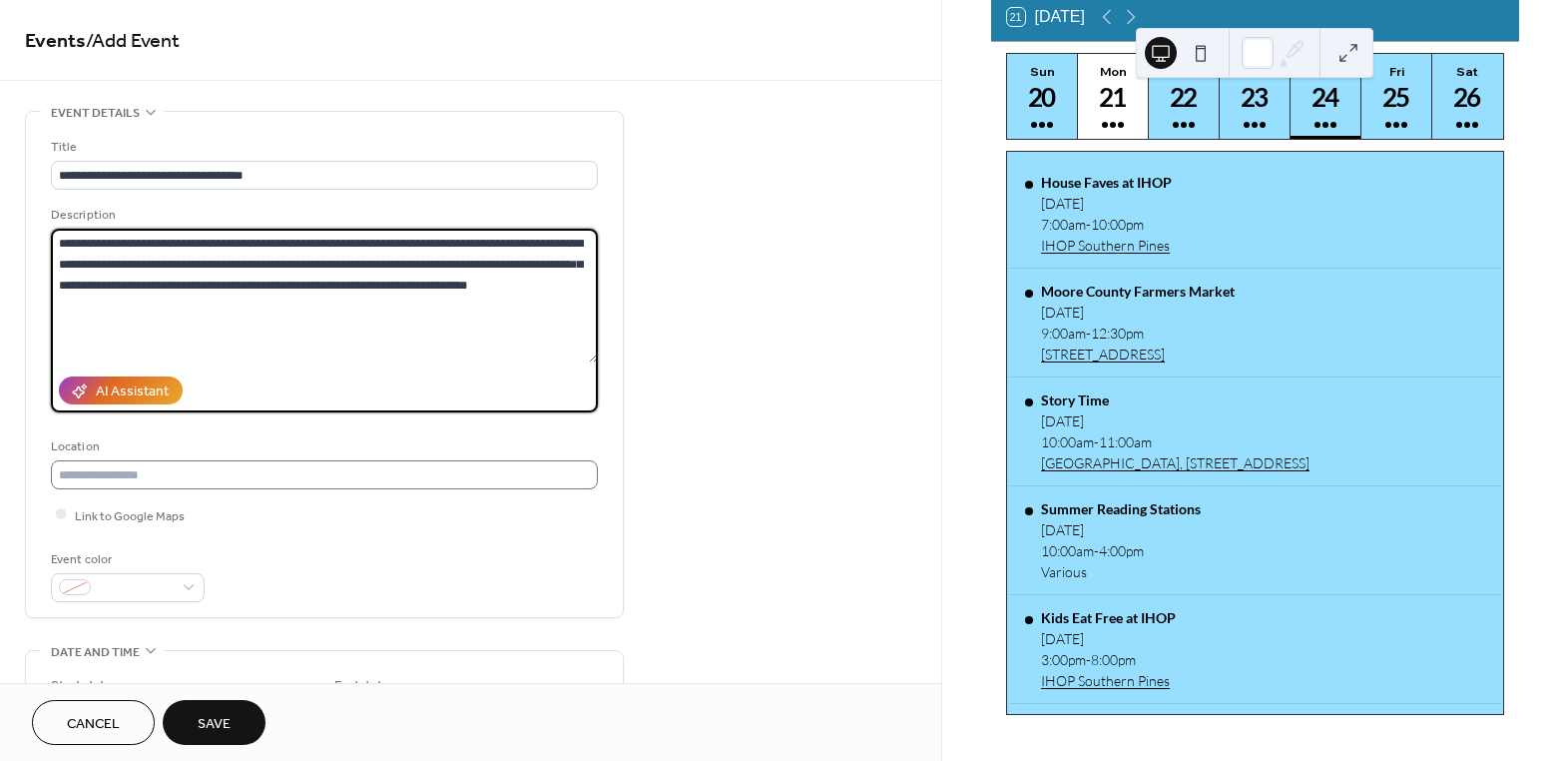 type on "**********" 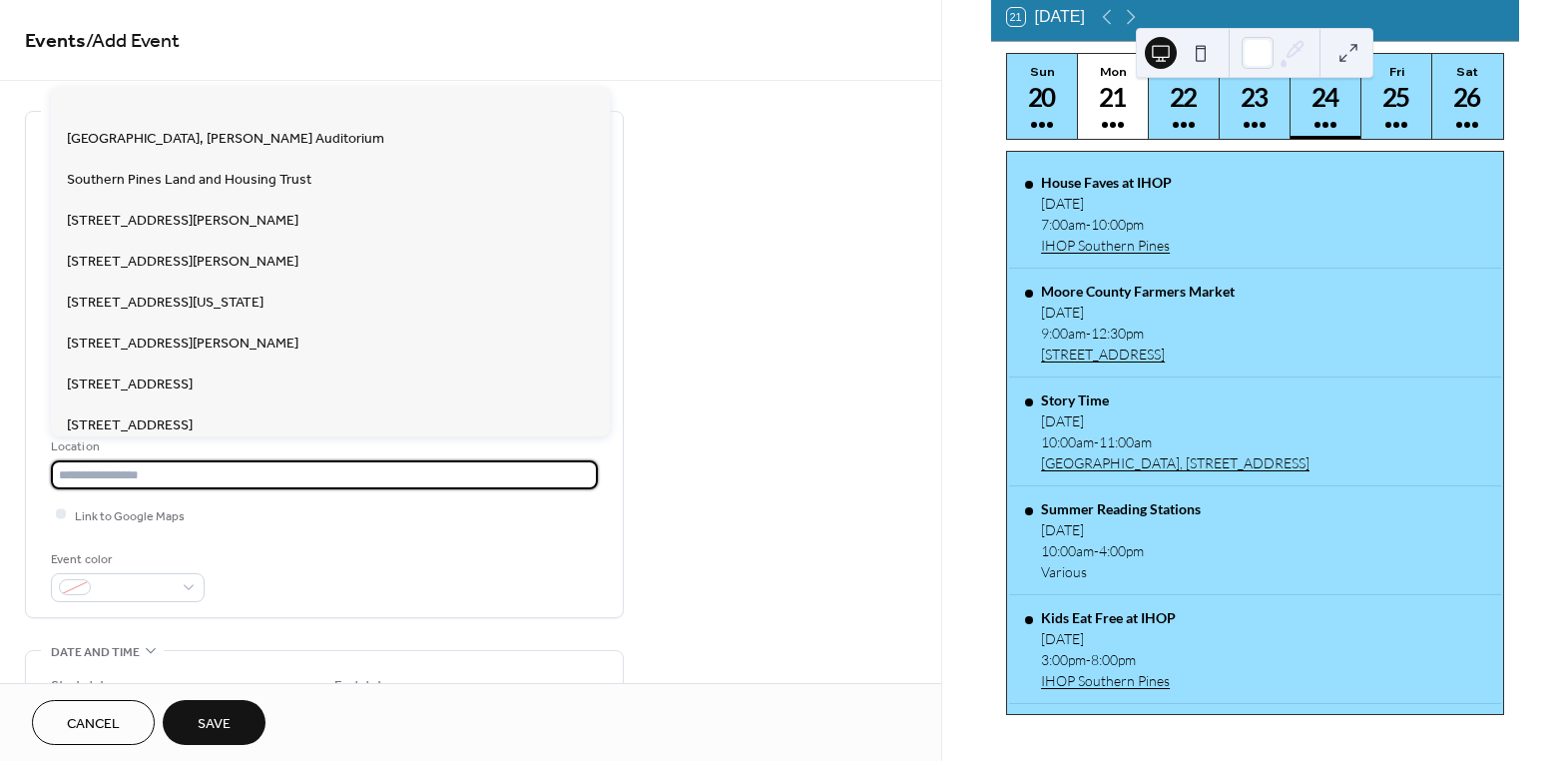 click at bounding box center (324, 474) 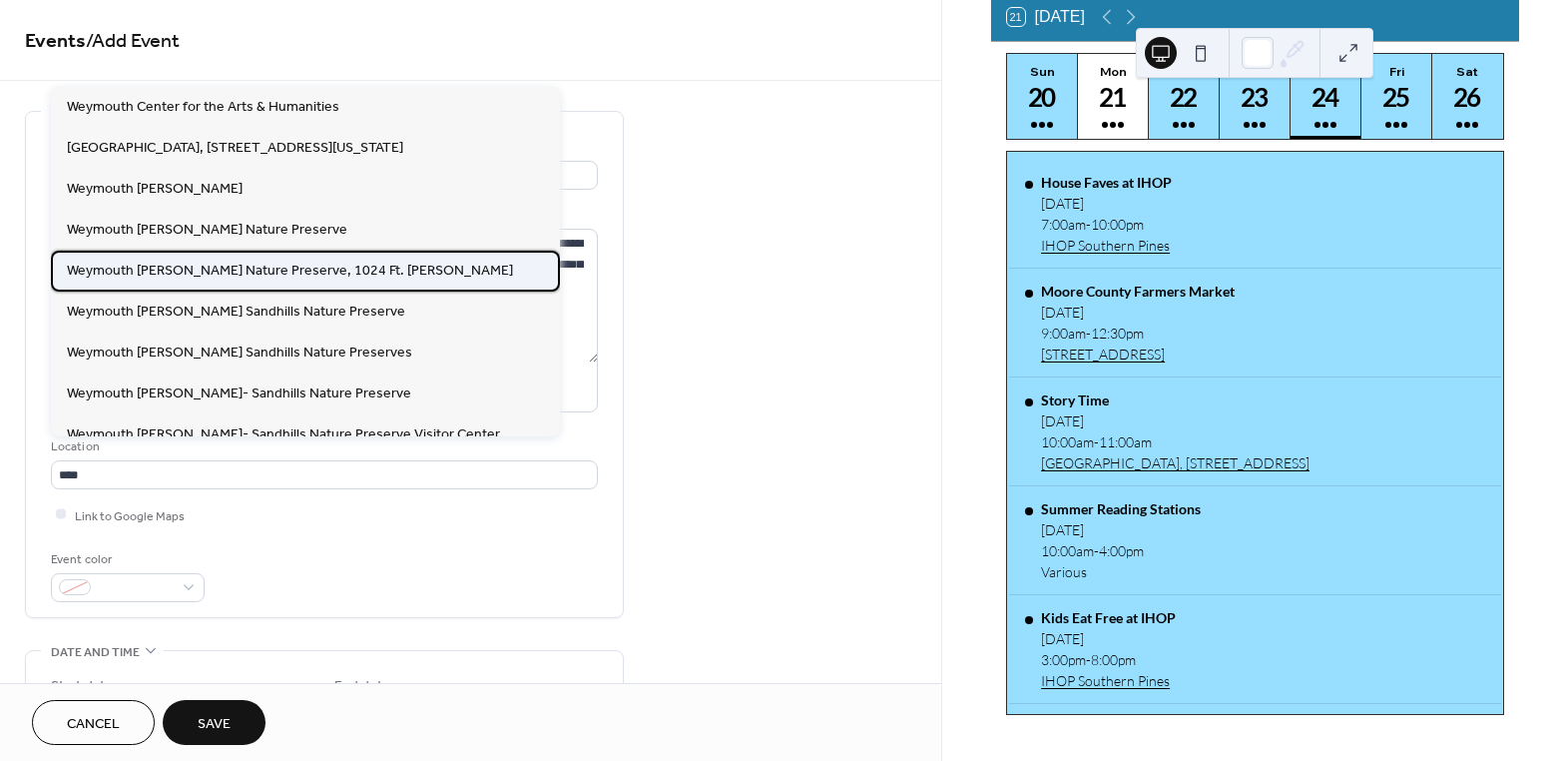 click on "Weymouth [PERSON_NAME] Nature Preserve, 1024 Ft. [PERSON_NAME]" at bounding box center (289, 270) 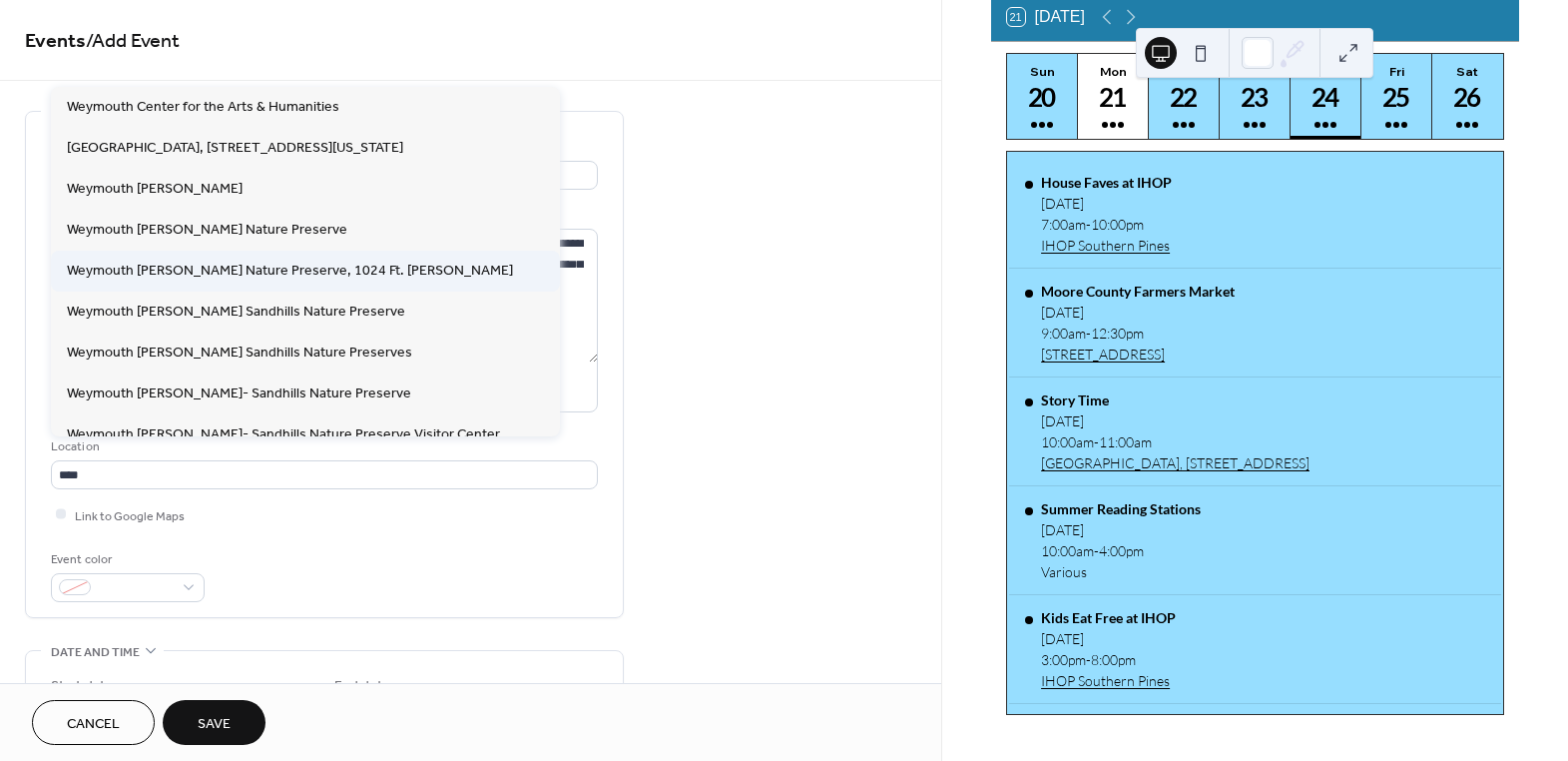 type on "**********" 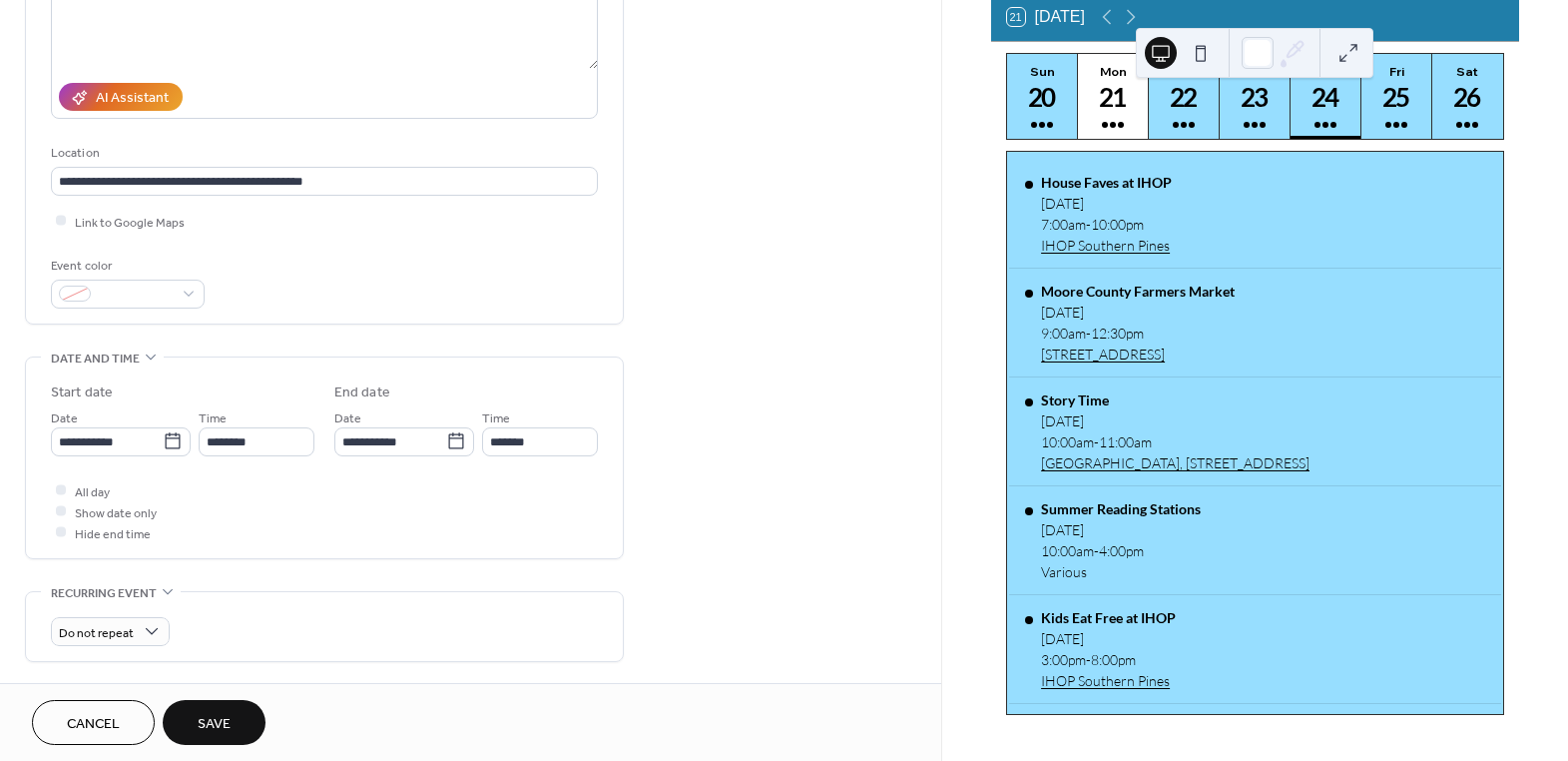 scroll, scrollTop: 453, scrollLeft: 0, axis: vertical 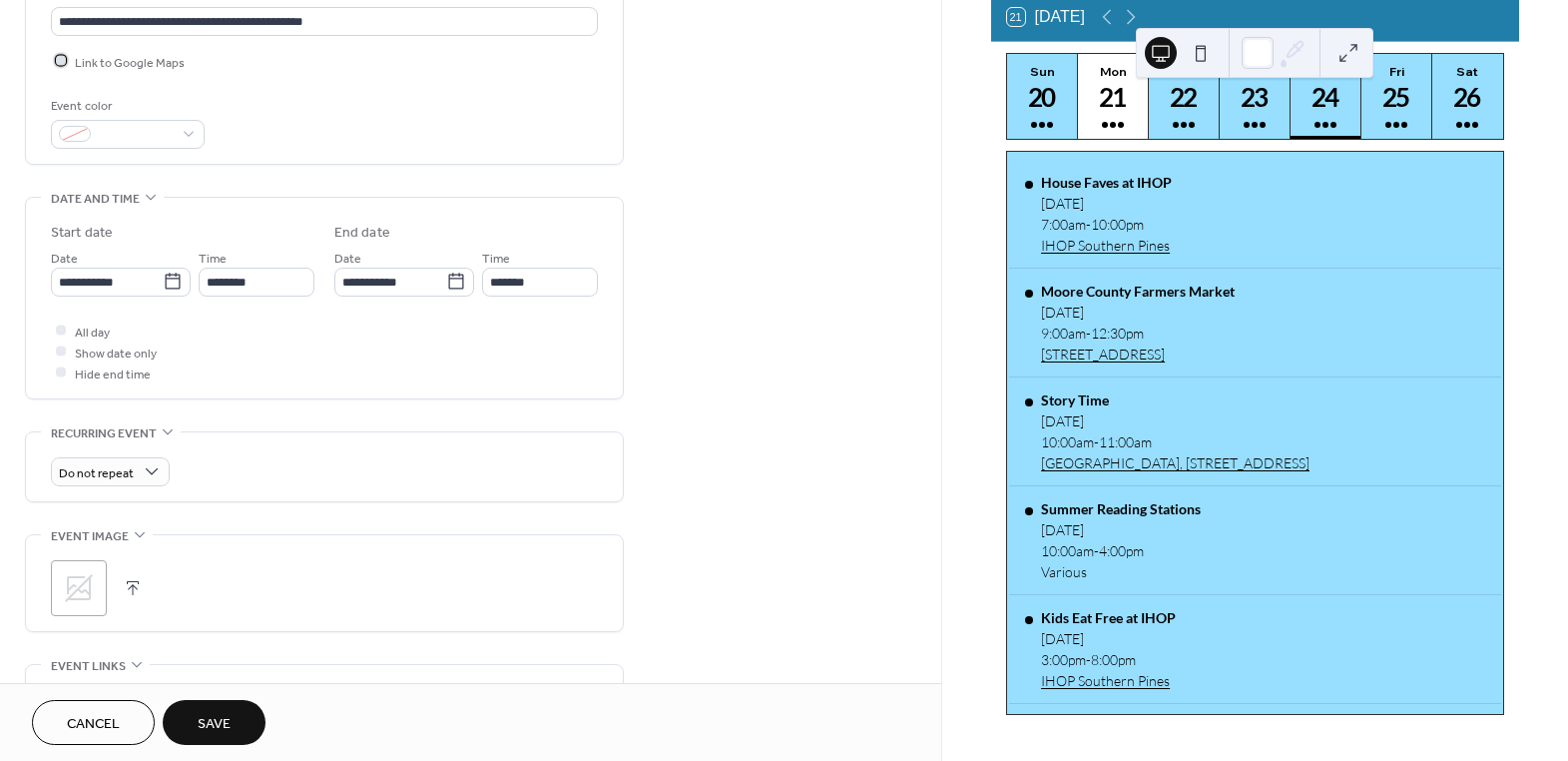 click at bounding box center [61, 61] 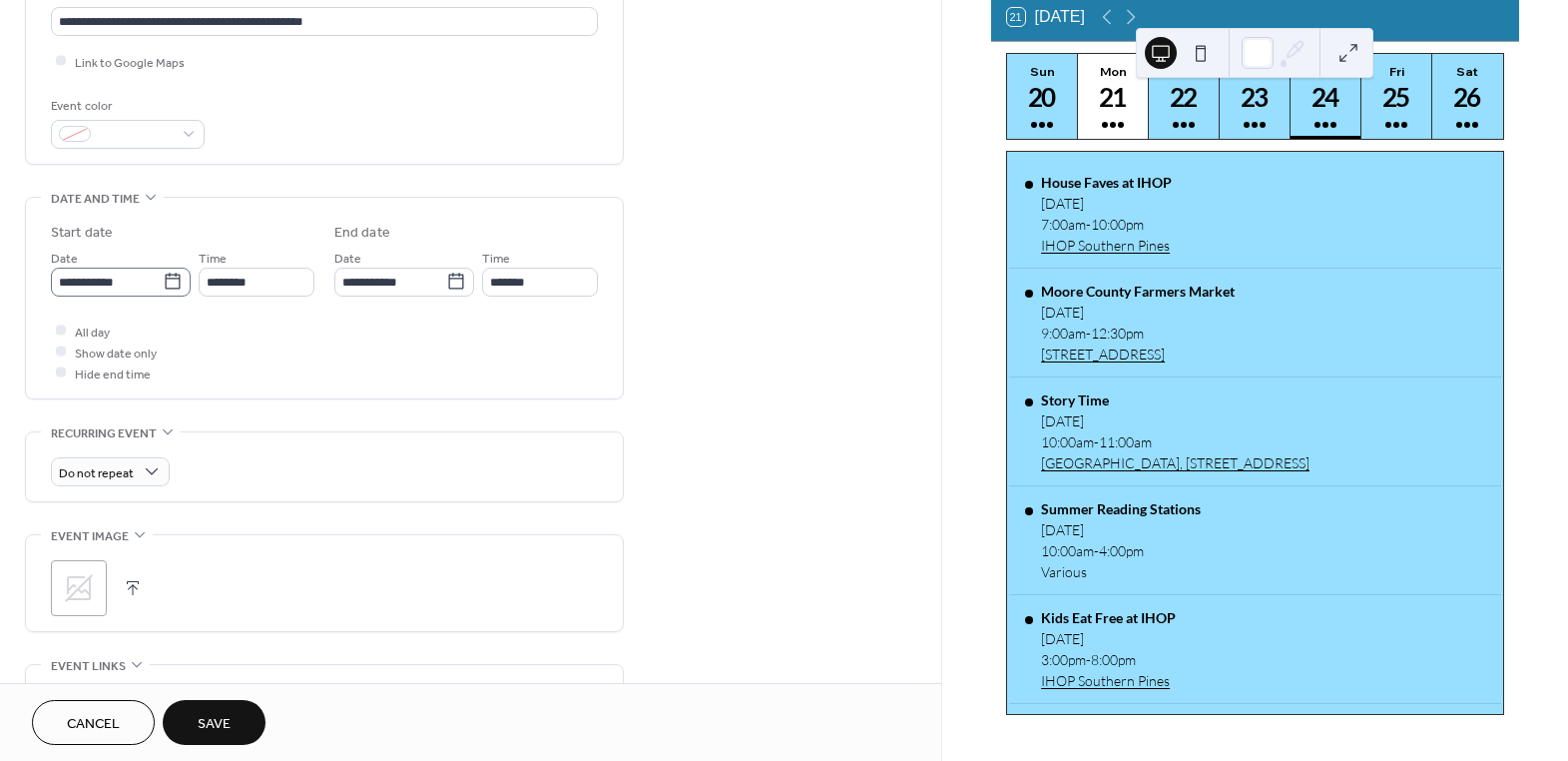 click 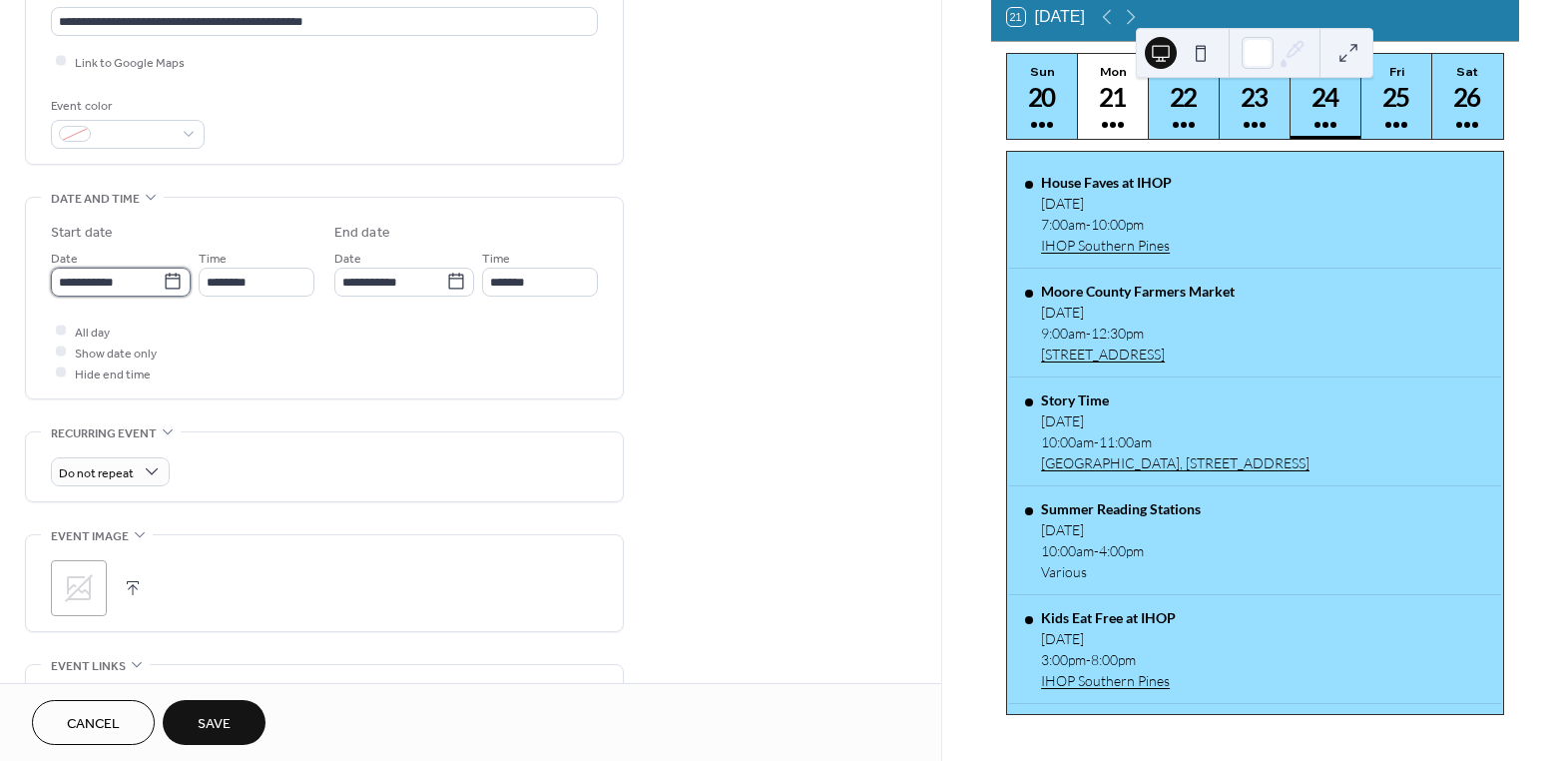 click on "**********" at bounding box center [107, 282] 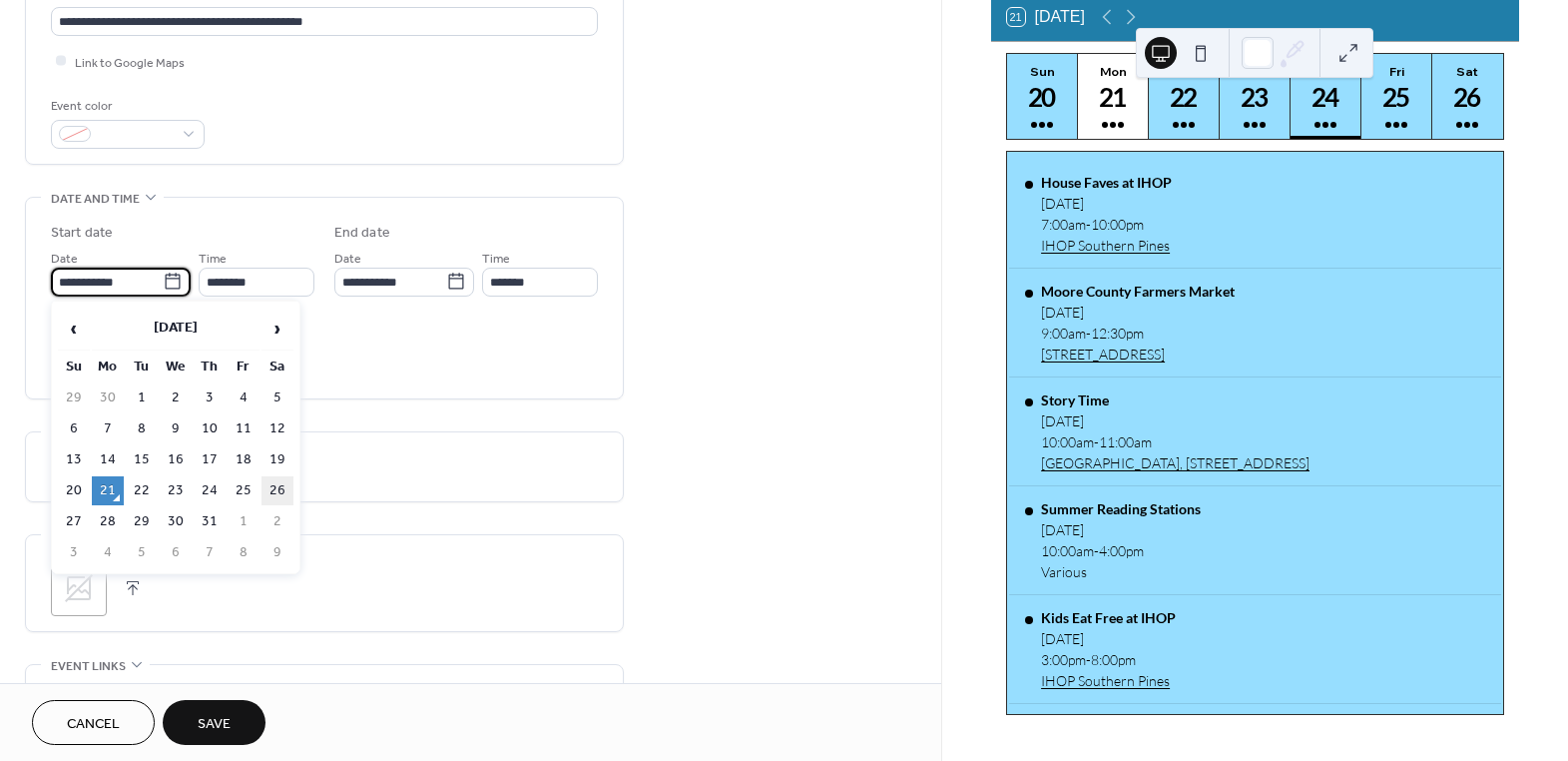 click on "26" at bounding box center (277, 490) 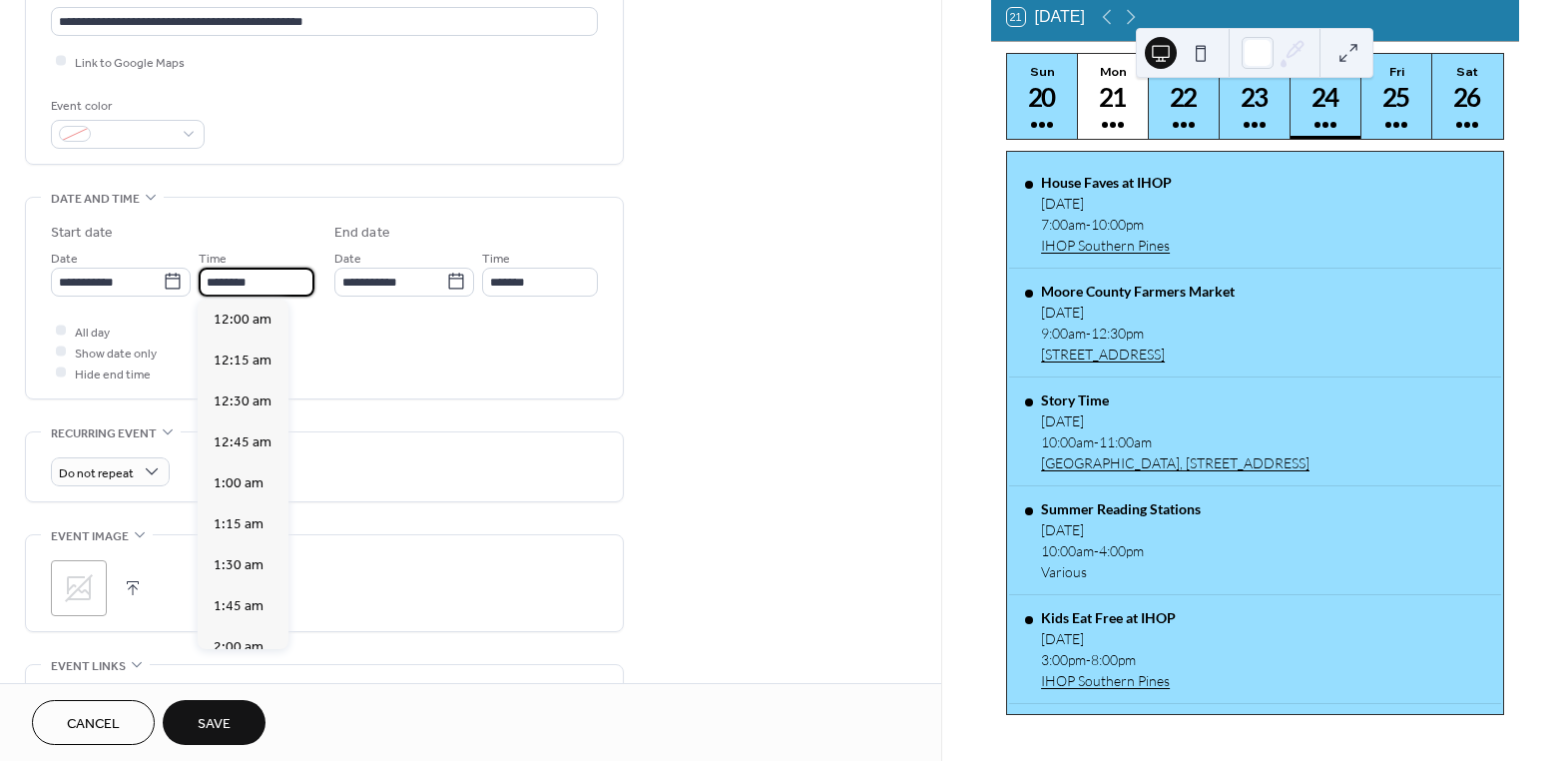 click on "********" at bounding box center (257, 282) 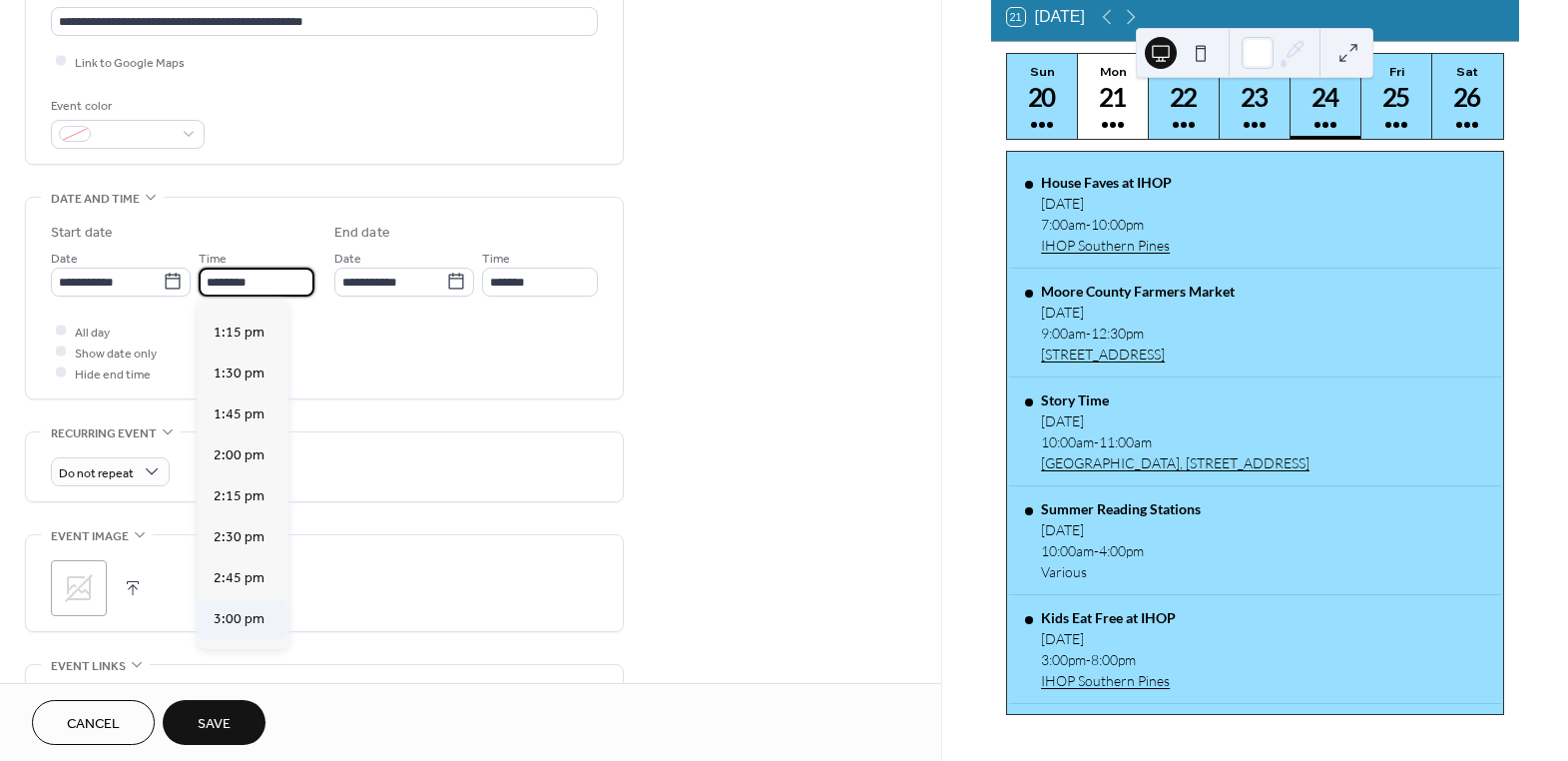 scroll, scrollTop: 2219, scrollLeft: 0, axis: vertical 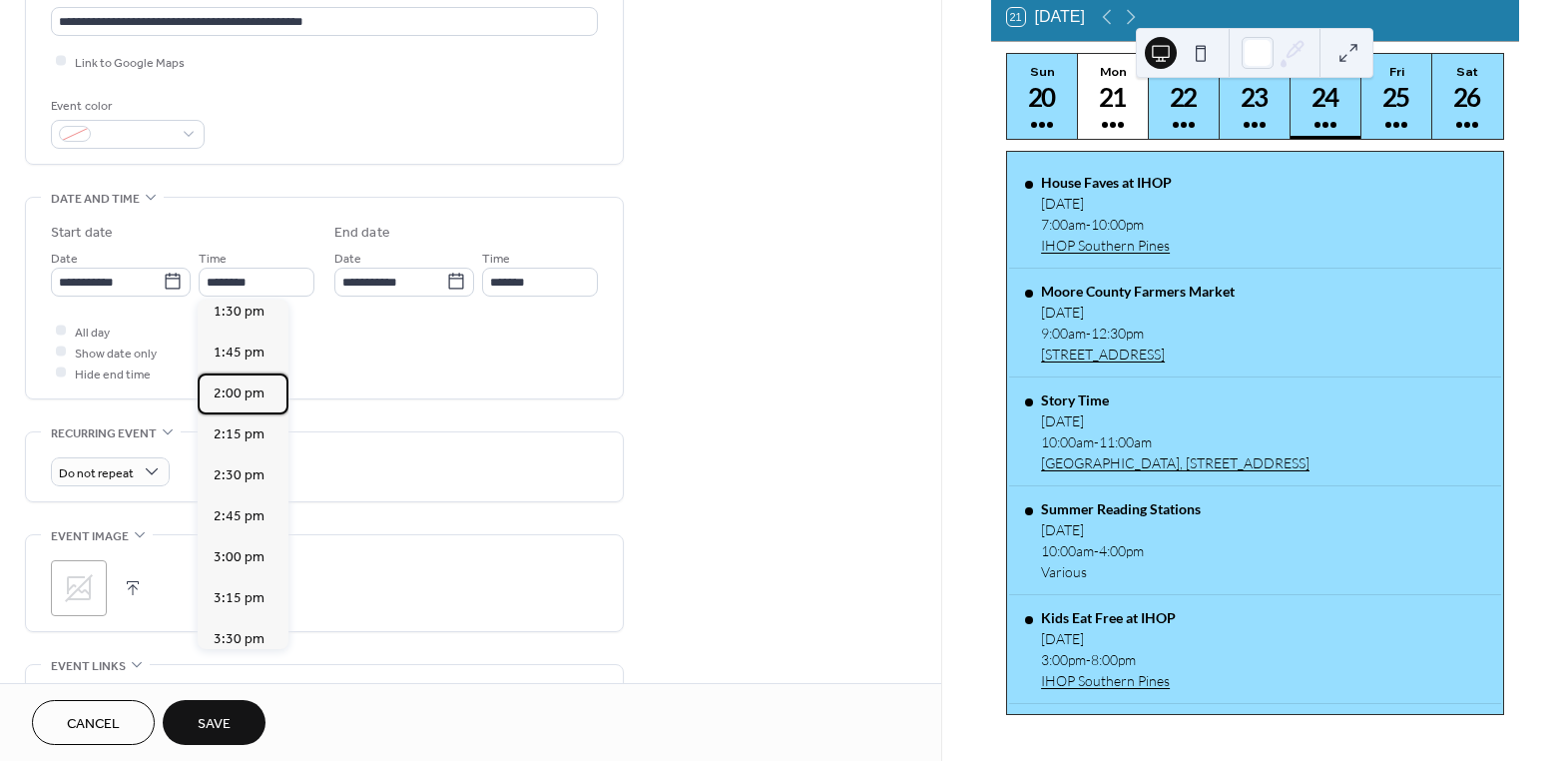 click on "2:00 pm" at bounding box center [239, 392] 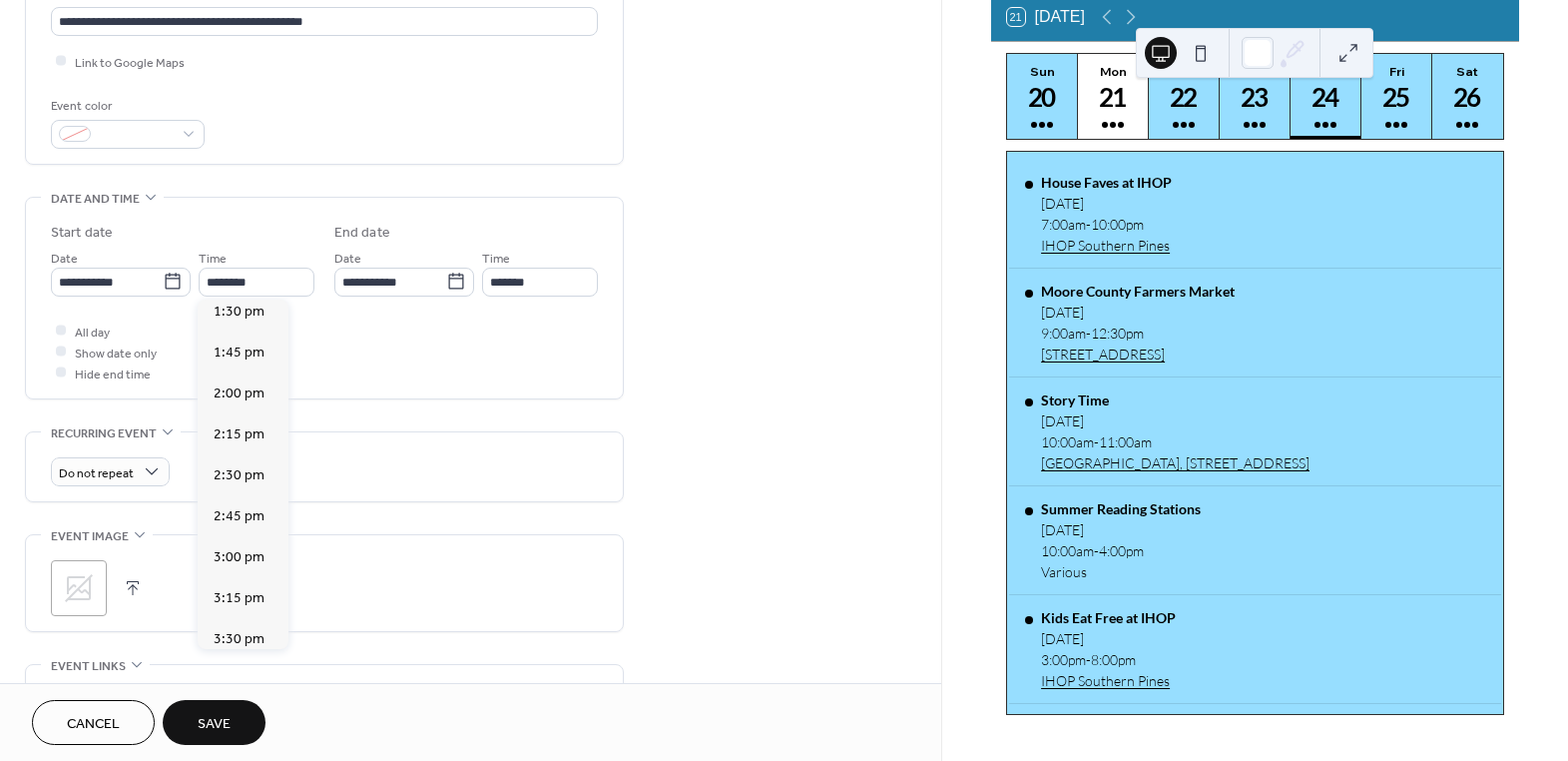 type on "*******" 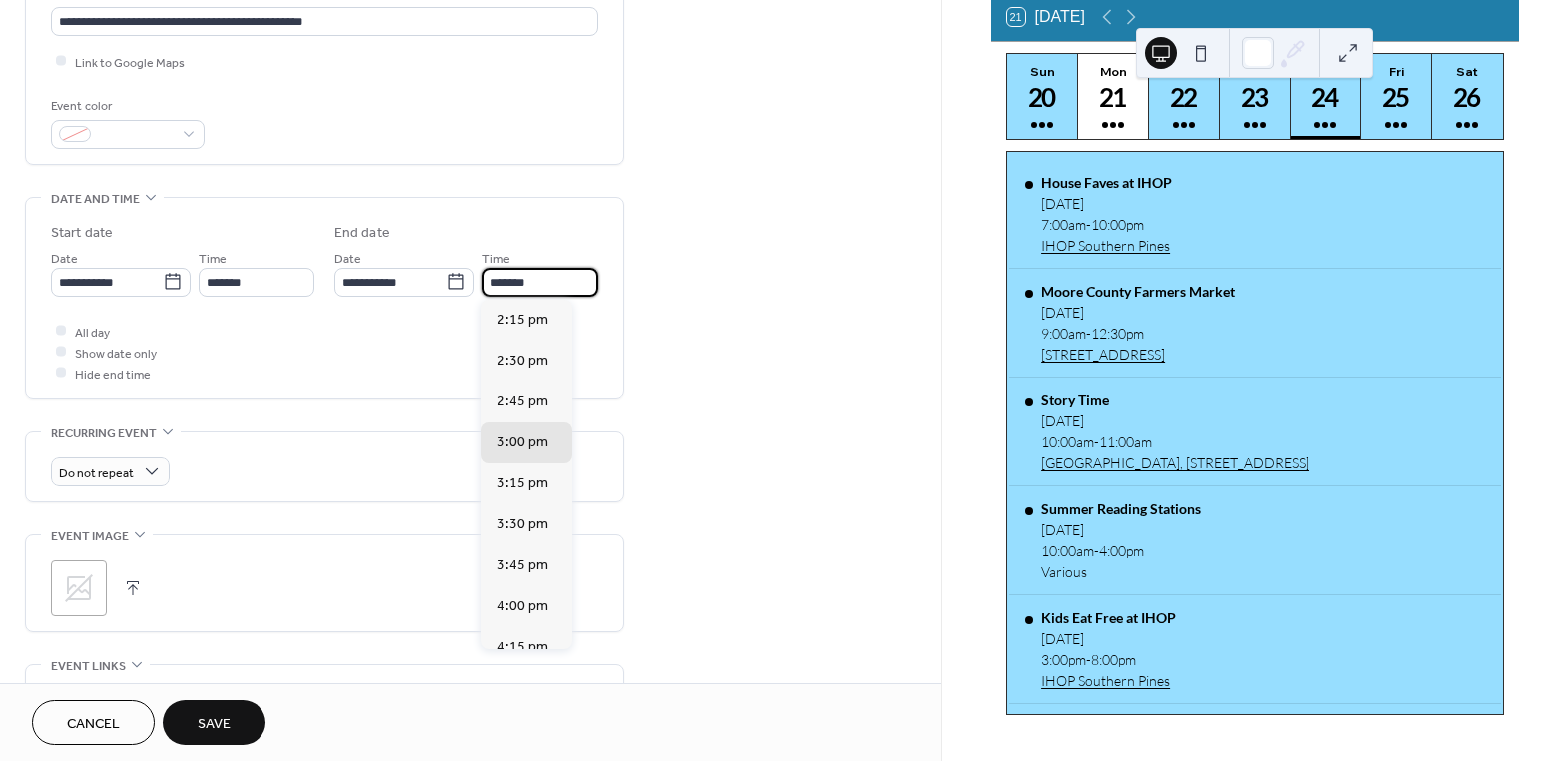 click on "*******" at bounding box center (540, 282) 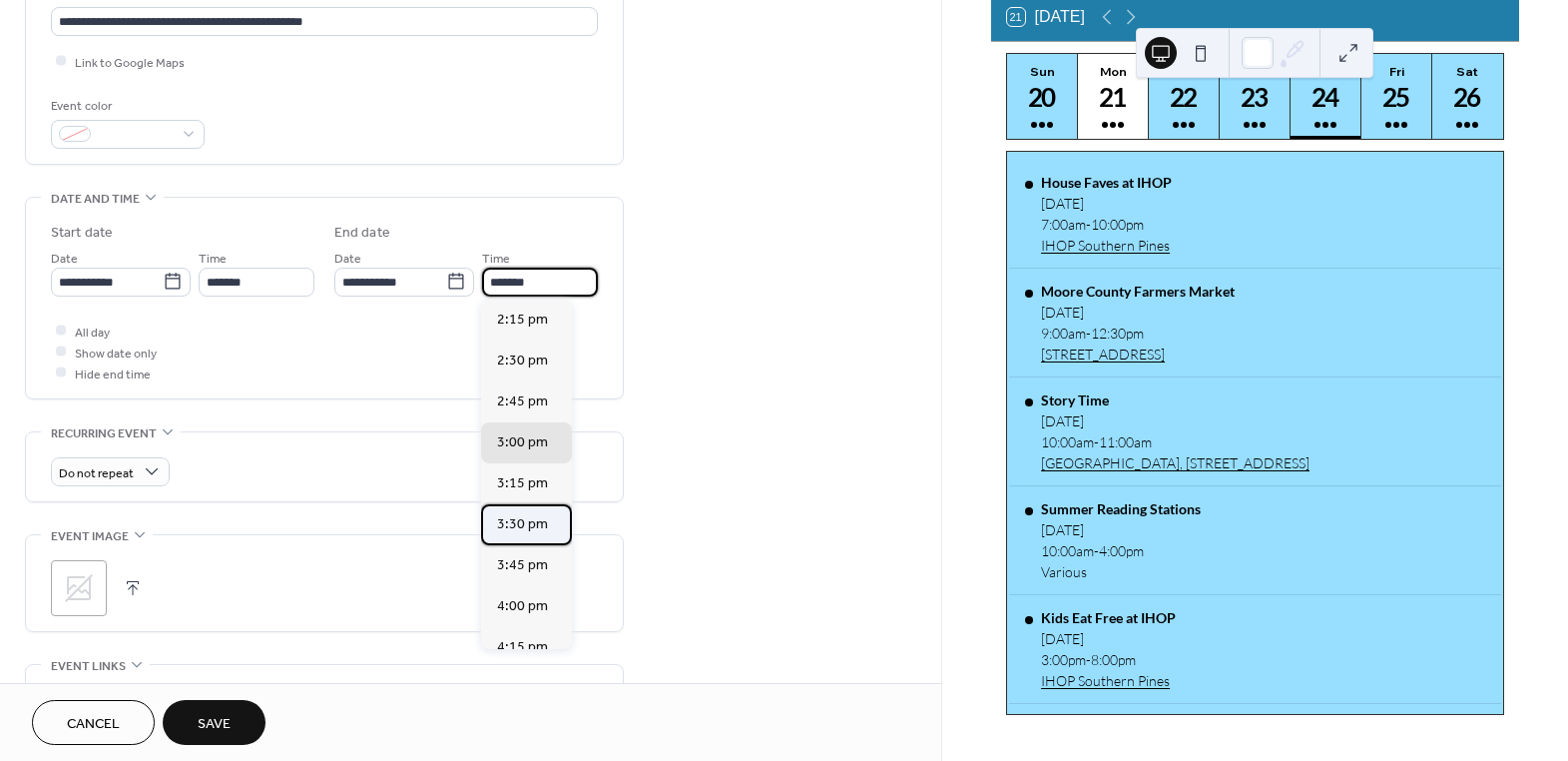 click on "3:30 pm" at bounding box center [522, 523] 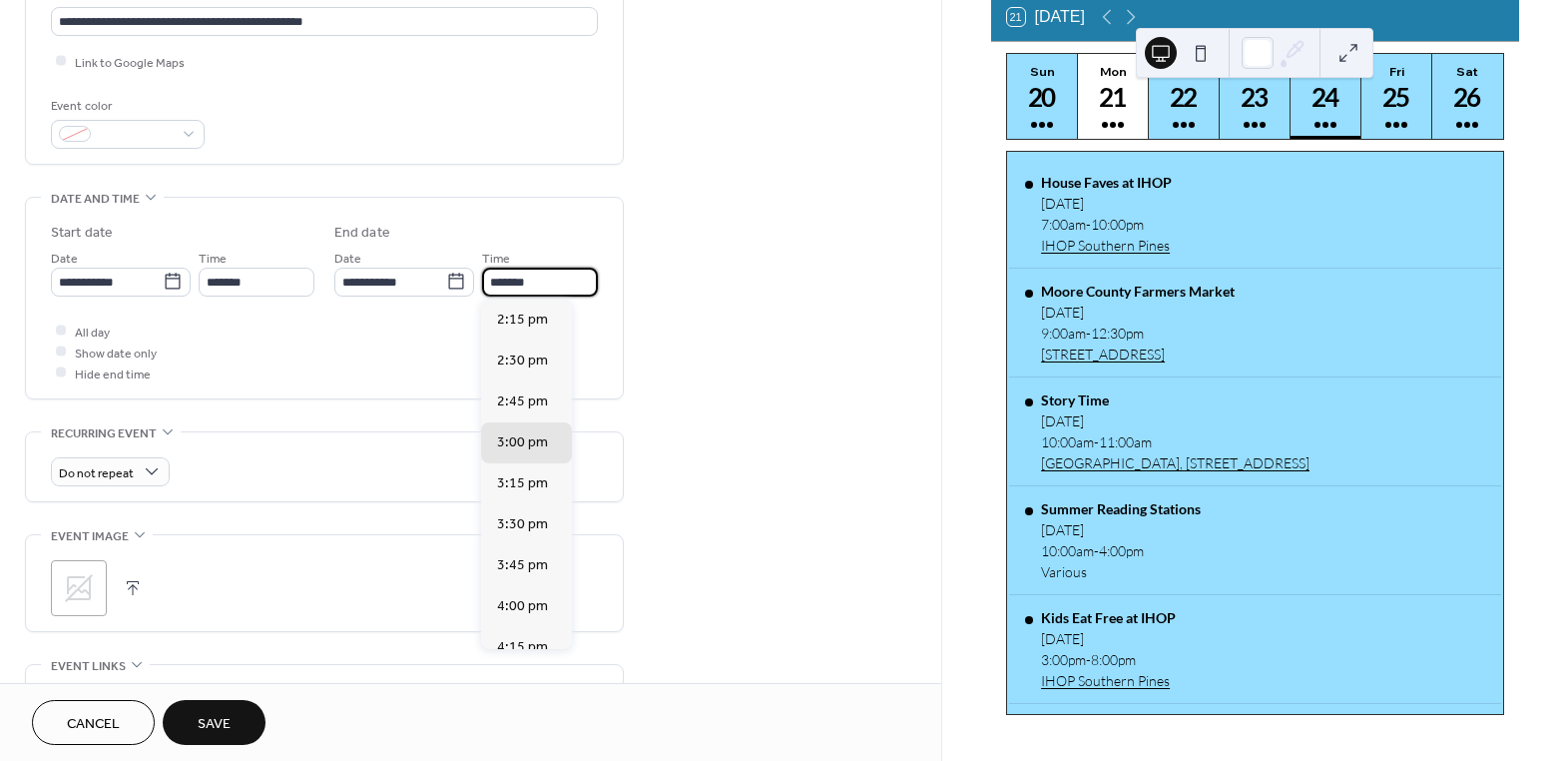 type on "*******" 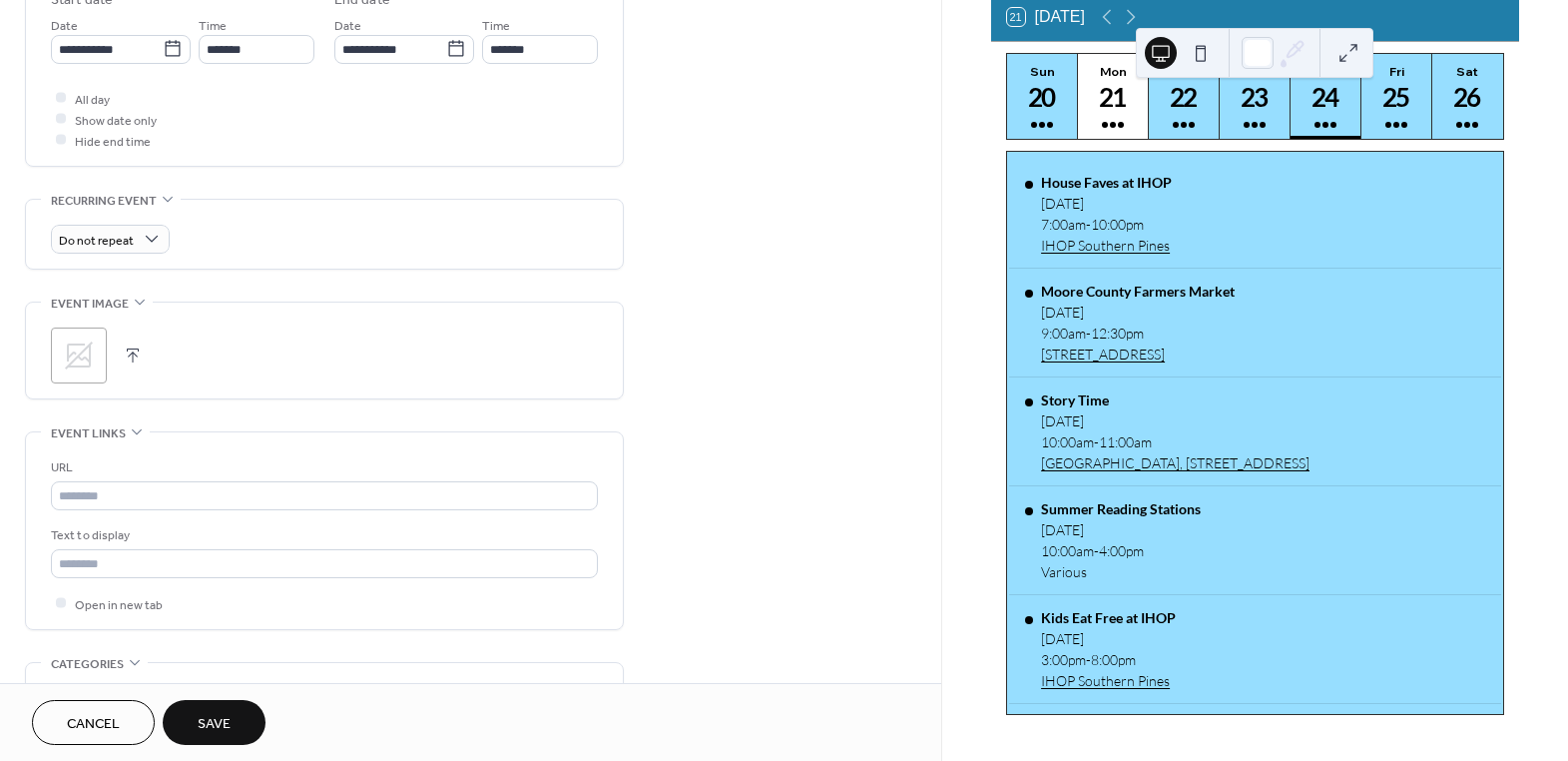 scroll, scrollTop: 817, scrollLeft: 0, axis: vertical 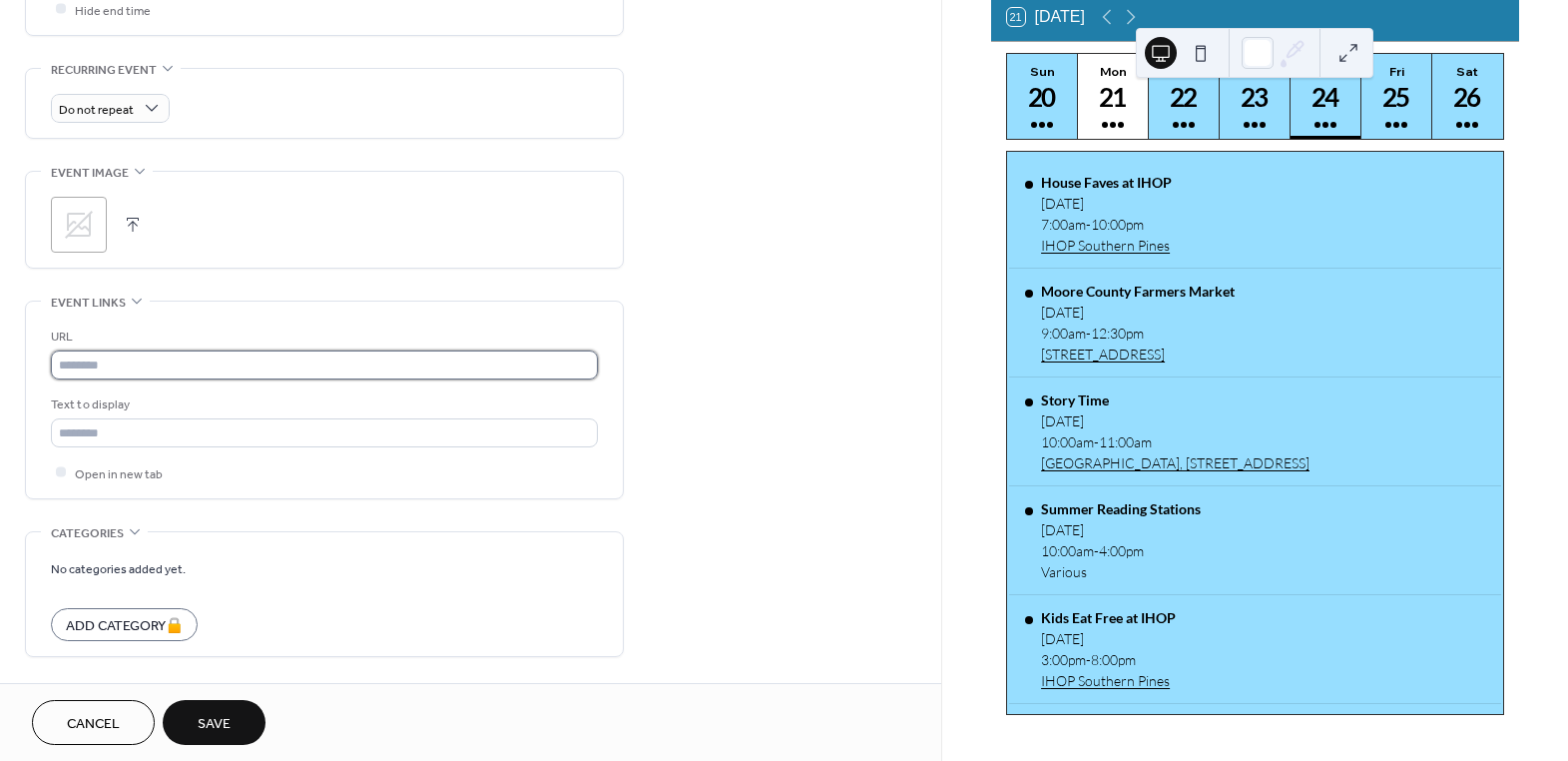 click at bounding box center (324, 365) 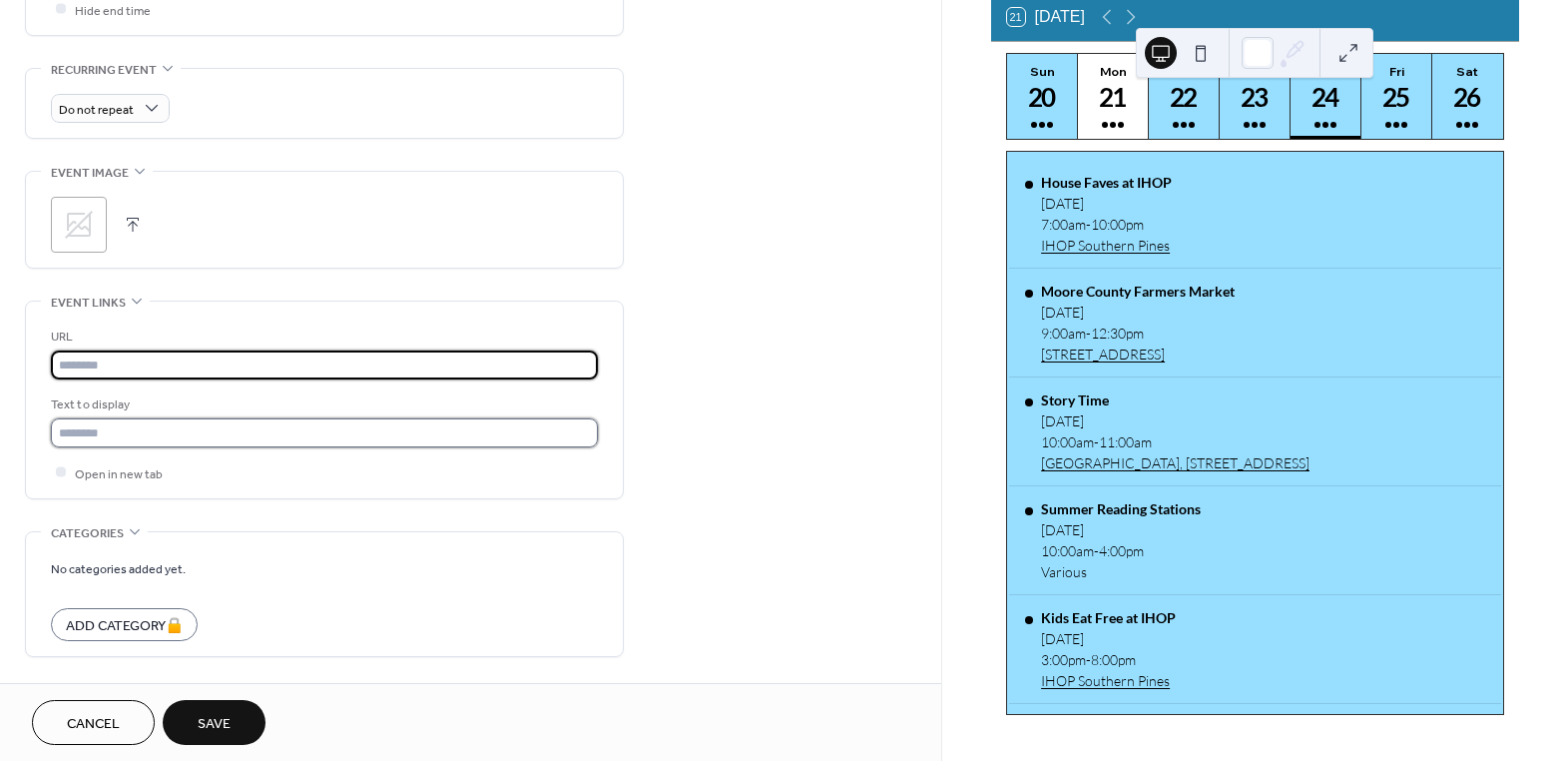 click at bounding box center [324, 432] 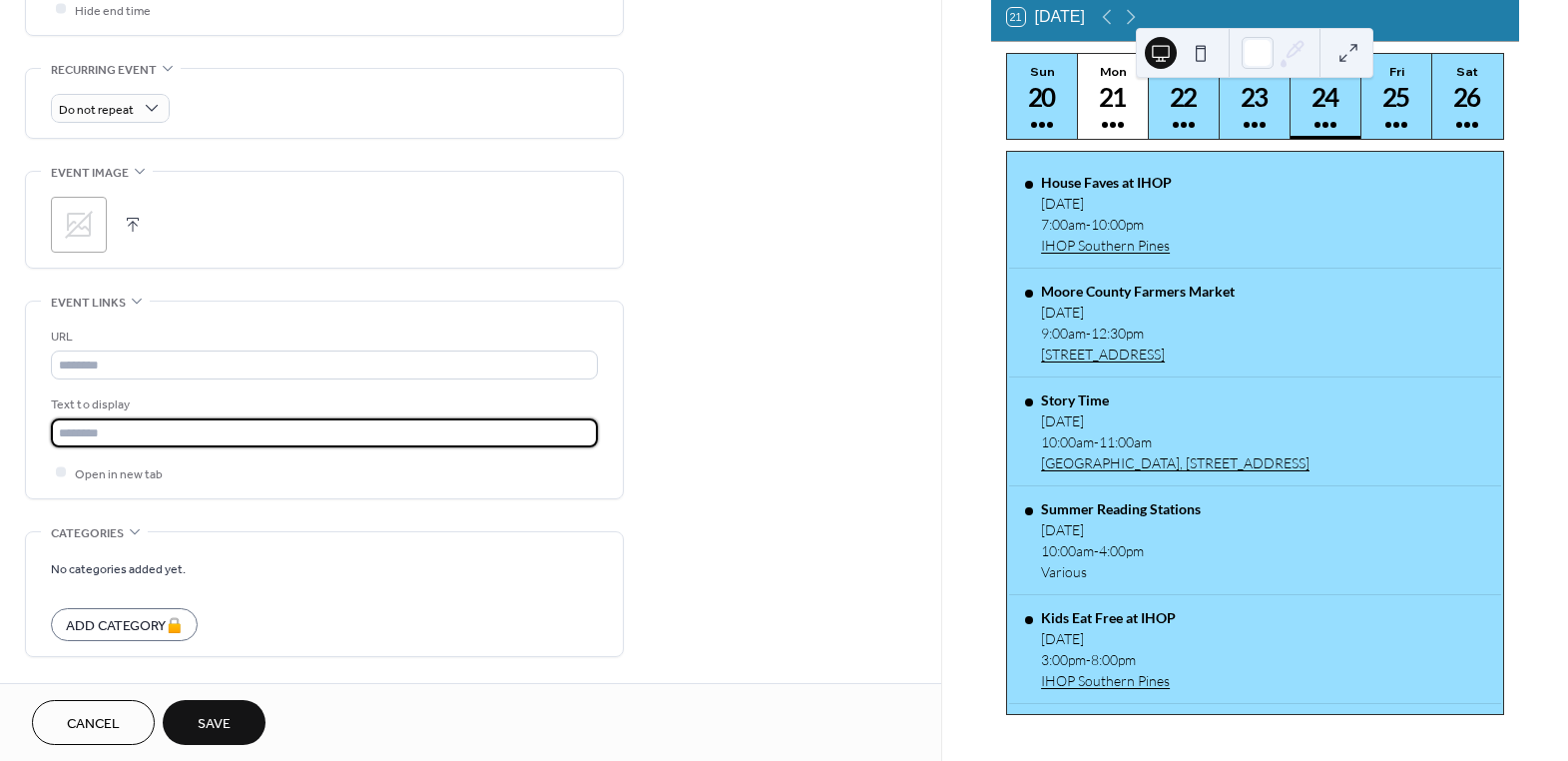 type on "**********" 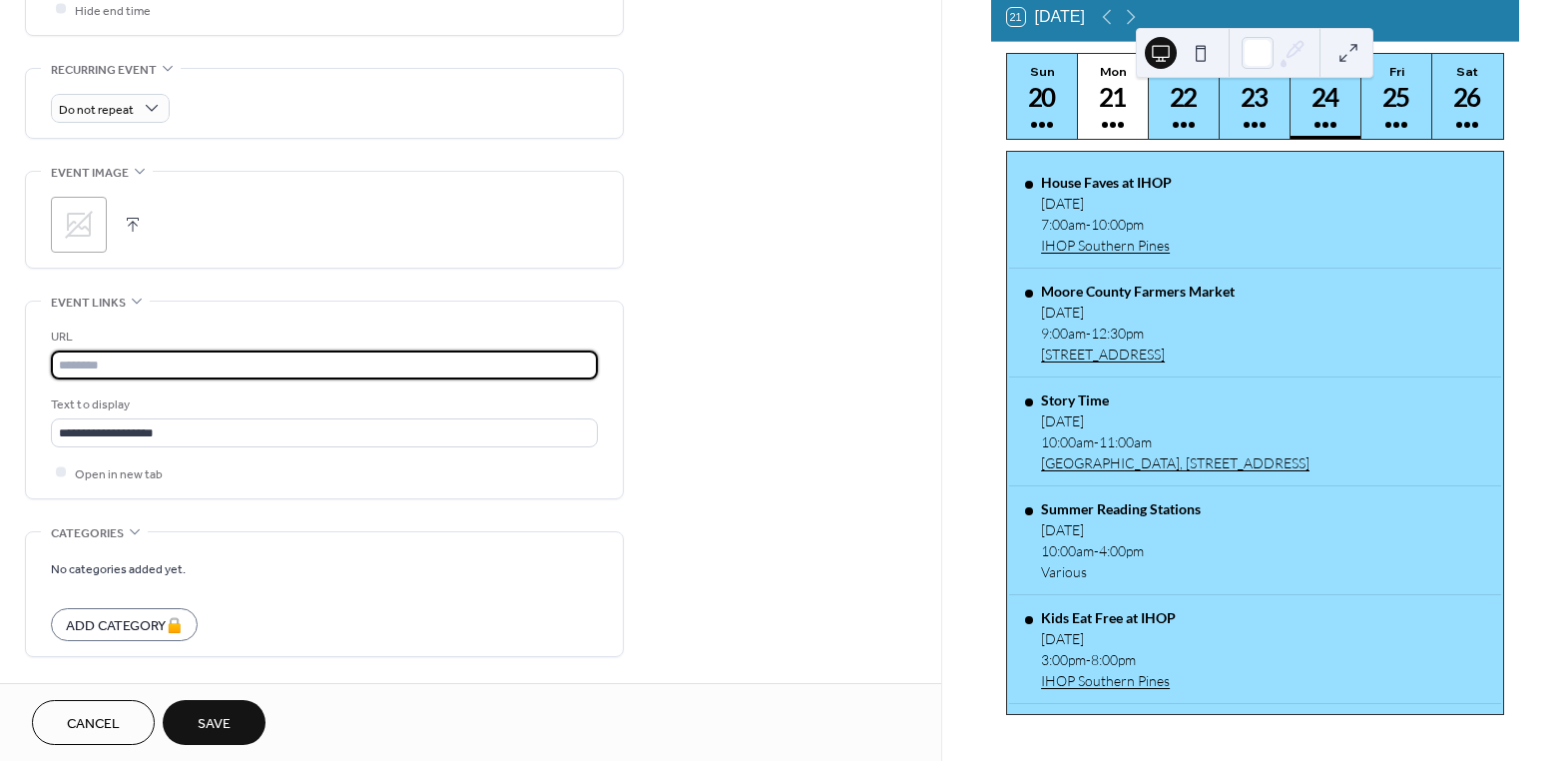 click at bounding box center (324, 365) 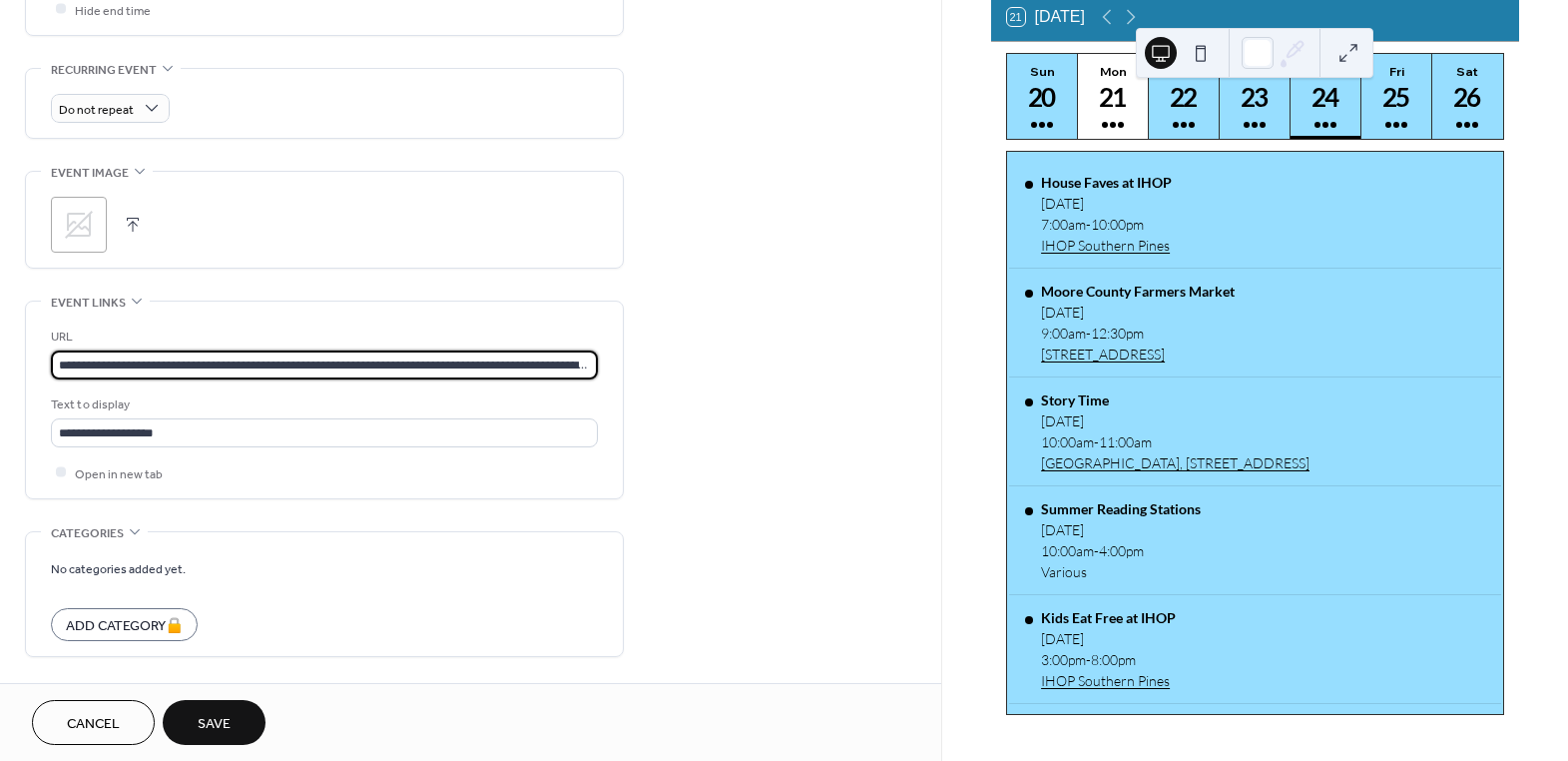 scroll, scrollTop: 0, scrollLeft: 832, axis: horizontal 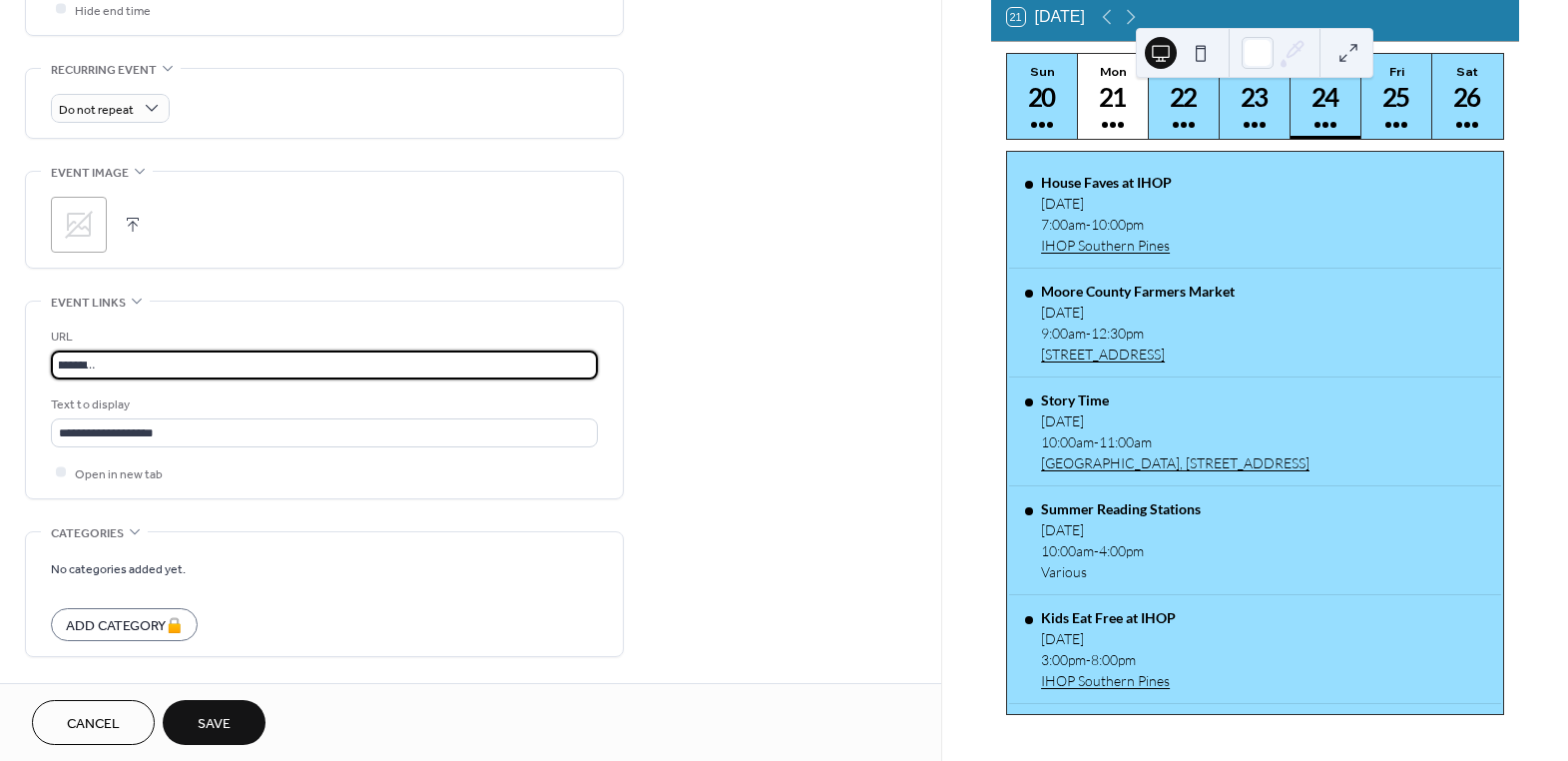 type on "**********" 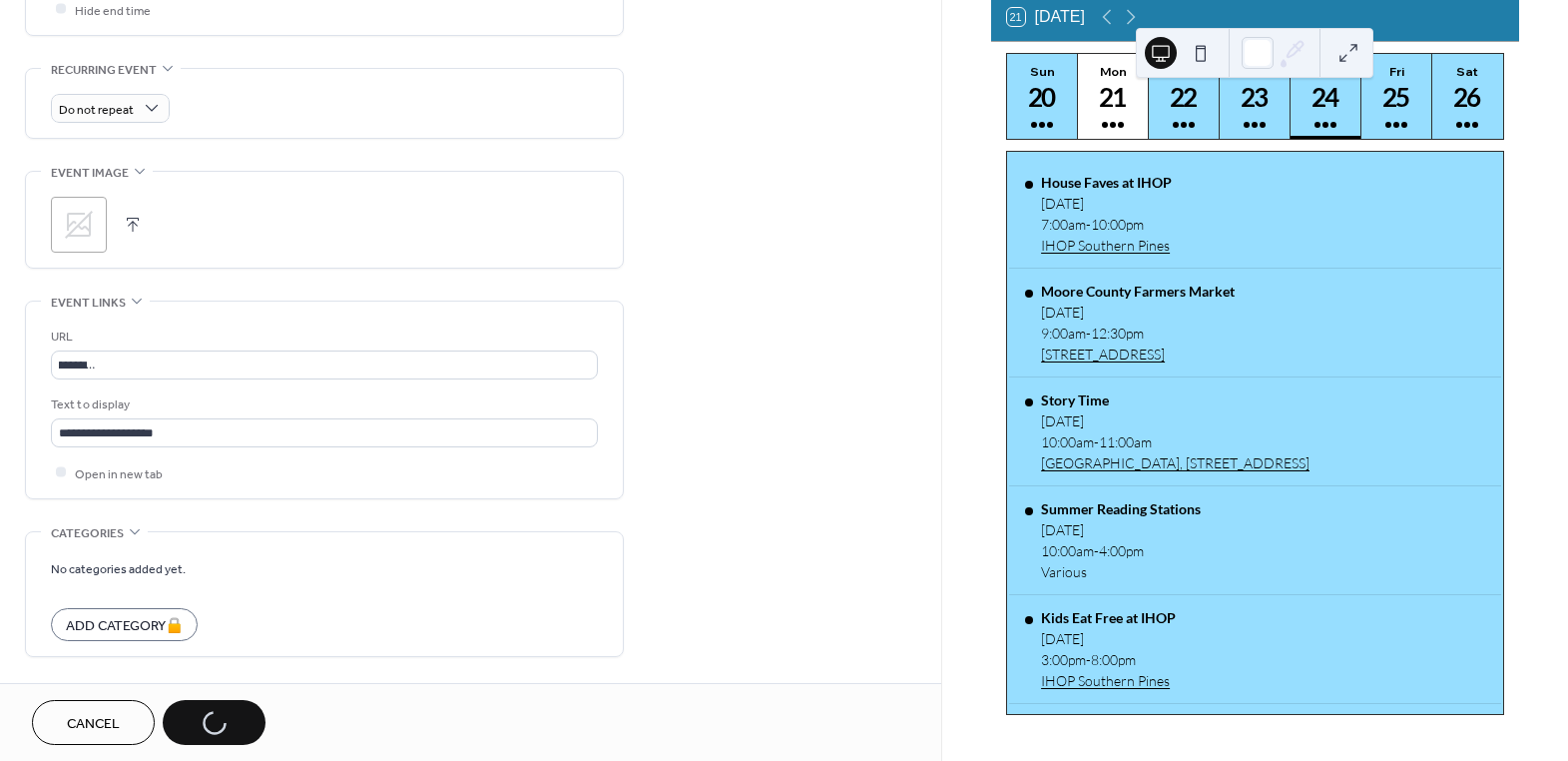 scroll, scrollTop: 0, scrollLeft: 0, axis: both 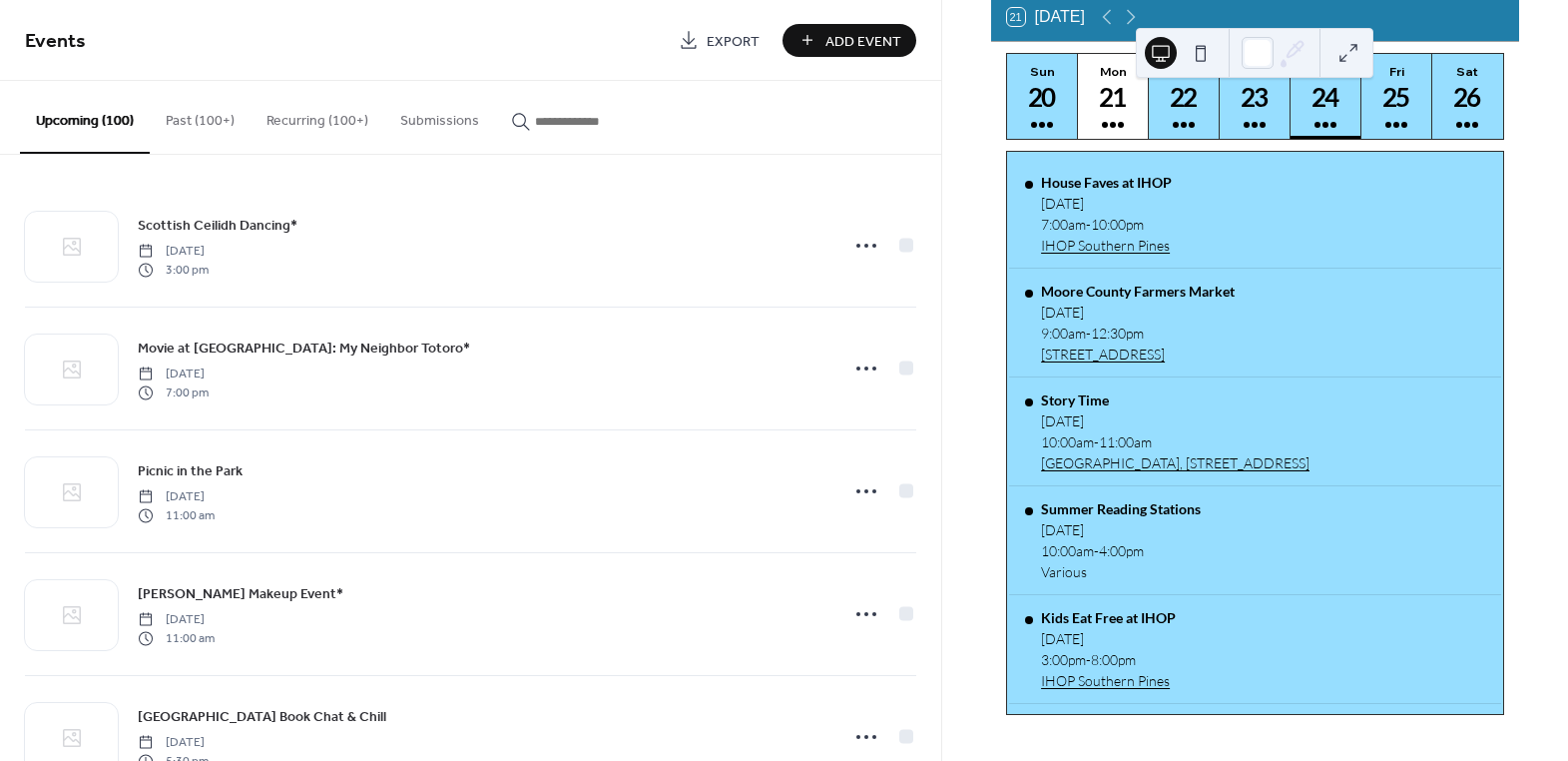 click on "Add Event" at bounding box center [863, 41] 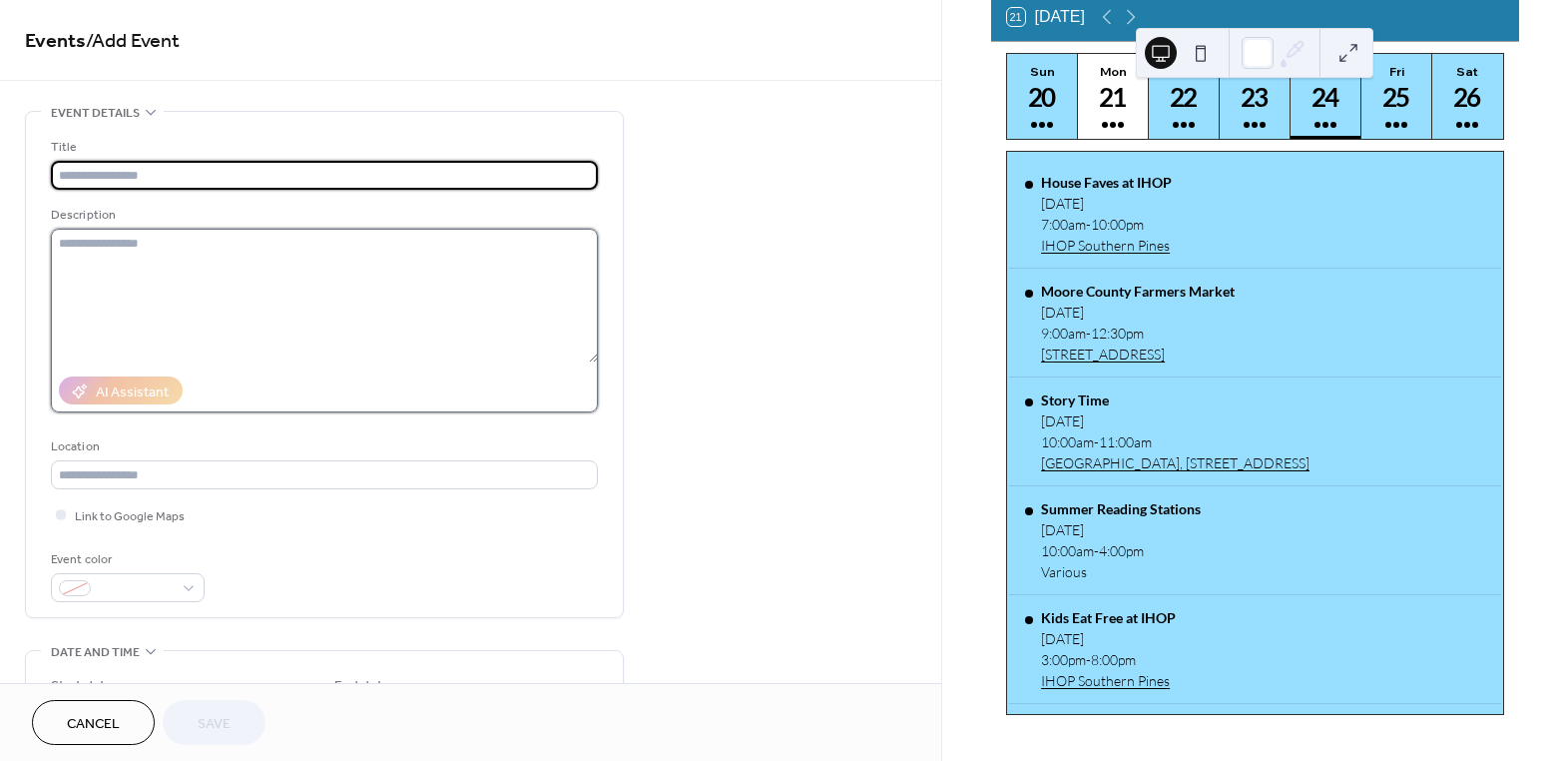 click at bounding box center [324, 296] 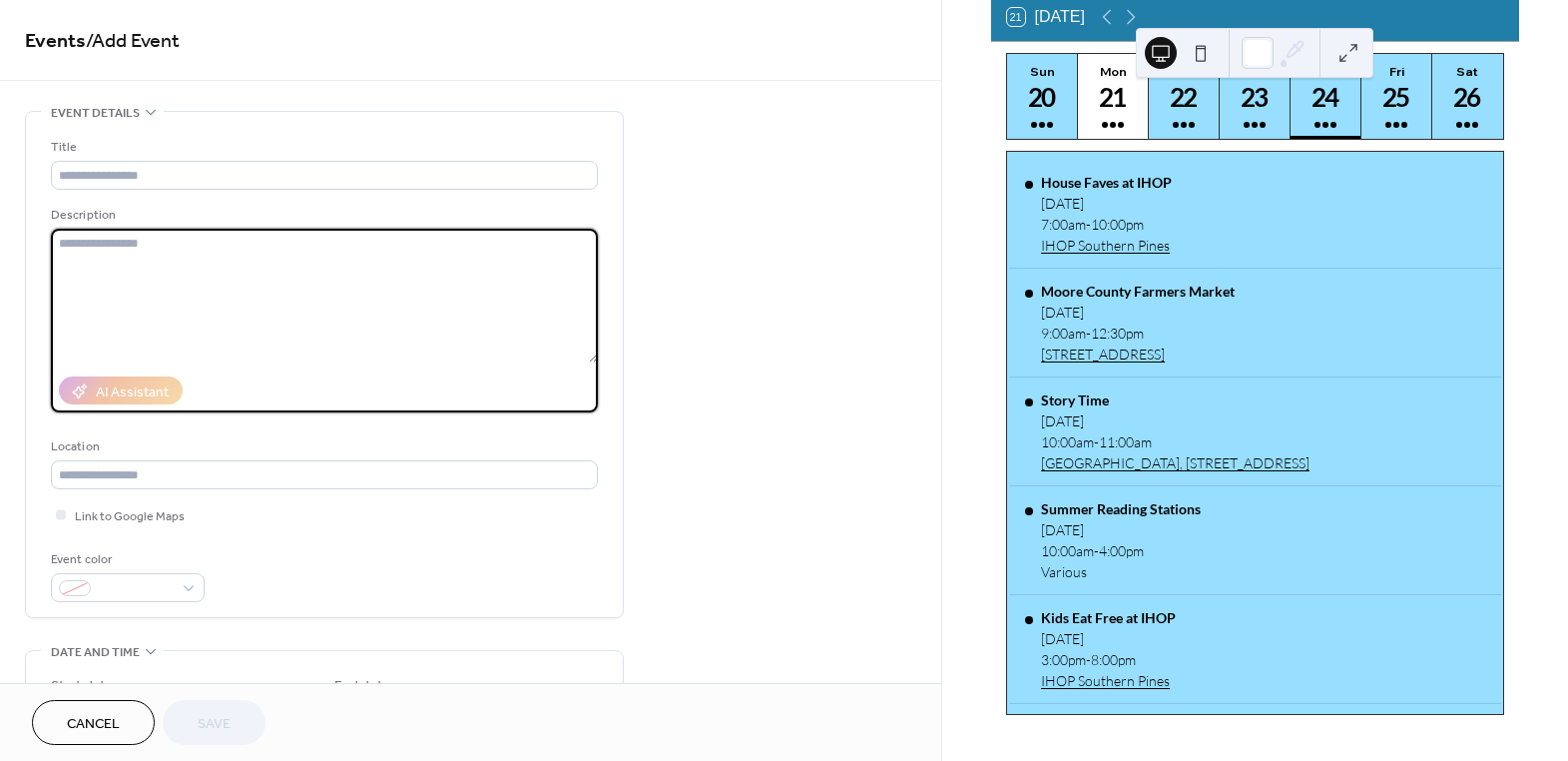 paste on "**********" 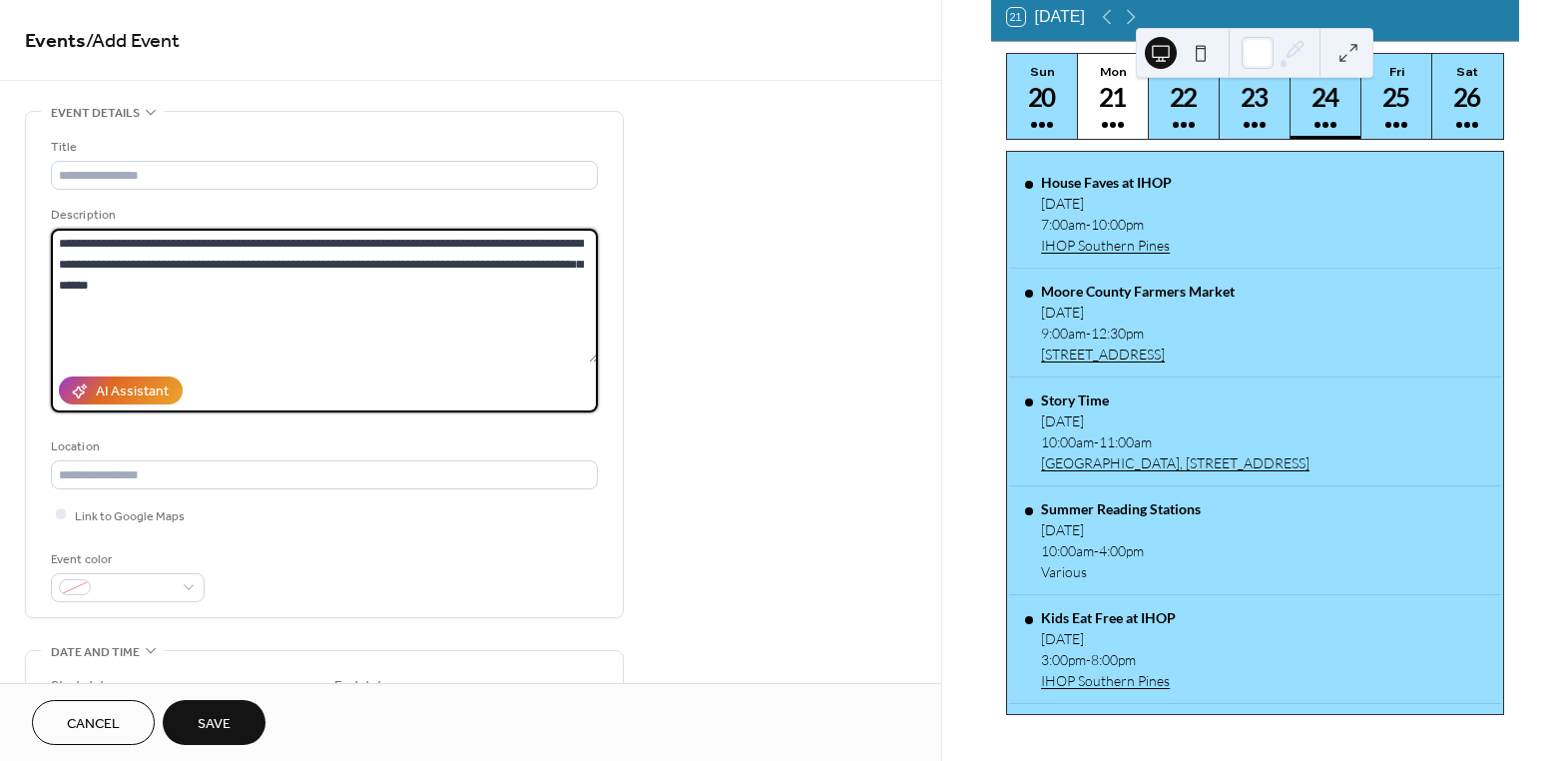 drag, startPoint x: 112, startPoint y: 239, endPoint x: -28, endPoint y: 239, distance: 140 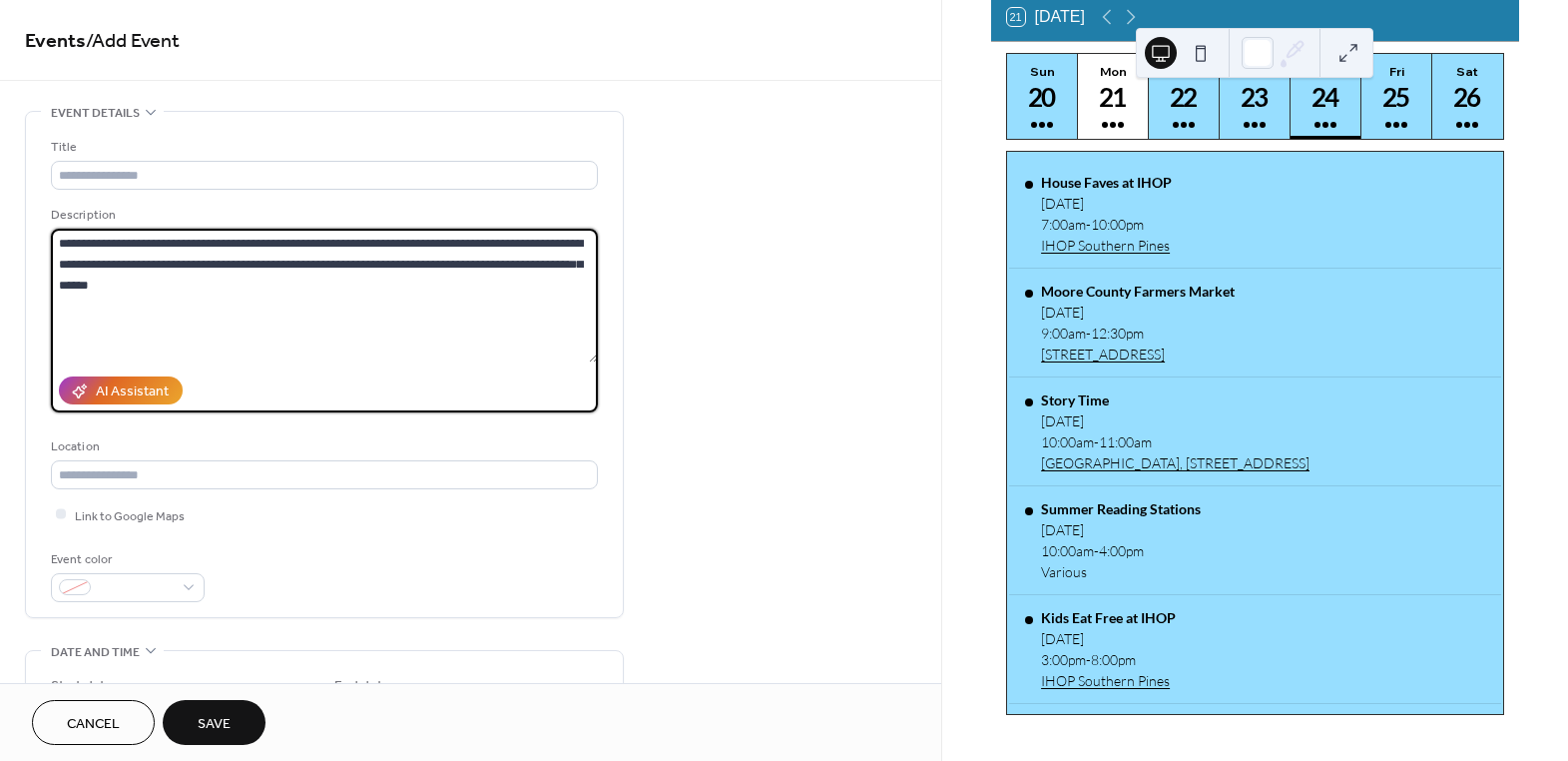 click on "**********" at bounding box center [784, 380] 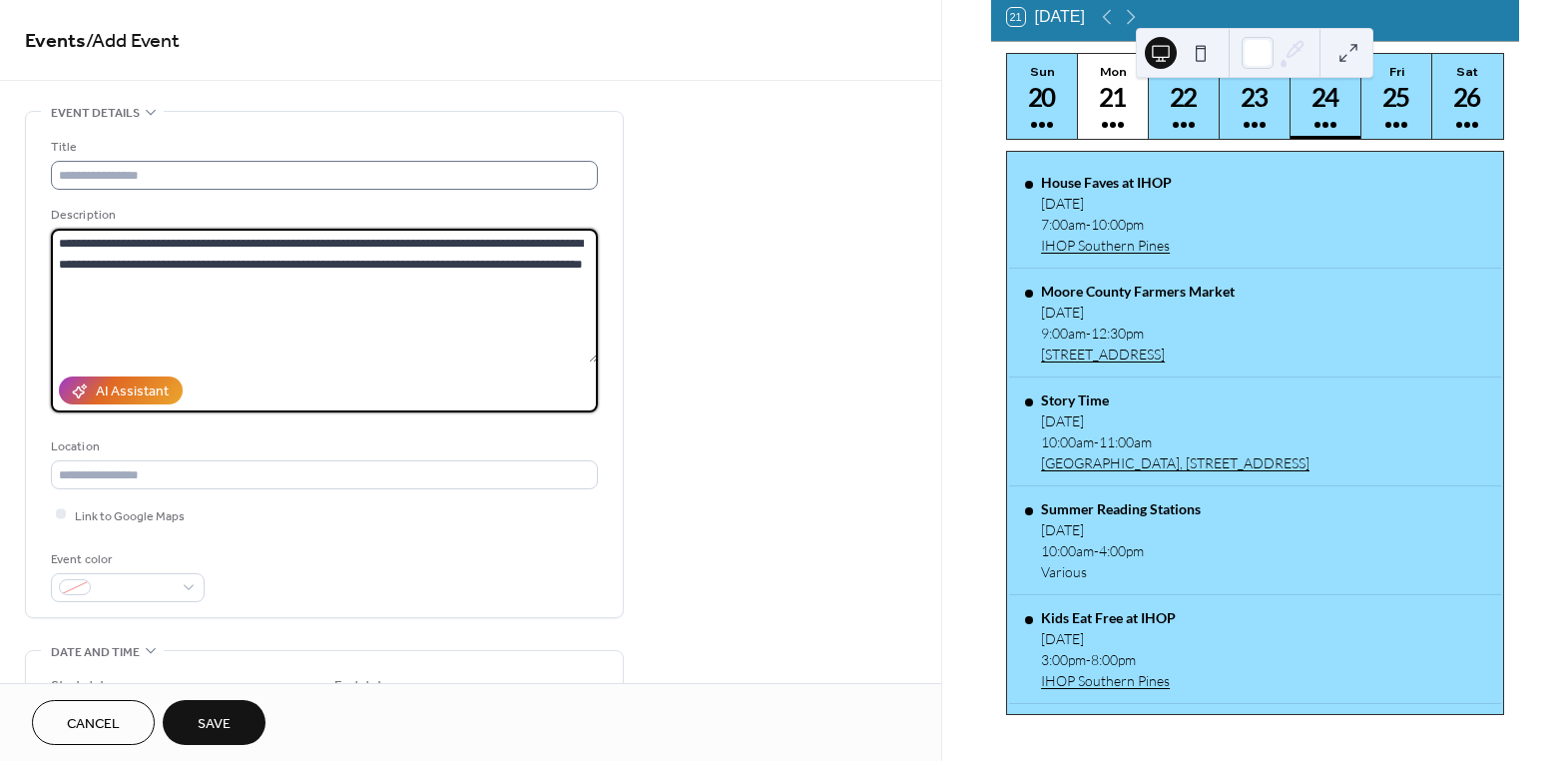type on "**********" 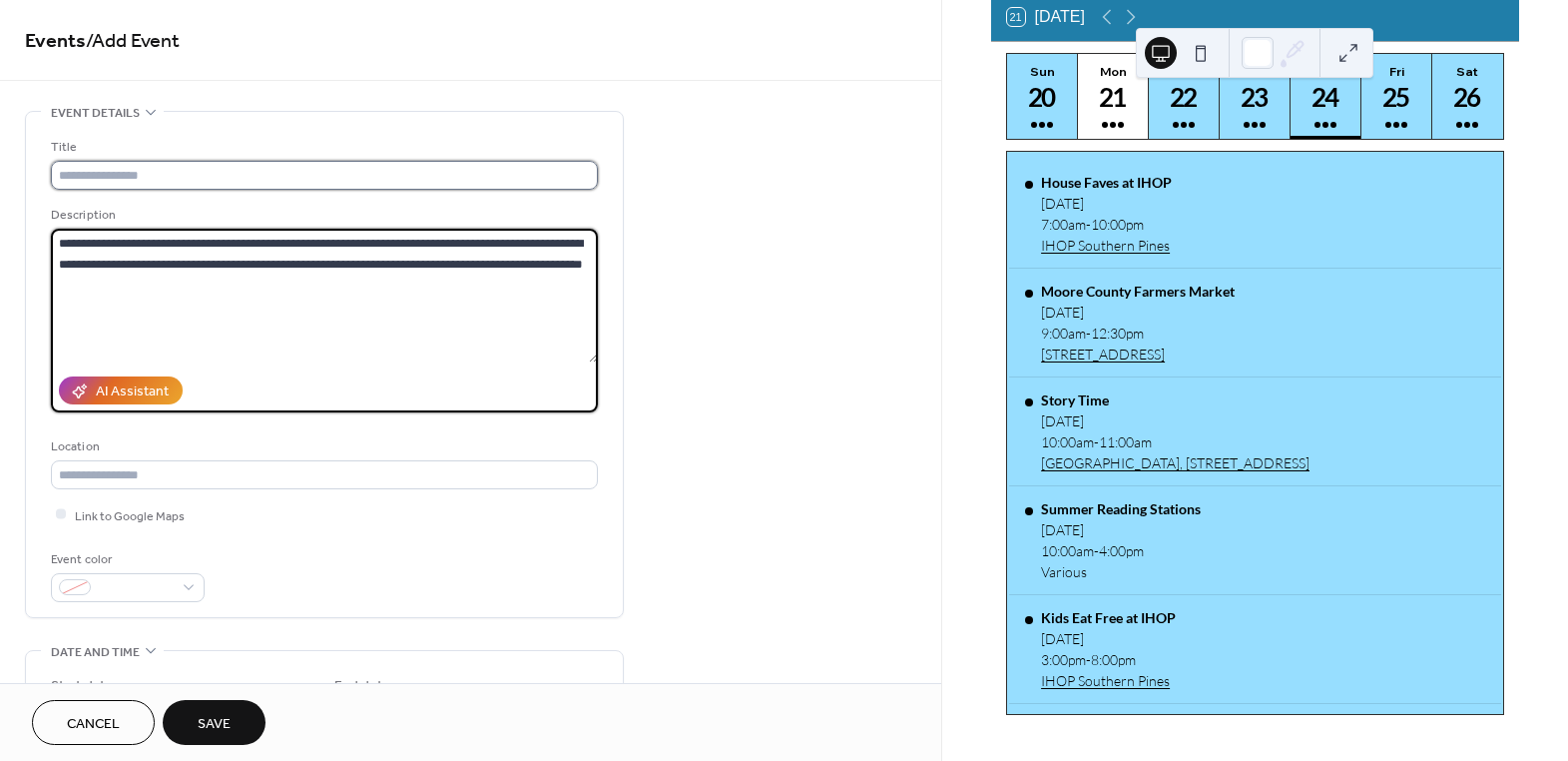 click at bounding box center (324, 175) 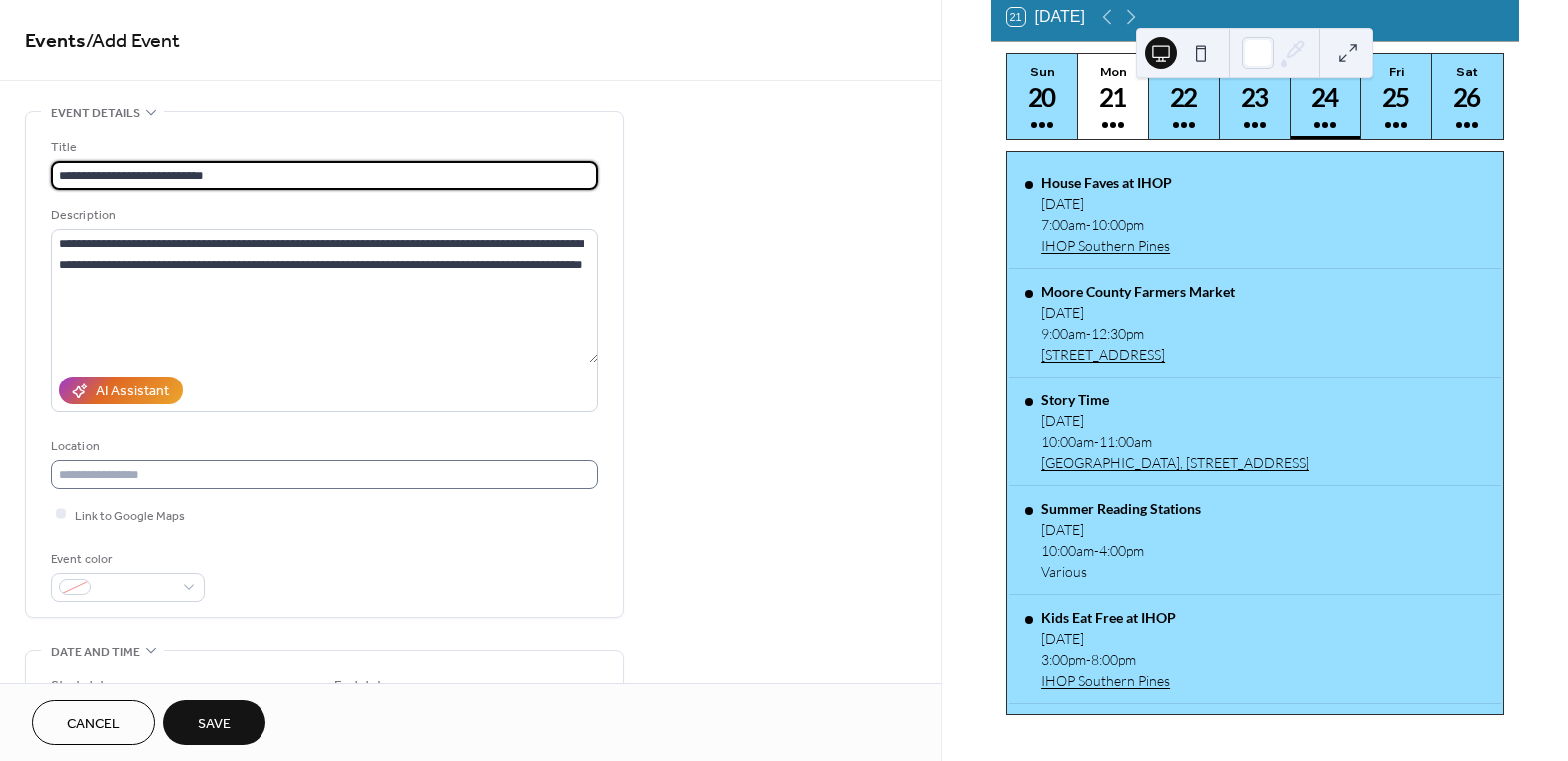 type on "**********" 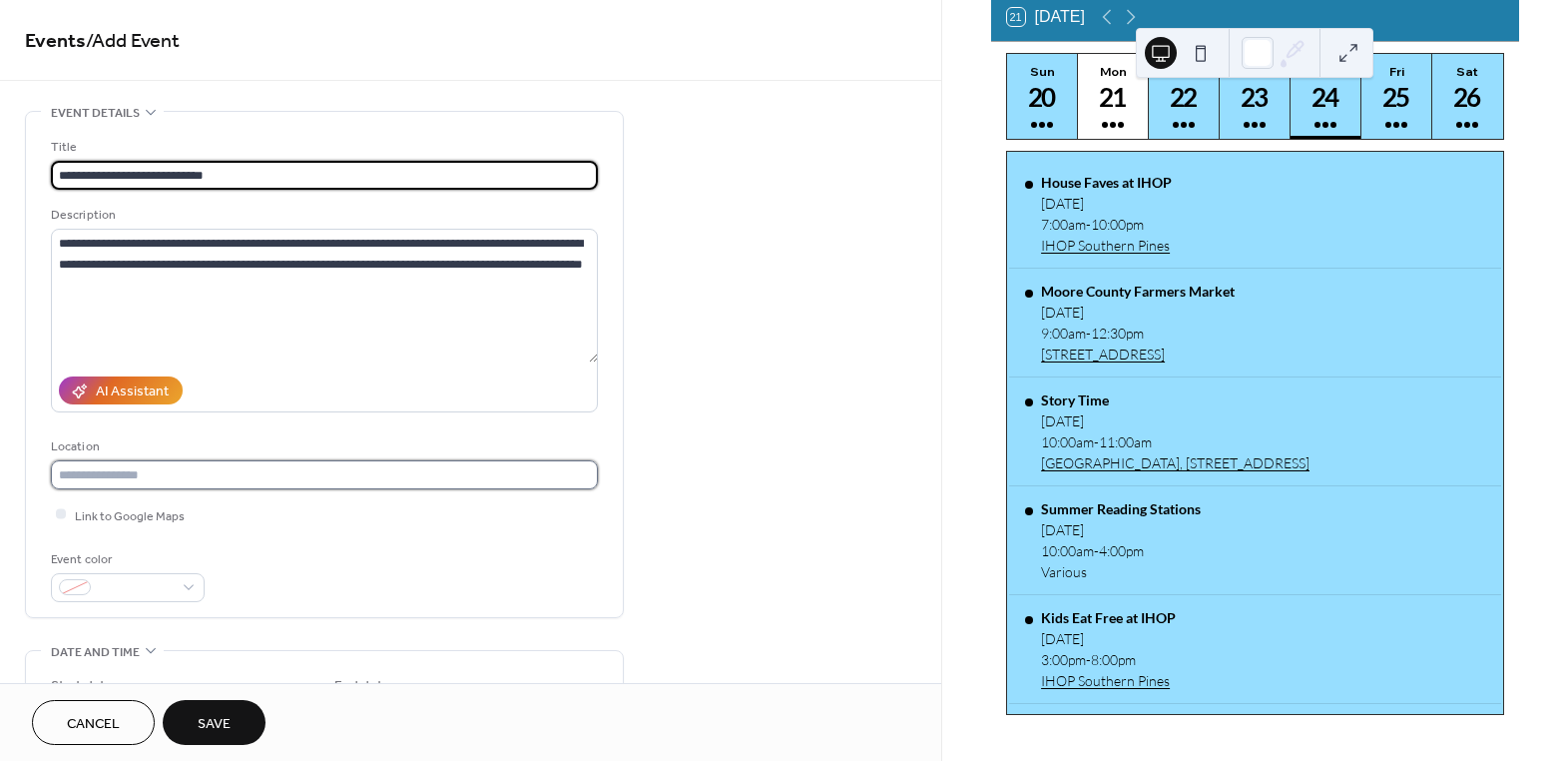 click at bounding box center [324, 474] 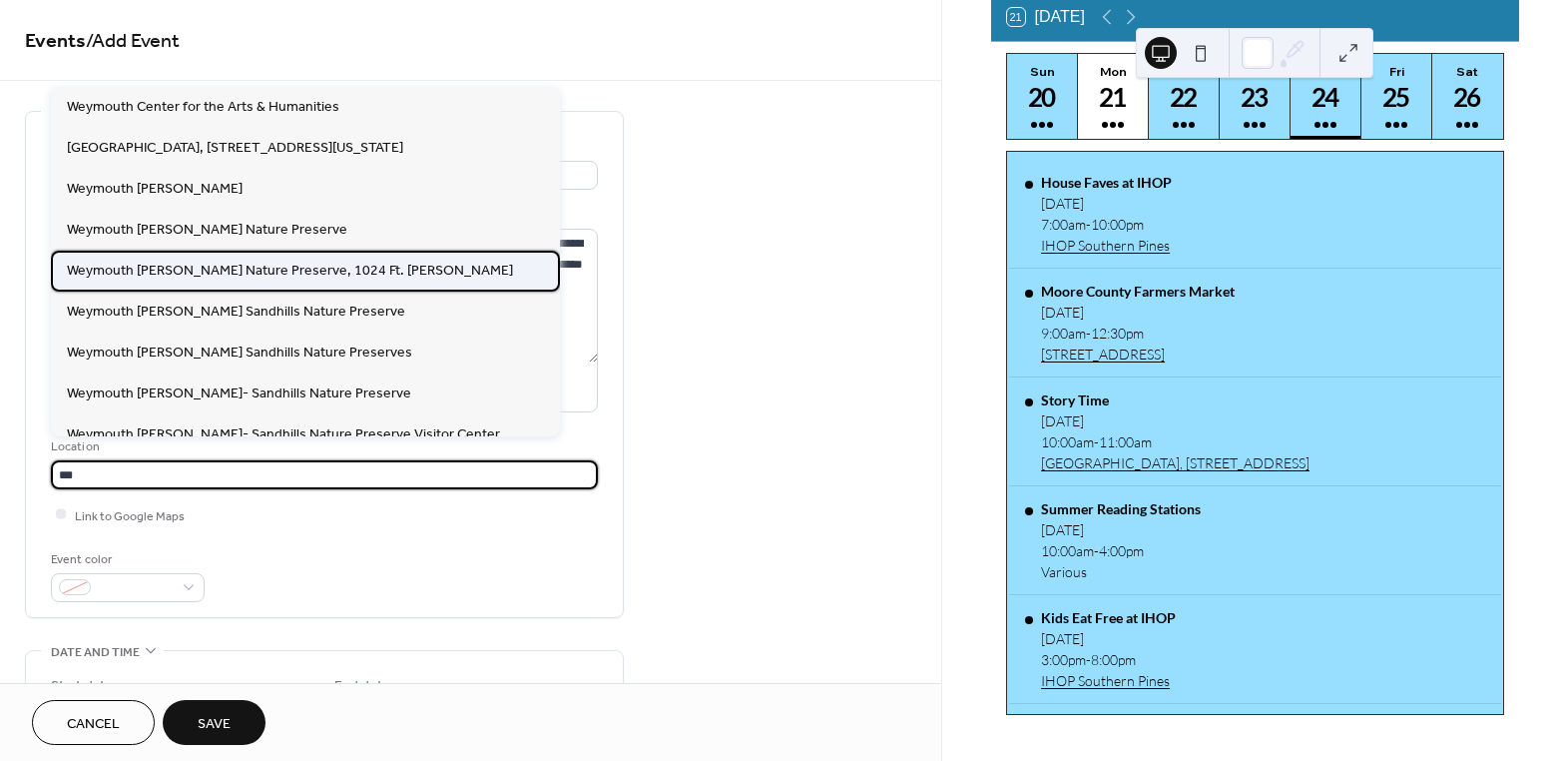 click on "Weymouth [PERSON_NAME] Nature Preserve, 1024 Ft. [PERSON_NAME]" at bounding box center (289, 270) 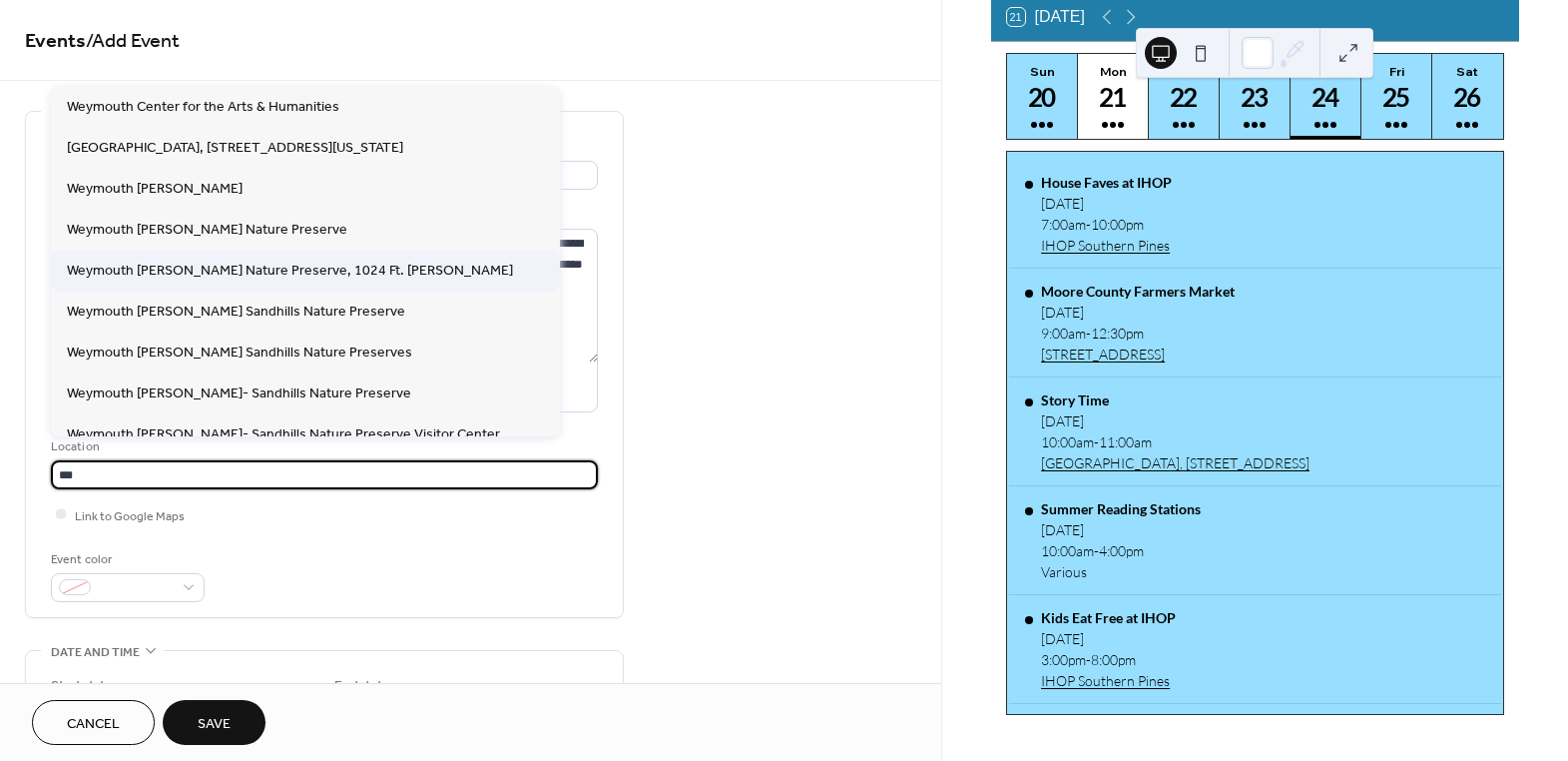 type on "**********" 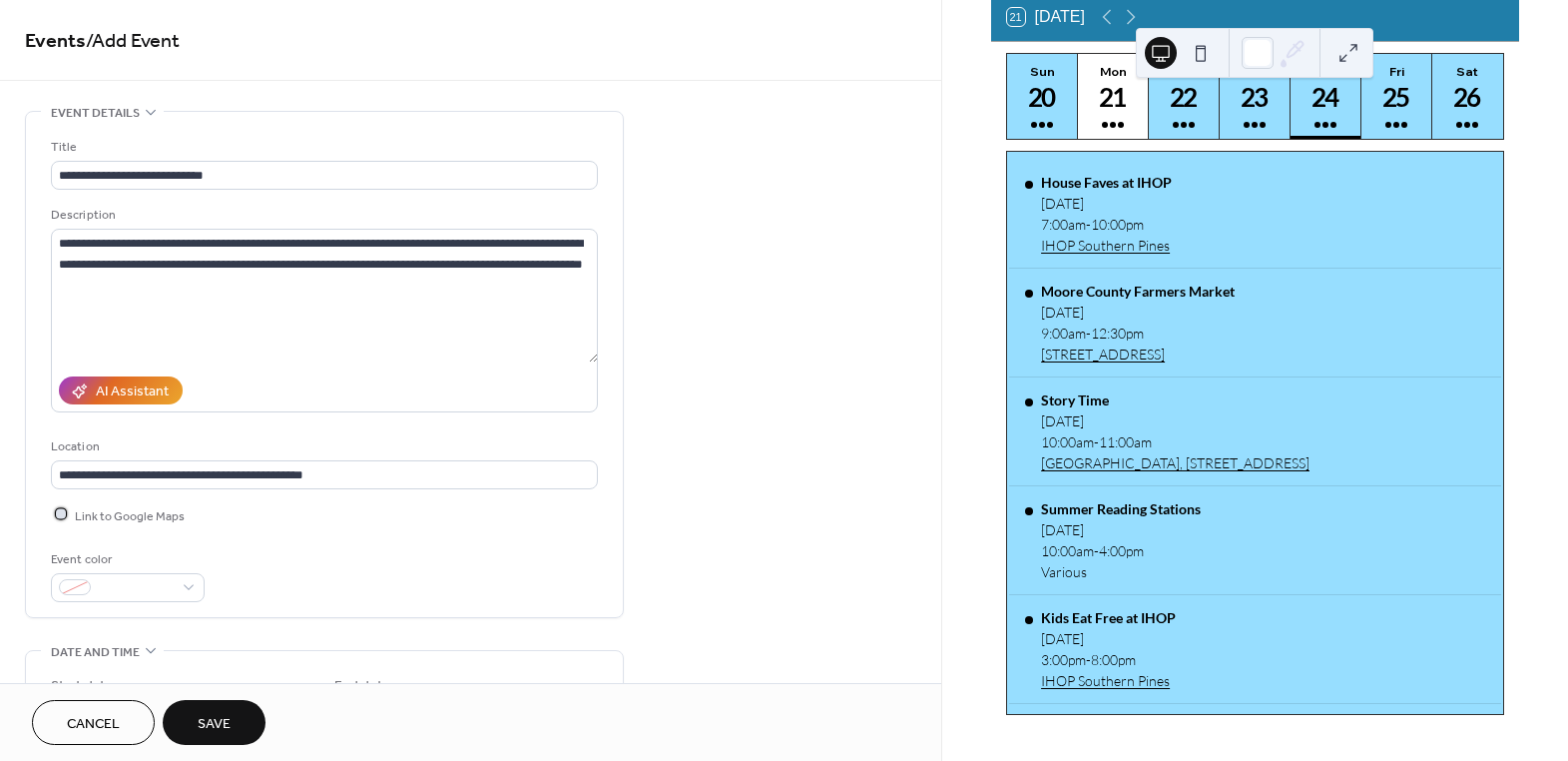 click at bounding box center (61, 514) 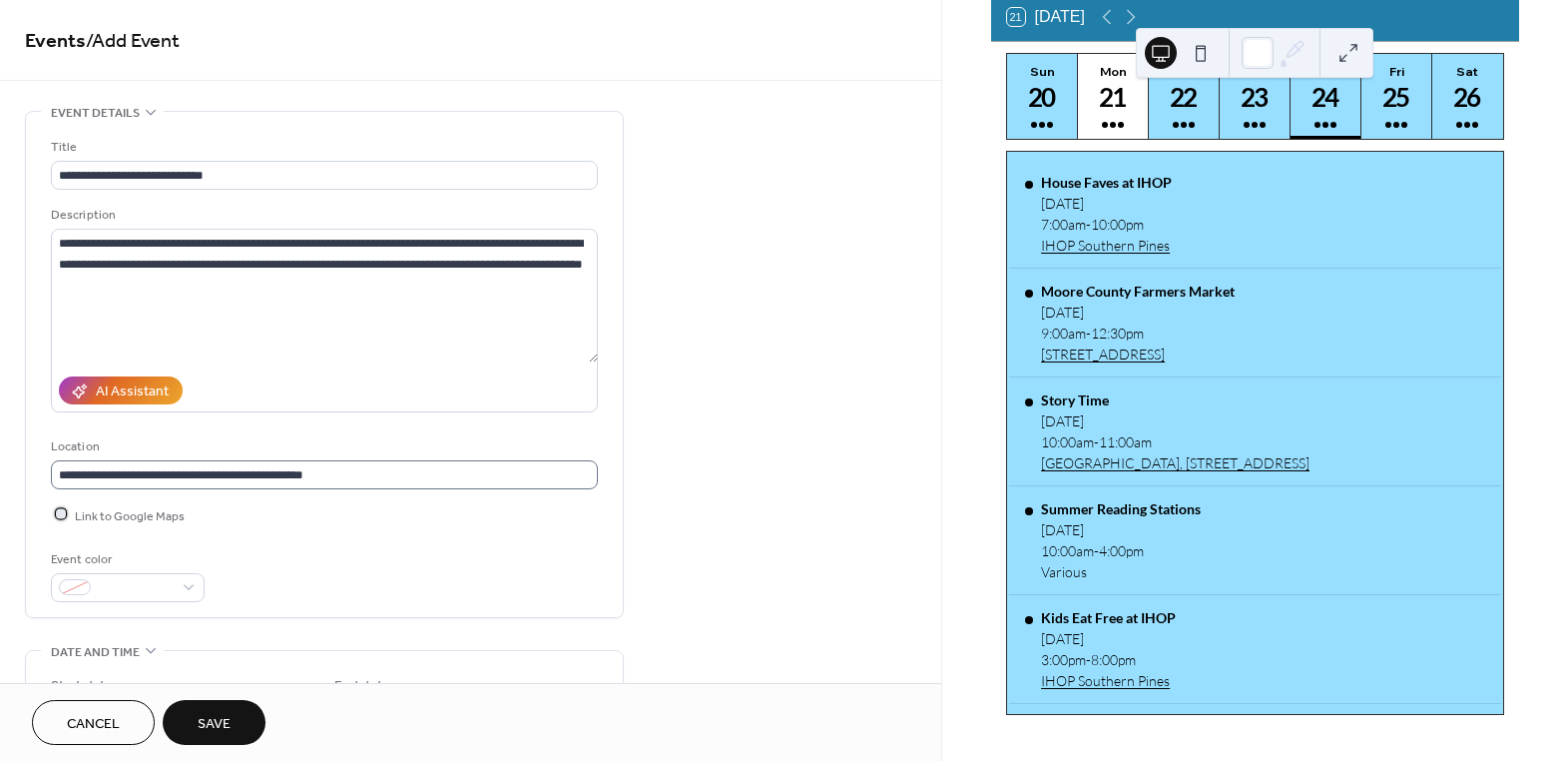 scroll, scrollTop: 0, scrollLeft: 0, axis: both 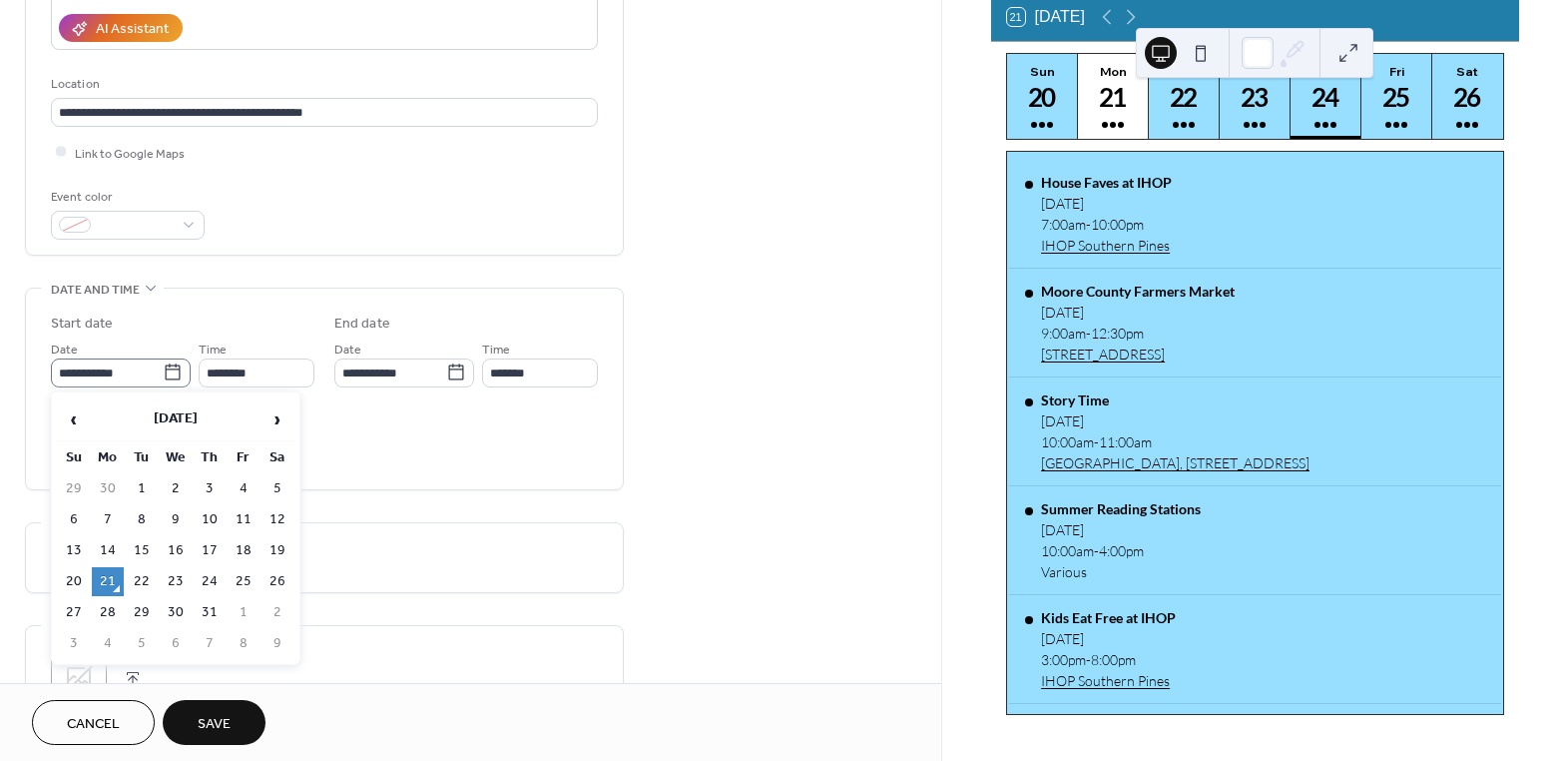 click 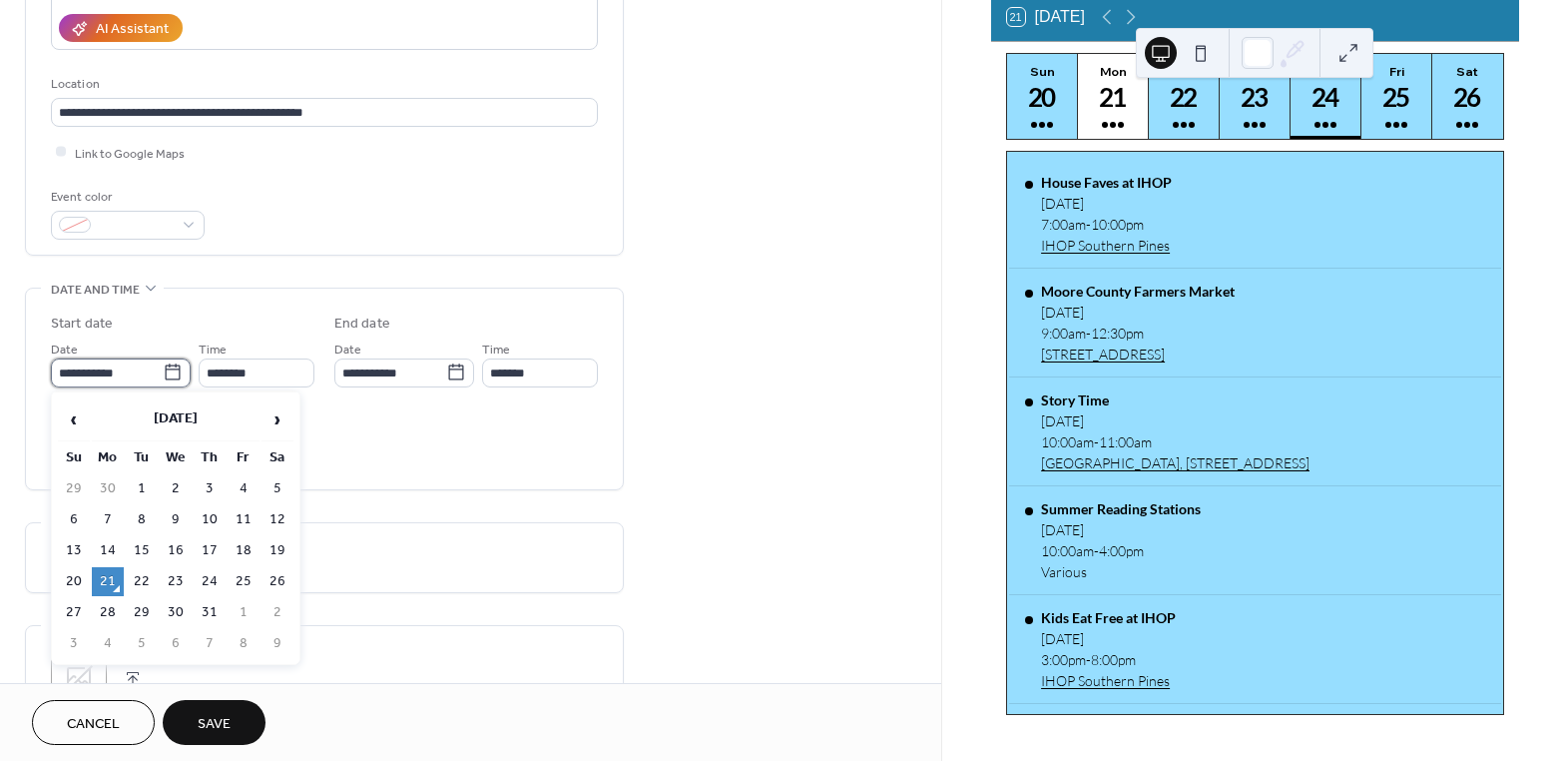 click on "**********" at bounding box center [107, 373] 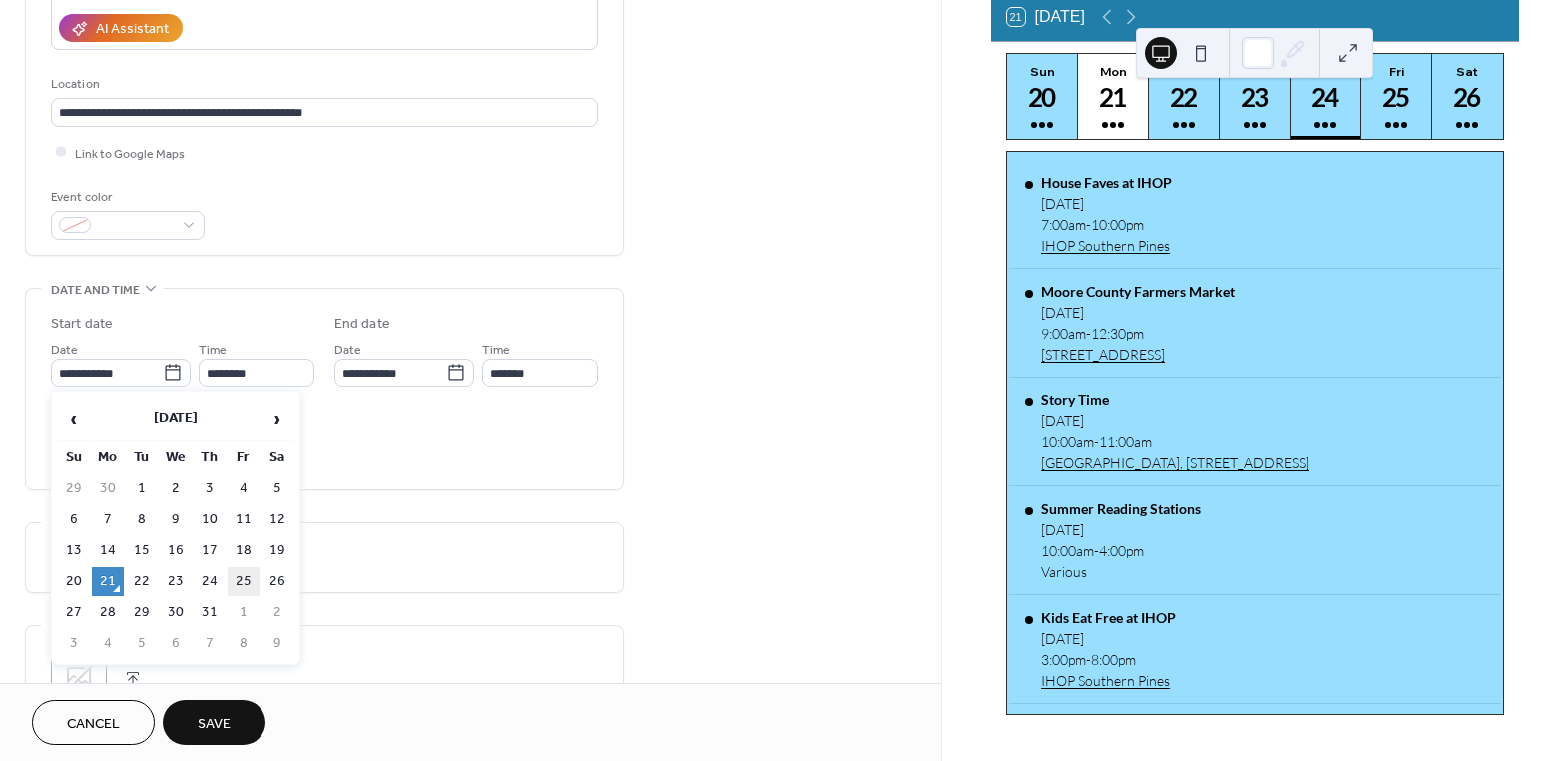 click on "25" at bounding box center (244, 581) 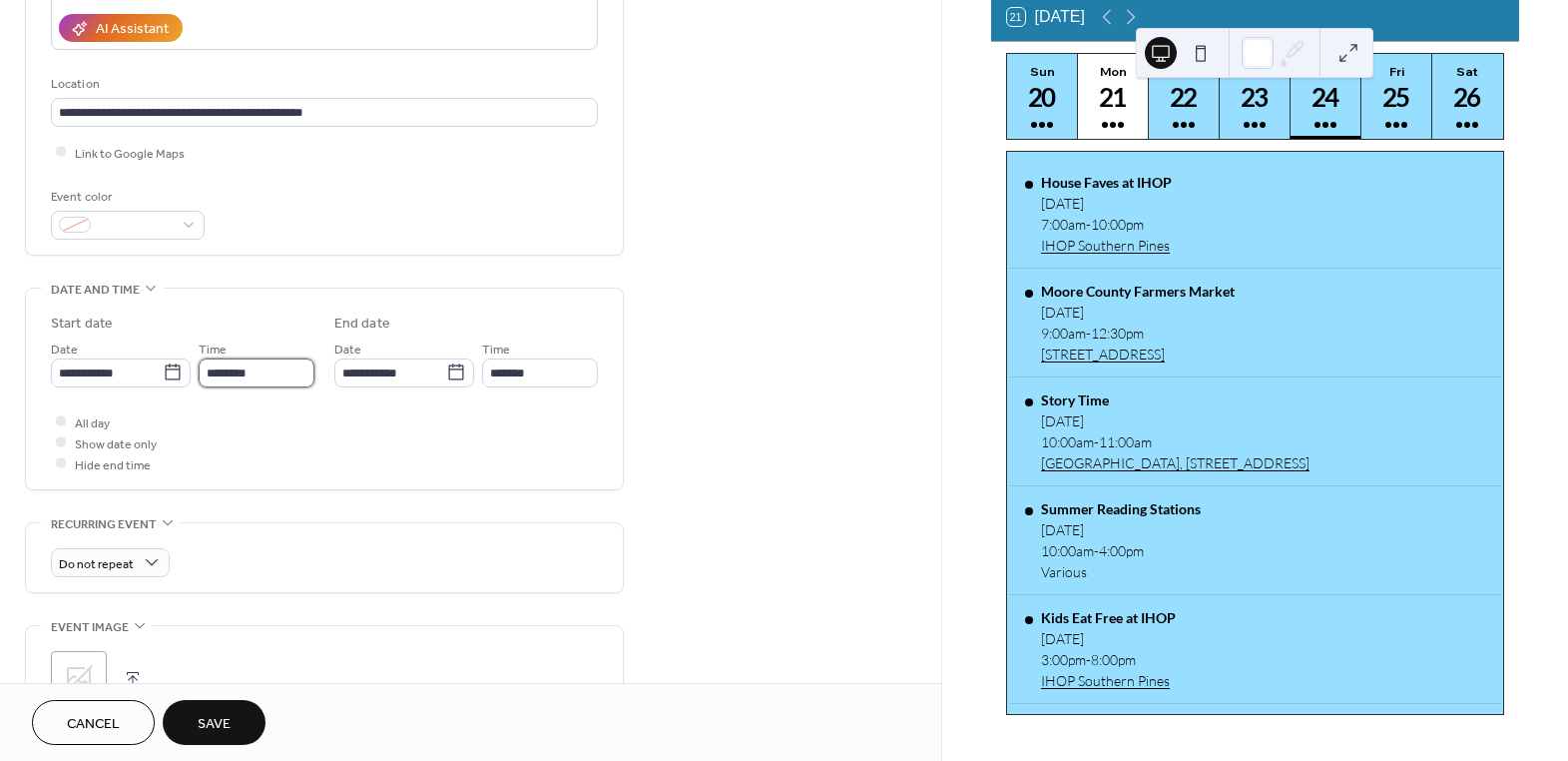 click on "********" at bounding box center [257, 373] 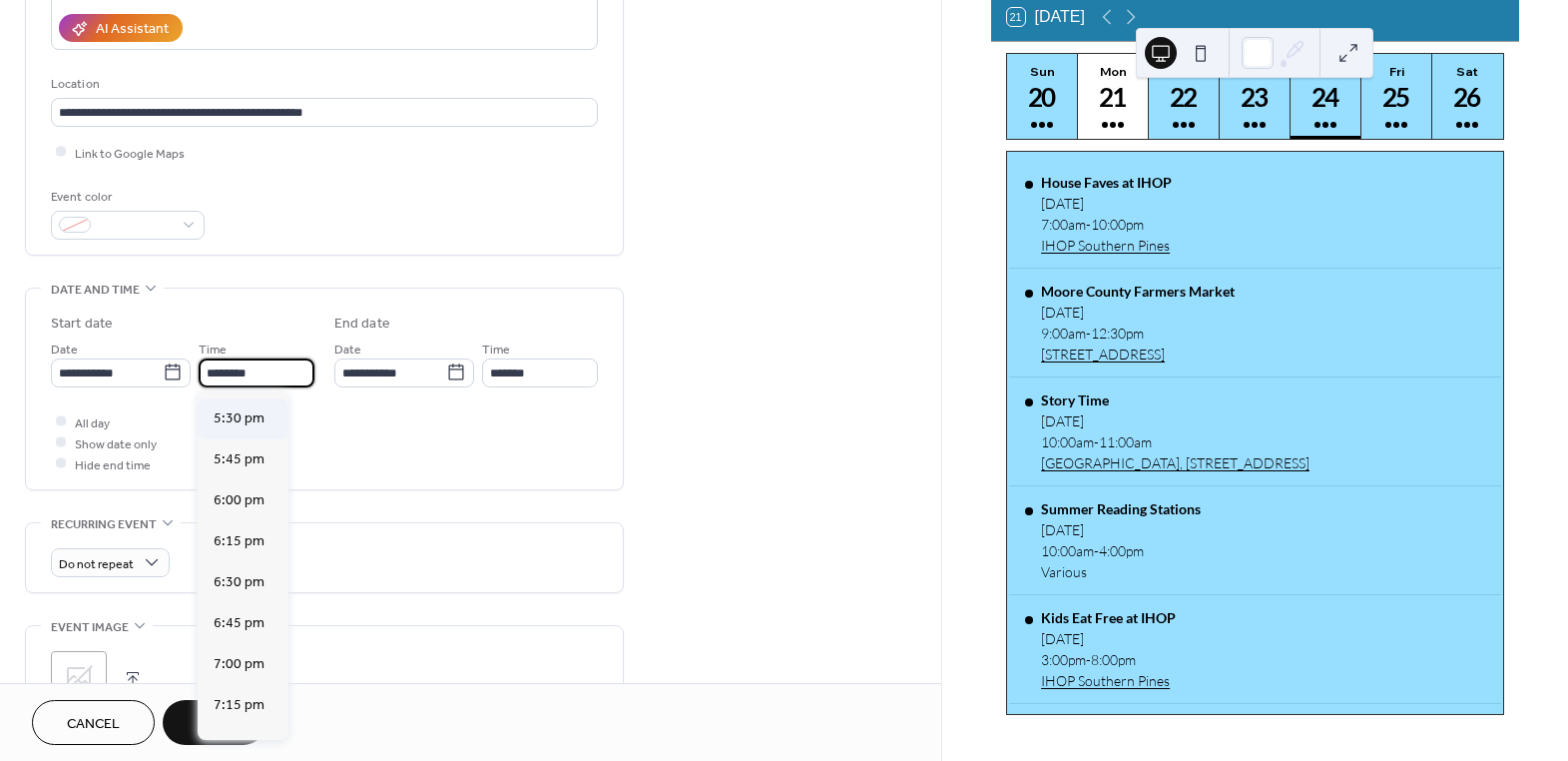 scroll, scrollTop: 3036, scrollLeft: 0, axis: vertical 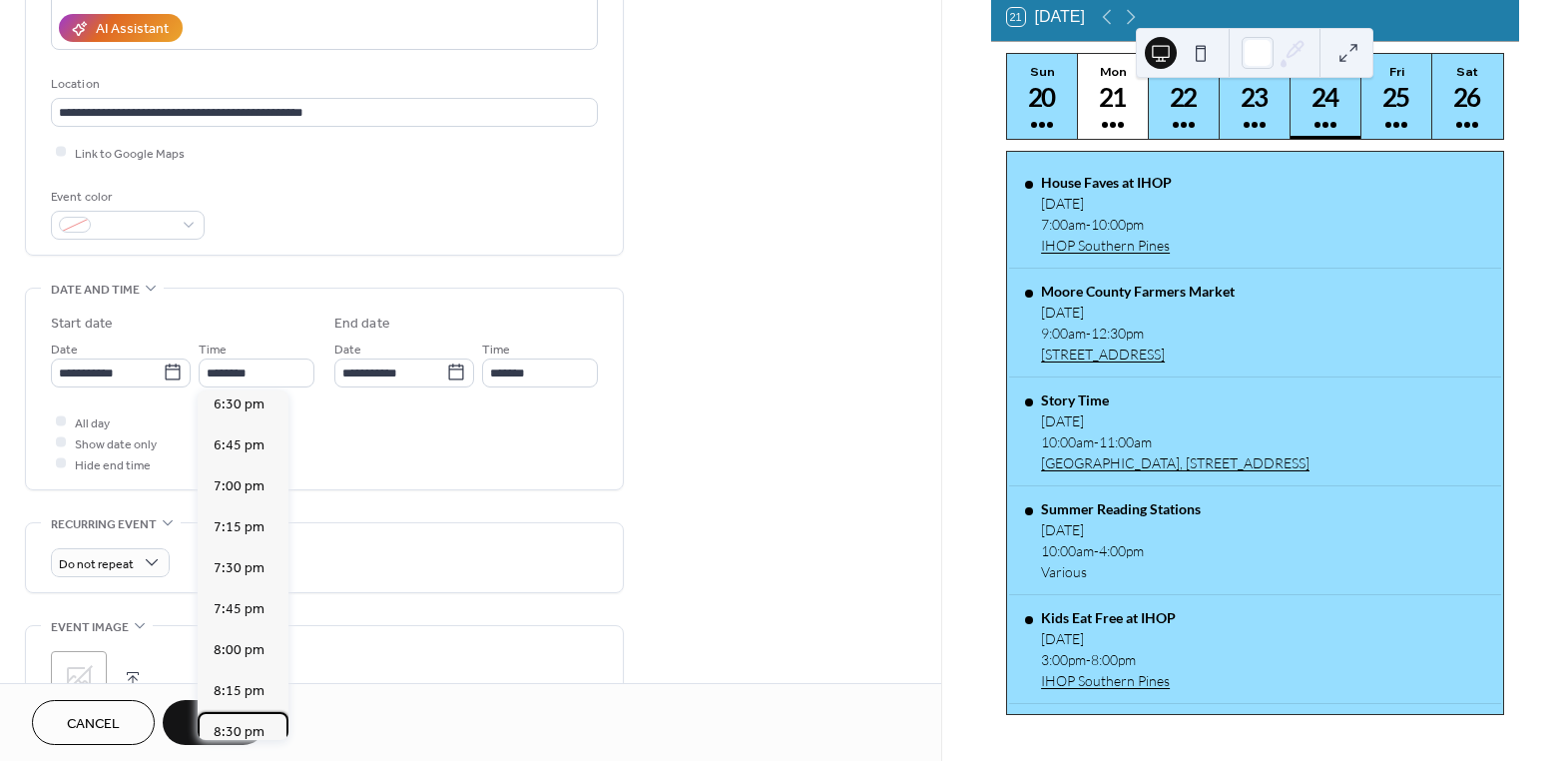 drag, startPoint x: 245, startPoint y: 698, endPoint x: 280, endPoint y: 693, distance: 35.355339 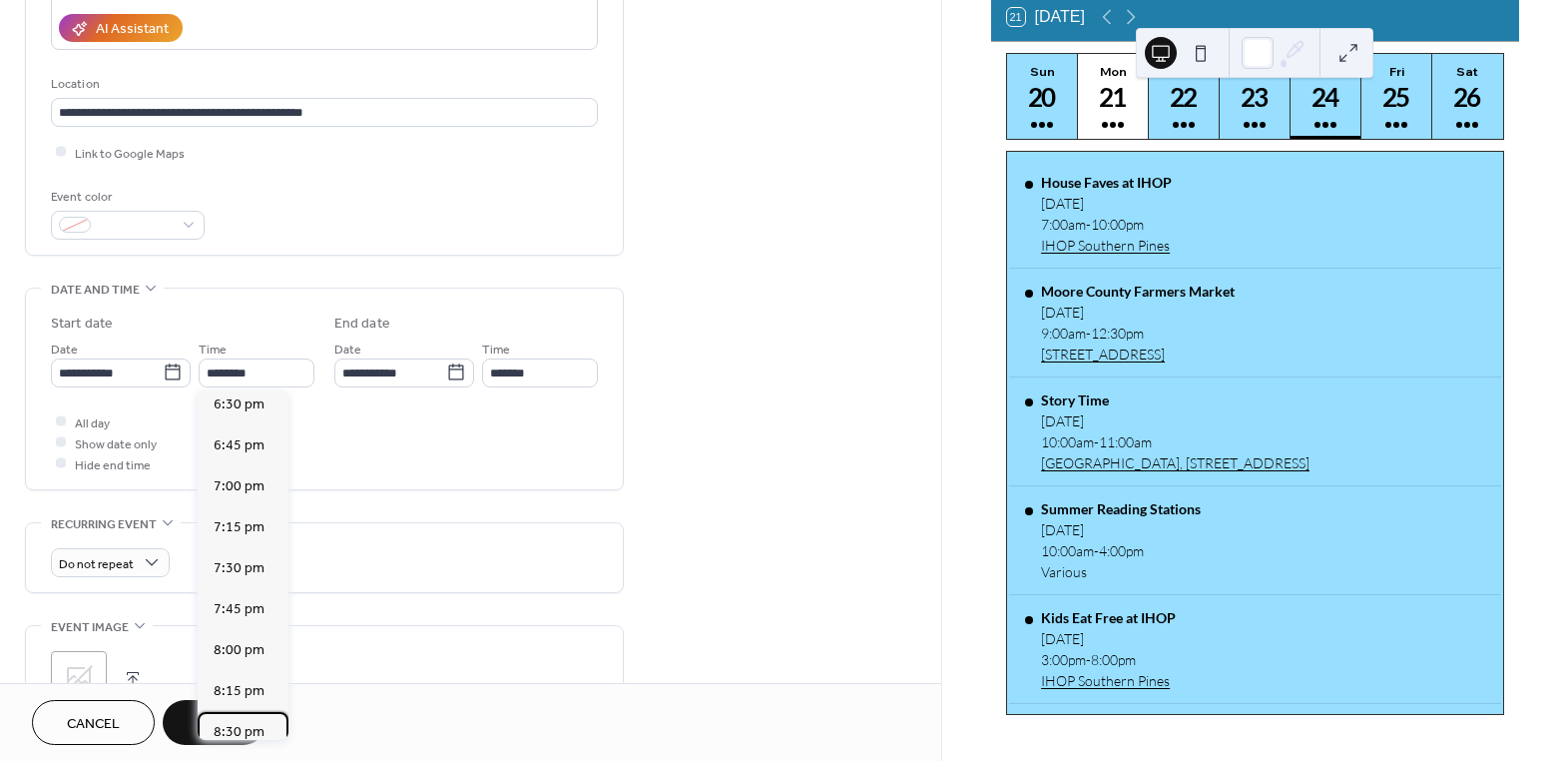 click on "8:30 pm" at bounding box center (239, 731) 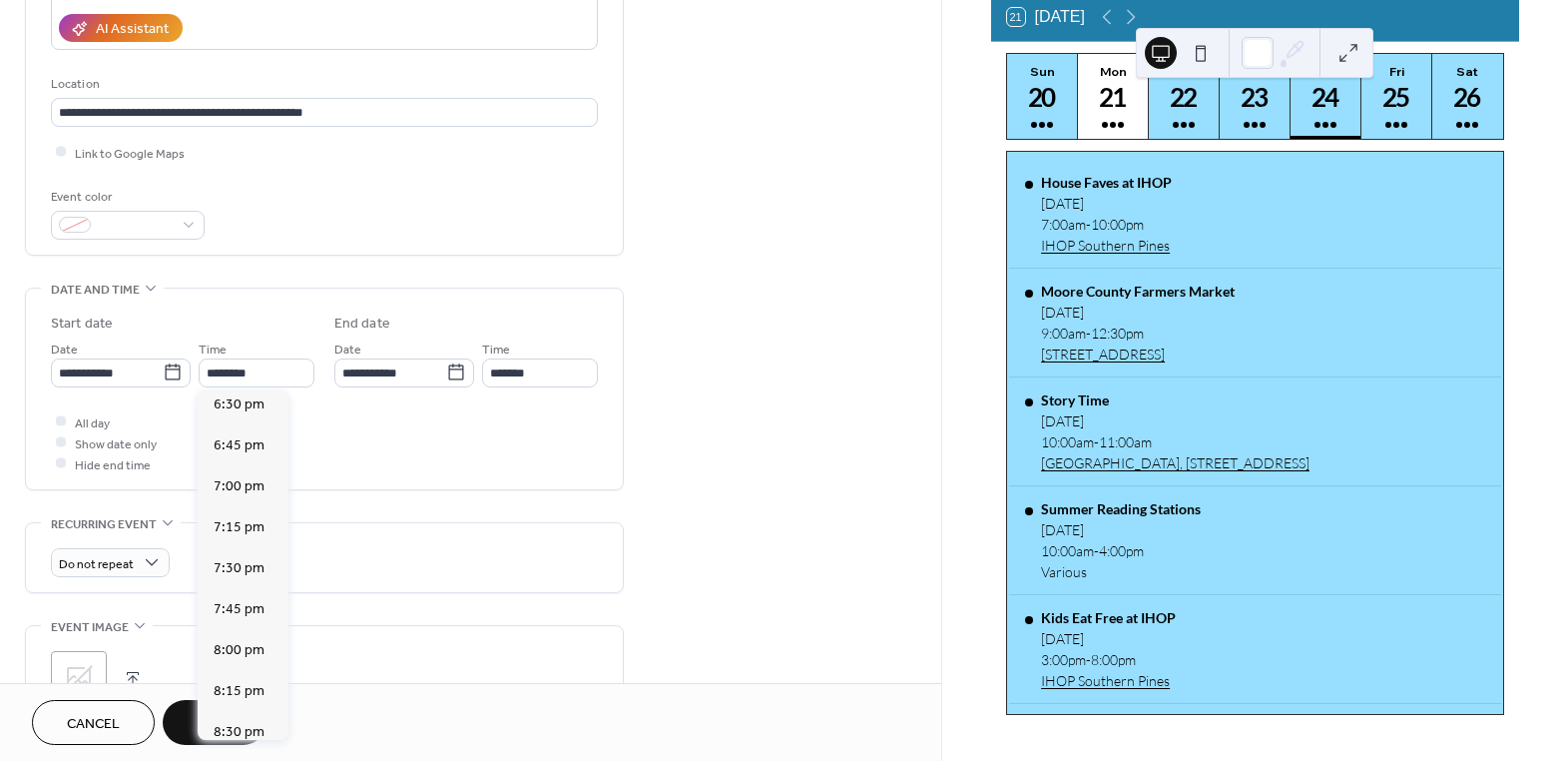 type on "*******" 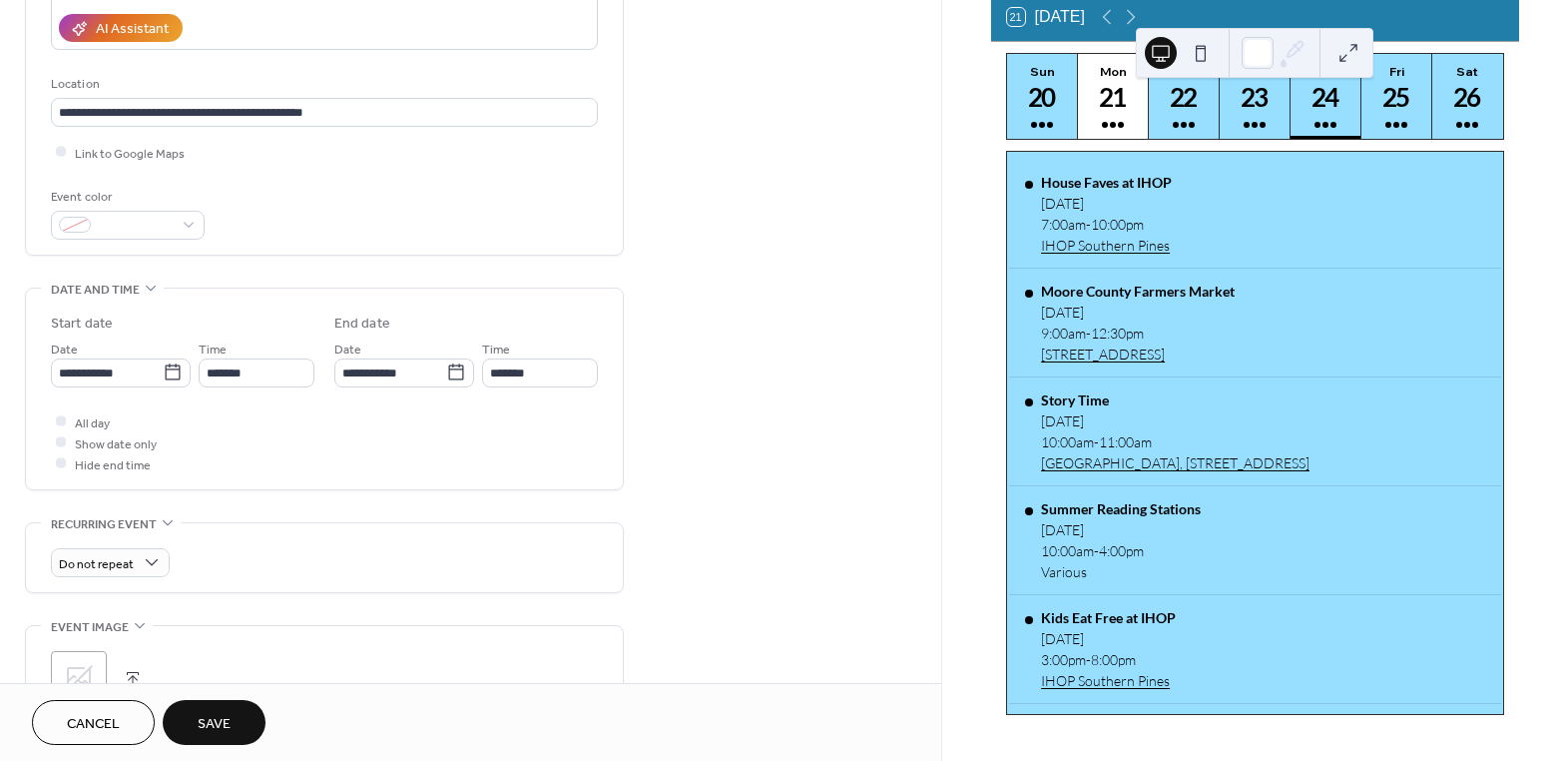 scroll, scrollTop: 883, scrollLeft: 0, axis: vertical 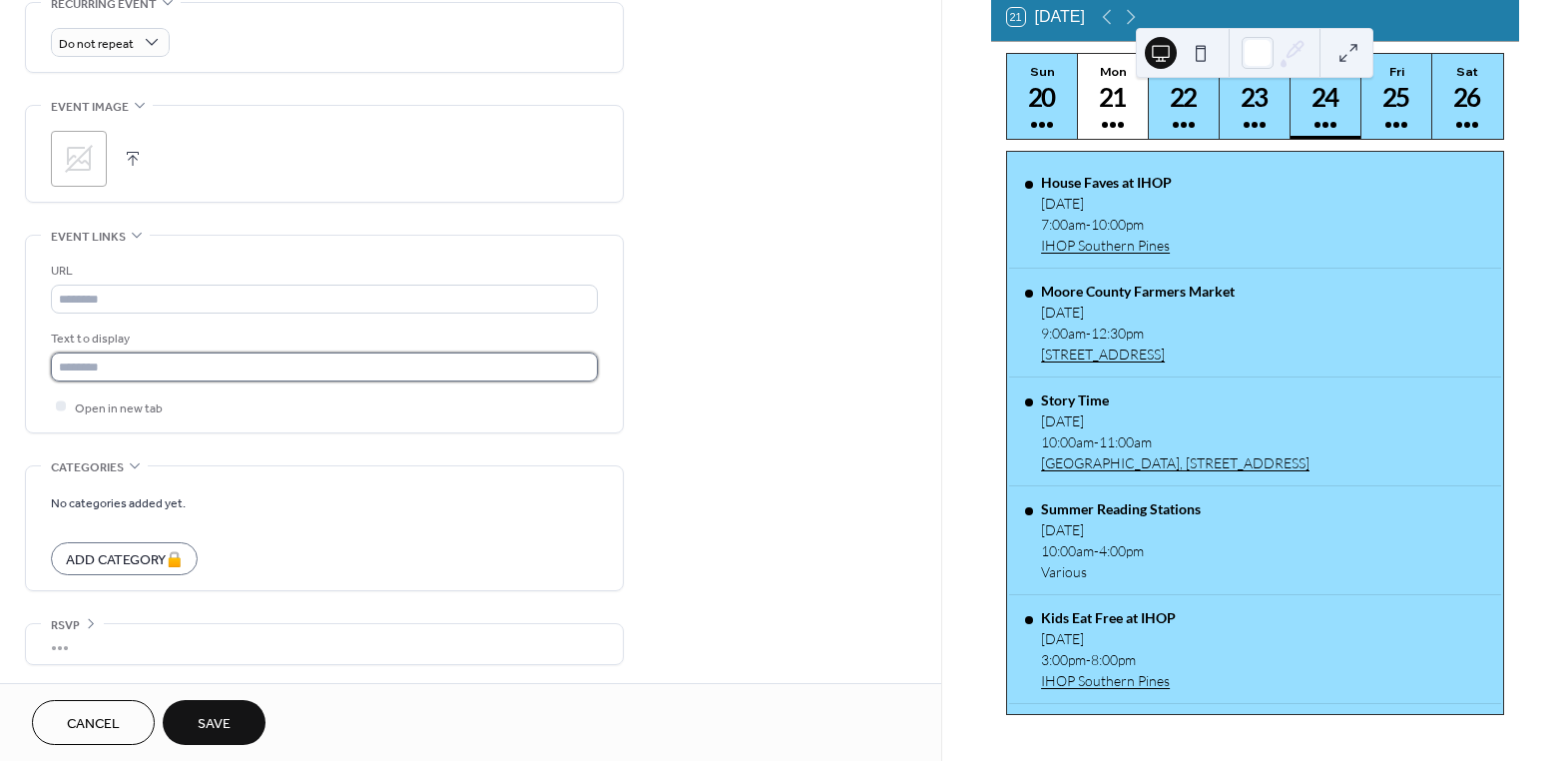 click at bounding box center (324, 367) 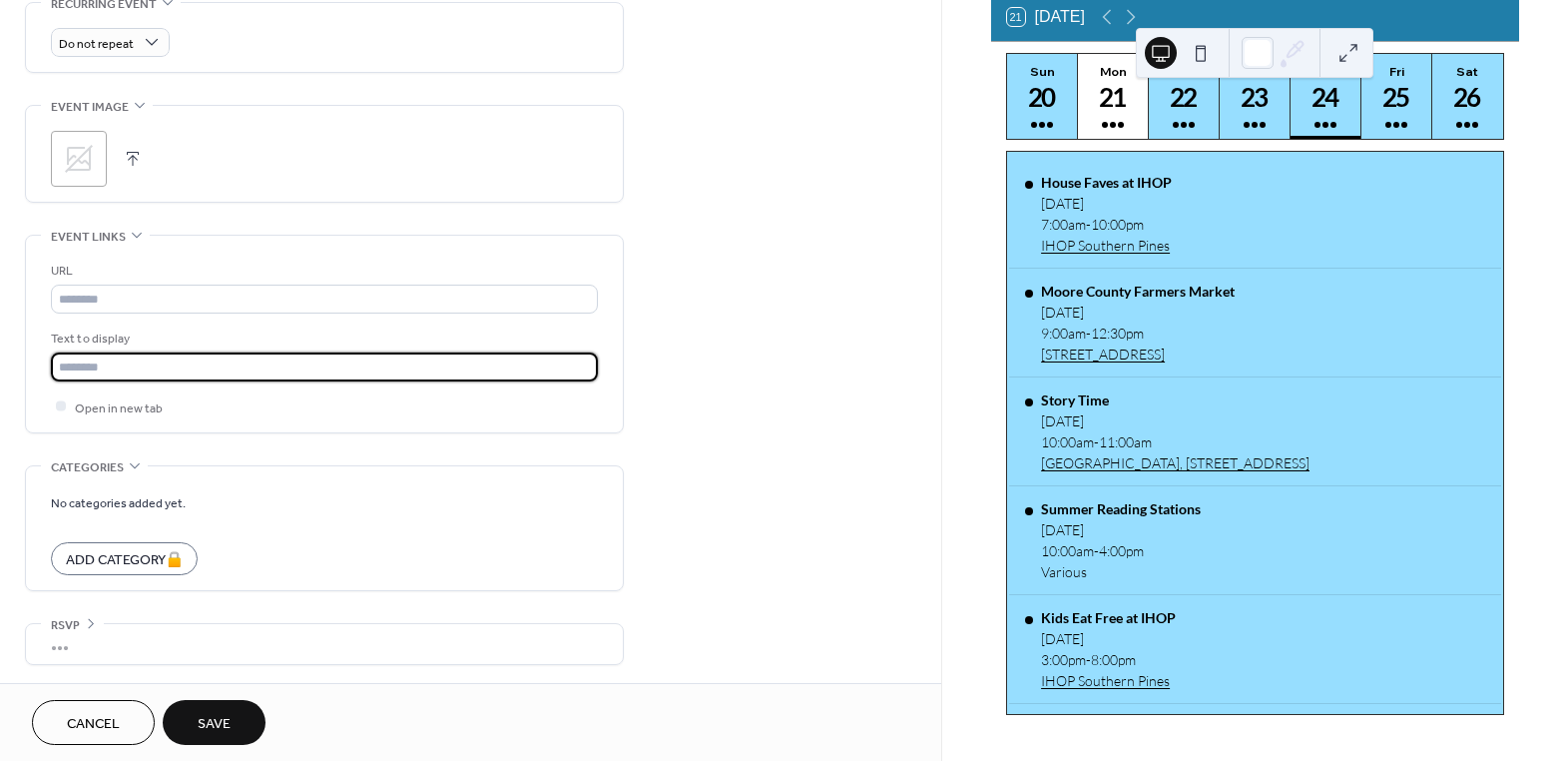 type on "**********" 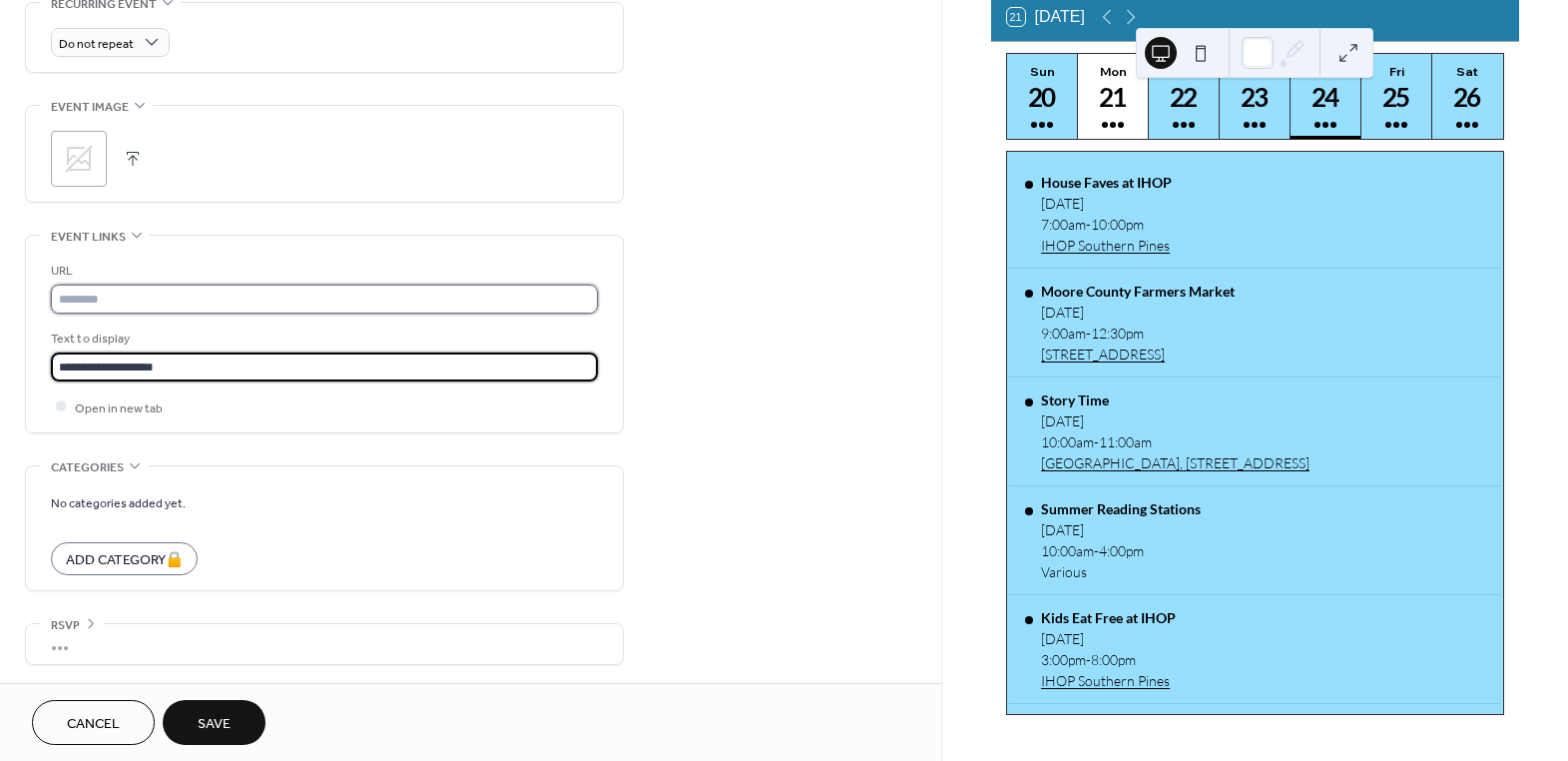 click at bounding box center (324, 299) 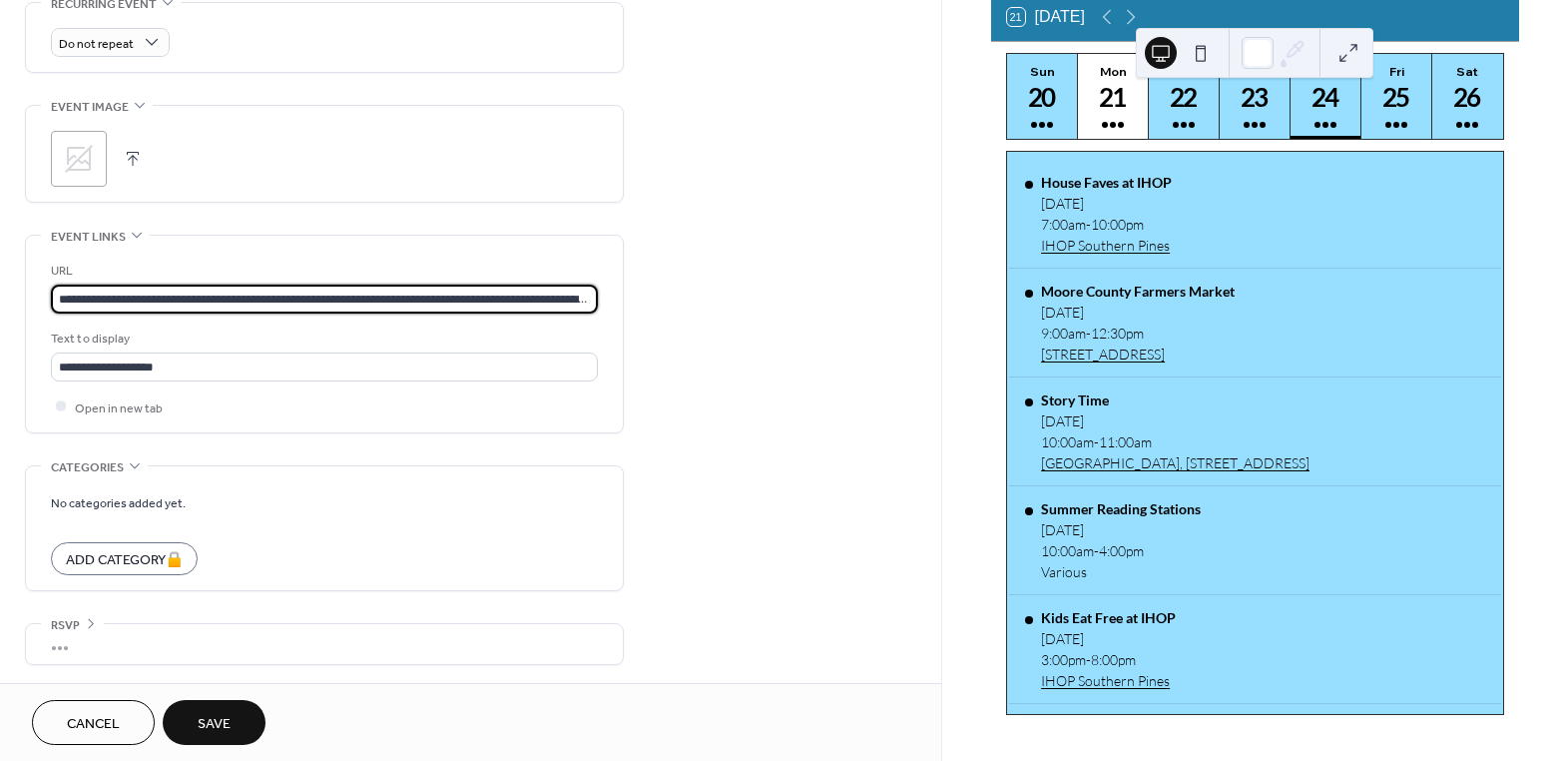 scroll, scrollTop: 0, scrollLeft: 832, axis: horizontal 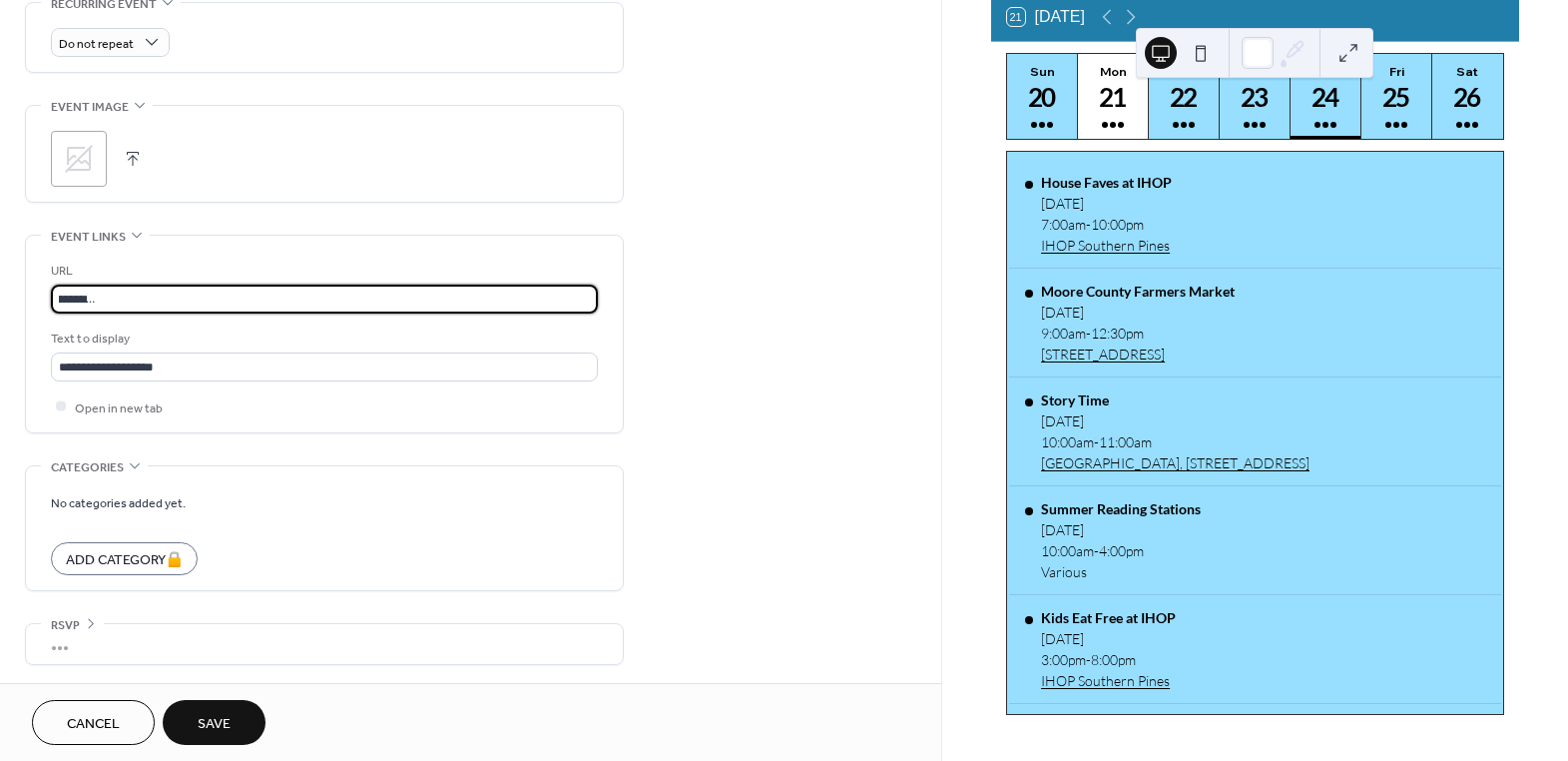 type on "**********" 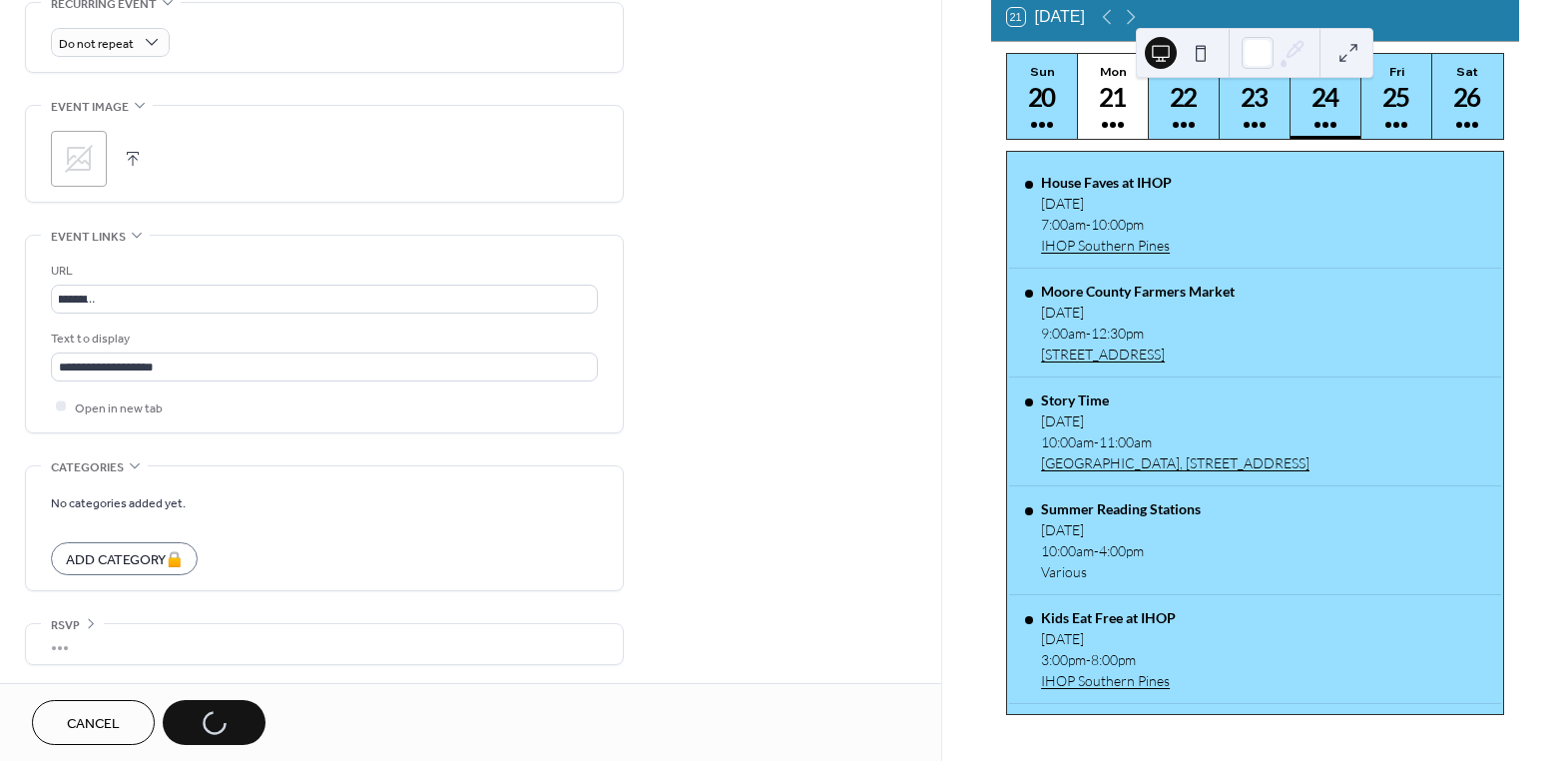 scroll, scrollTop: 0, scrollLeft: 0, axis: both 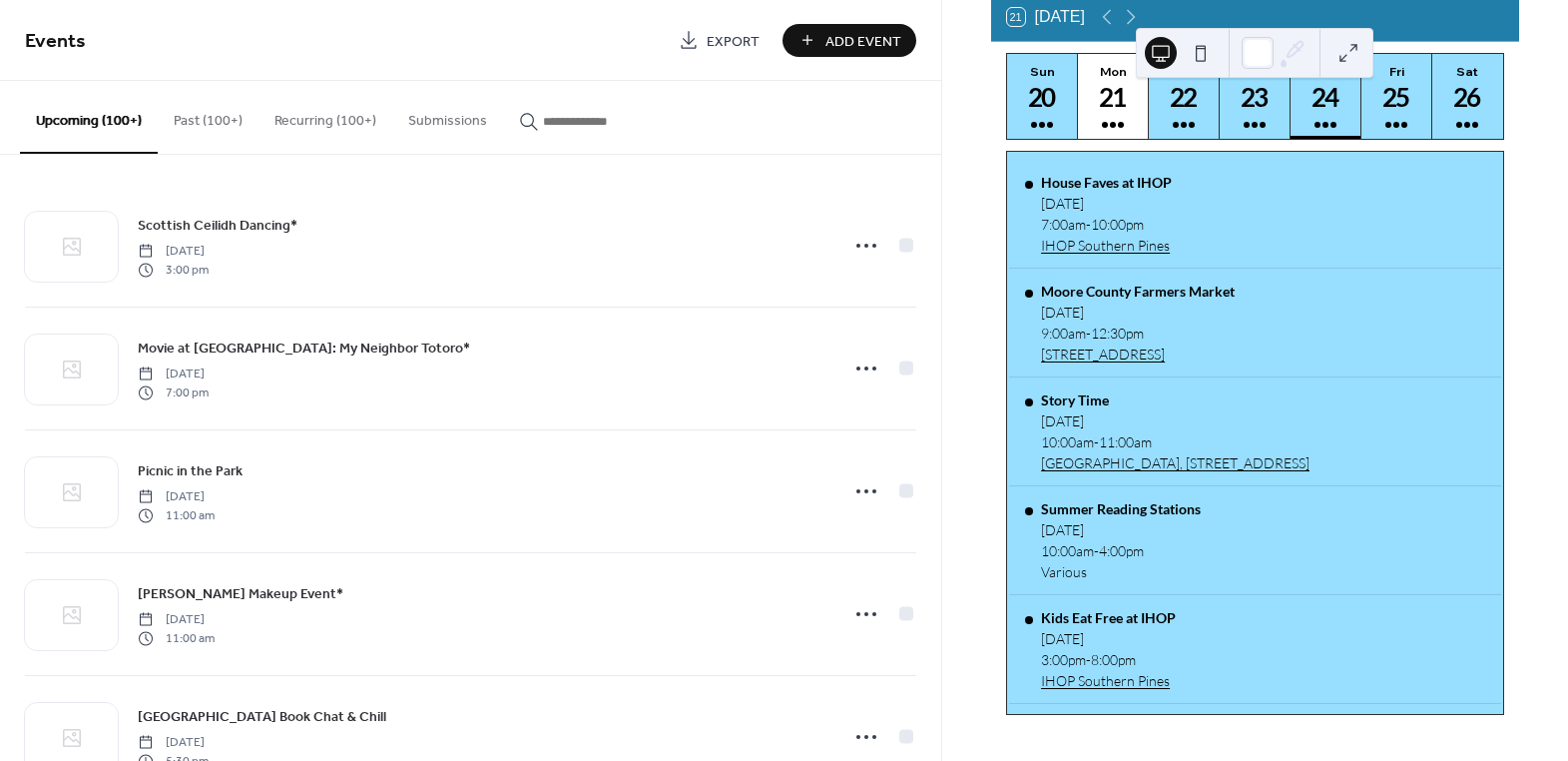 click at bounding box center (603, 121) 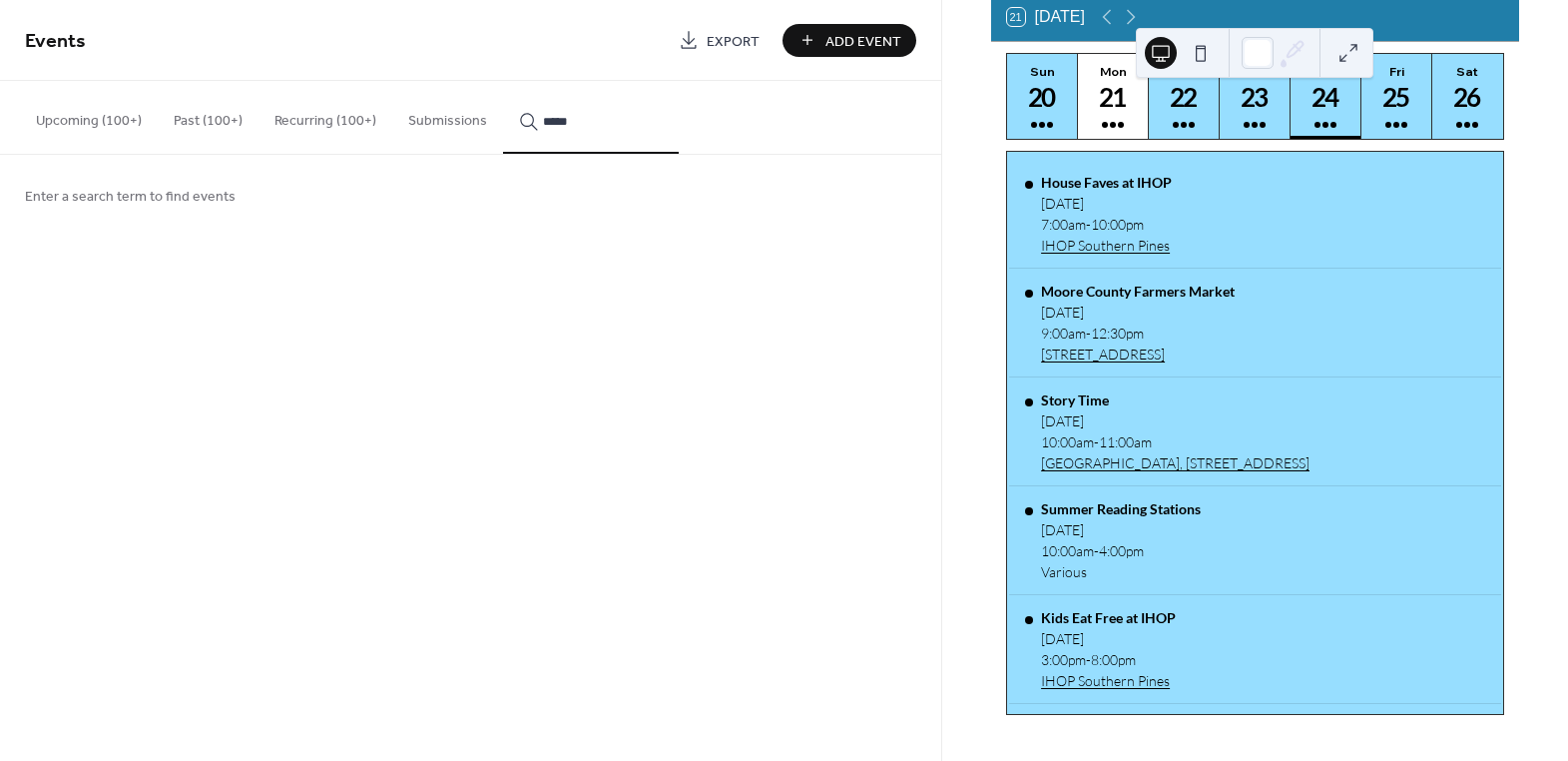 click on "******" at bounding box center (591, 117) 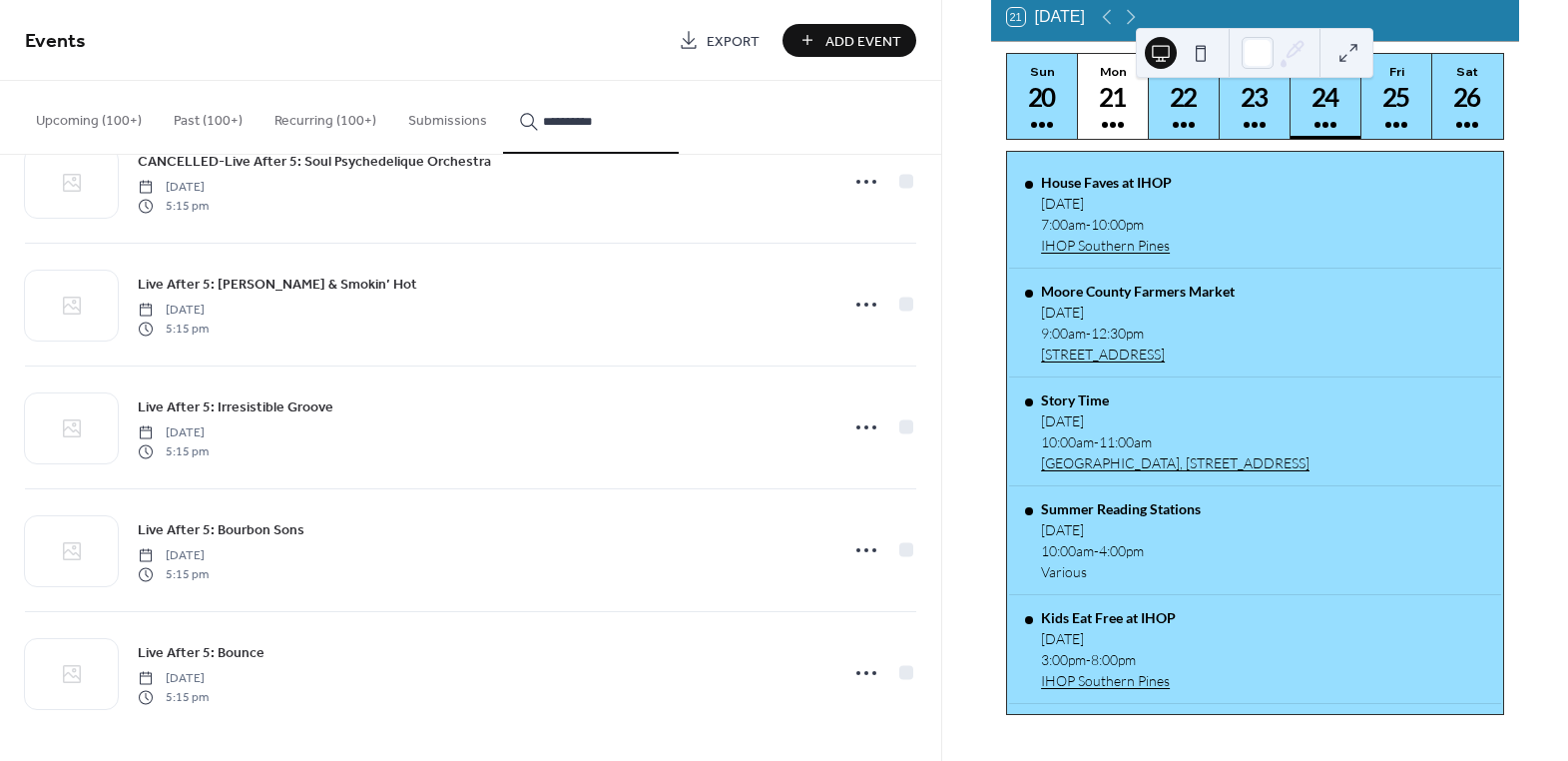 scroll, scrollTop: 679, scrollLeft: 0, axis: vertical 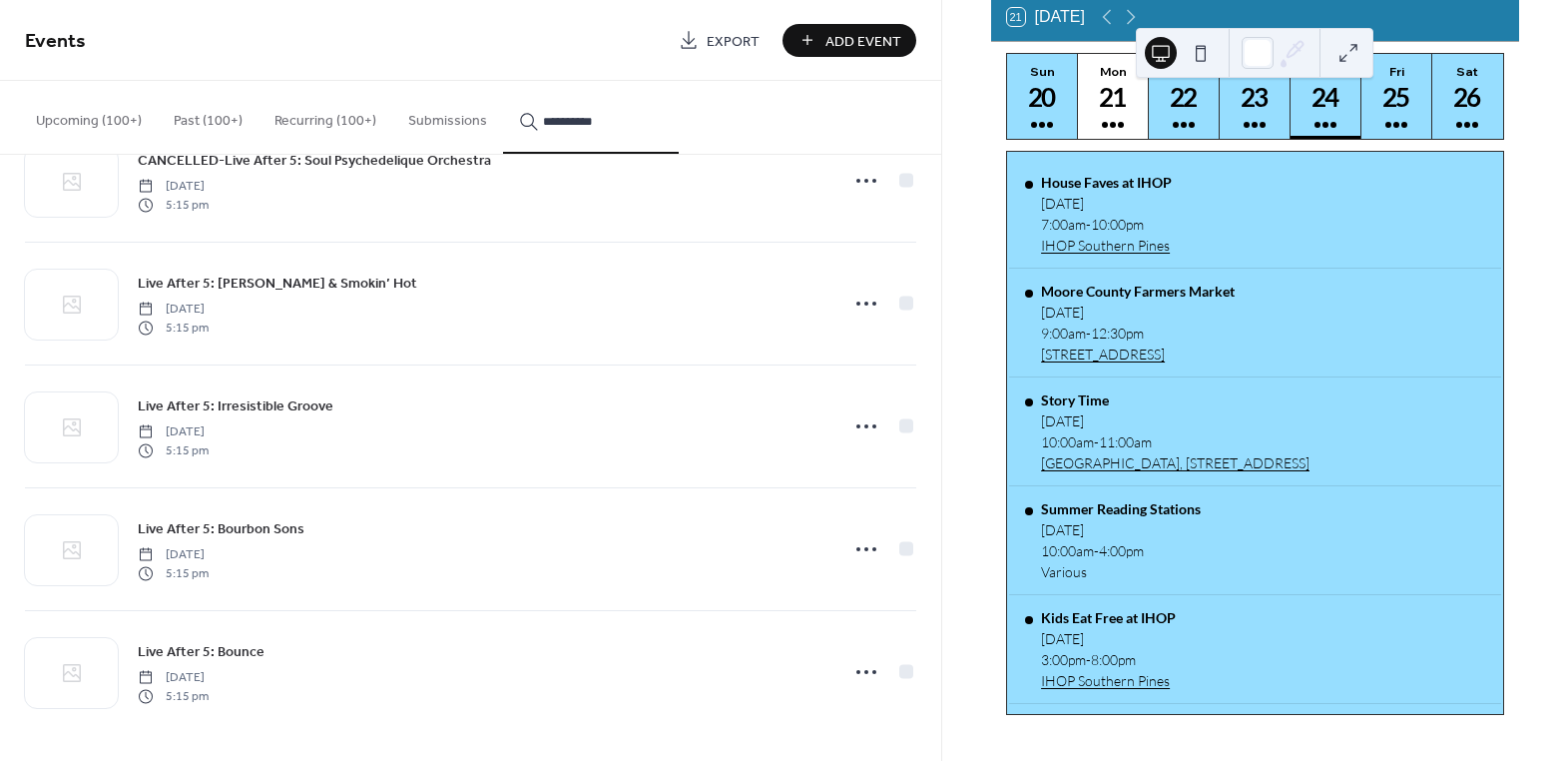 type on "**********" 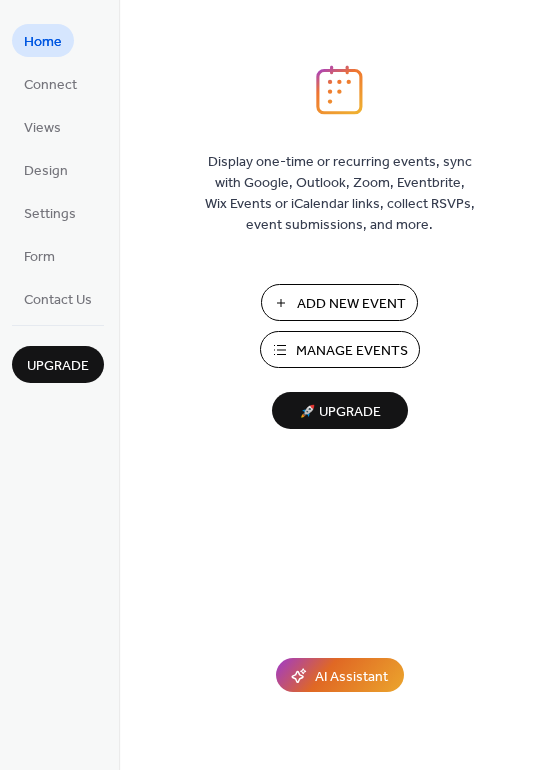 scroll, scrollTop: 0, scrollLeft: 0, axis: both 